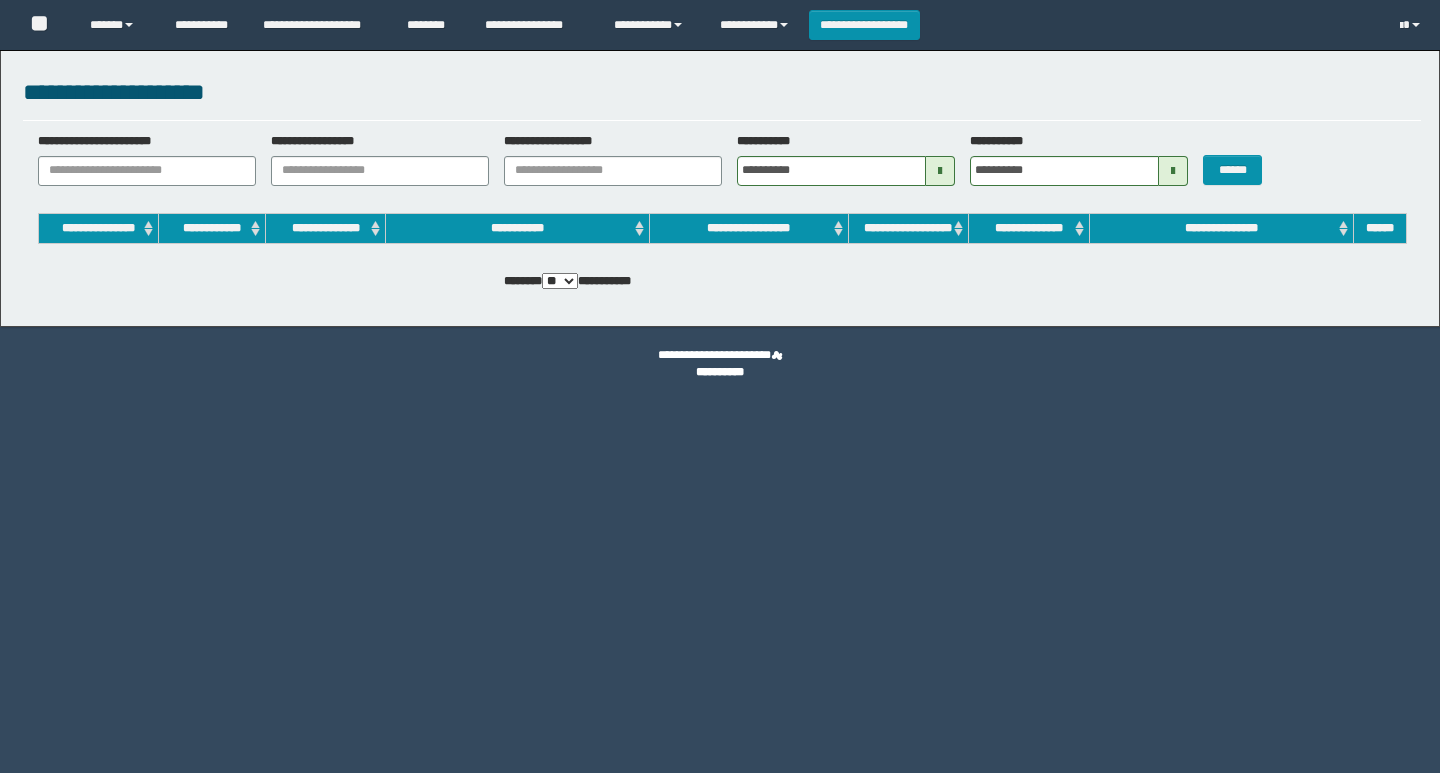 scroll, scrollTop: 0, scrollLeft: 0, axis: both 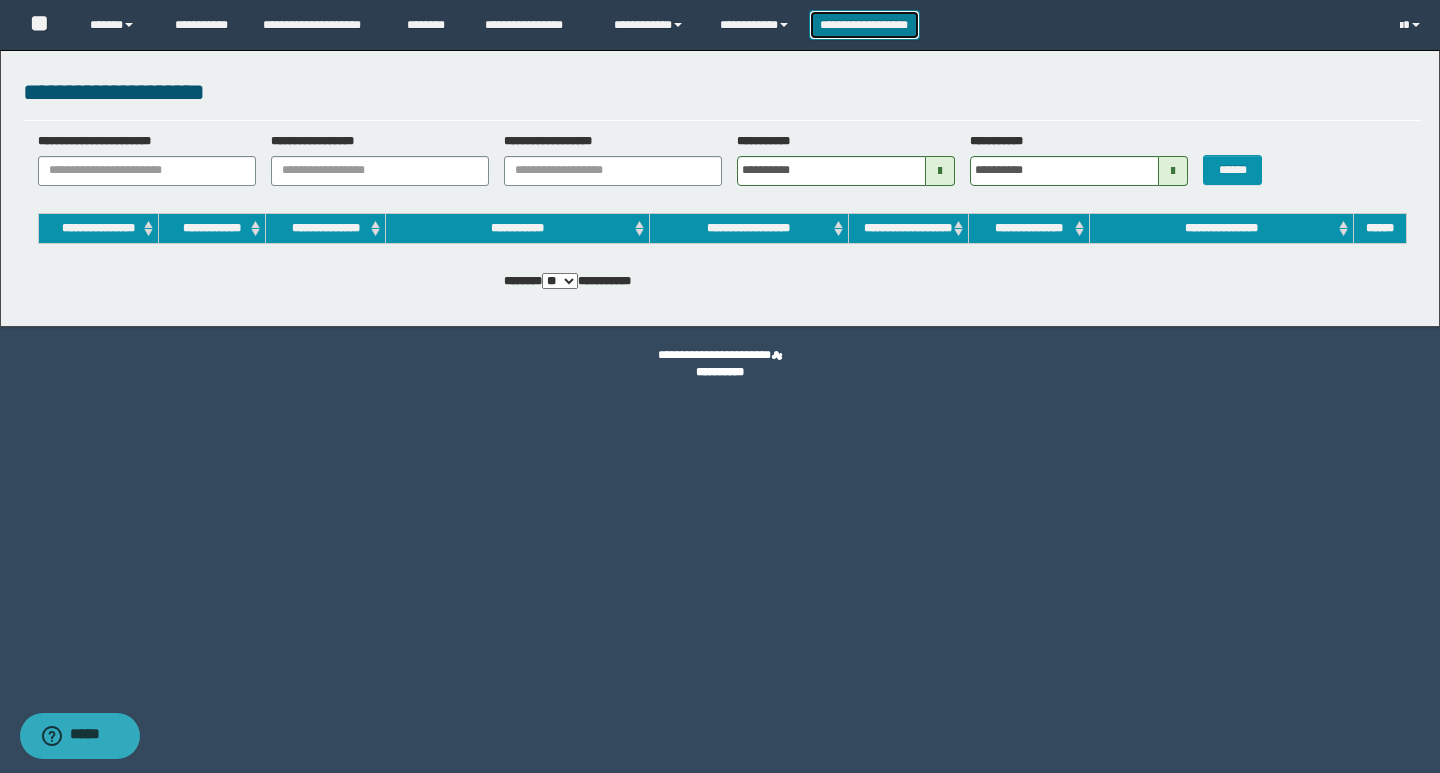 click on "**********" at bounding box center (864, 25) 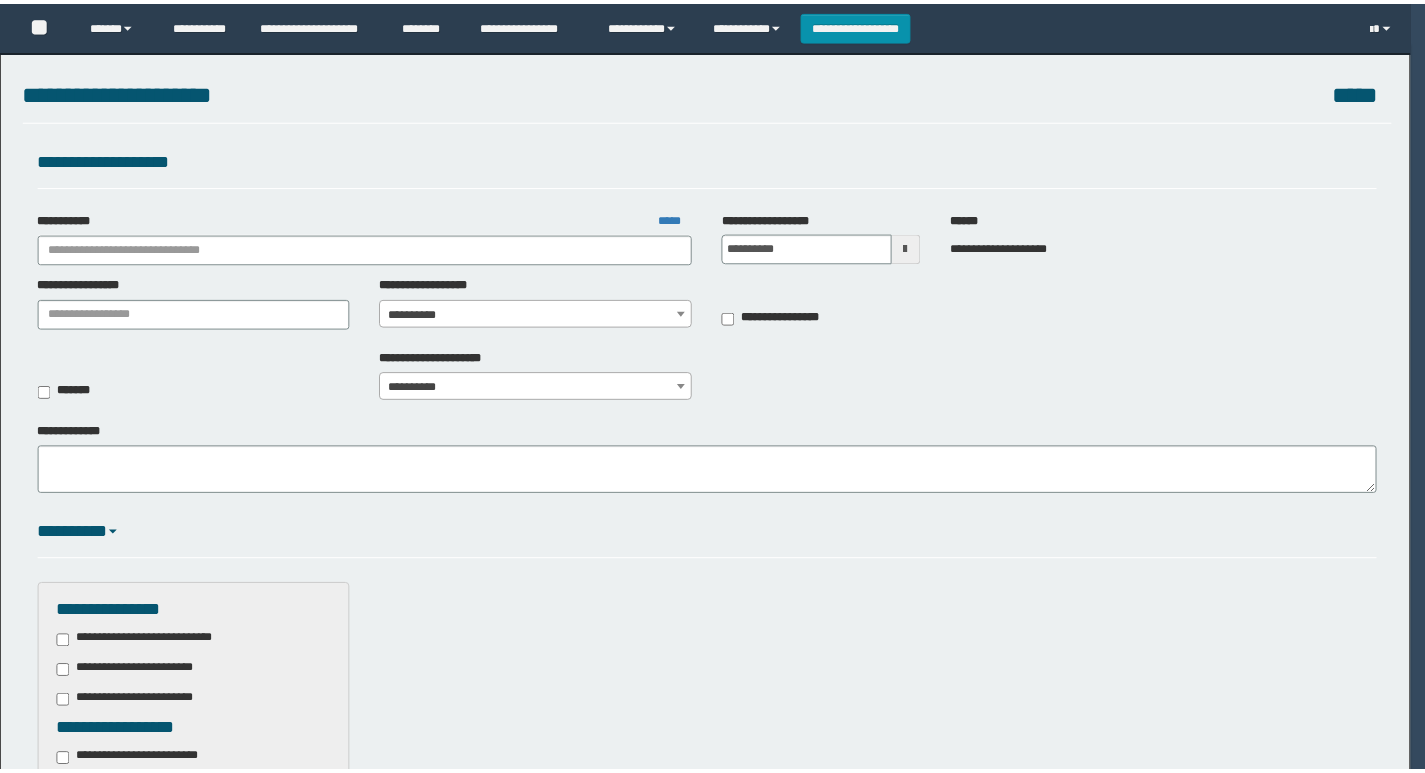 scroll, scrollTop: 0, scrollLeft: 0, axis: both 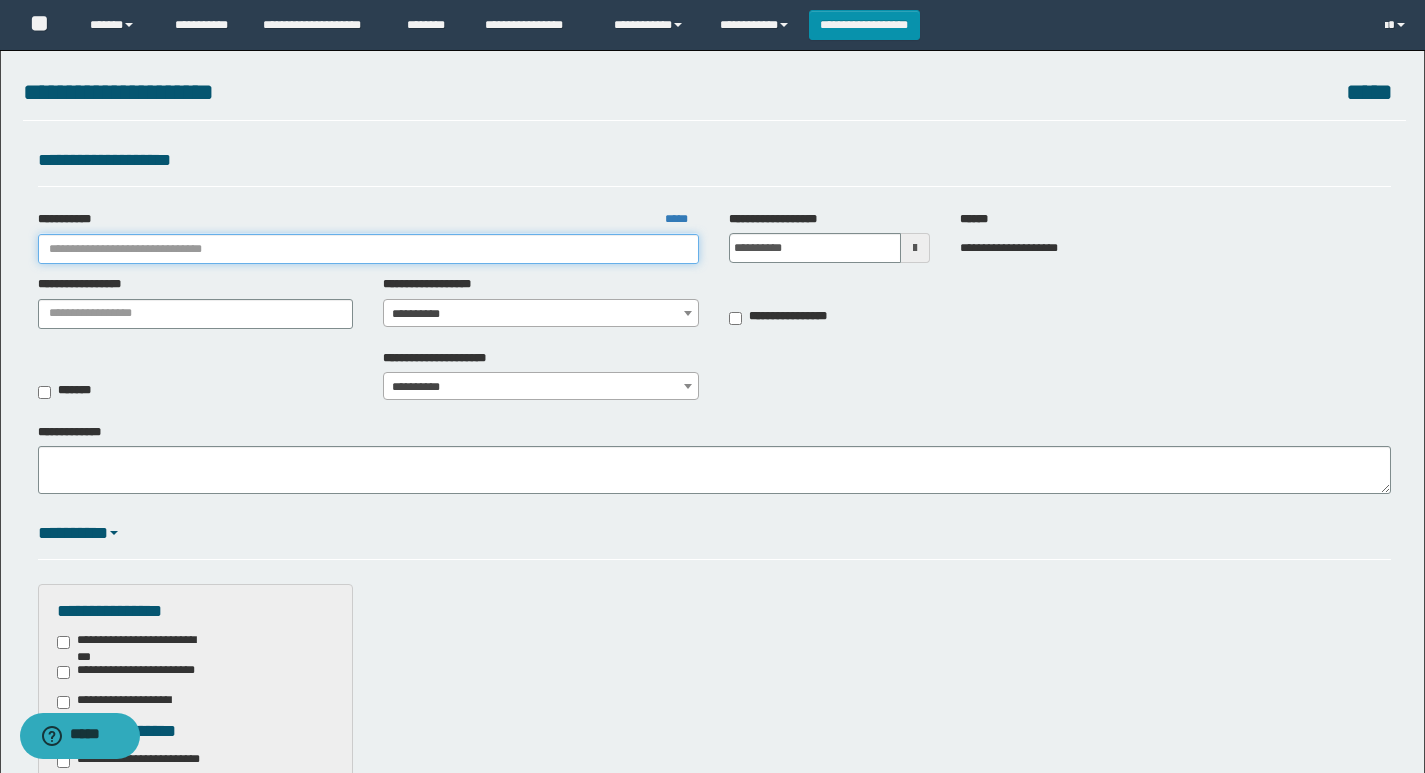 click on "**********" at bounding box center [369, 249] 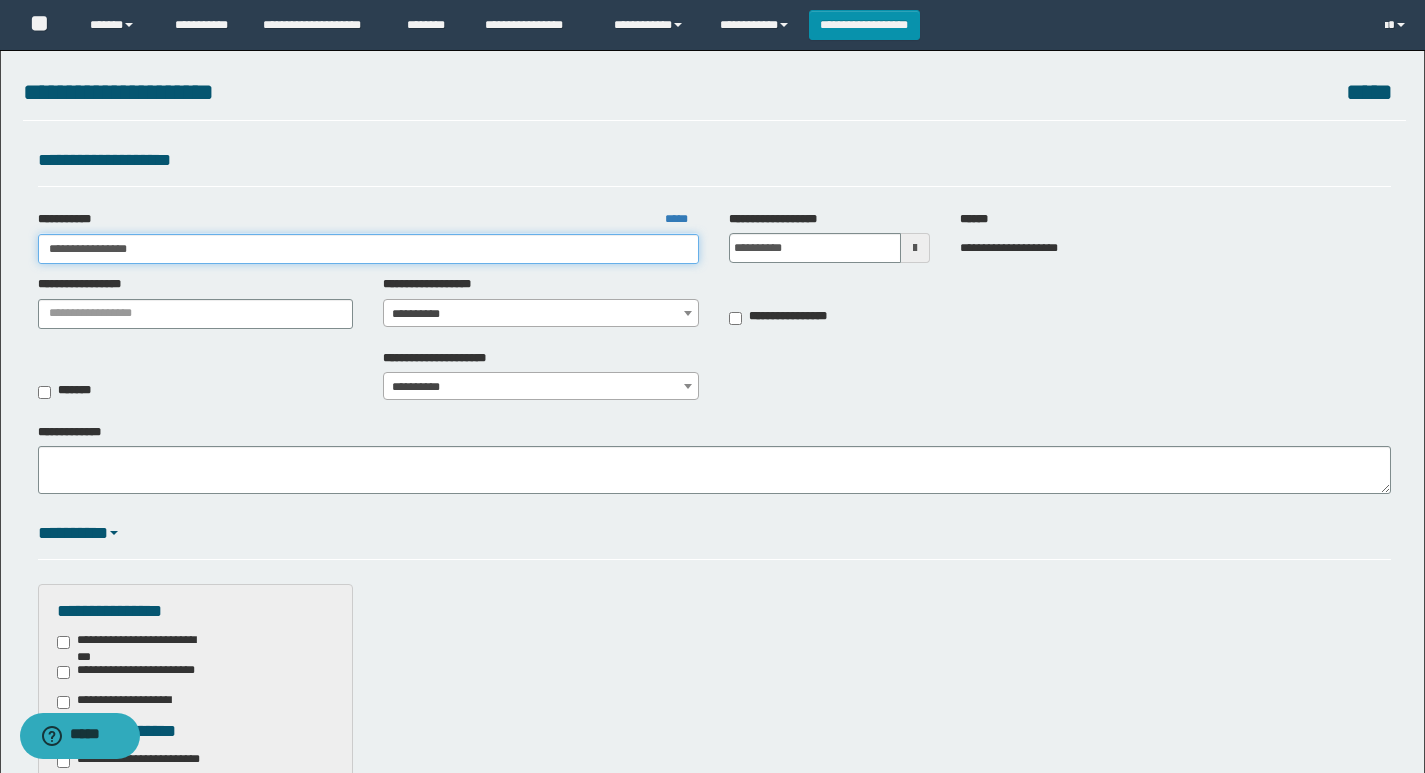 type on "**********" 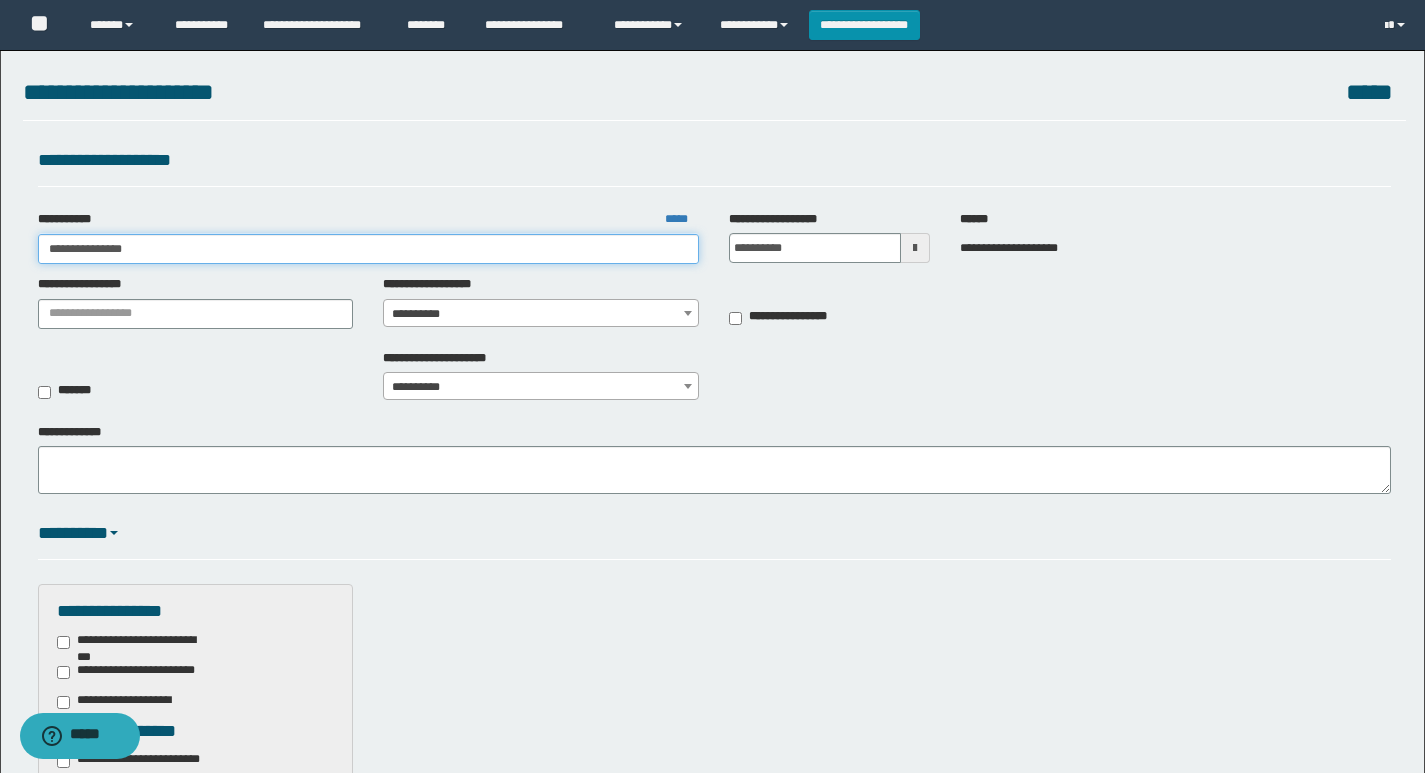 type on "**********" 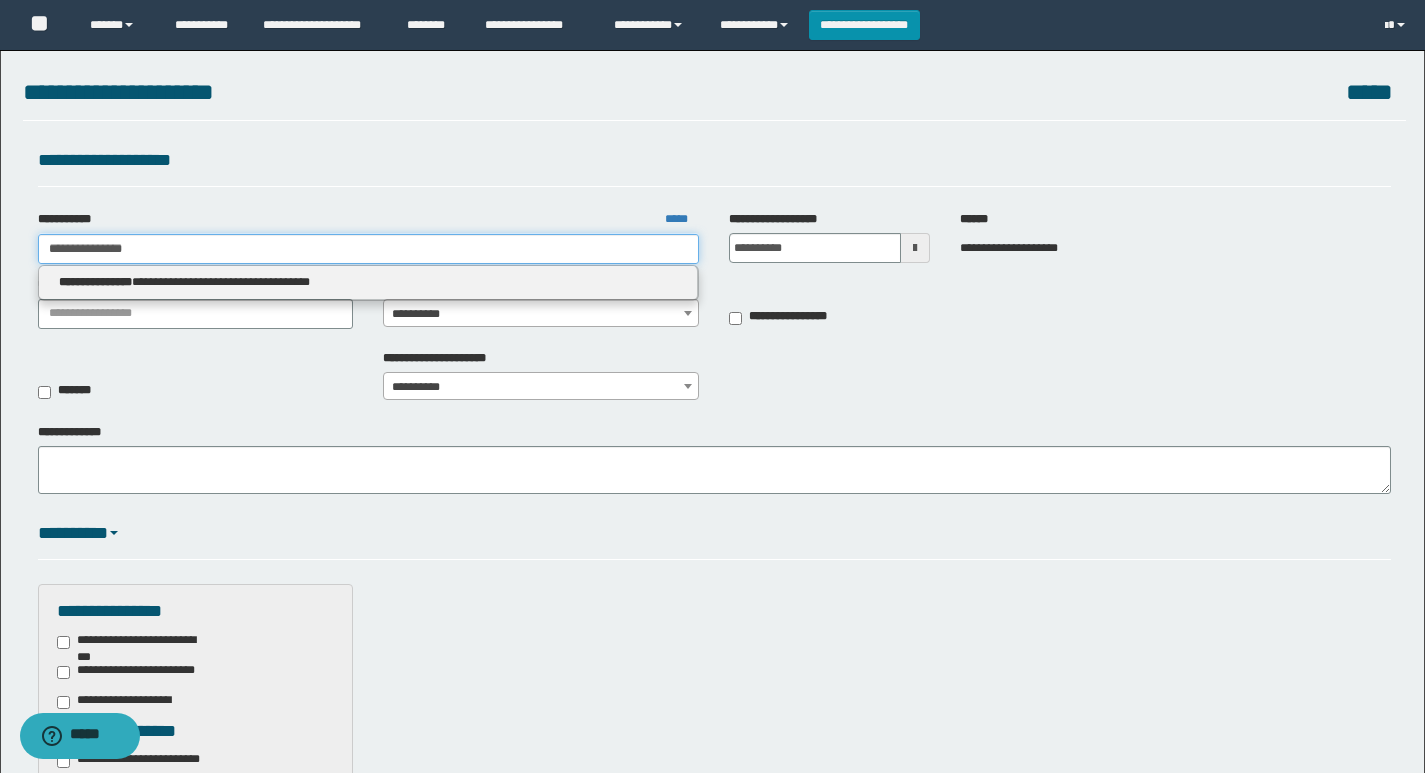 type 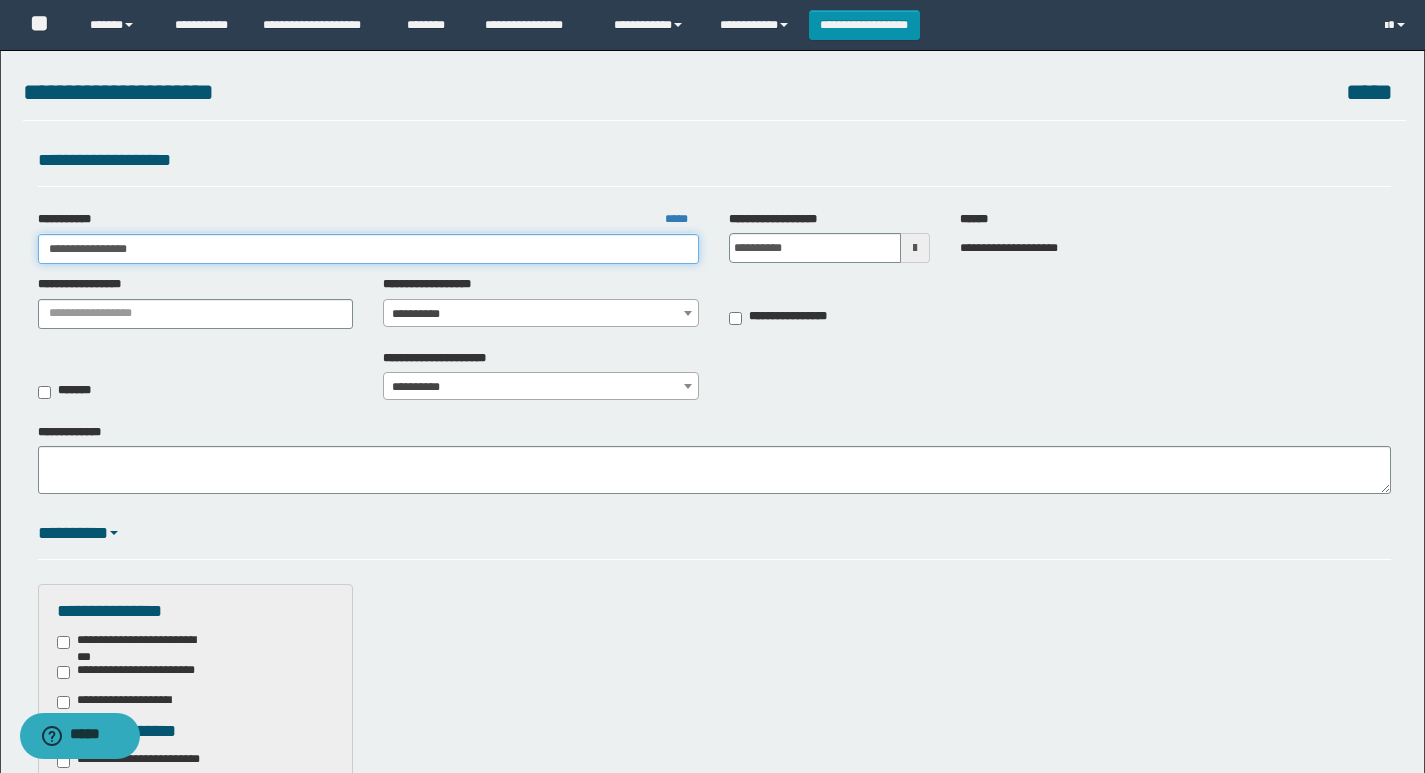 type on "**********" 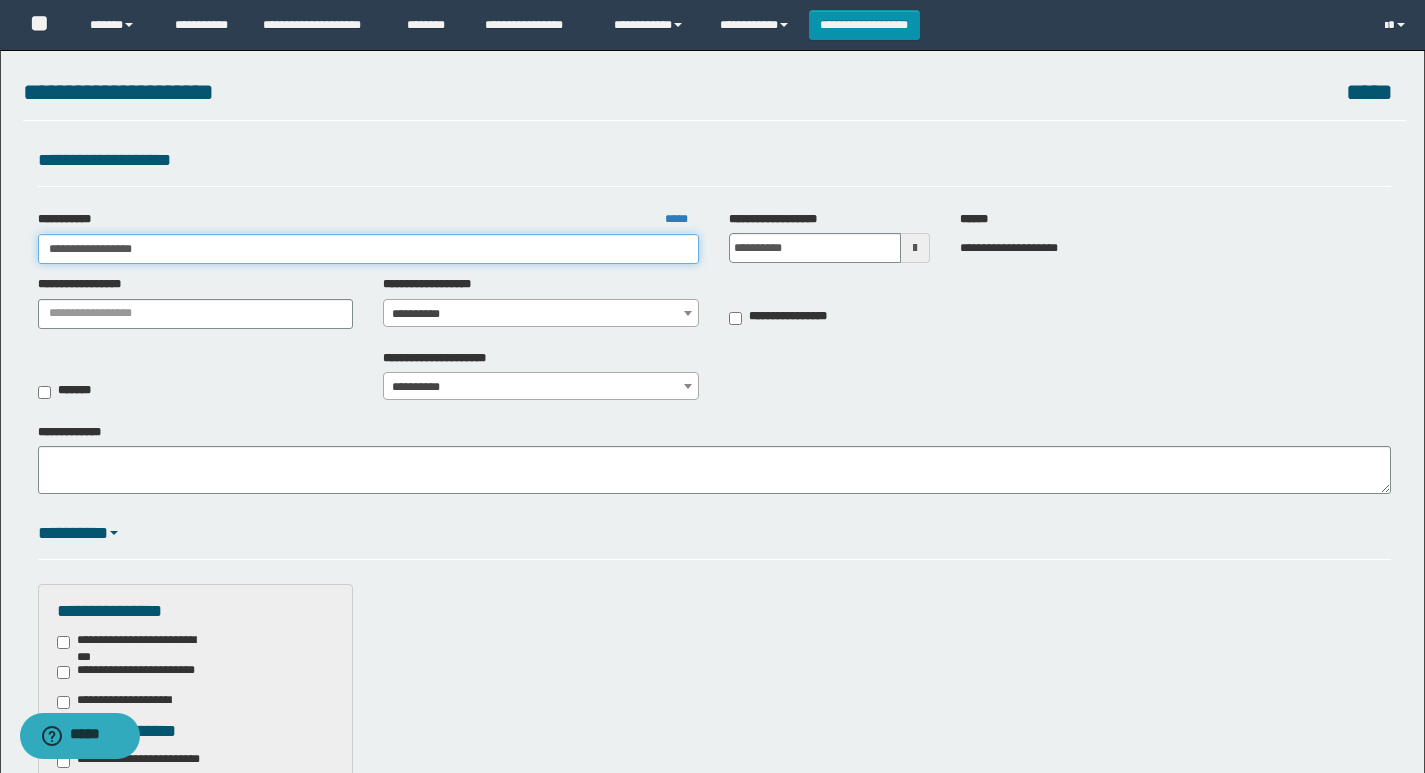 type on "**********" 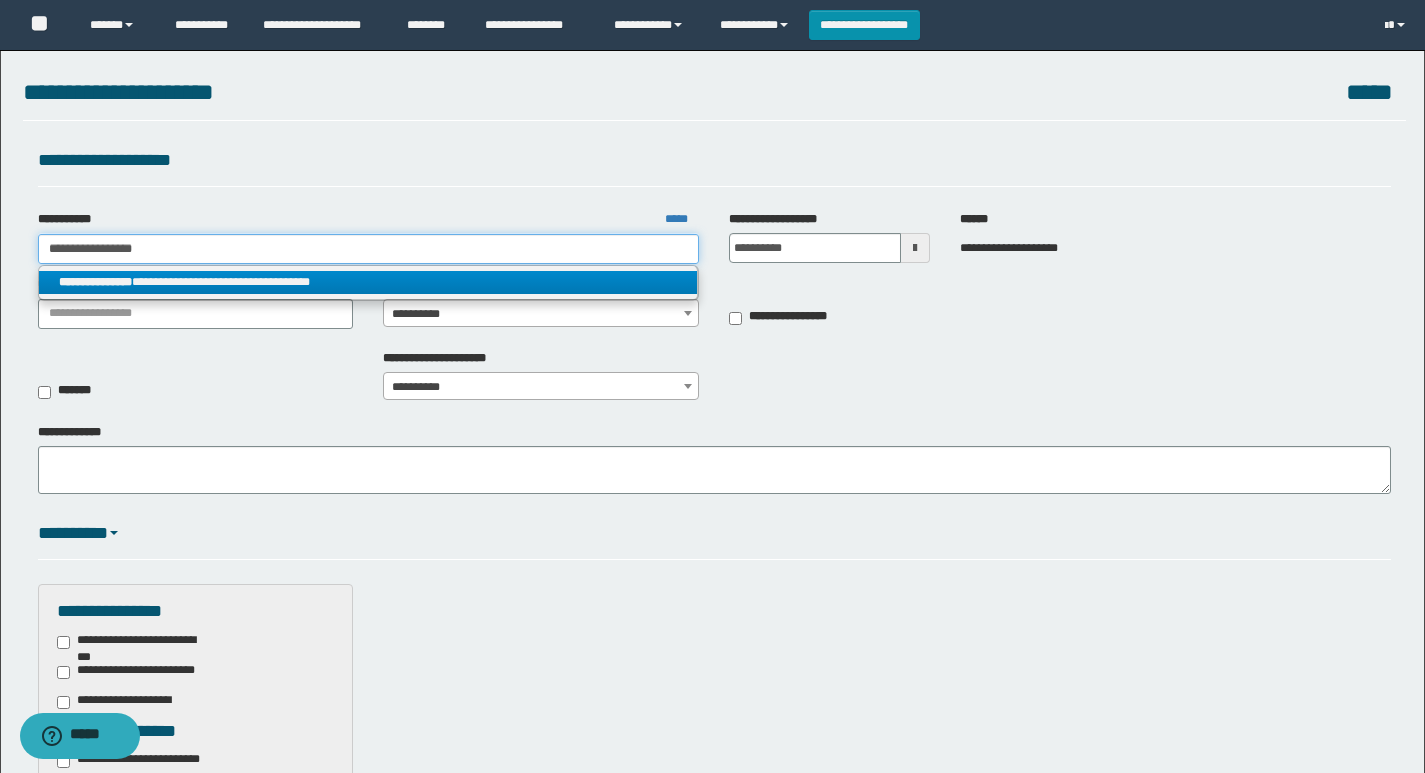 type on "**********" 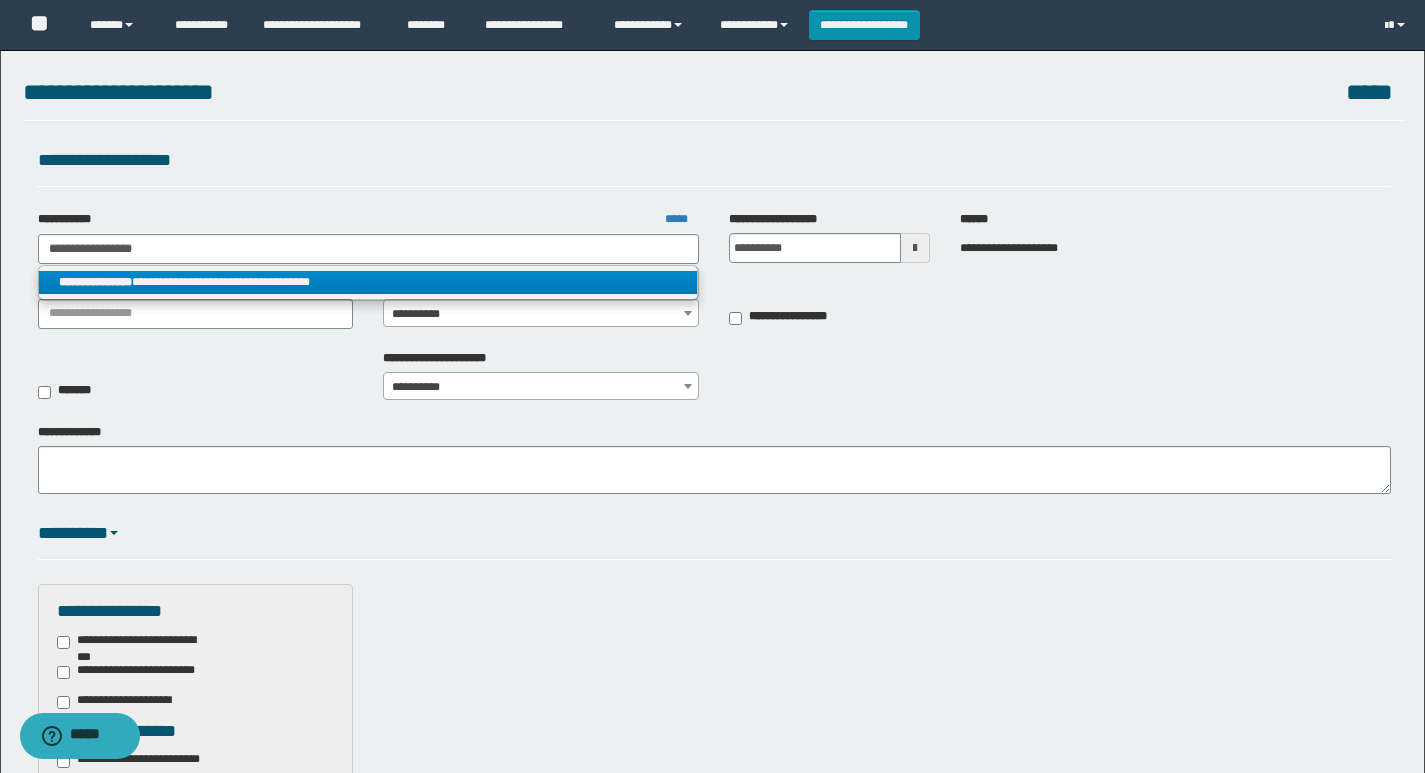 click on "**********" at bounding box center [368, 282] 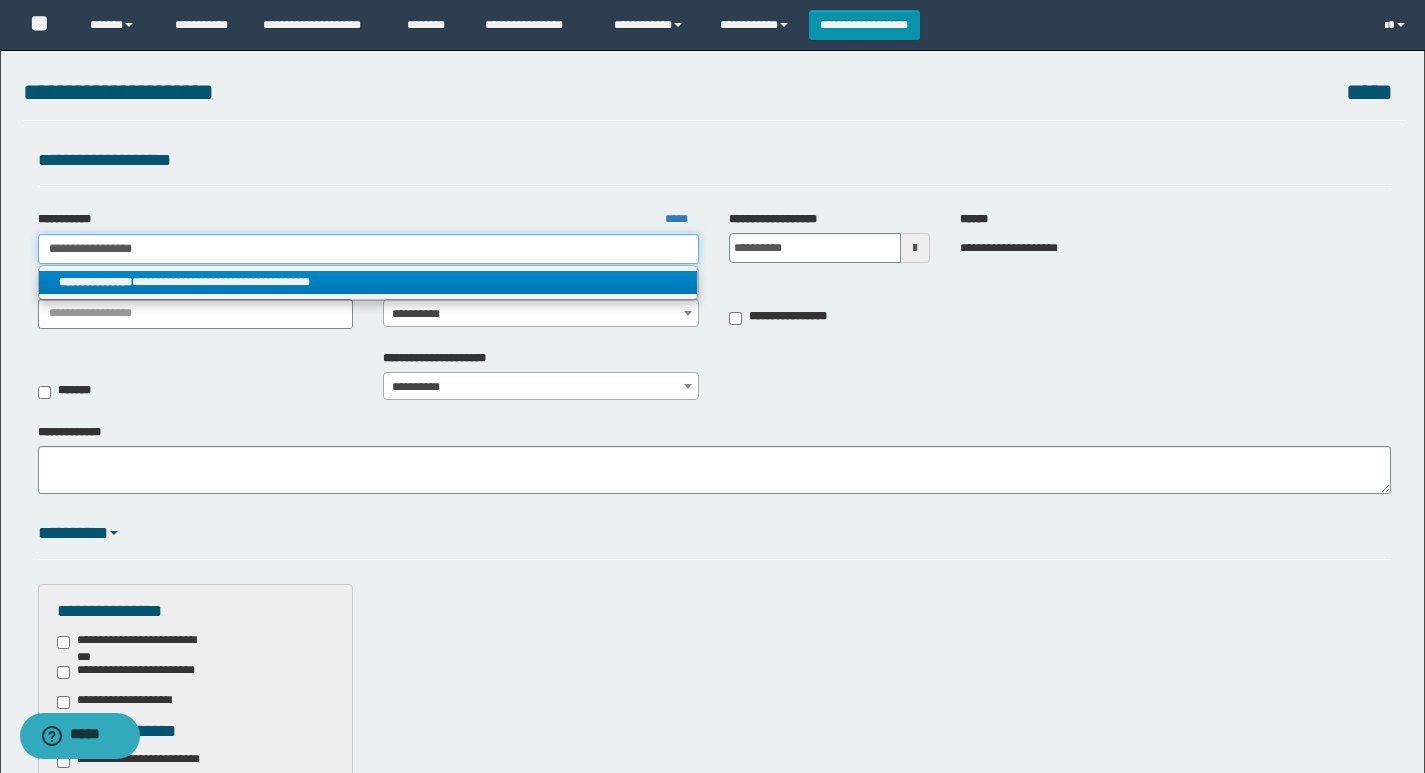 type 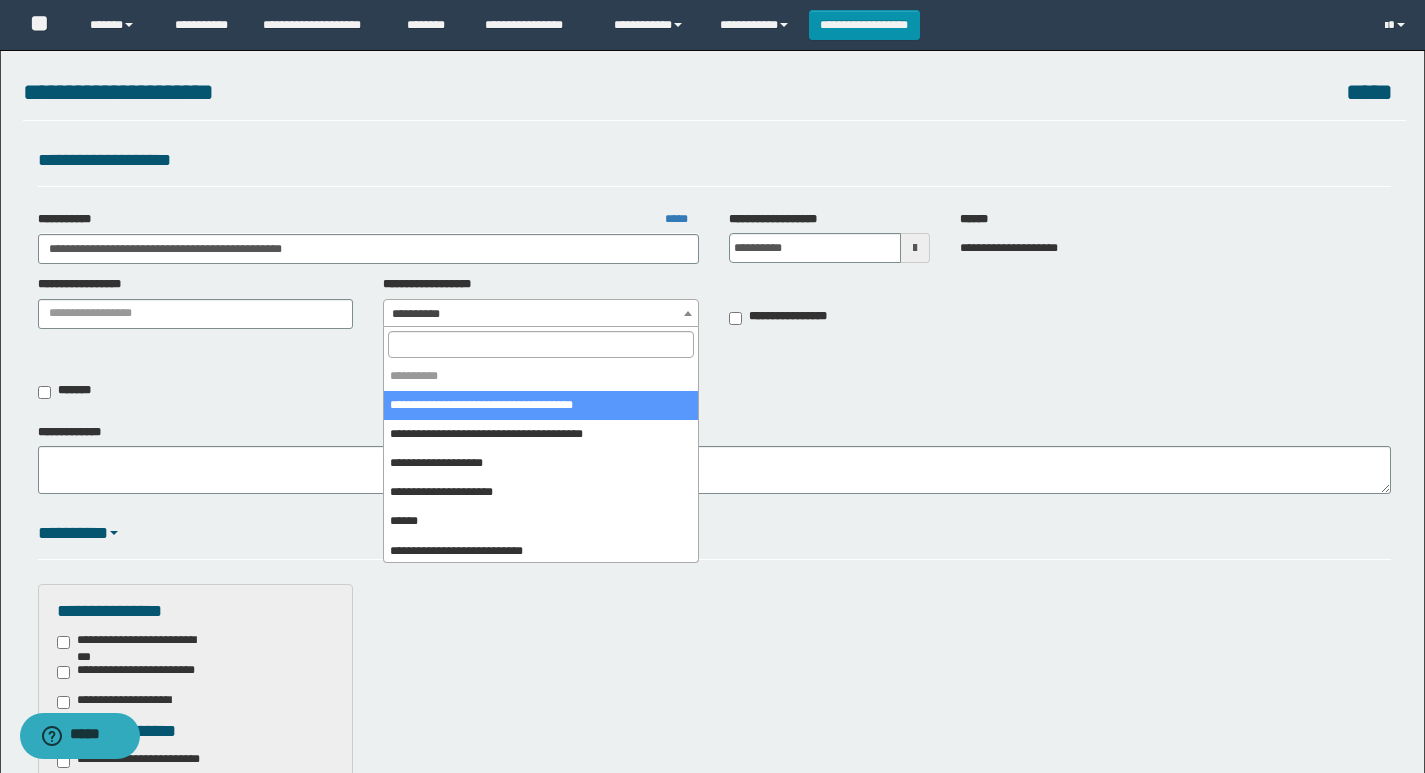 click on "**********" at bounding box center [541, 314] 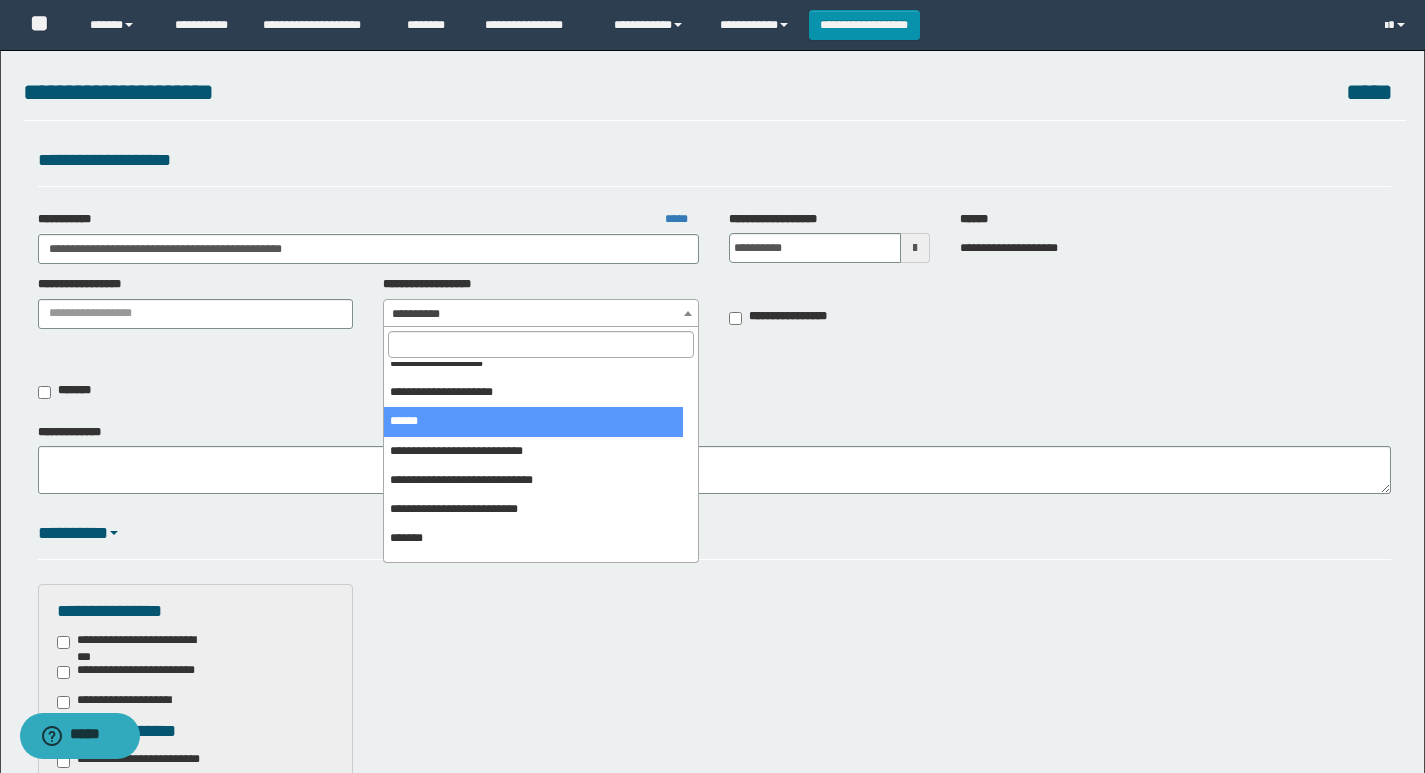 scroll, scrollTop: 200, scrollLeft: 0, axis: vertical 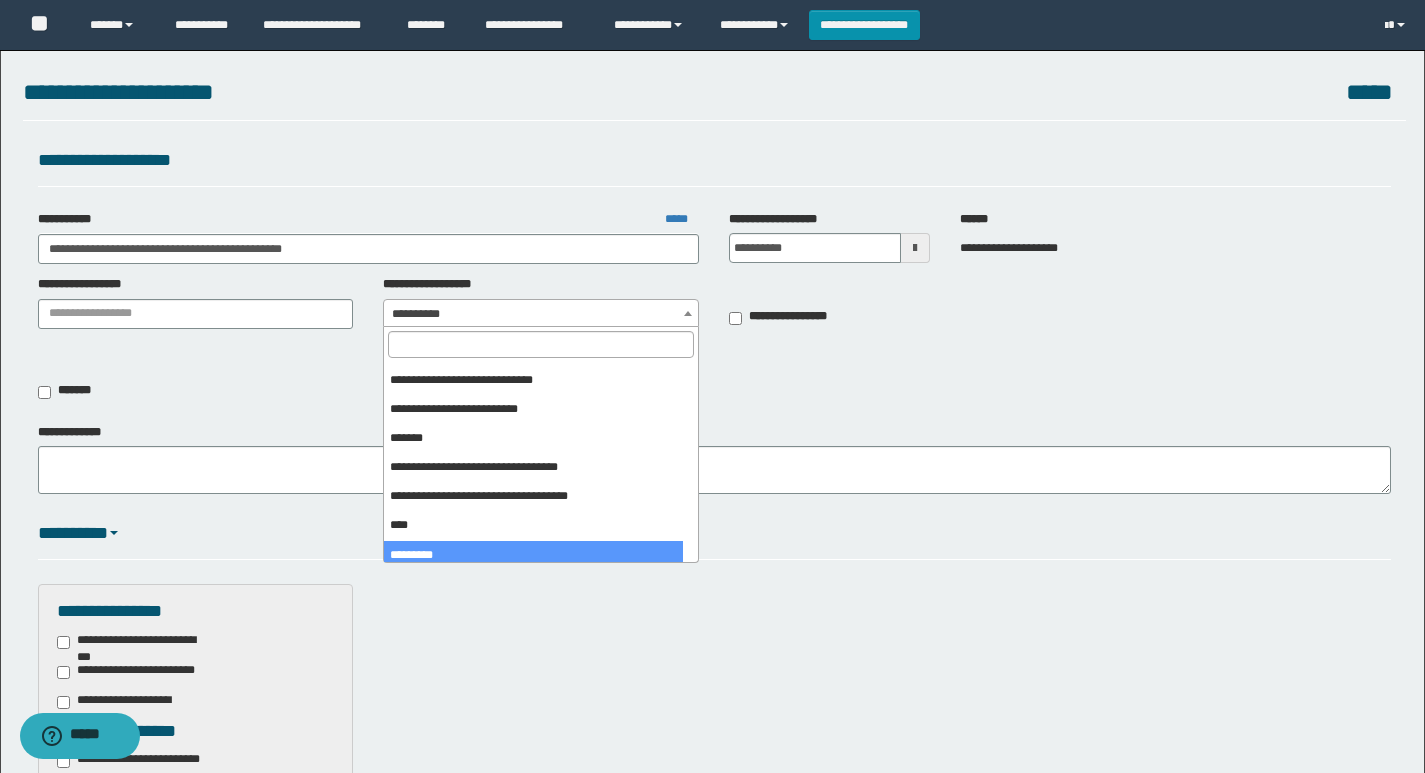 select on "***" 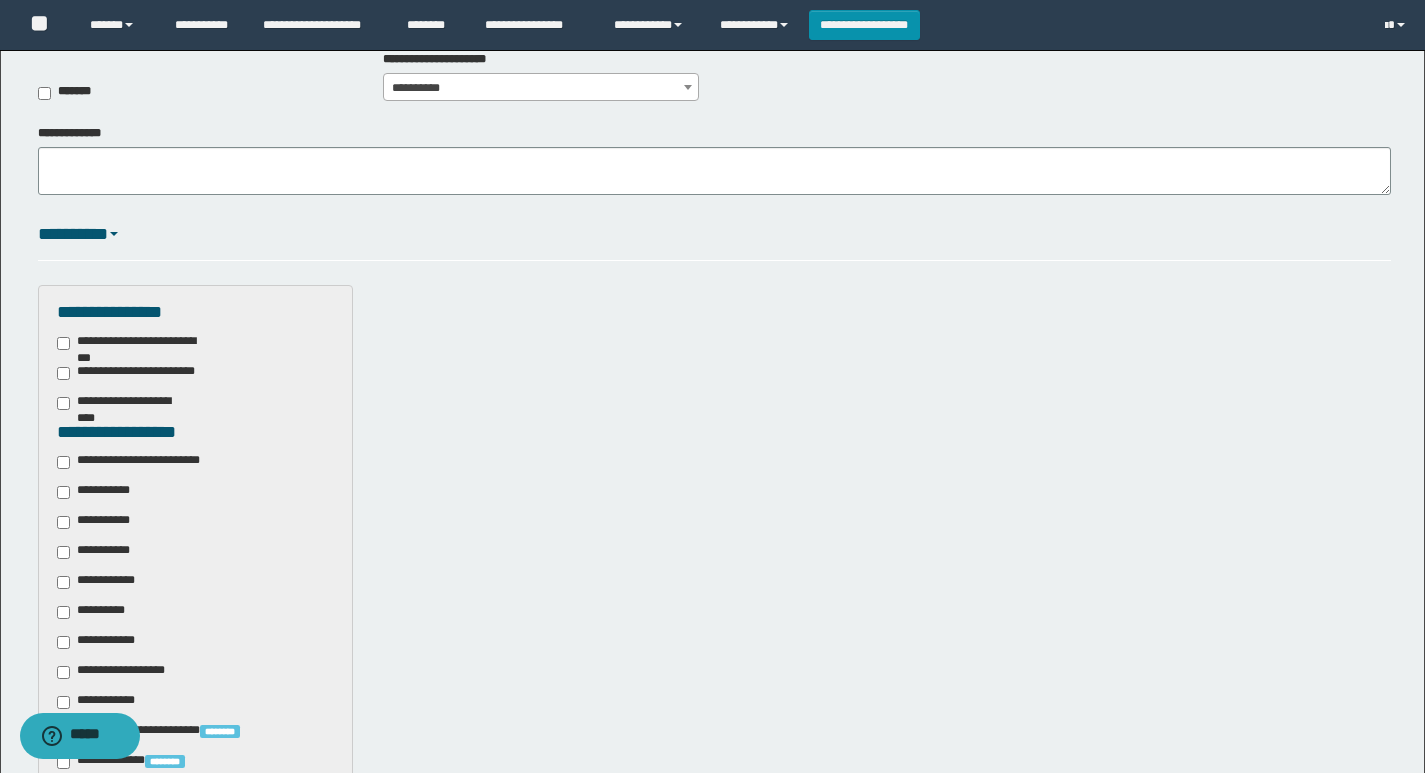 scroll, scrollTop: 300, scrollLeft: 0, axis: vertical 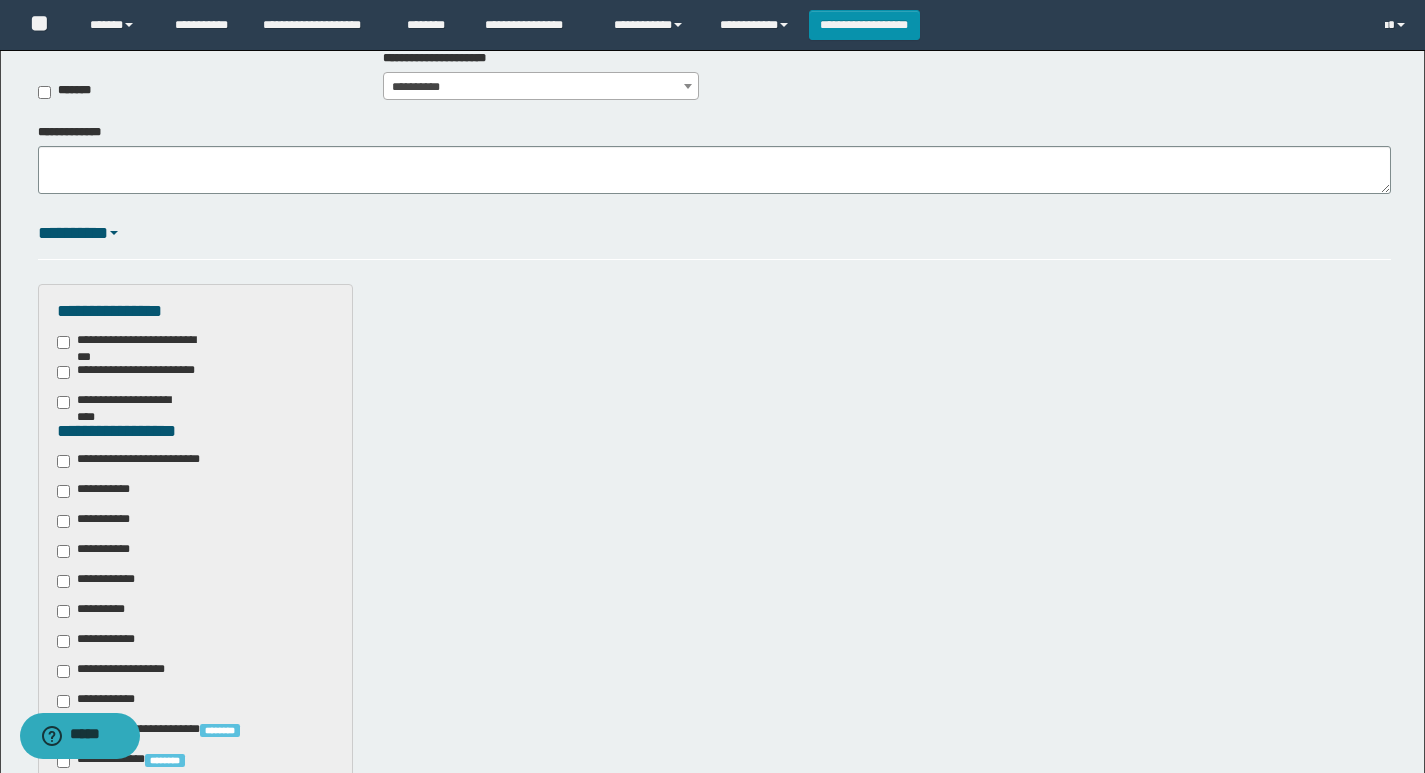 click on "**********" at bounding box center [196, 432] 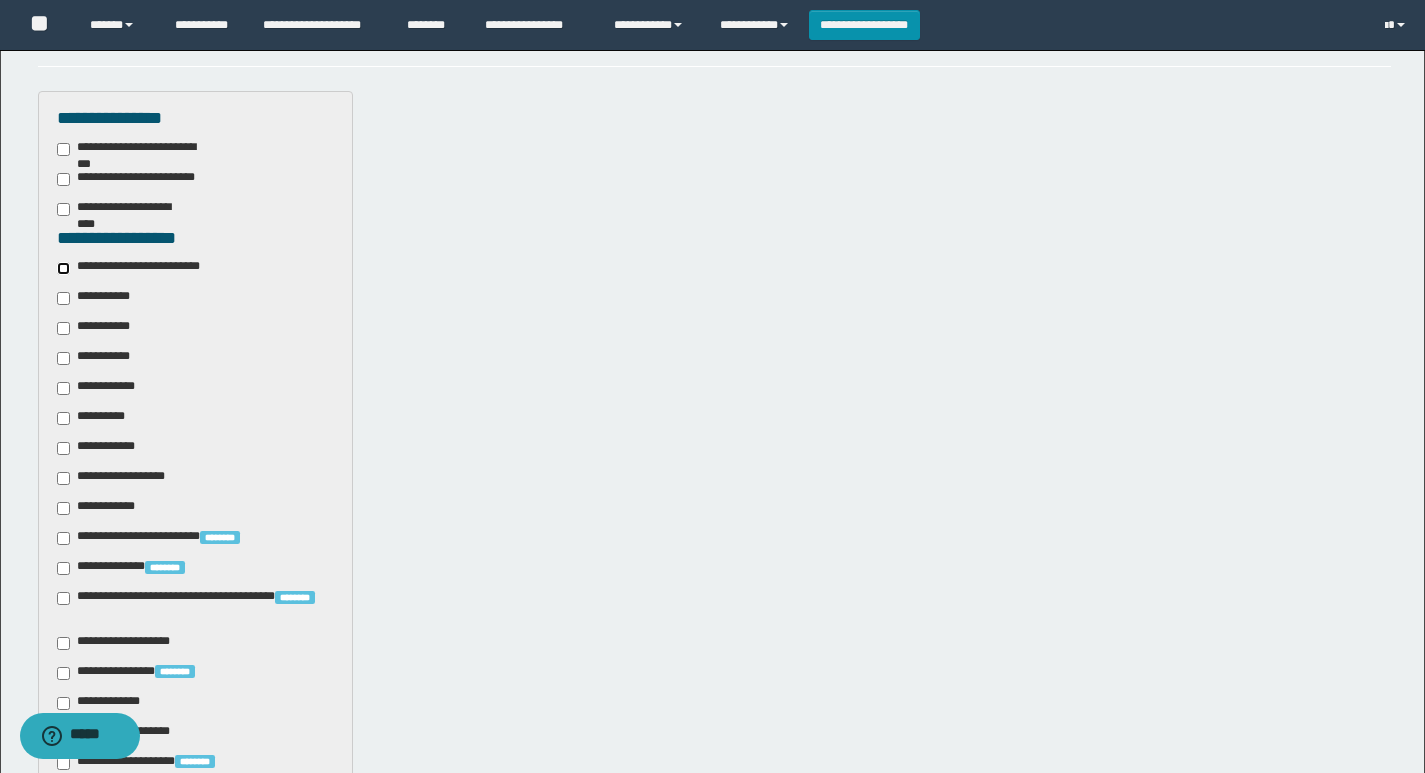scroll, scrollTop: 900, scrollLeft: 0, axis: vertical 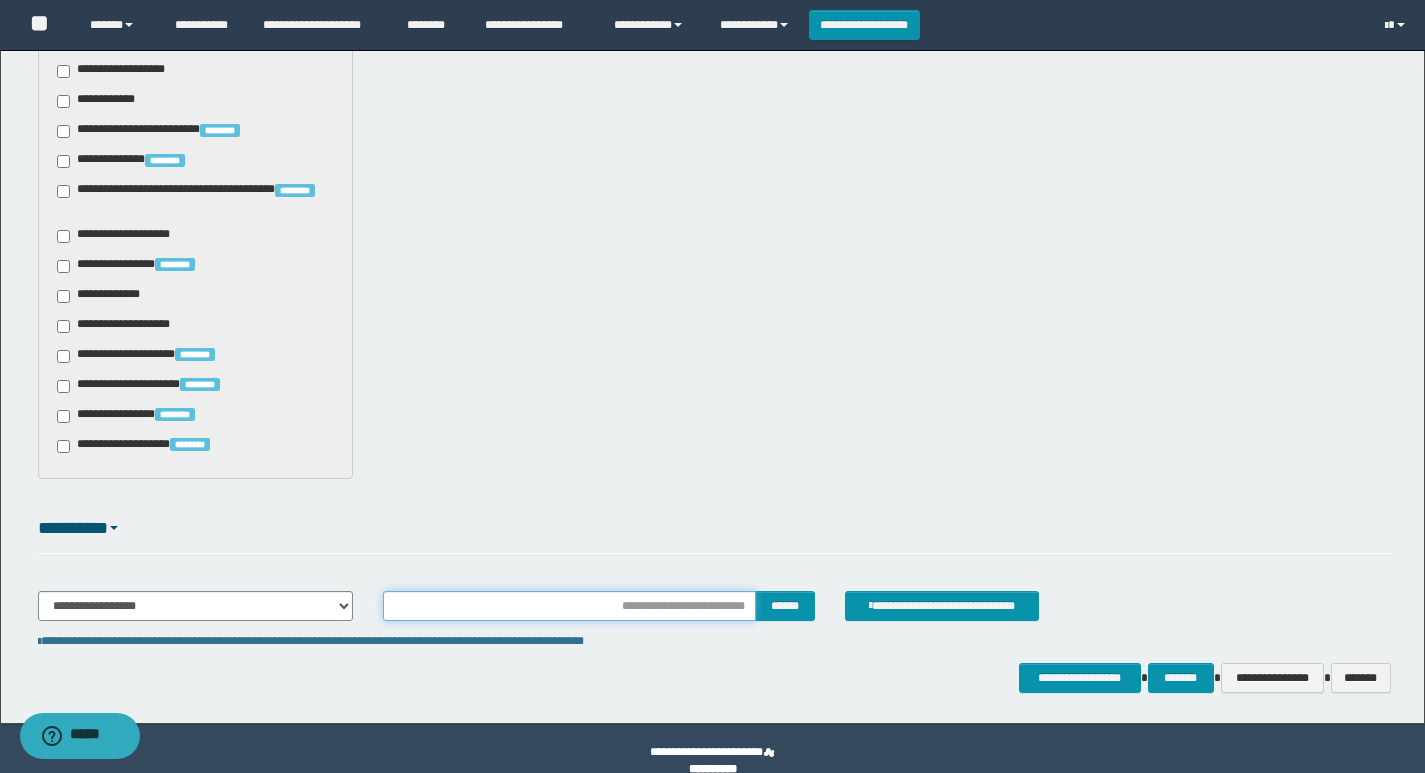click at bounding box center (569, 606) 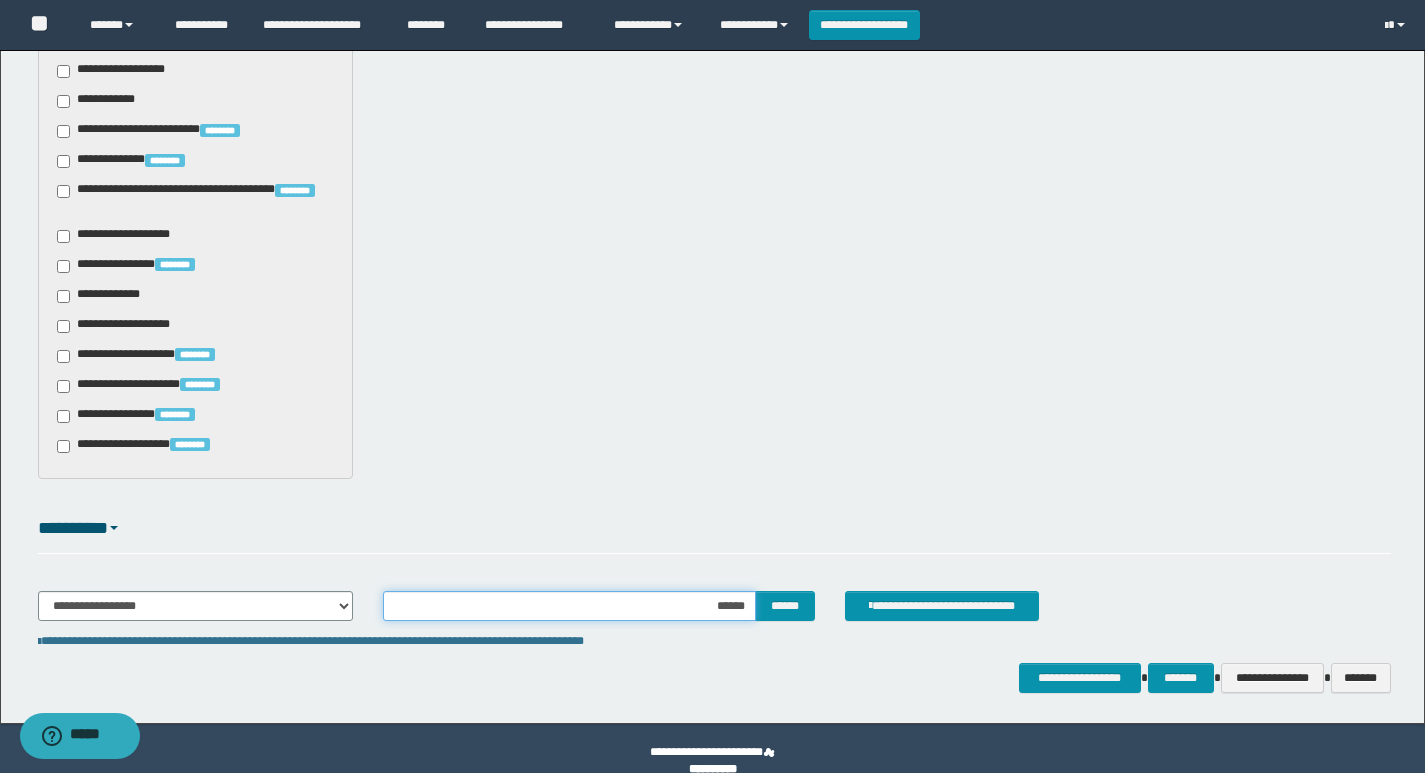 type on "*******" 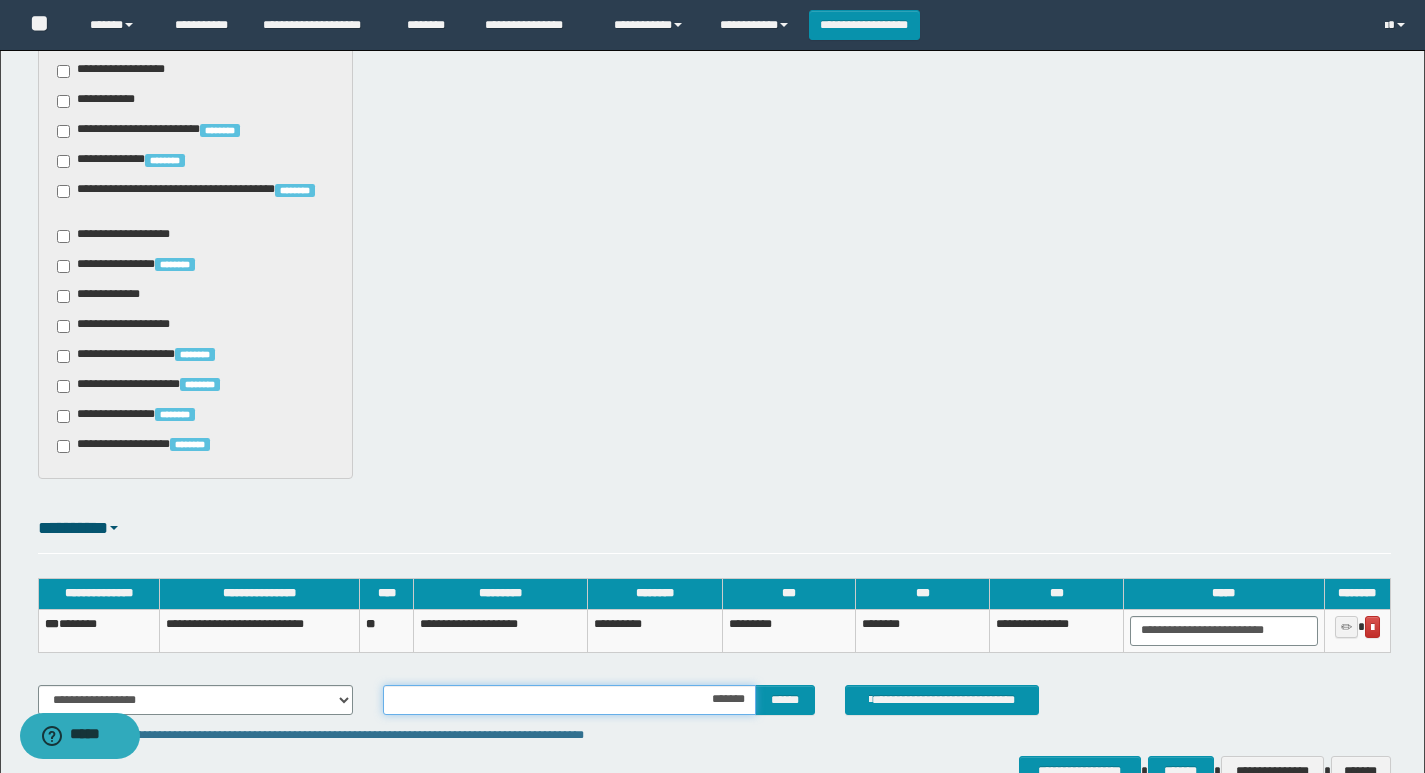 scroll, scrollTop: 1018, scrollLeft: 0, axis: vertical 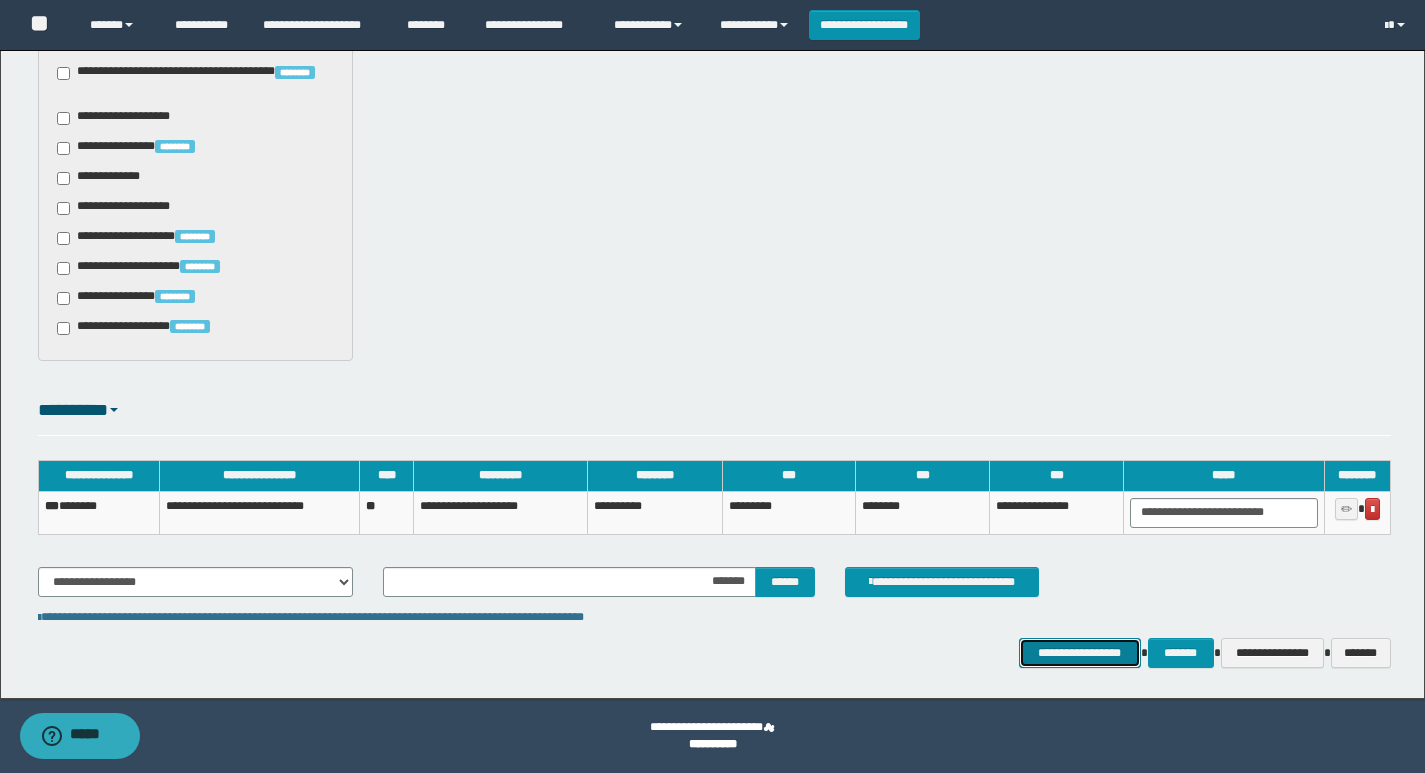 click on "**********" at bounding box center [1080, 653] 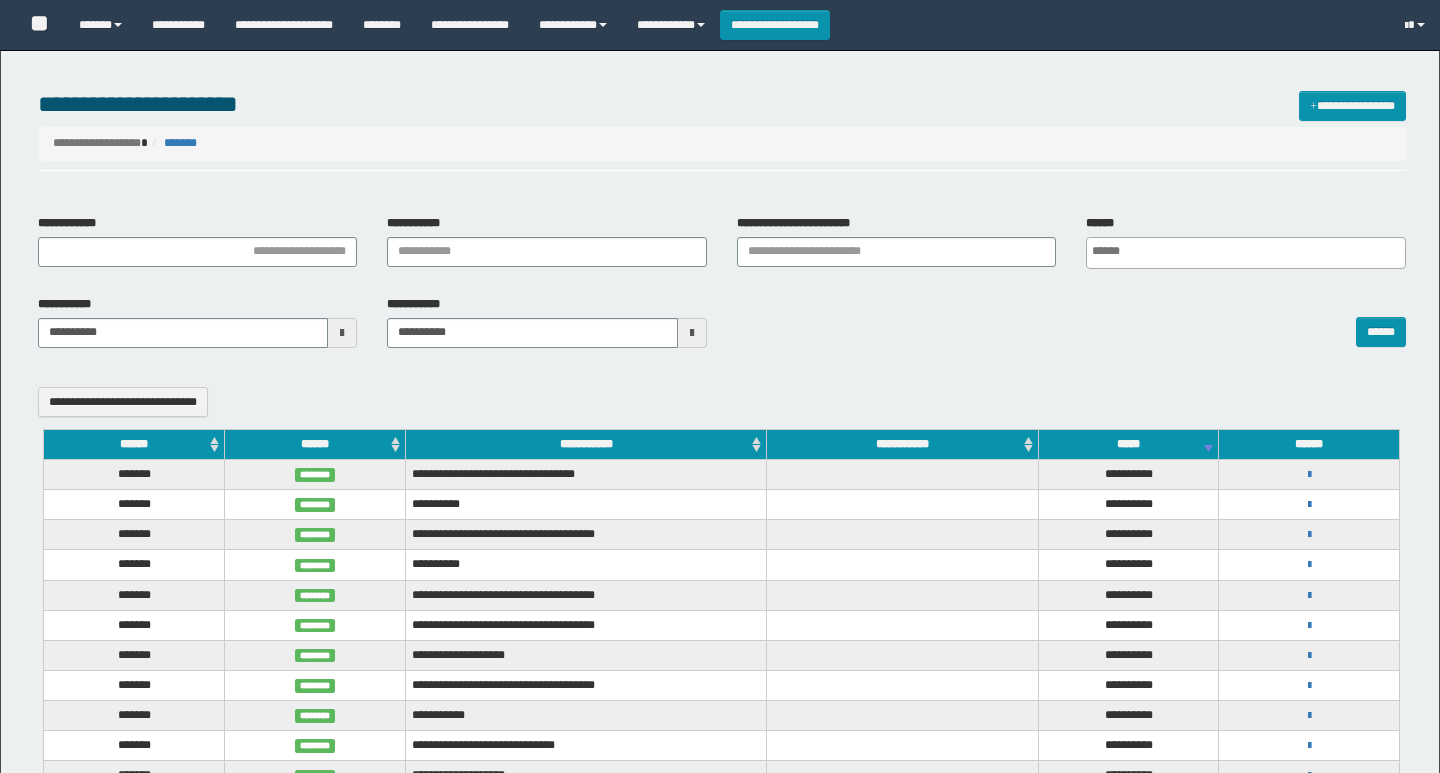 select 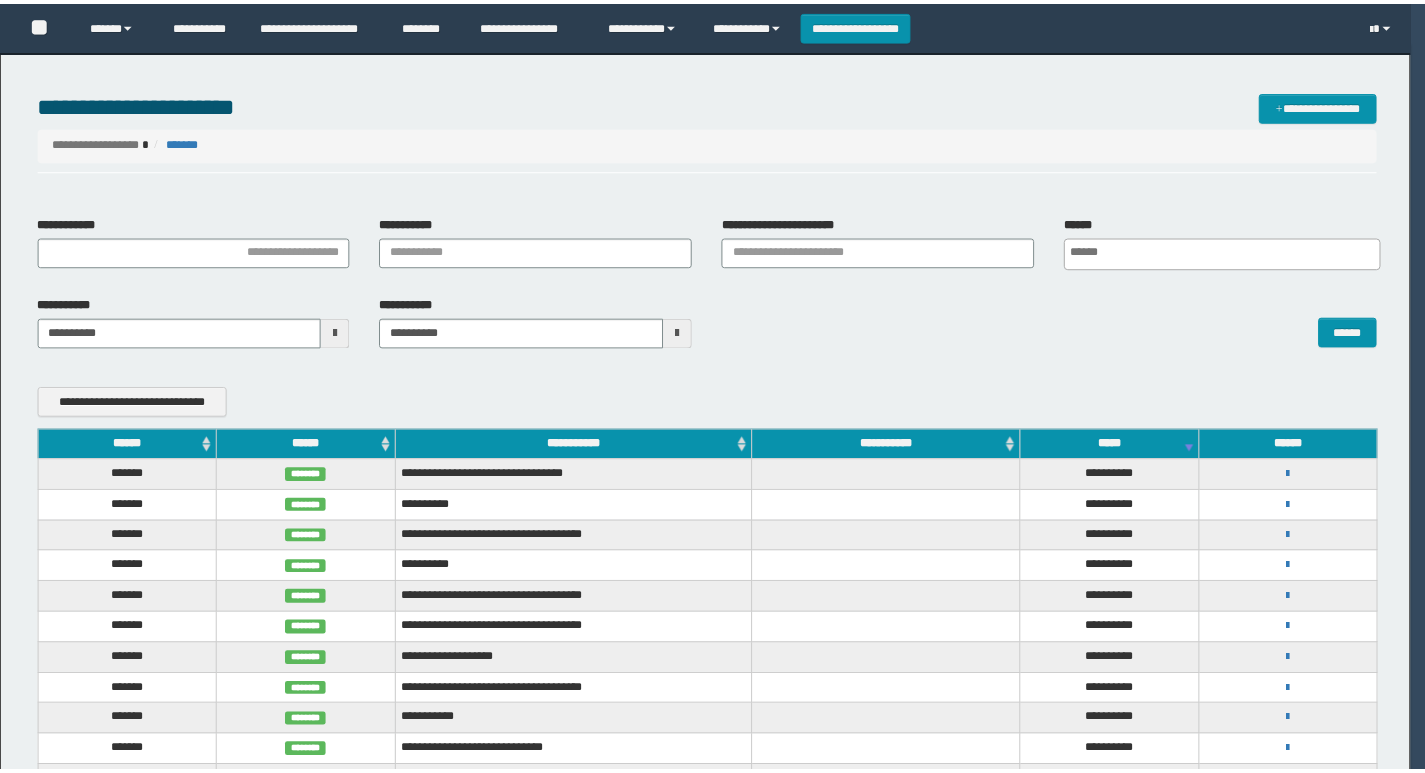scroll, scrollTop: 0, scrollLeft: 0, axis: both 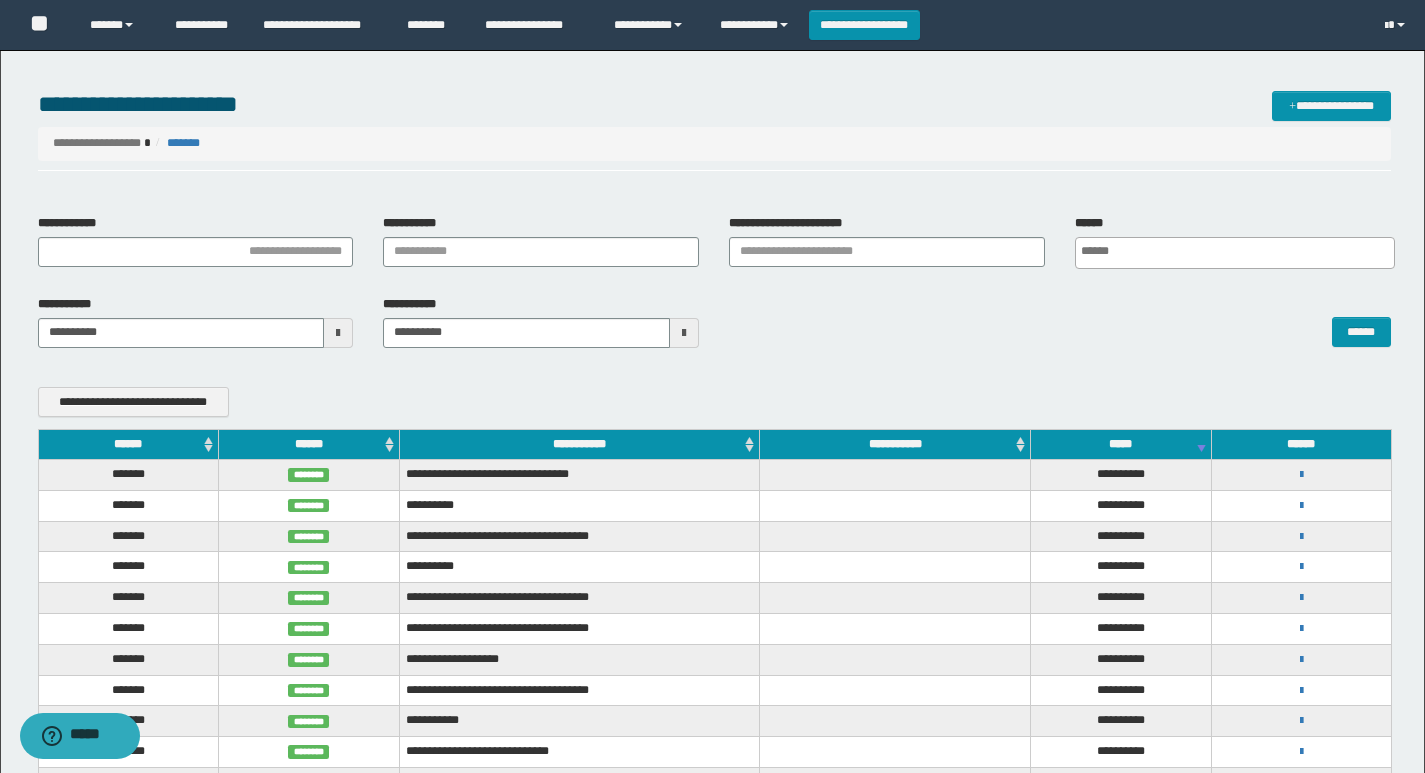 click on "**********" at bounding box center [1301, 474] 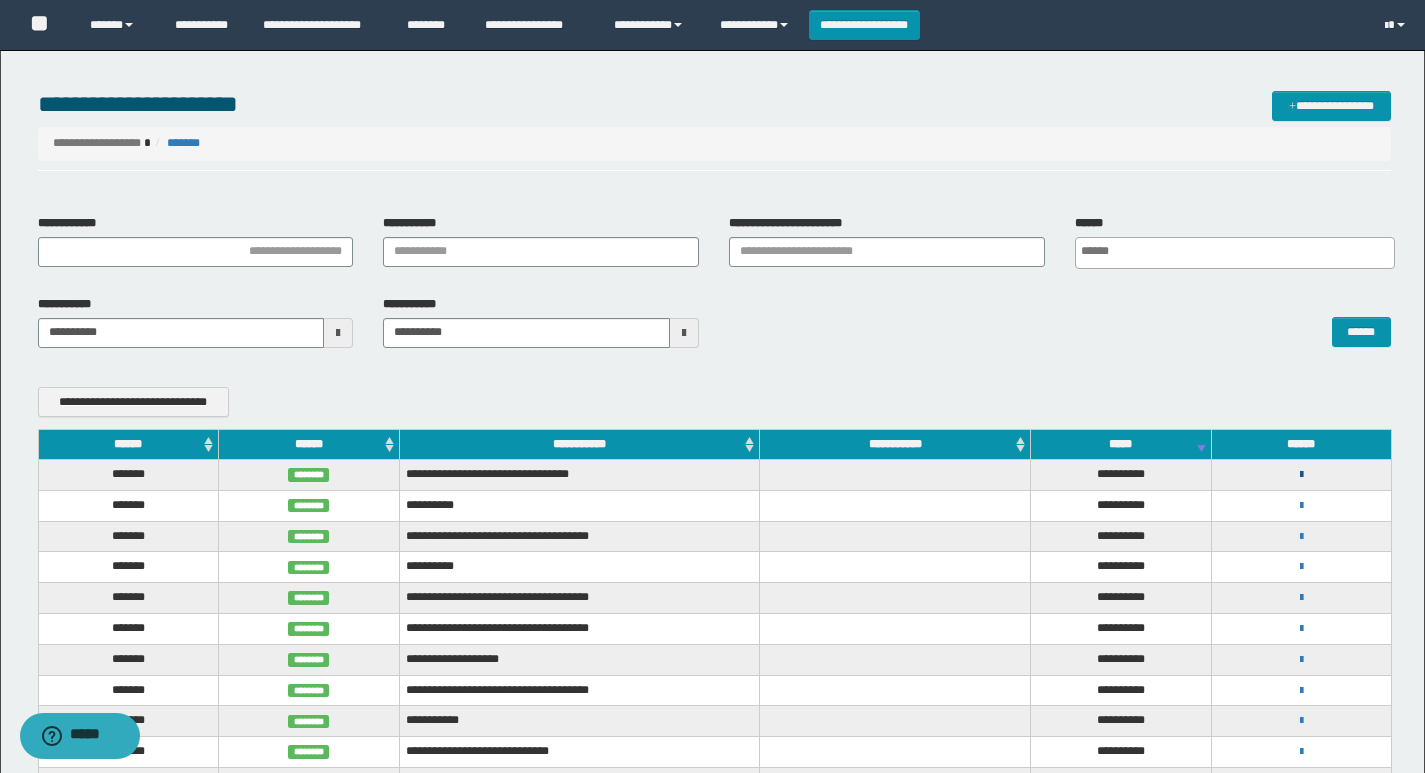 click at bounding box center (1301, 475) 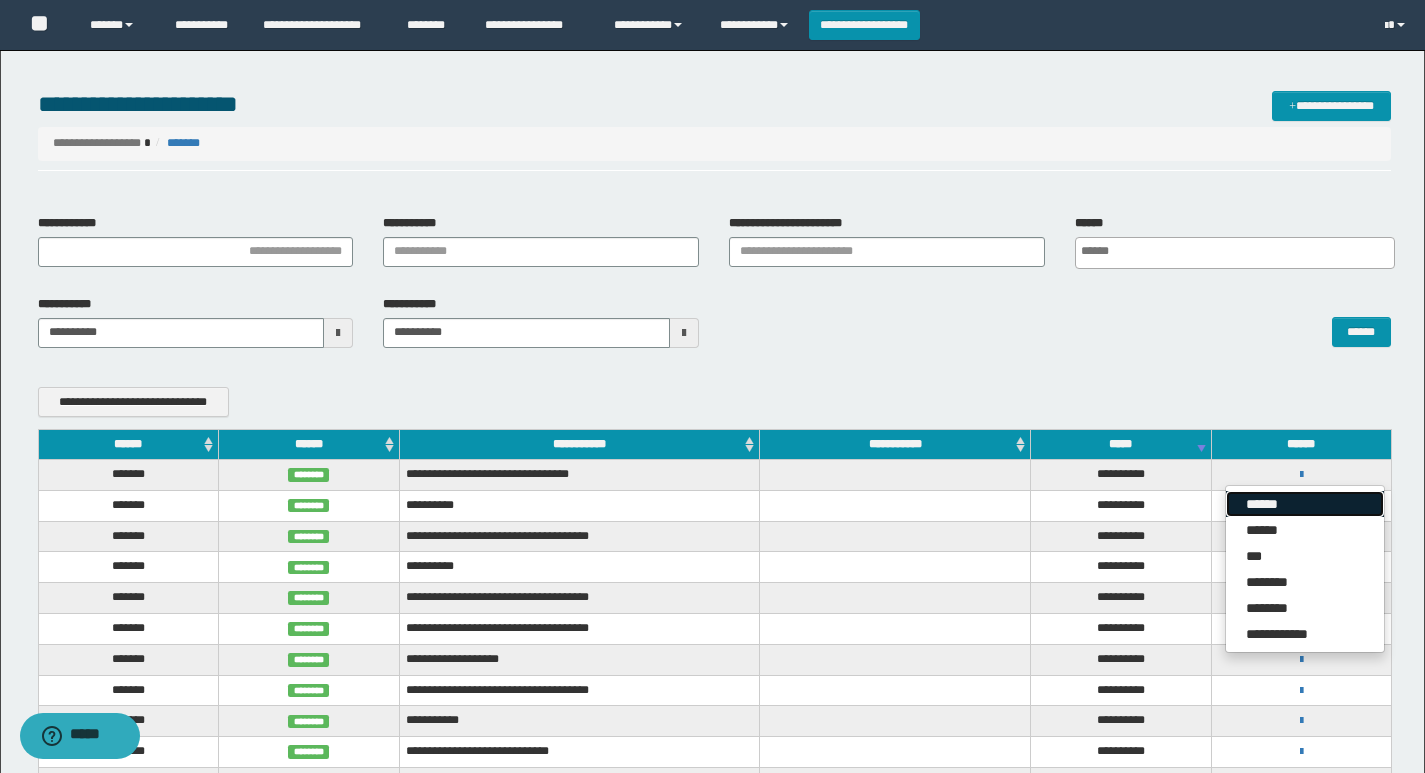 click on "******" at bounding box center (1305, 504) 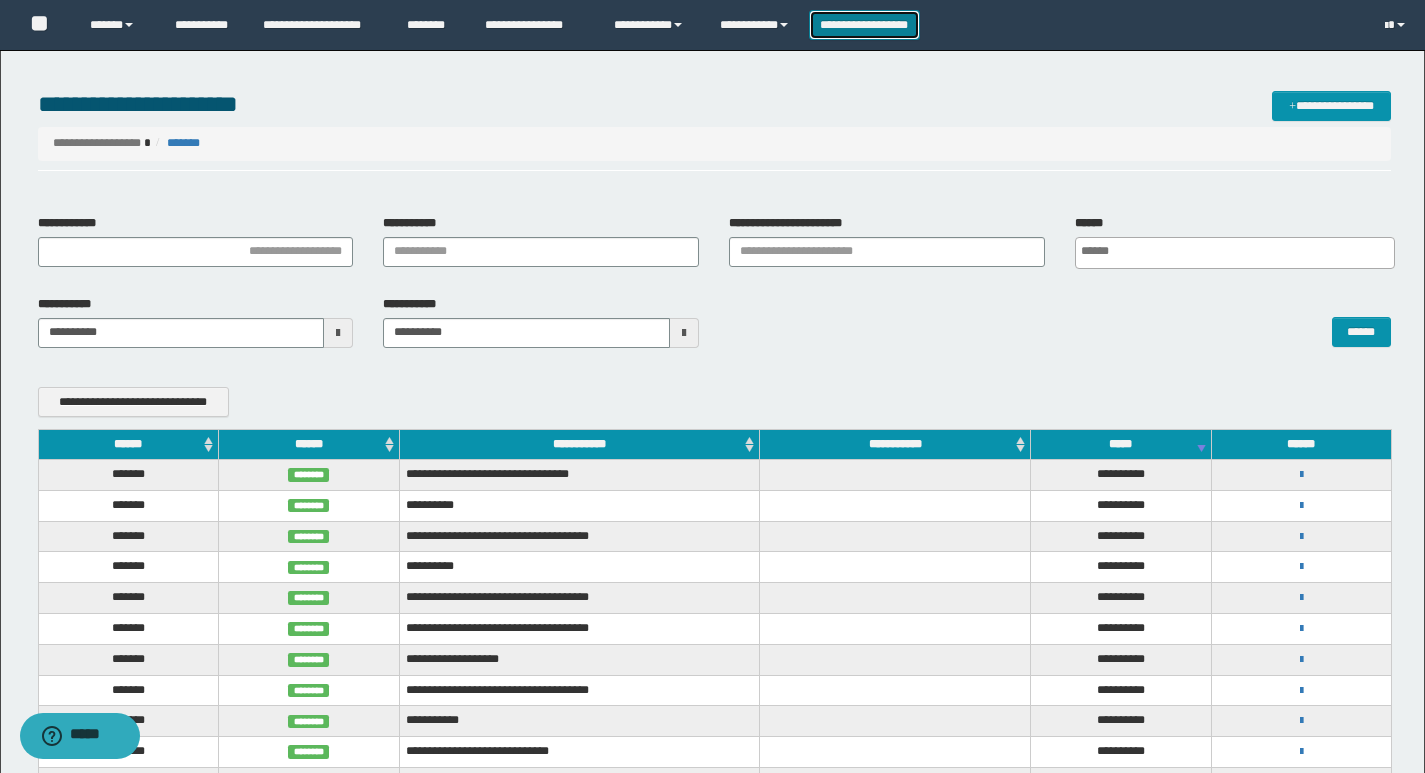 click on "**********" at bounding box center [864, 25] 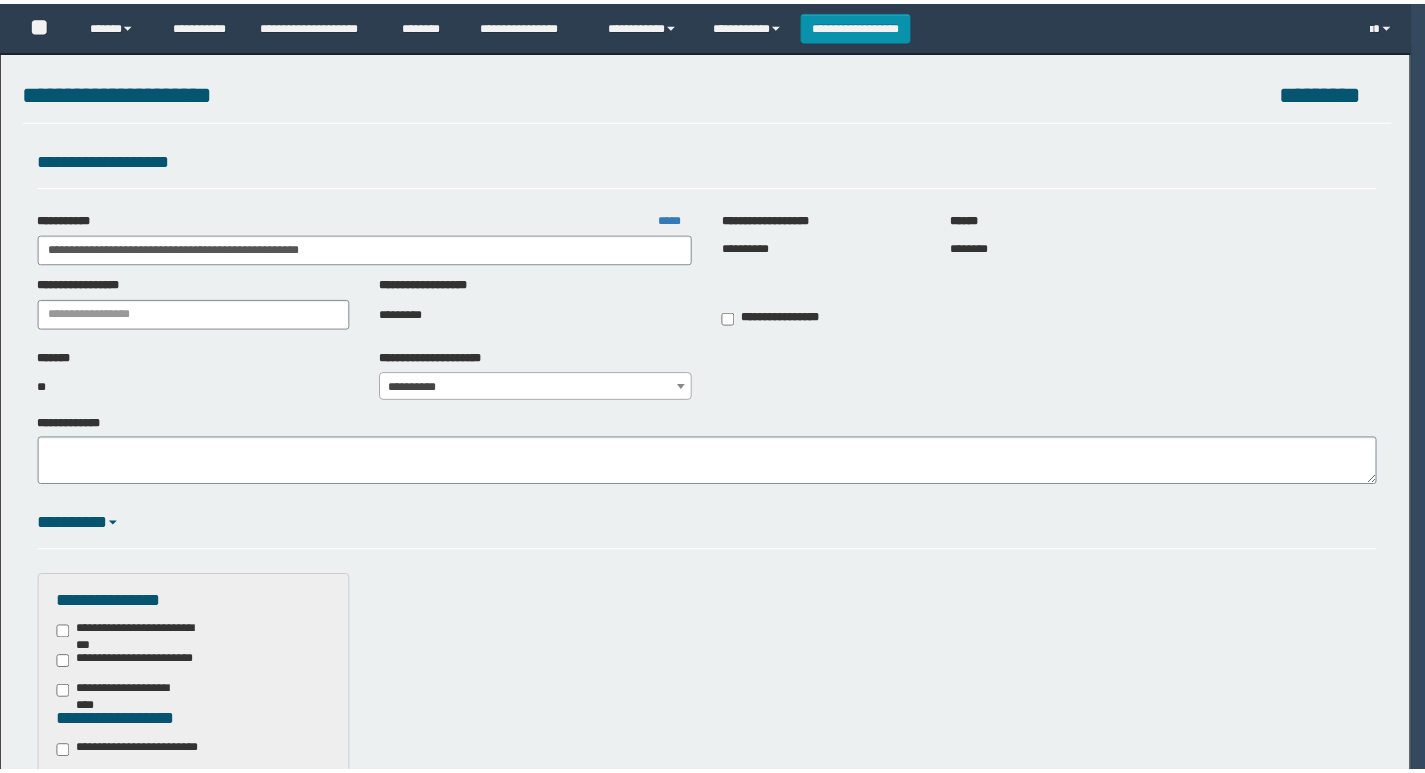 scroll, scrollTop: 0, scrollLeft: 0, axis: both 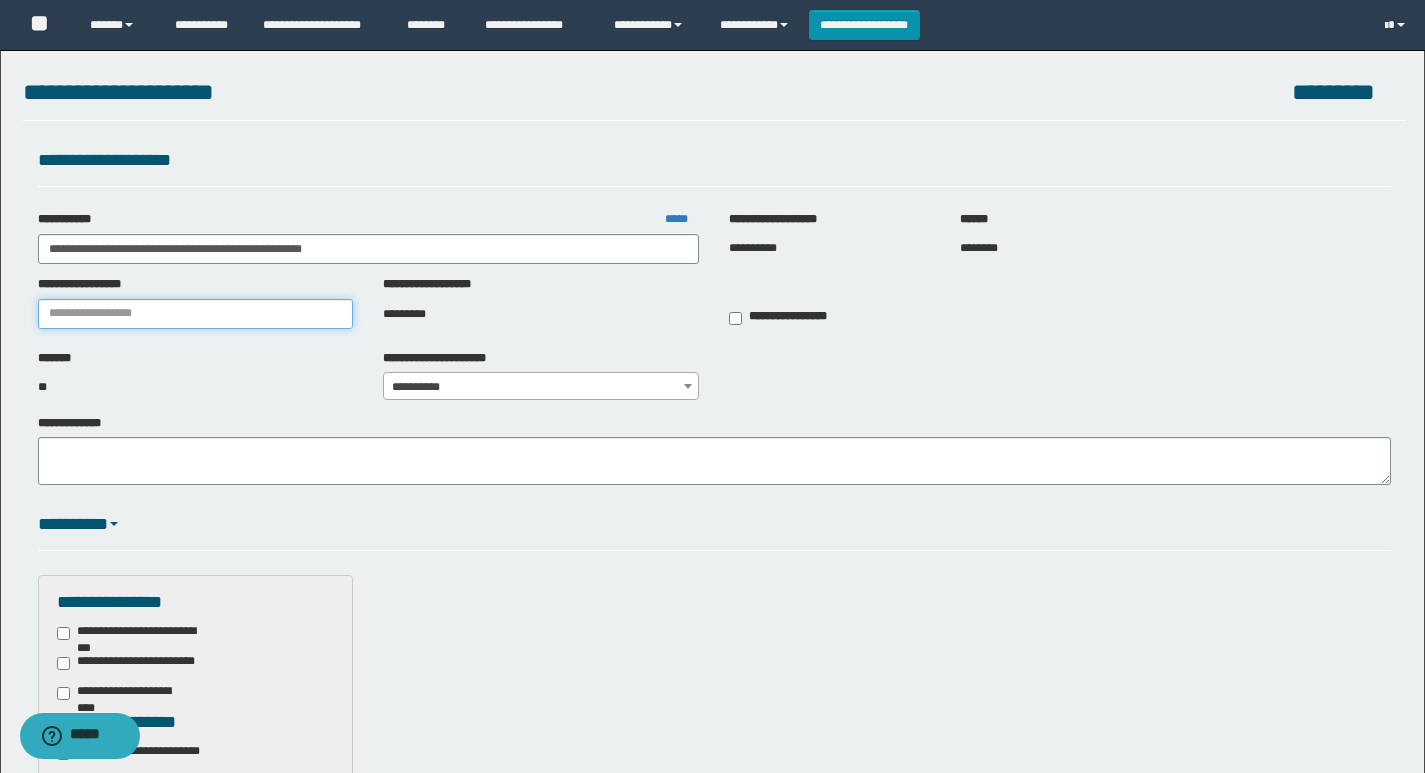 click on "**********" at bounding box center [196, 314] 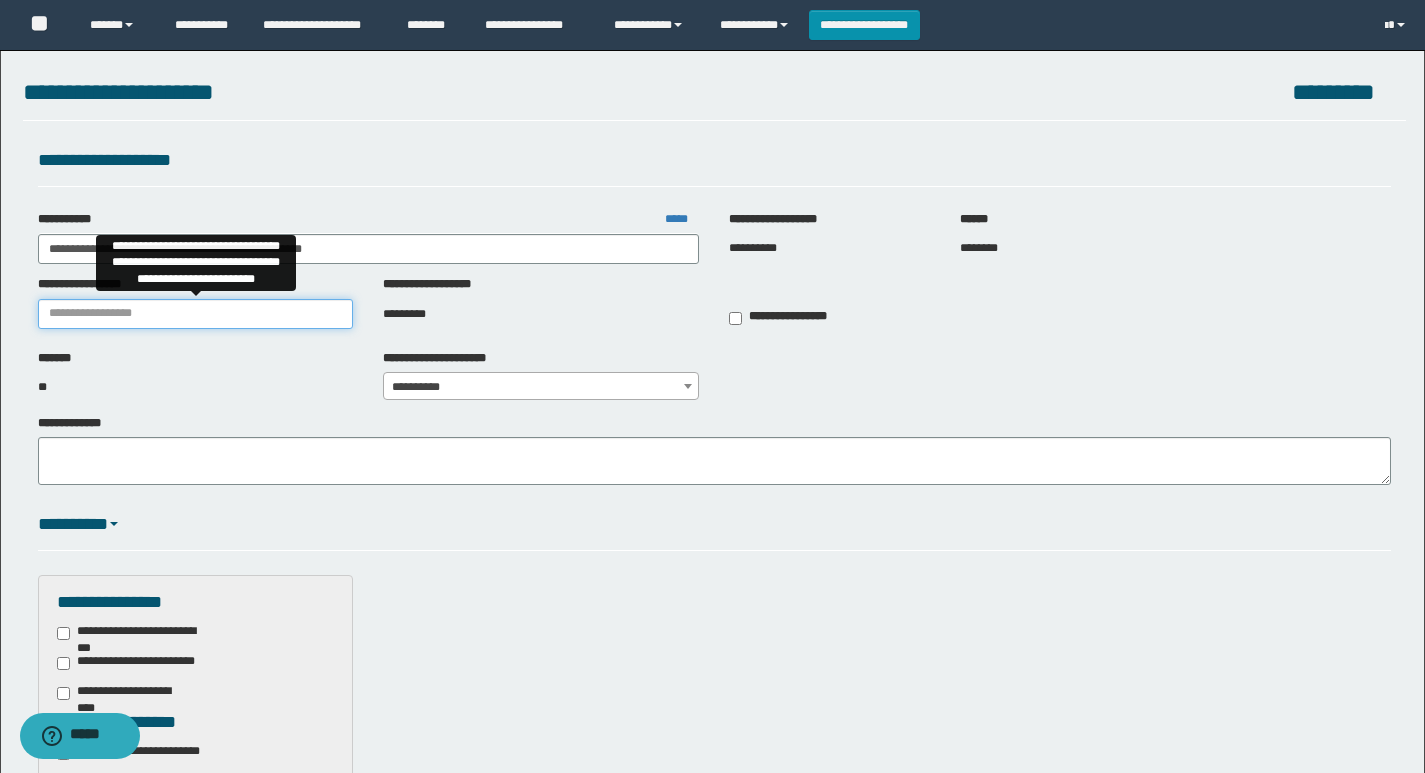 paste on "**********" 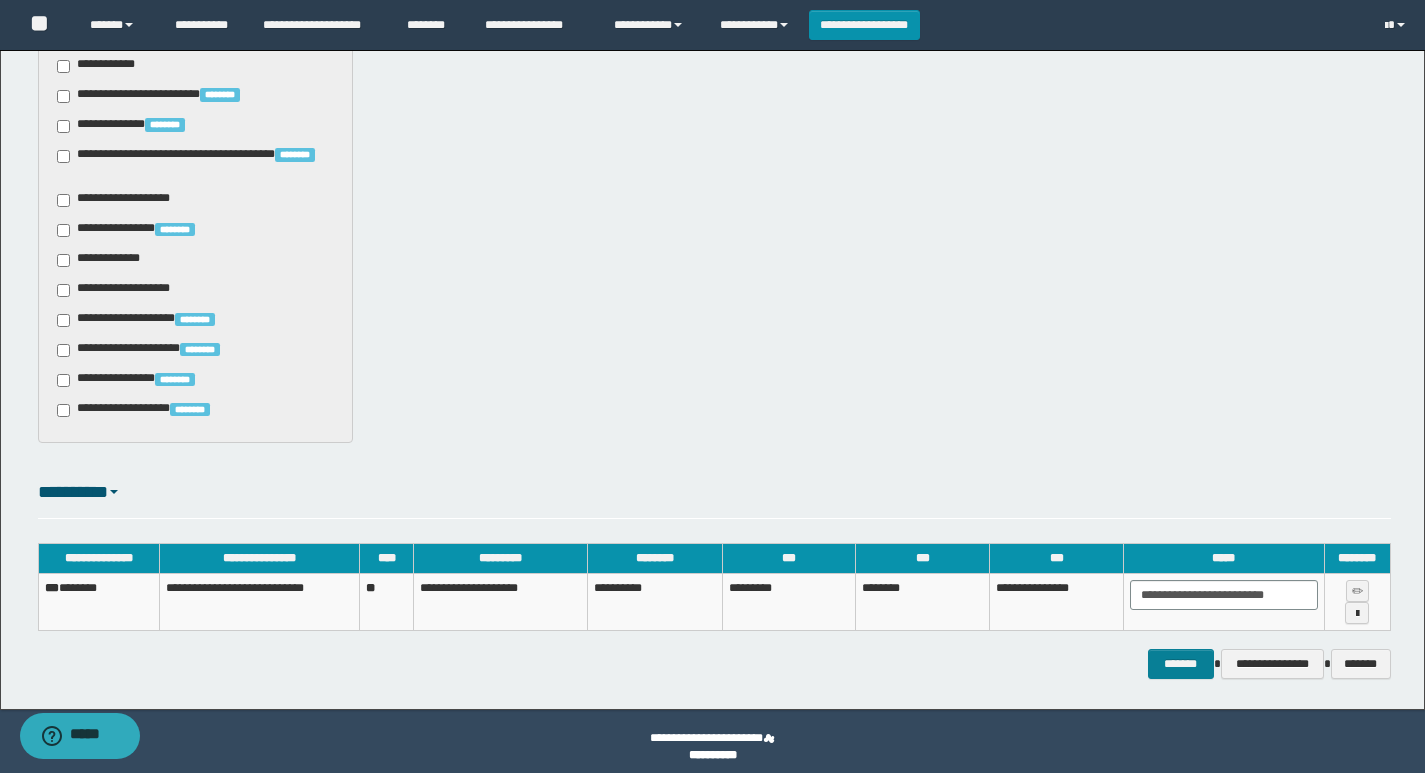 scroll, scrollTop: 939, scrollLeft: 0, axis: vertical 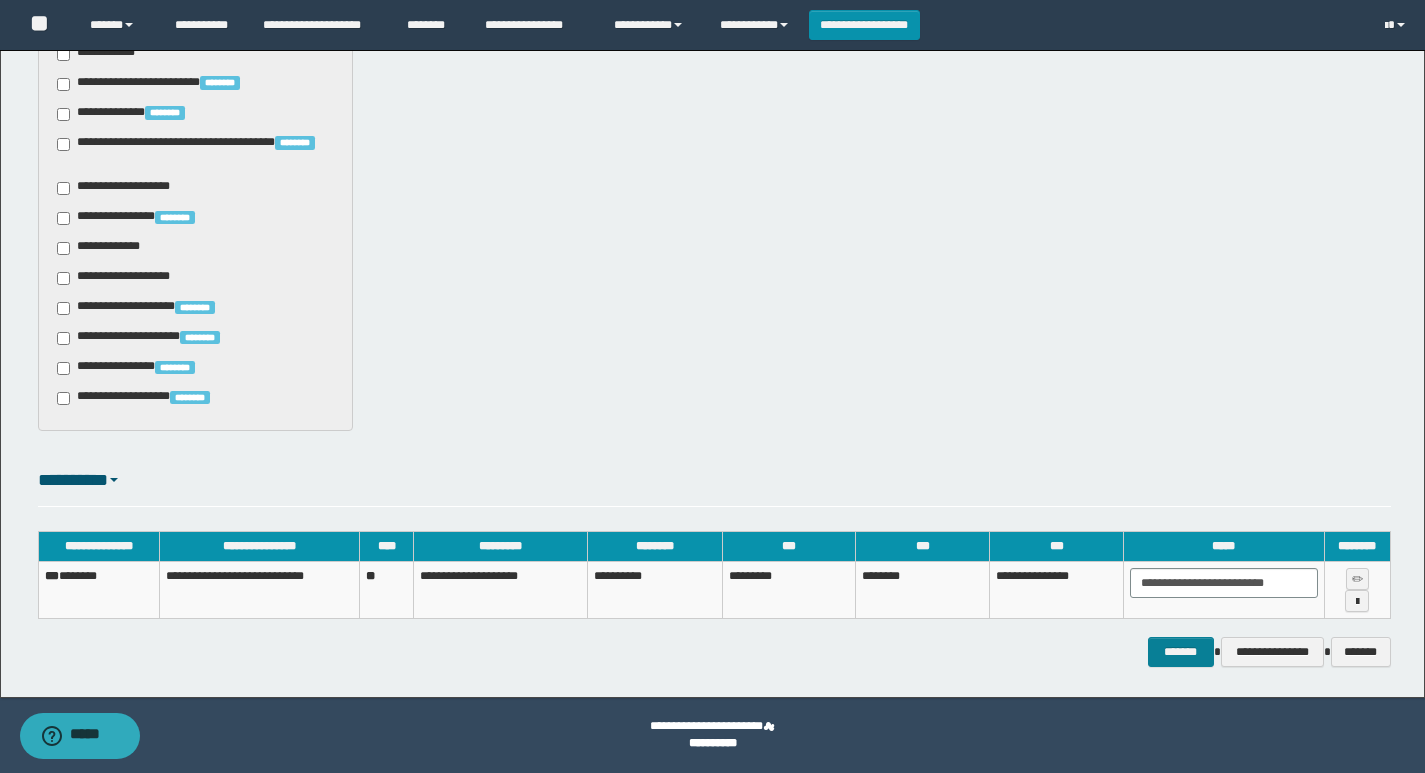 type on "**********" 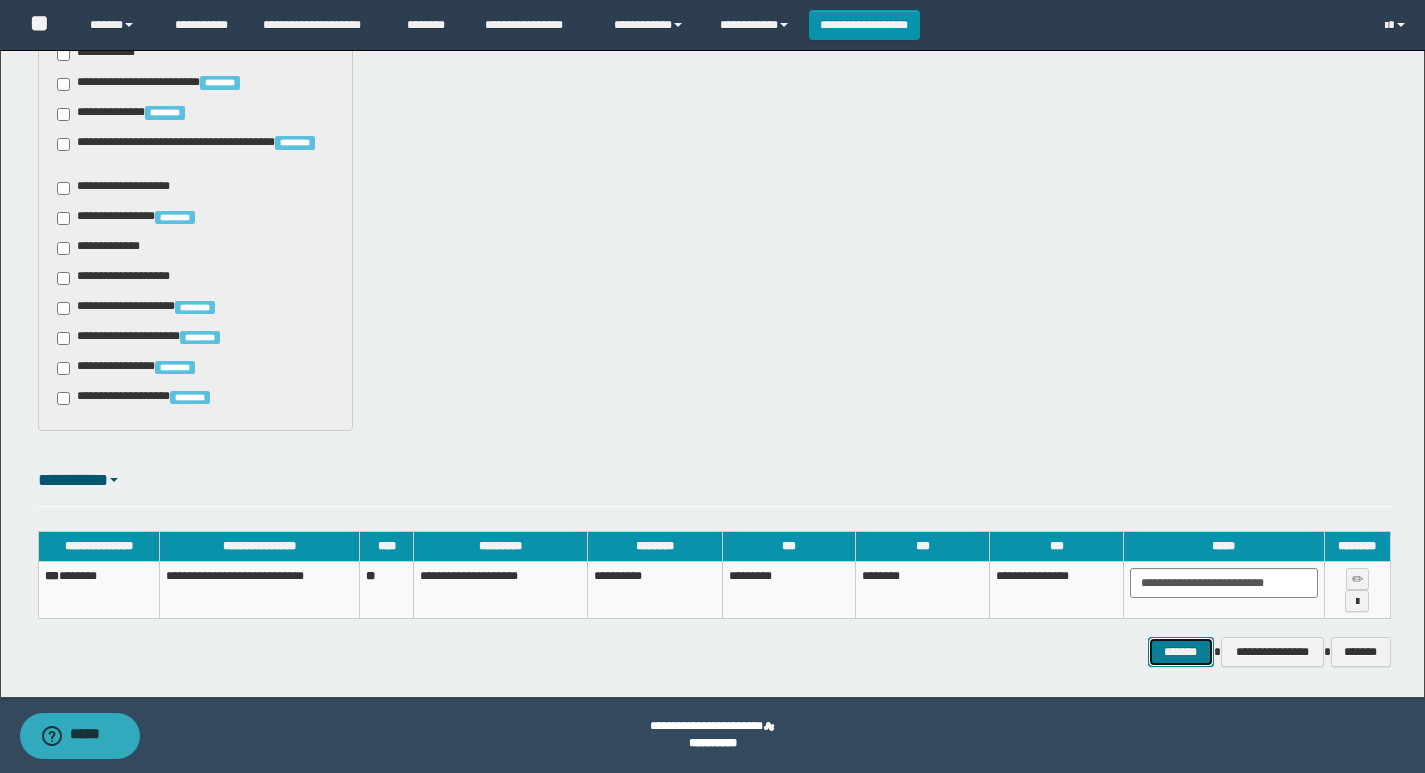 click on "*******" at bounding box center (1181, 652) 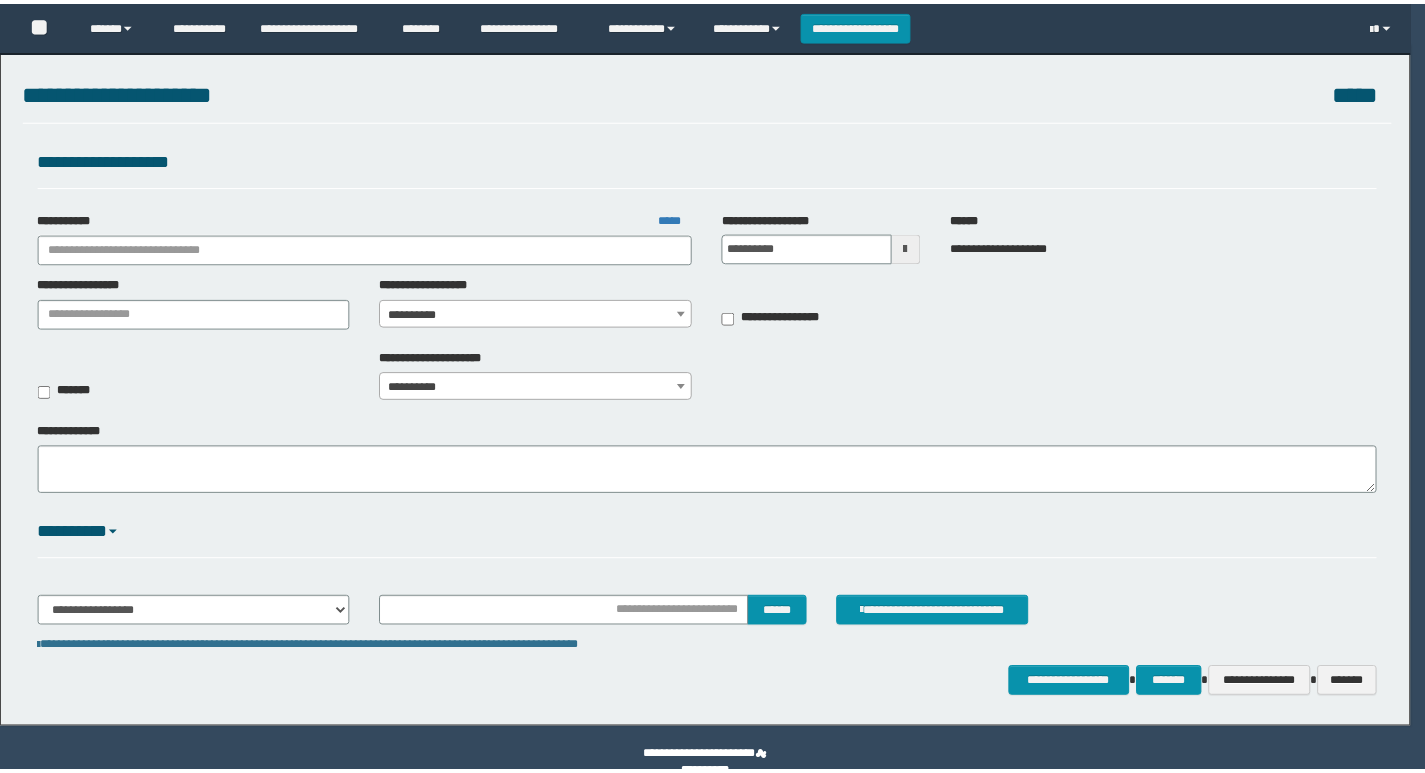 scroll, scrollTop: 0, scrollLeft: 0, axis: both 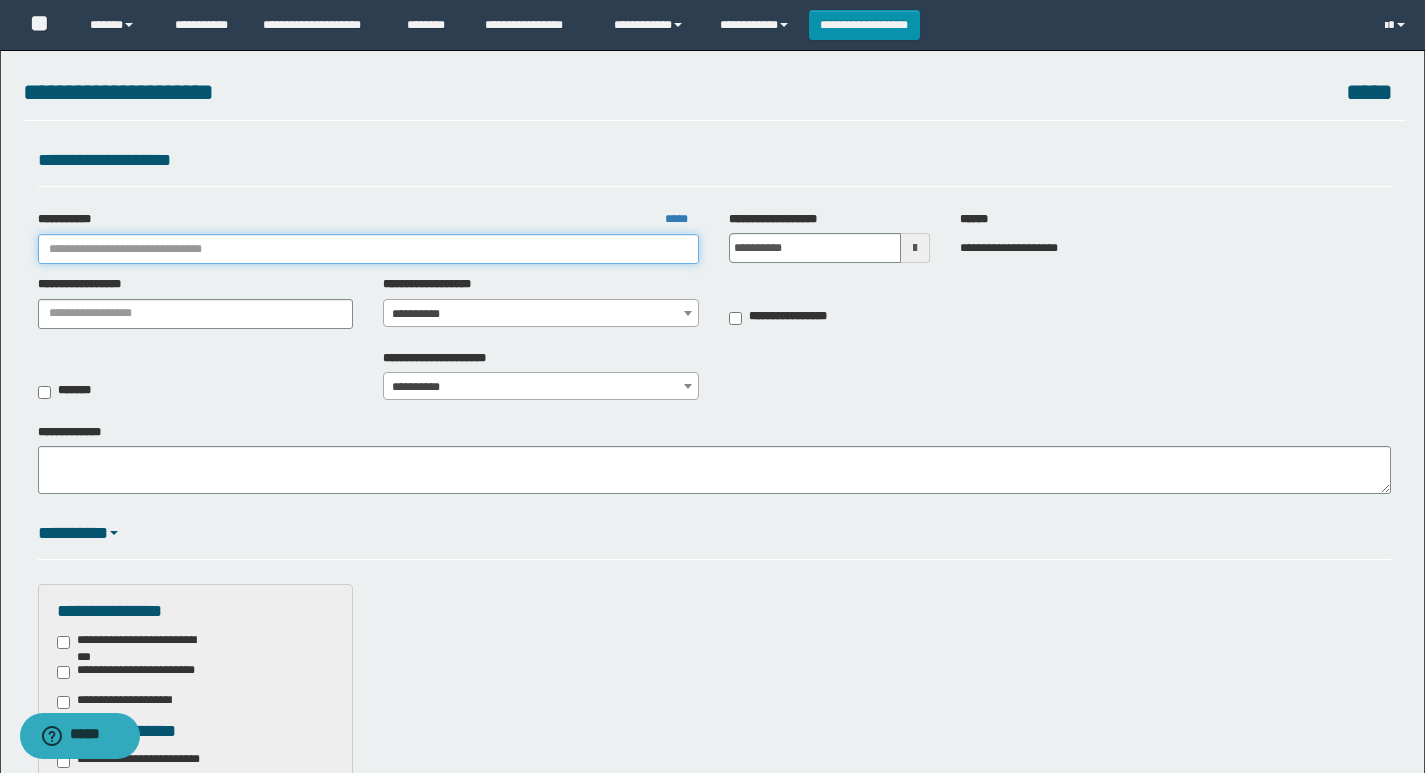 click on "**********" at bounding box center [369, 249] 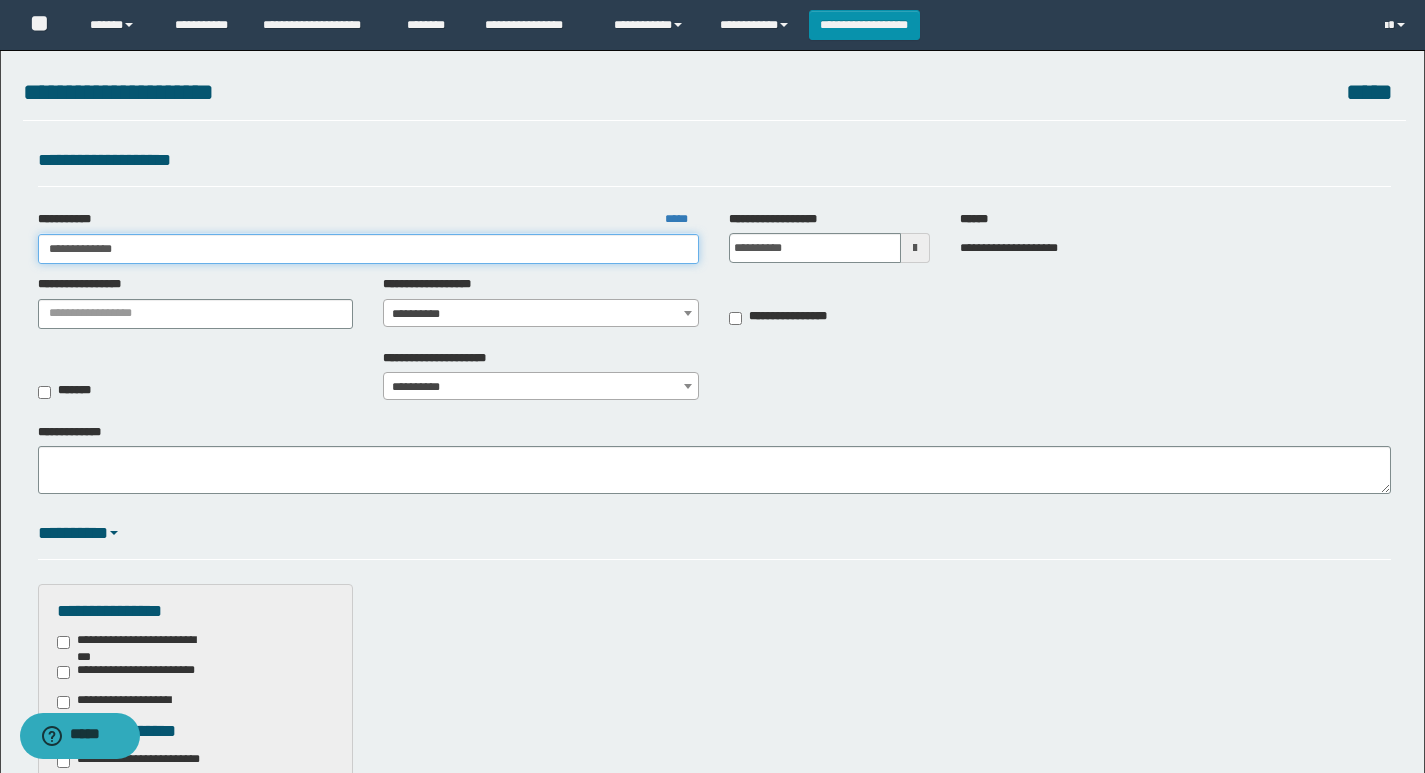type on "**********" 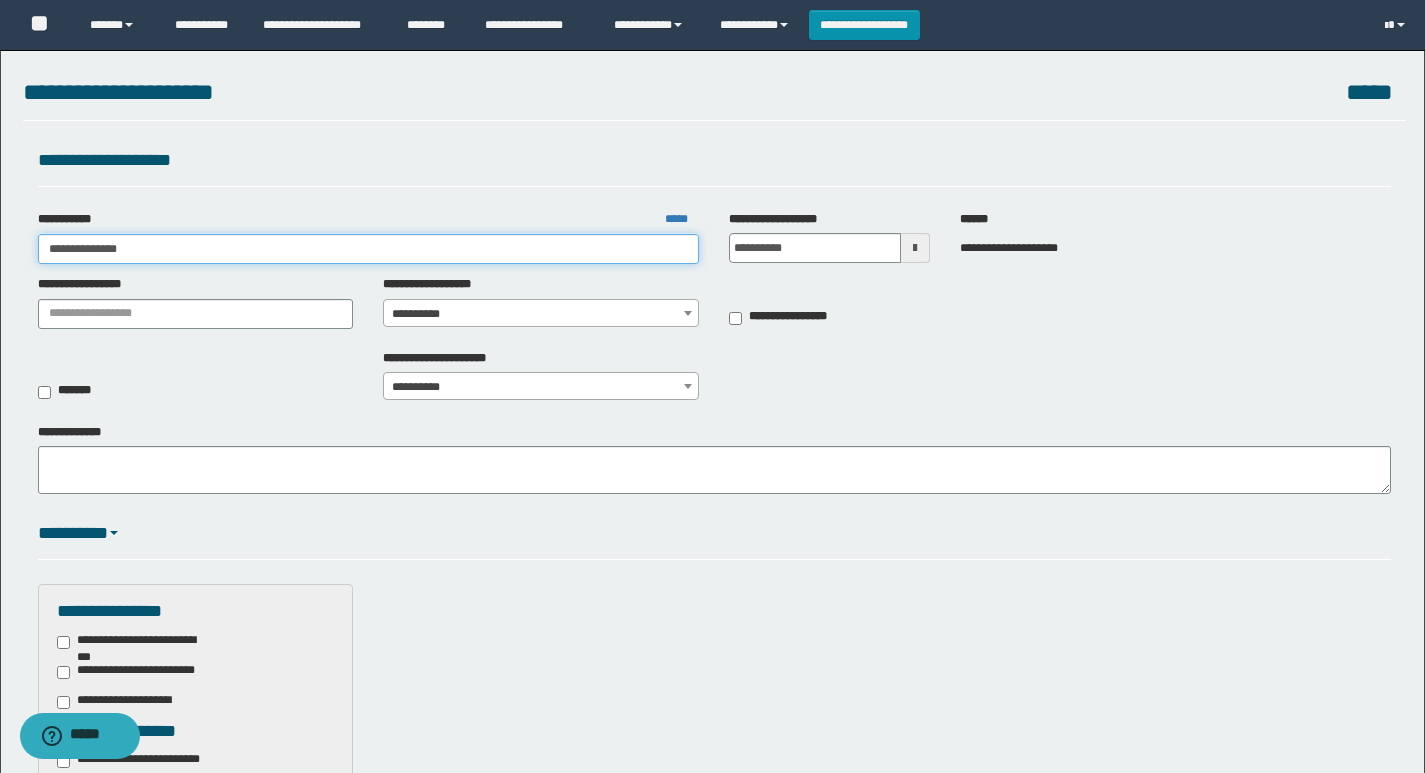 type on "**********" 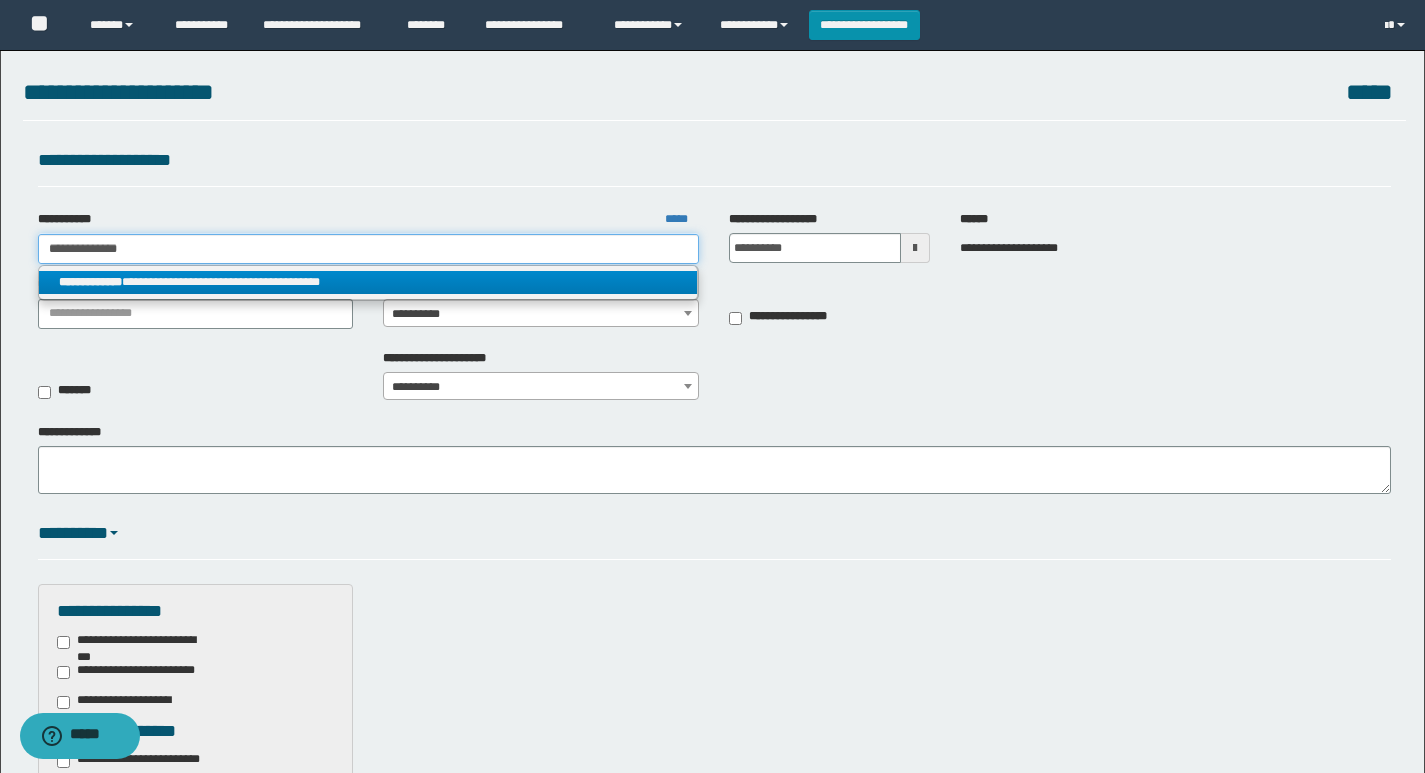 type on "**********" 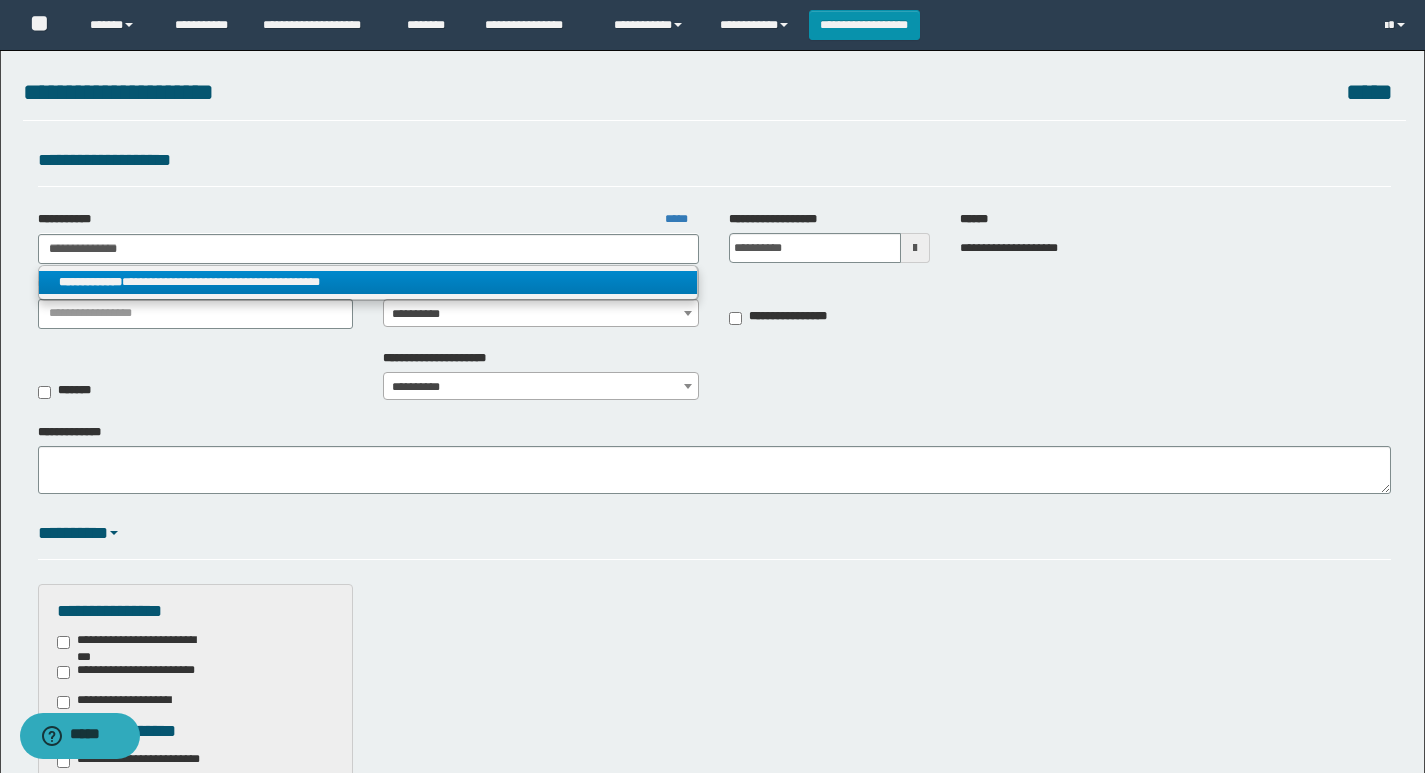 click on "**********" at bounding box center (368, 282) 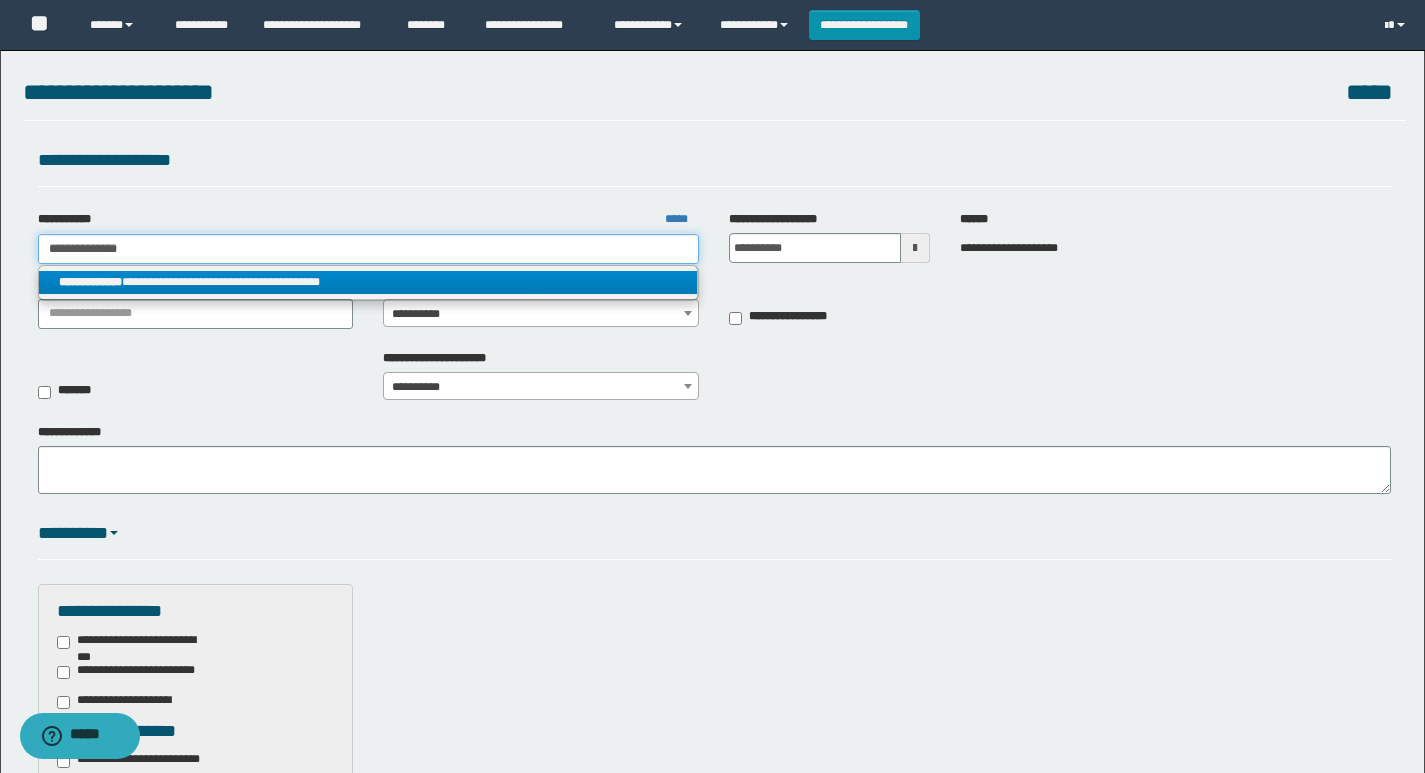 type 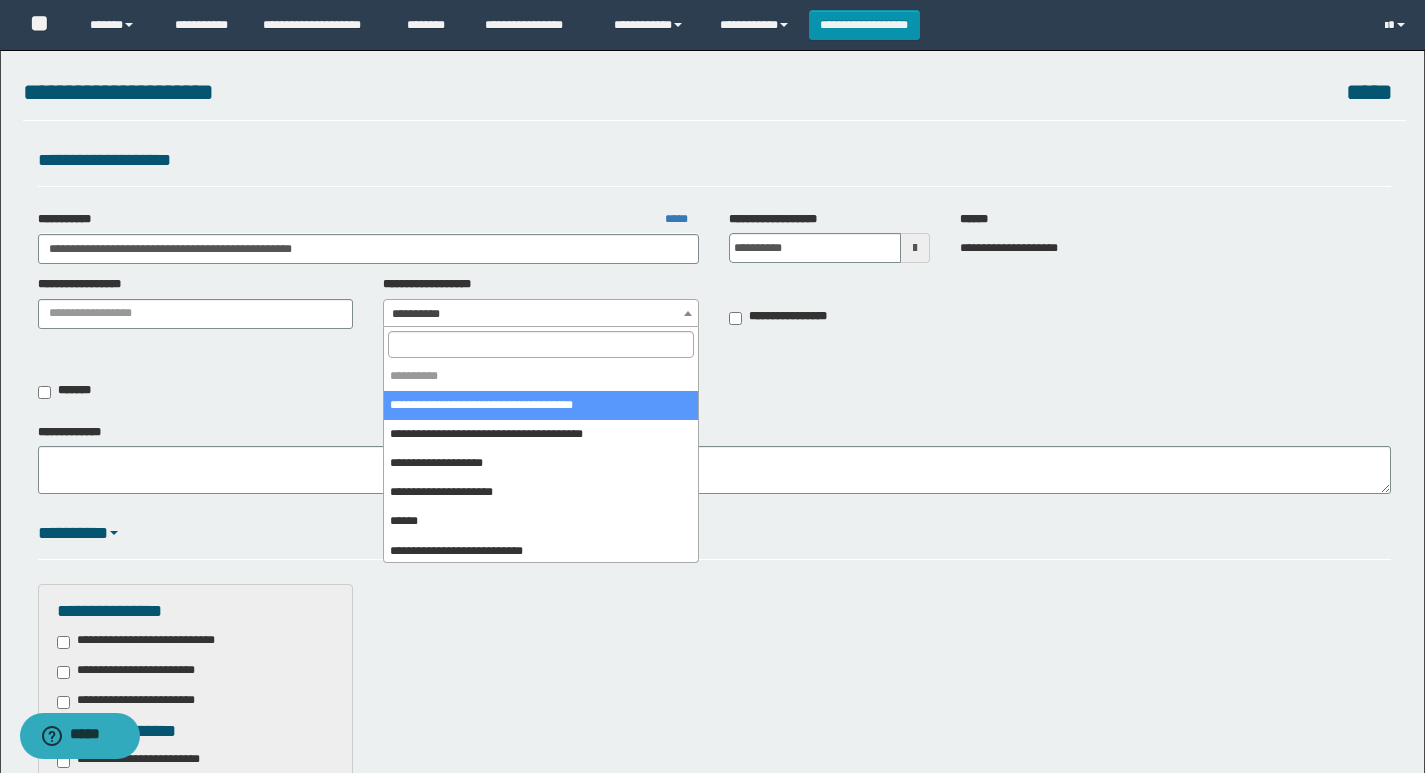 click on "**********" at bounding box center (541, 314) 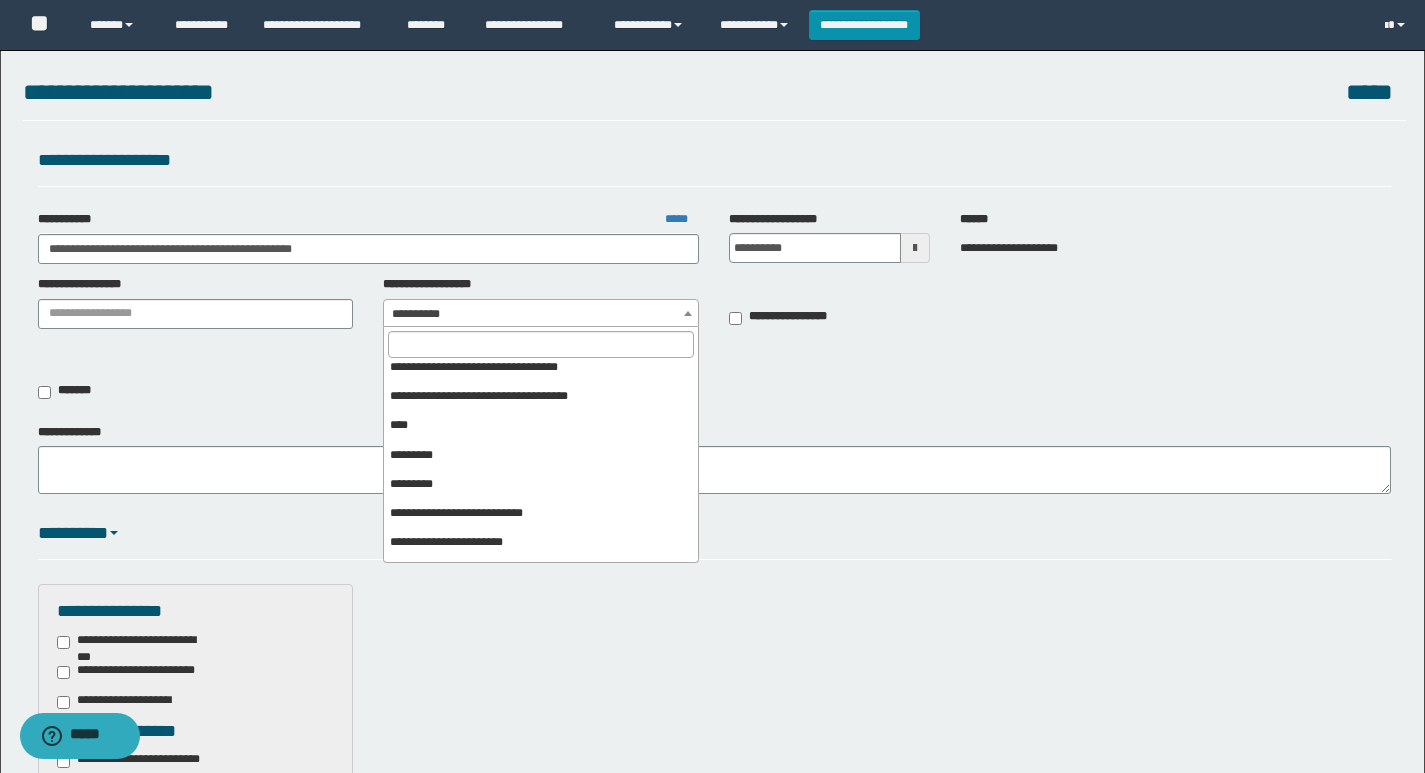 scroll, scrollTop: 400, scrollLeft: 0, axis: vertical 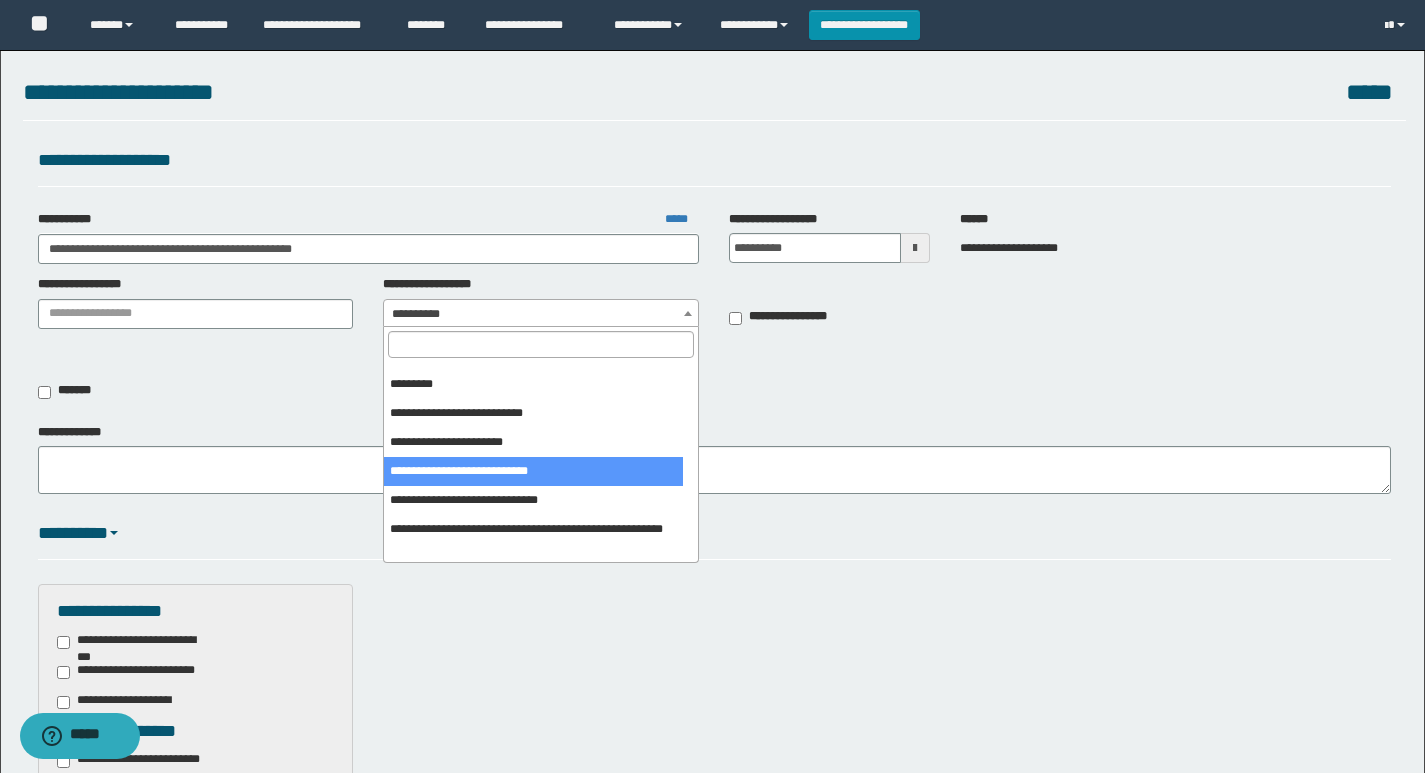 select on "***" 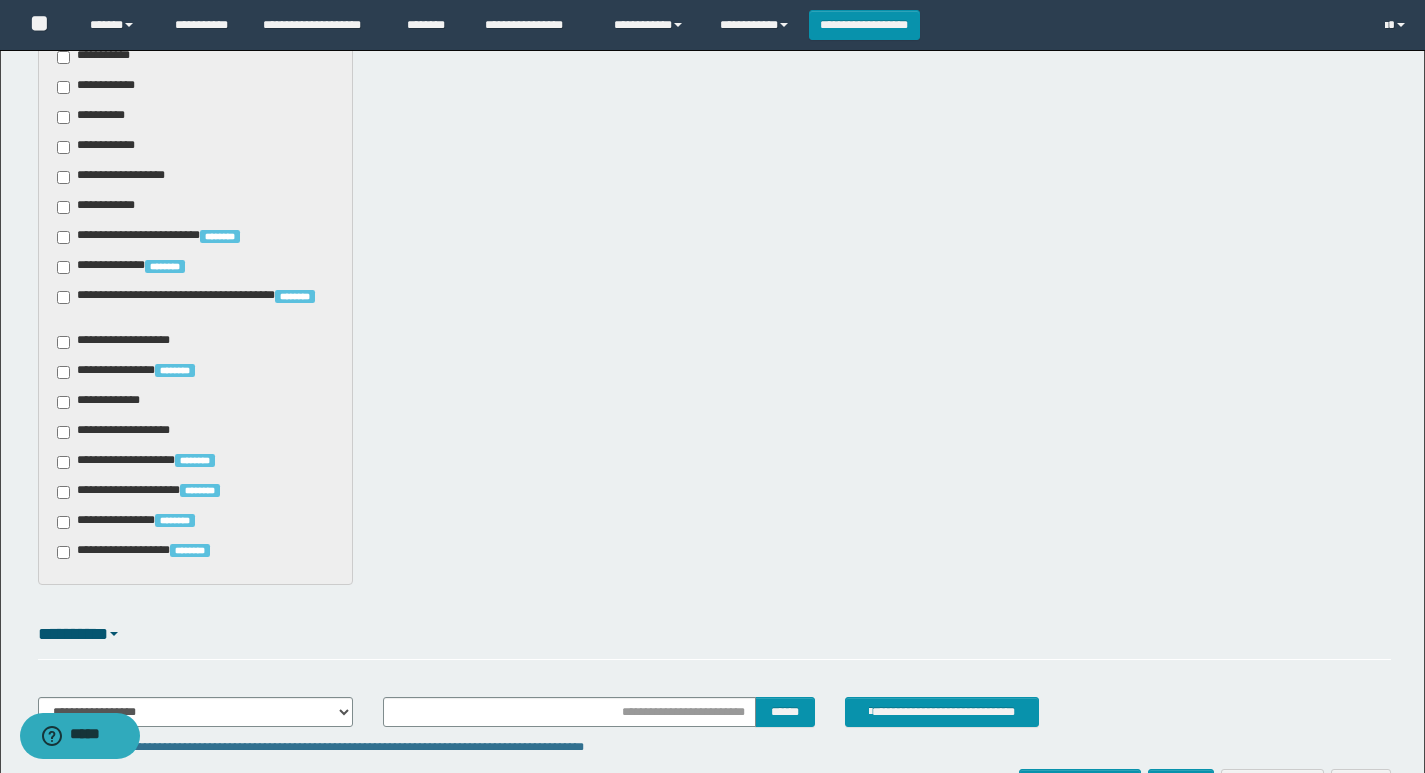 scroll, scrollTop: 800, scrollLeft: 0, axis: vertical 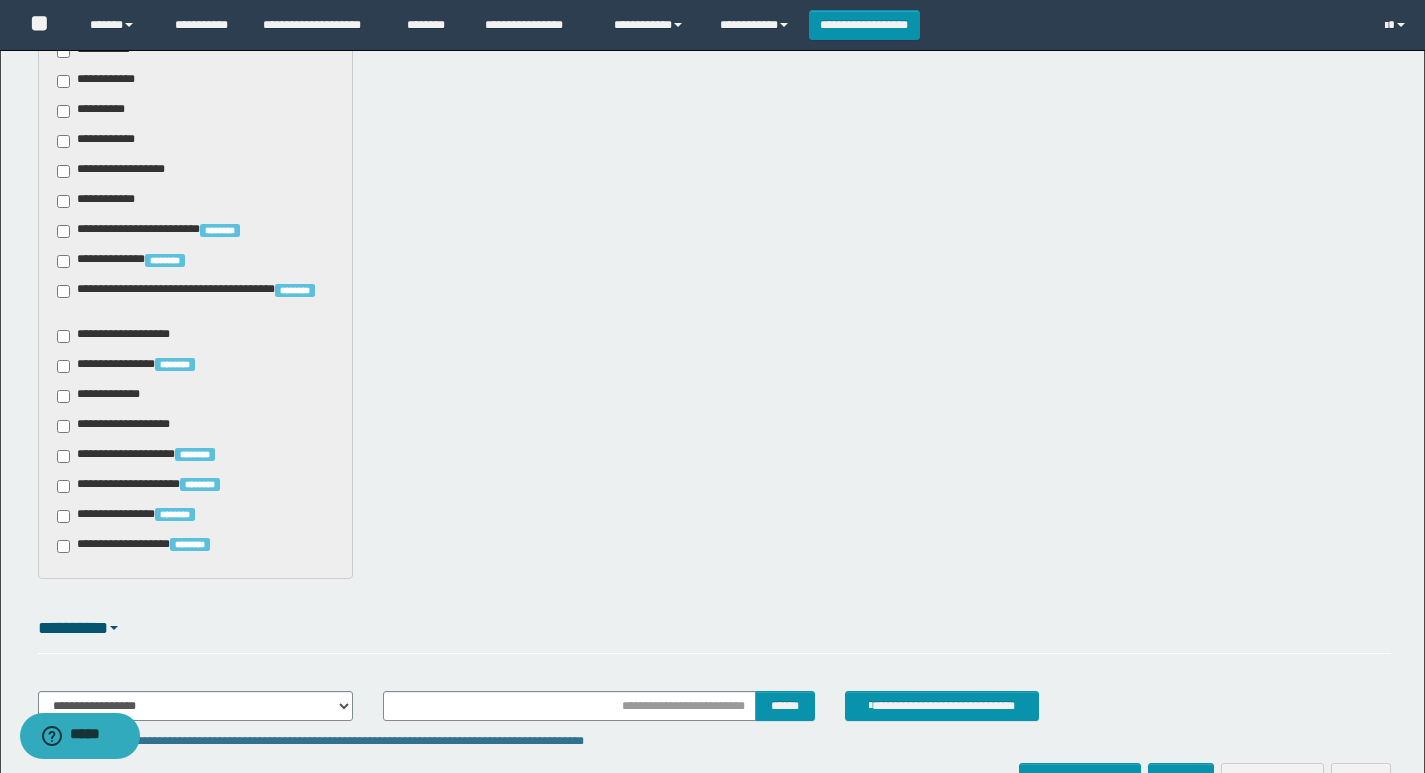 click on "**********" at bounding box center [126, 426] 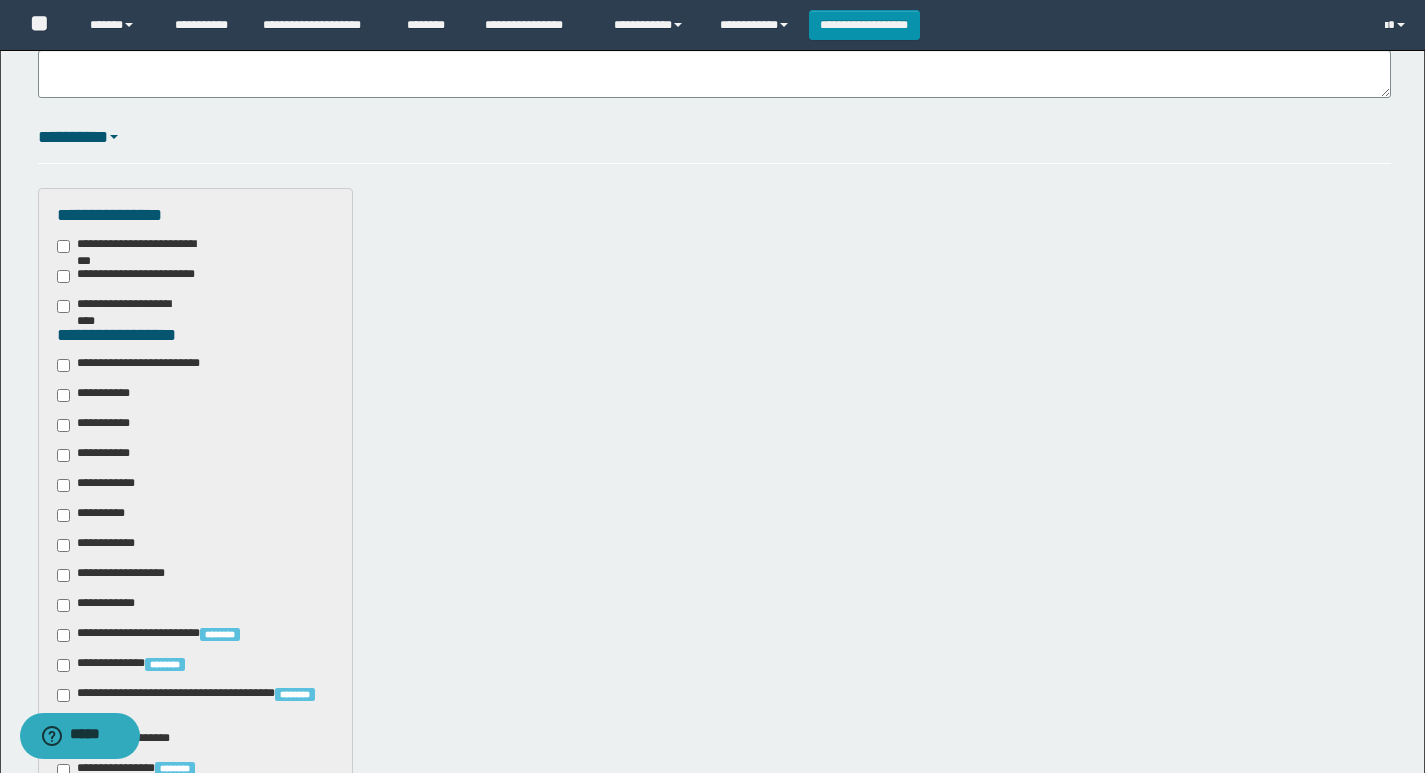 scroll, scrollTop: 400, scrollLeft: 0, axis: vertical 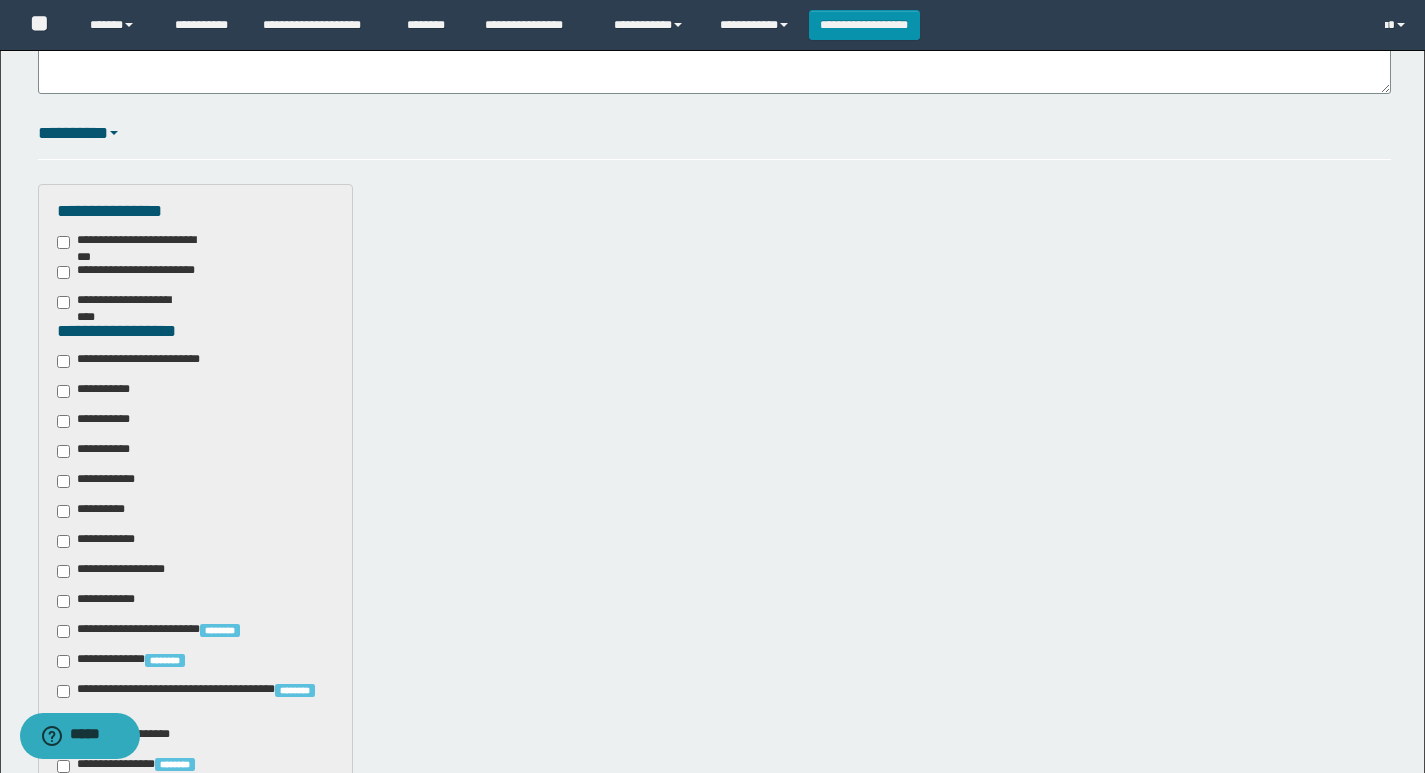 click on "**********" at bounding box center [99, 391] 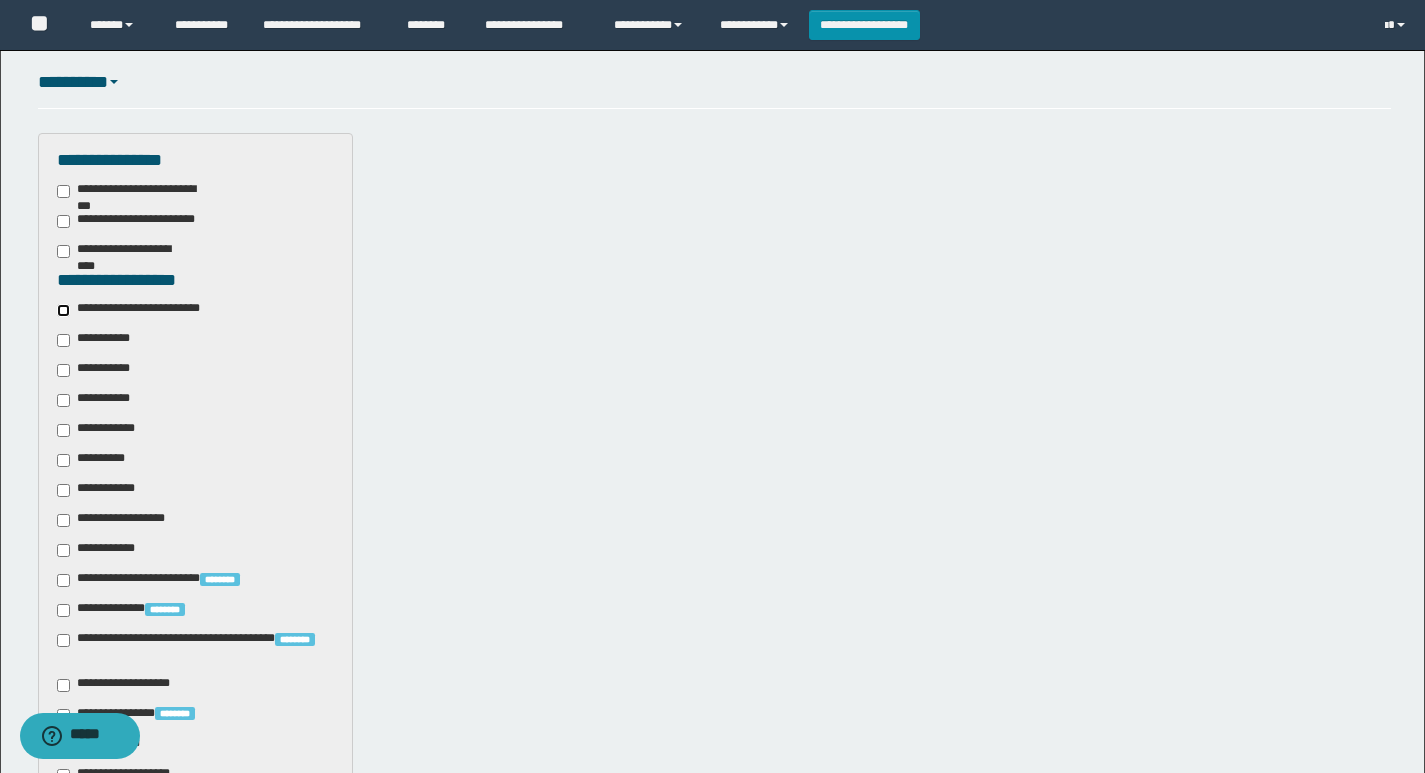 scroll, scrollTop: 500, scrollLeft: 0, axis: vertical 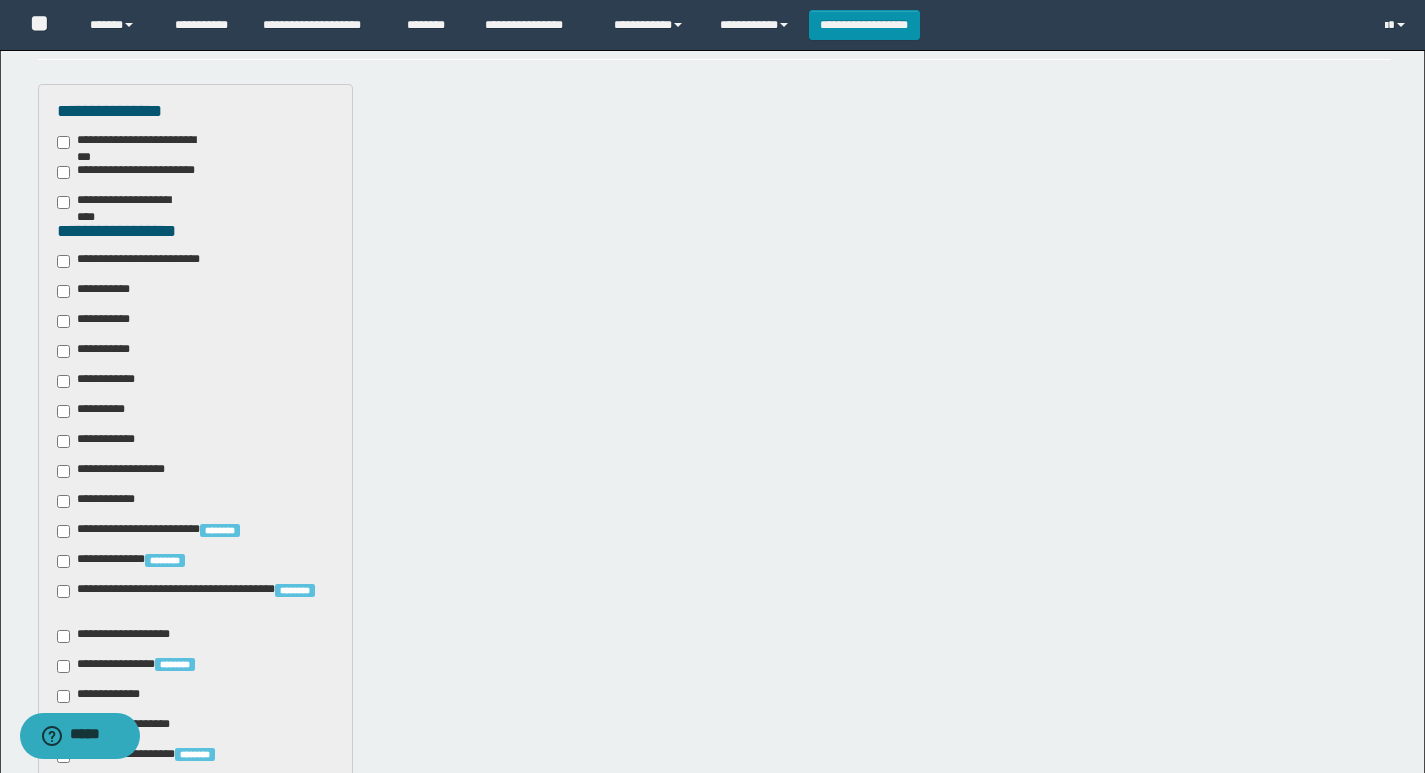click on "**********" at bounding box center (103, 441) 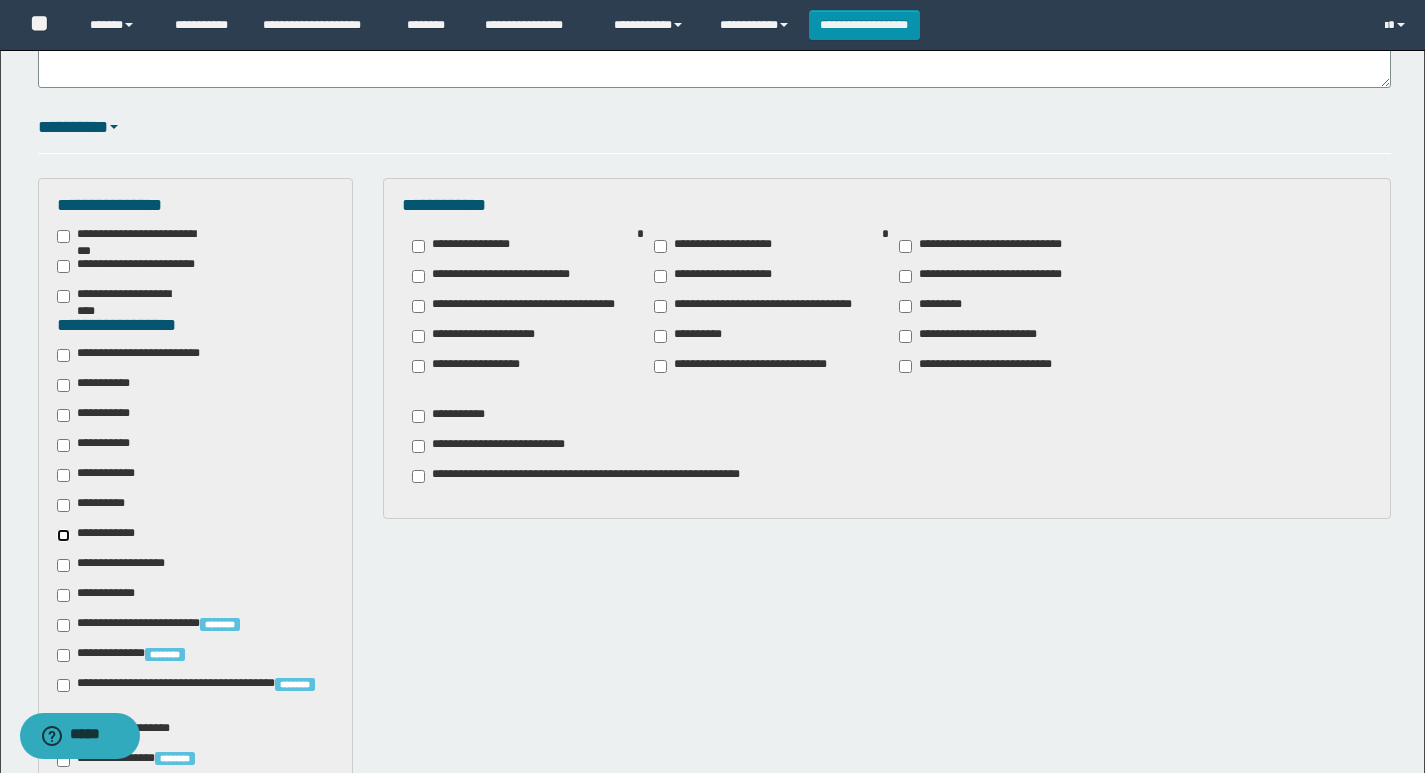 scroll, scrollTop: 400, scrollLeft: 0, axis: vertical 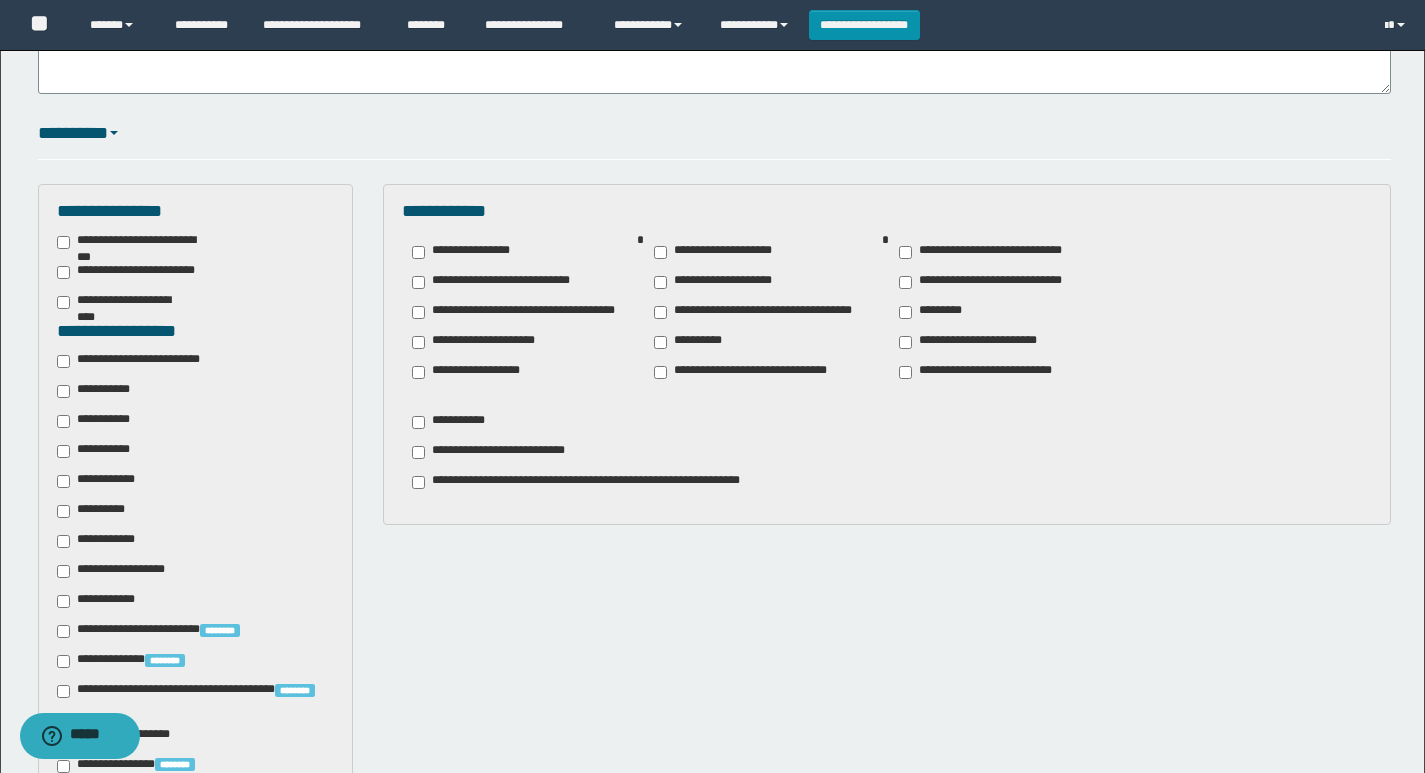 click on "**********" at bounding box center [992, 282] 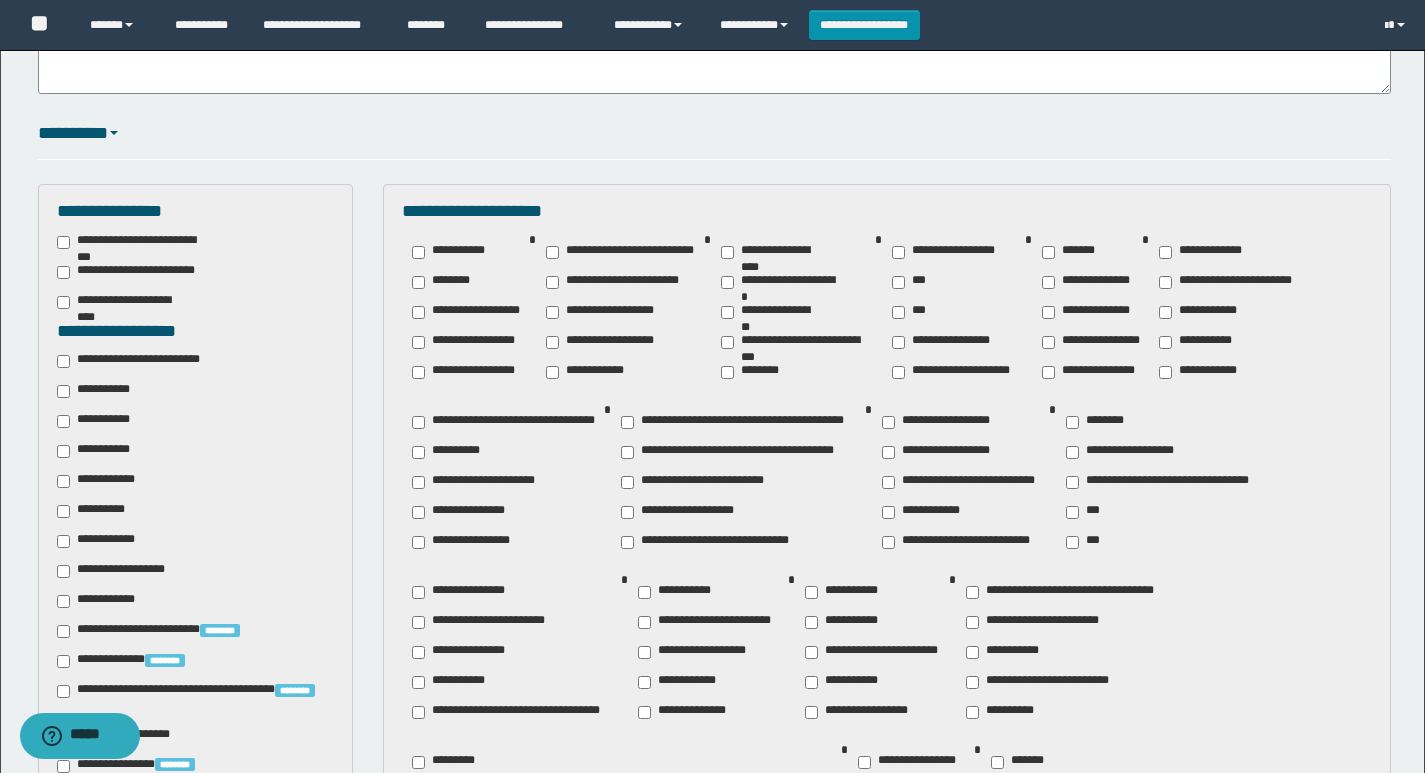 click on "**********" at bounding box center (1092, 342) 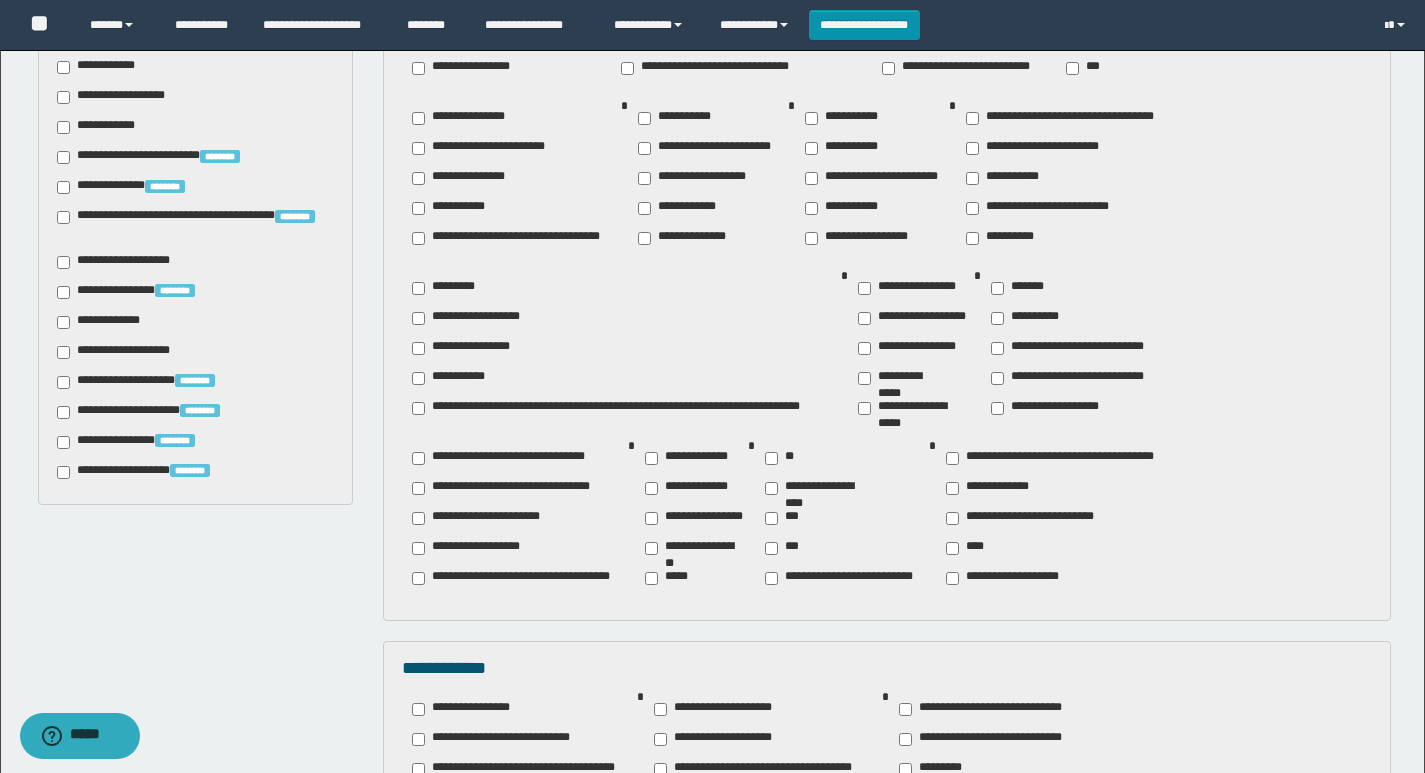 scroll, scrollTop: 900, scrollLeft: 0, axis: vertical 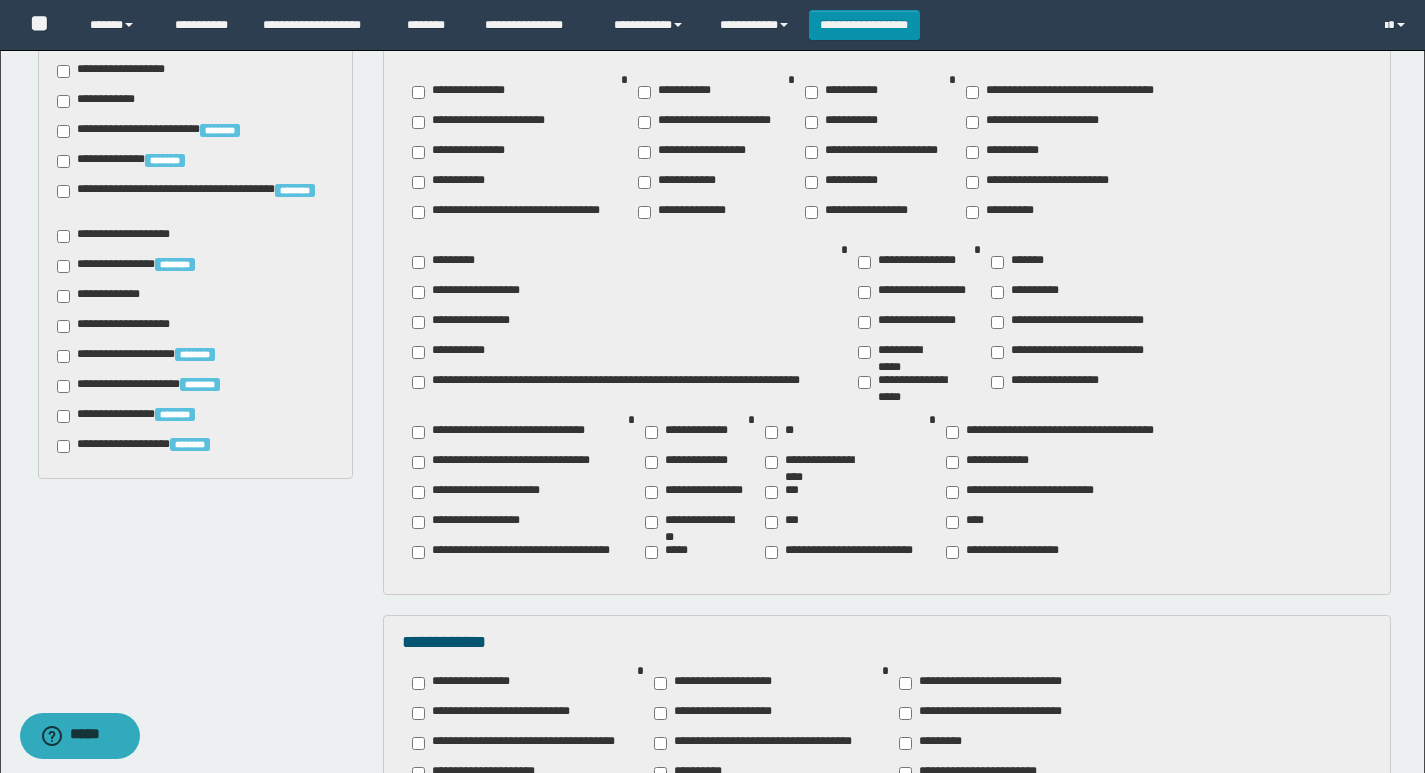 click on "**********" at bounding box center (988, 462) 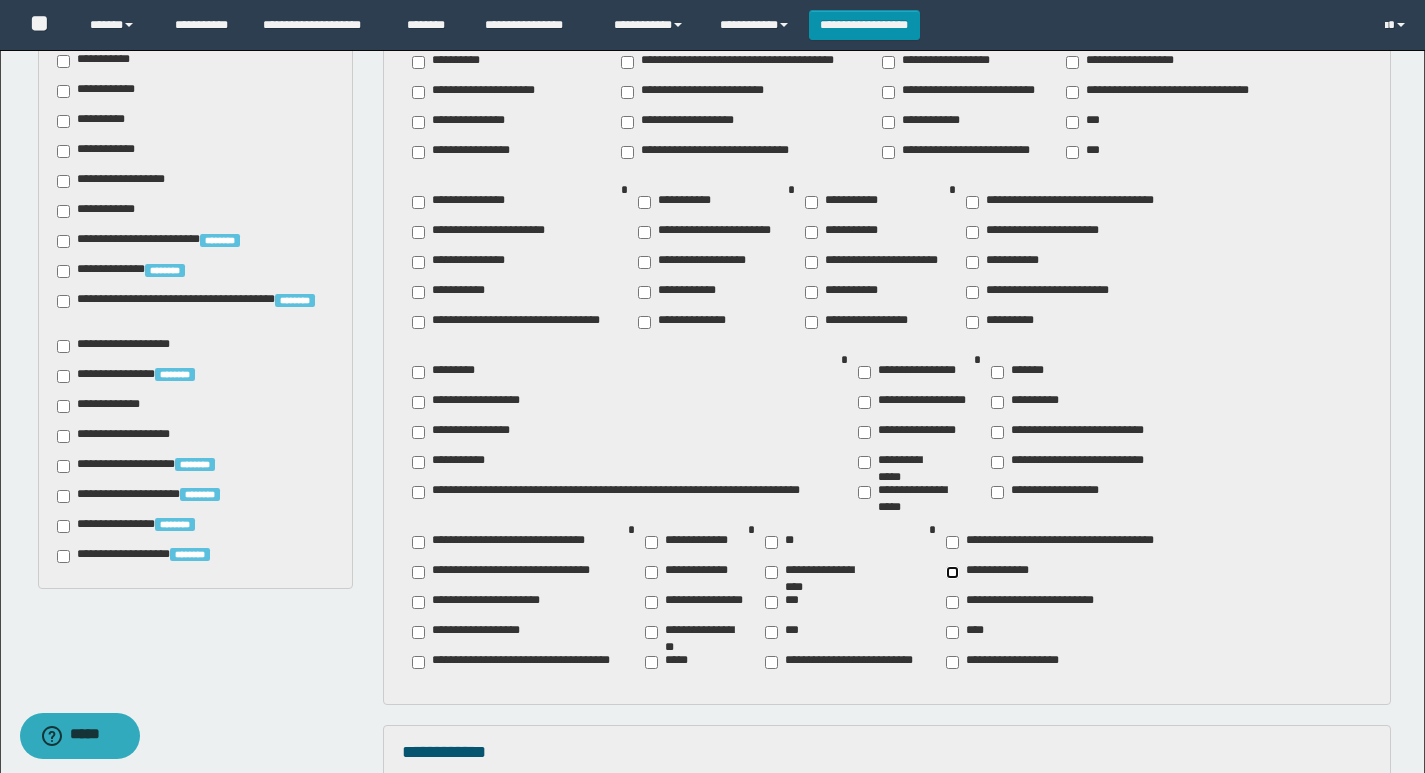scroll, scrollTop: 600, scrollLeft: 0, axis: vertical 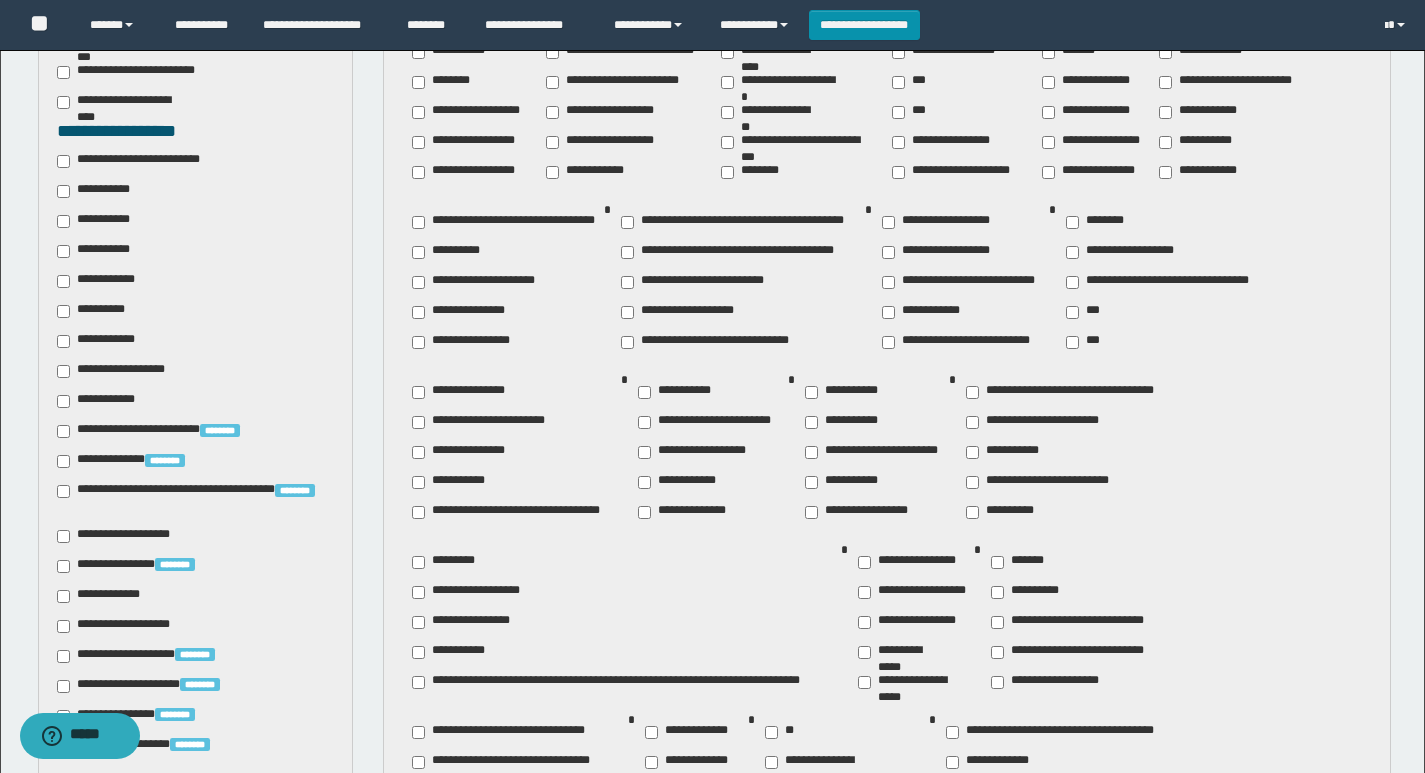 click on "**********" at bounding box center (97, 311) 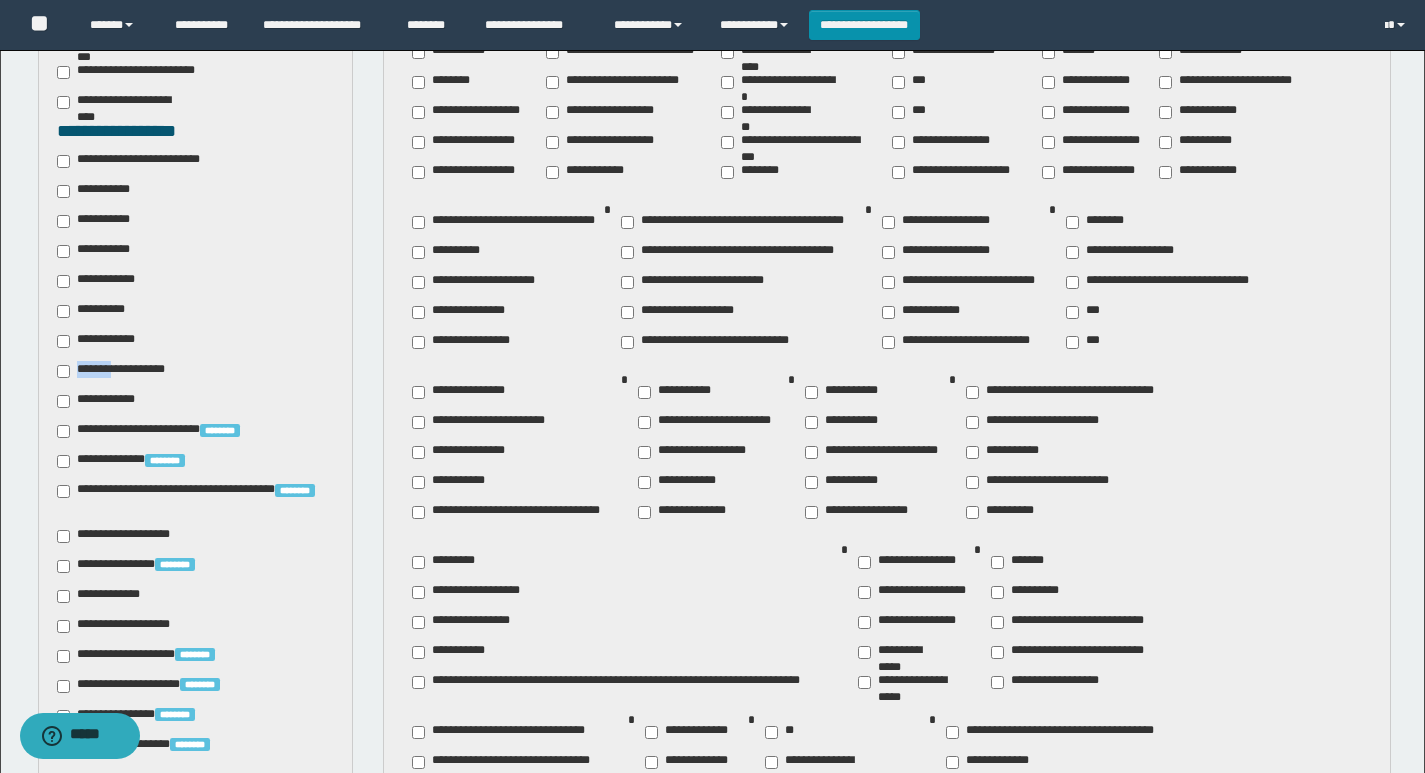 click on "**********" at bounding box center [117, 371] 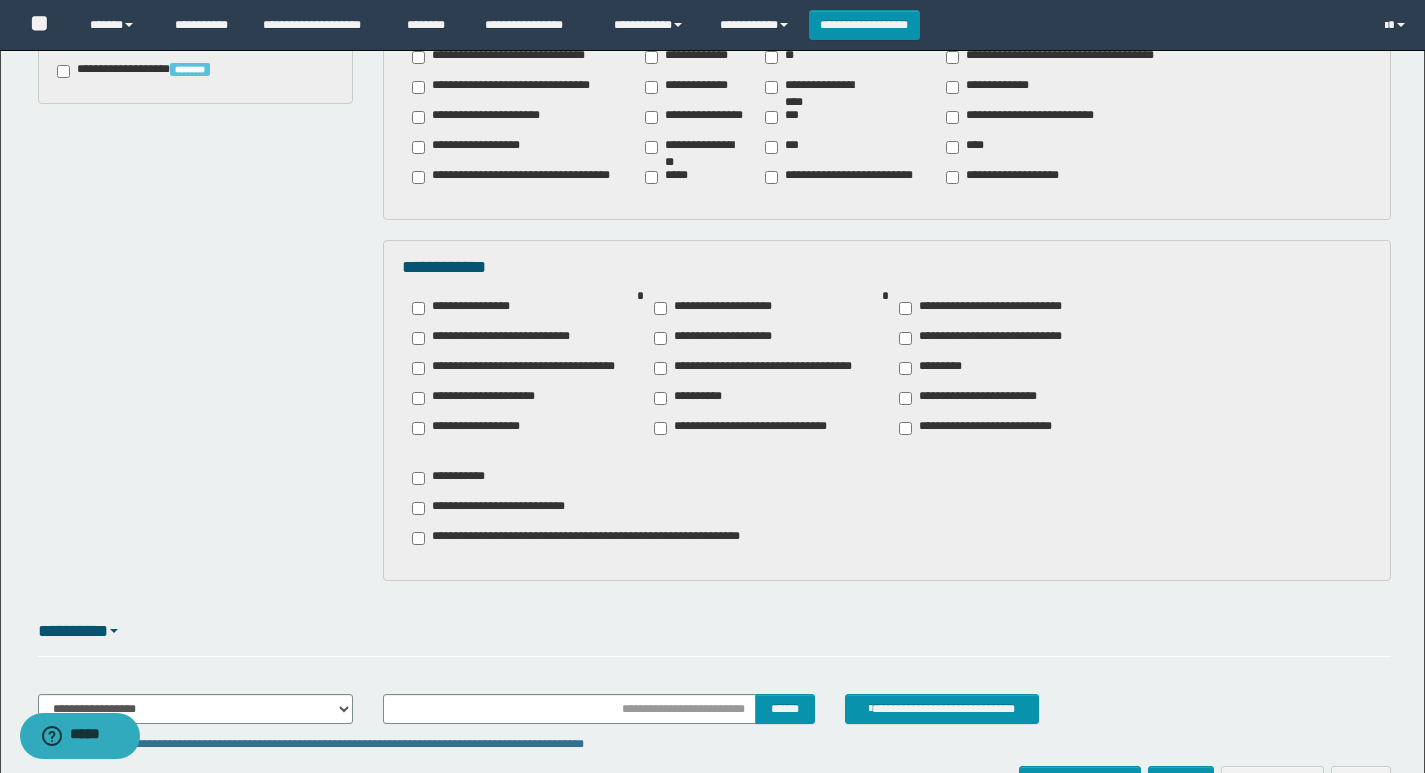 scroll, scrollTop: 1400, scrollLeft: 0, axis: vertical 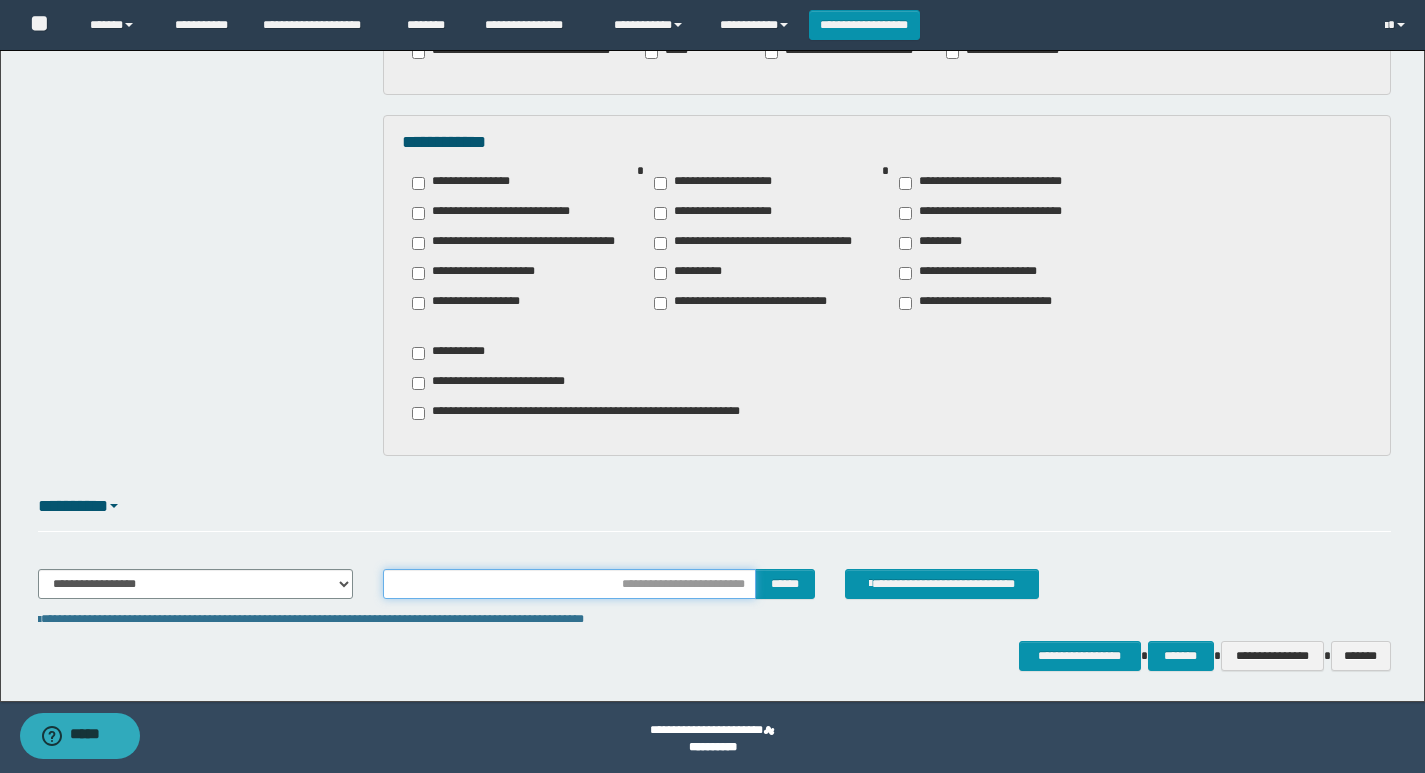 click at bounding box center [569, 584] 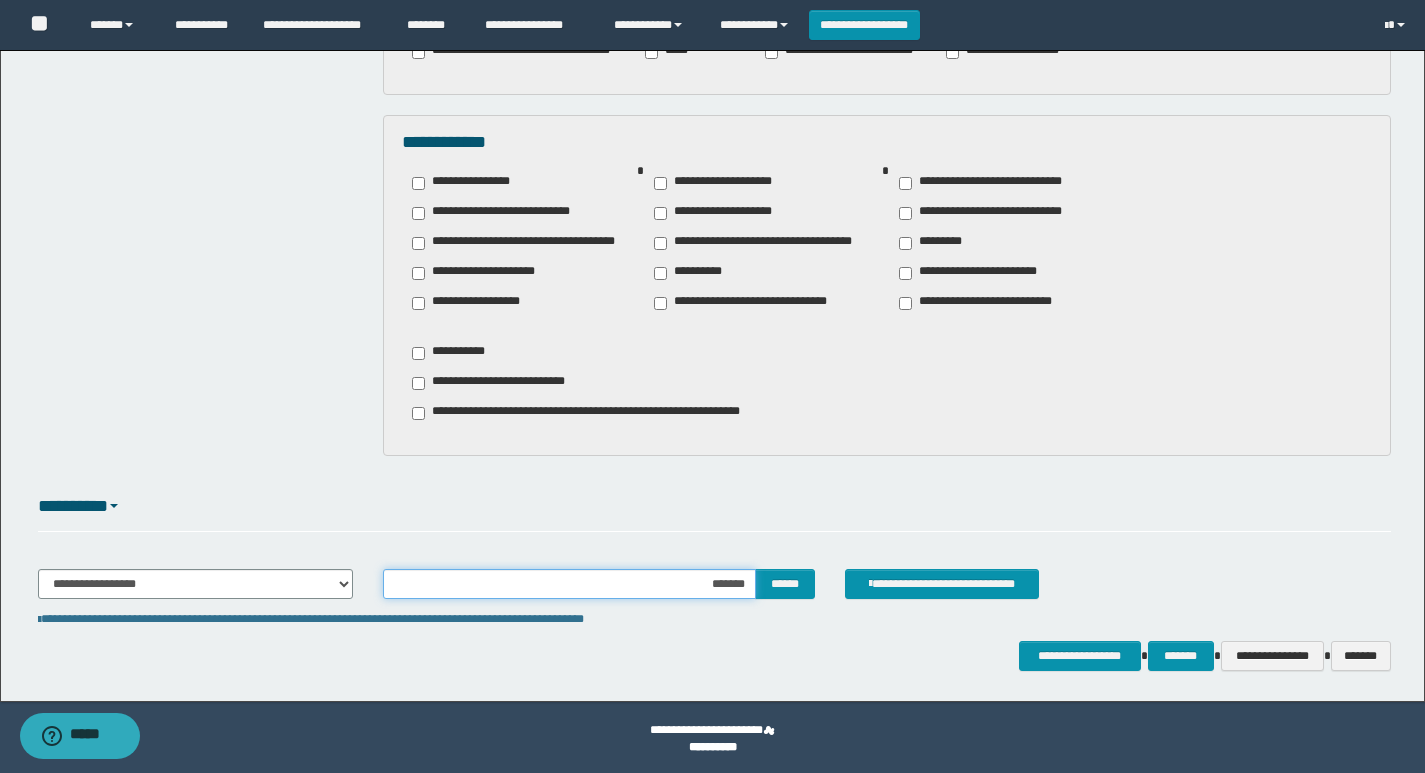 type on "********" 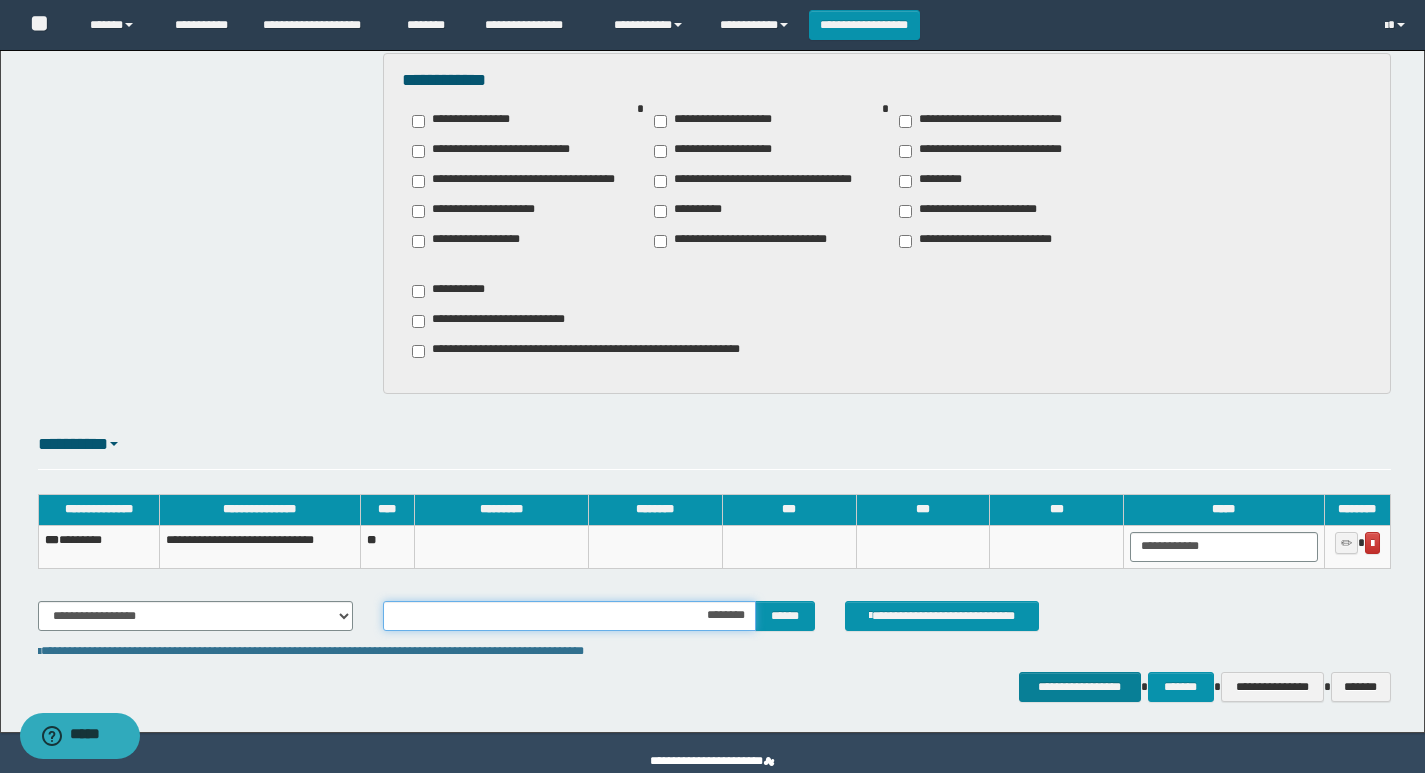 scroll, scrollTop: 1496, scrollLeft: 0, axis: vertical 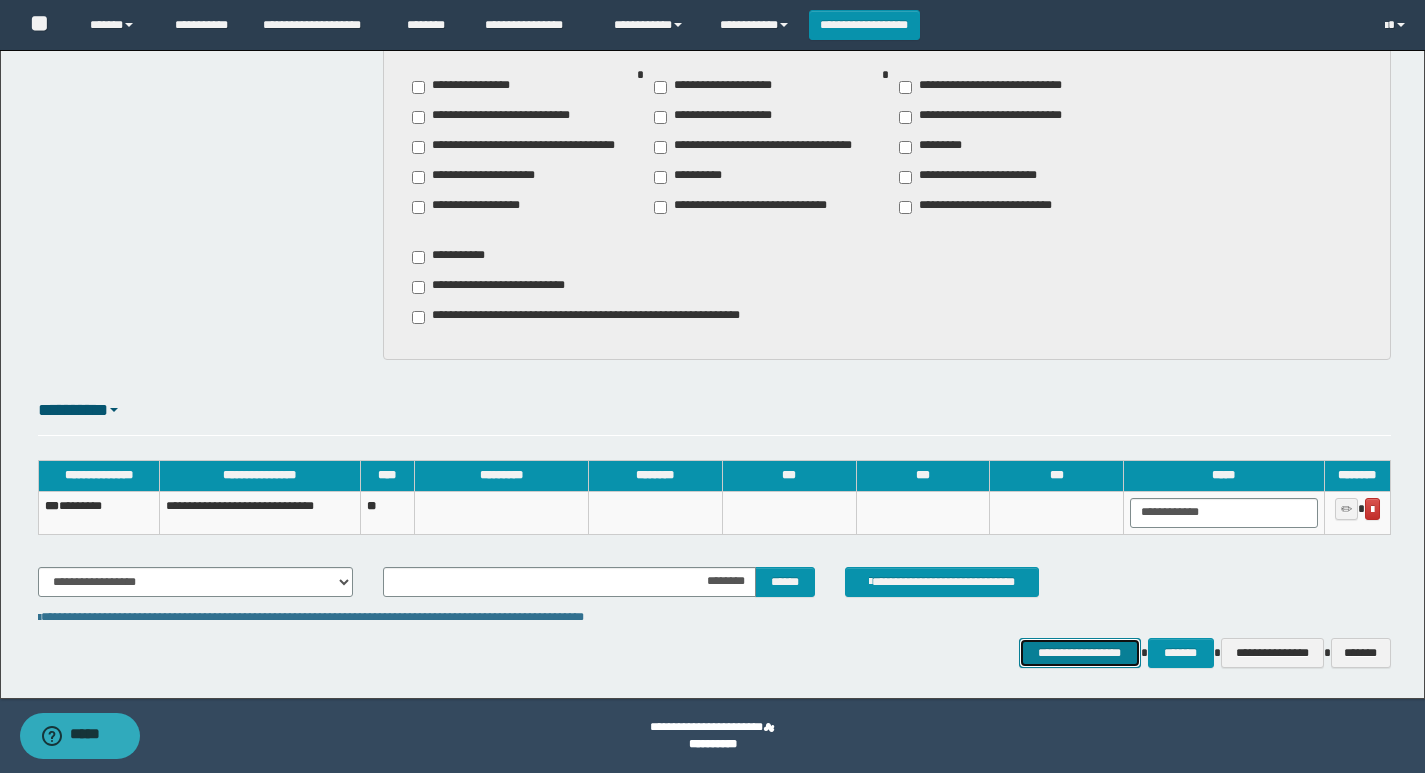 click on "**********" at bounding box center [1080, 653] 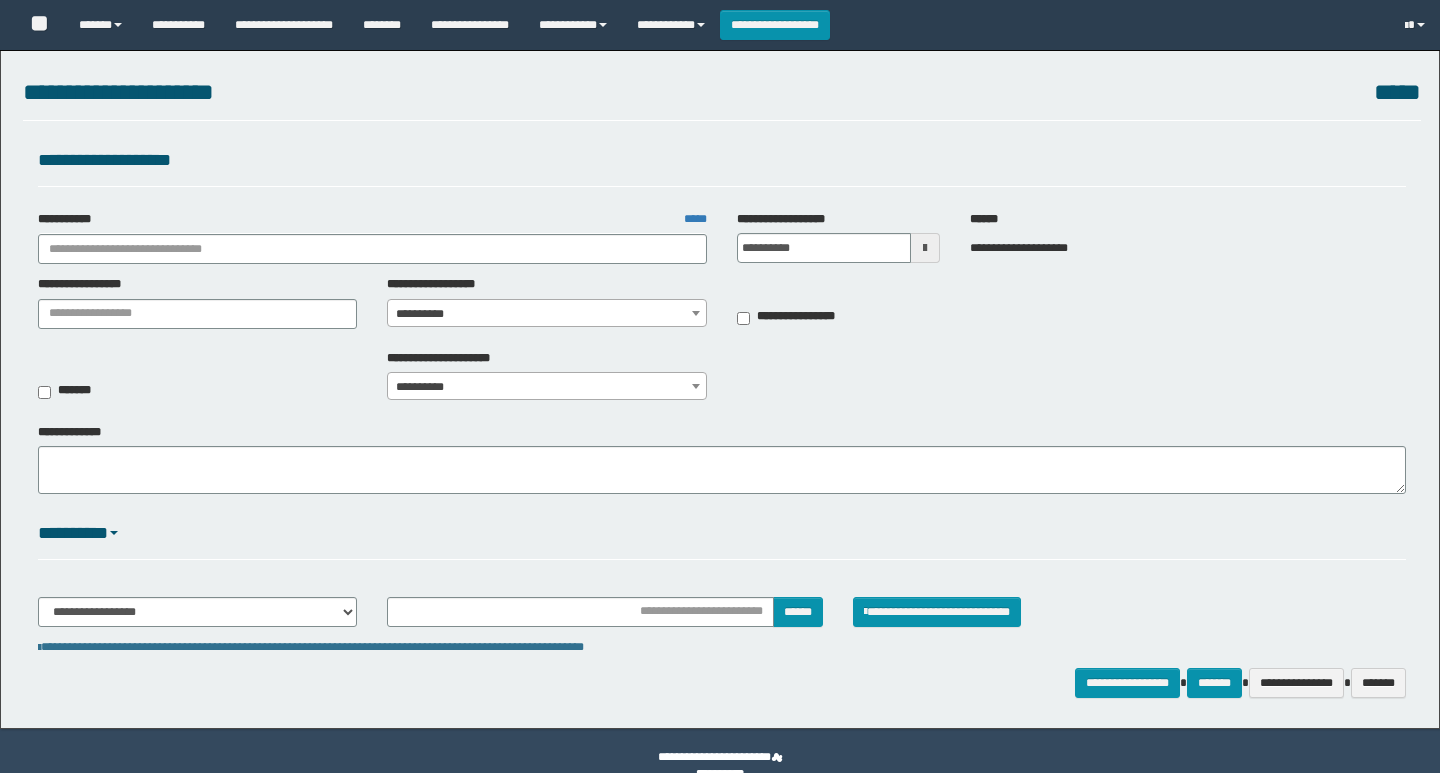 select on "***" 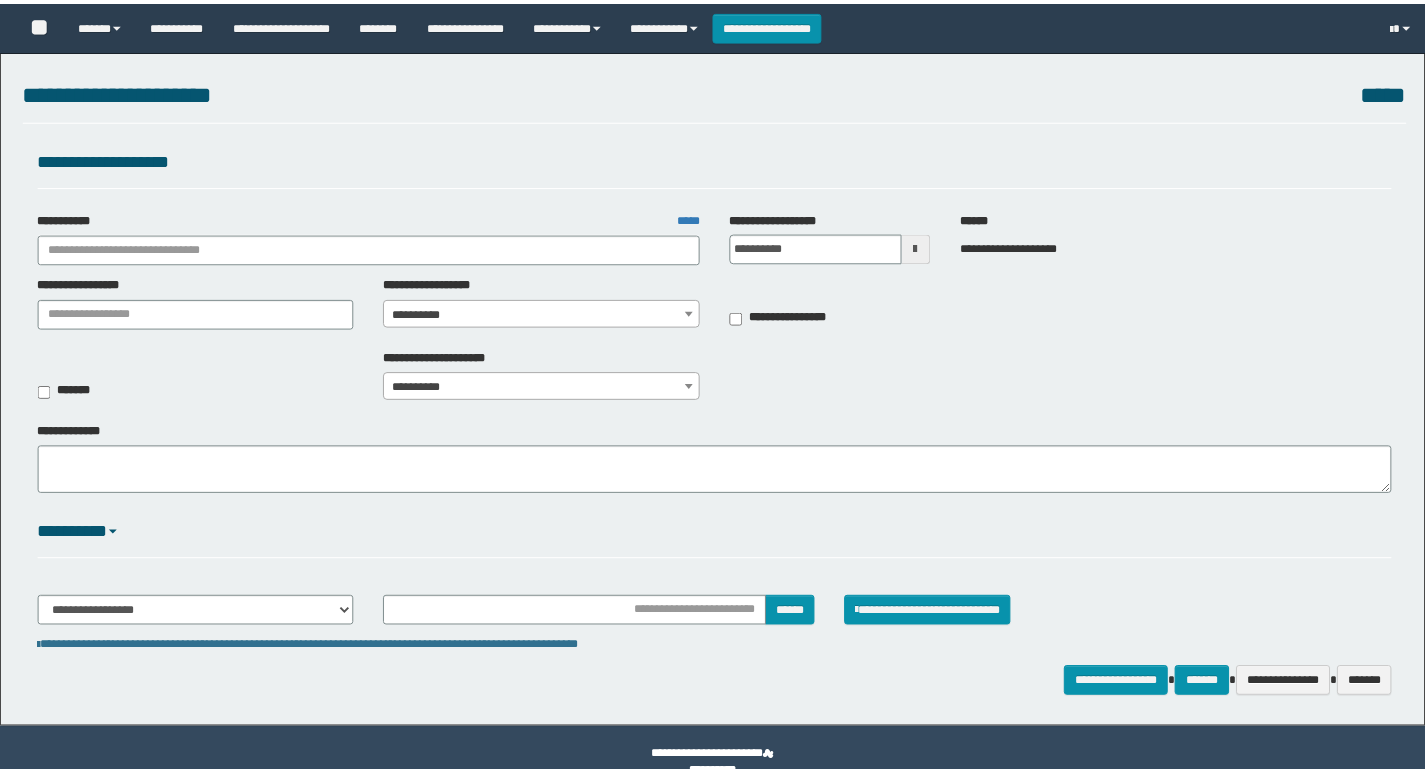 scroll, scrollTop: 0, scrollLeft: 0, axis: both 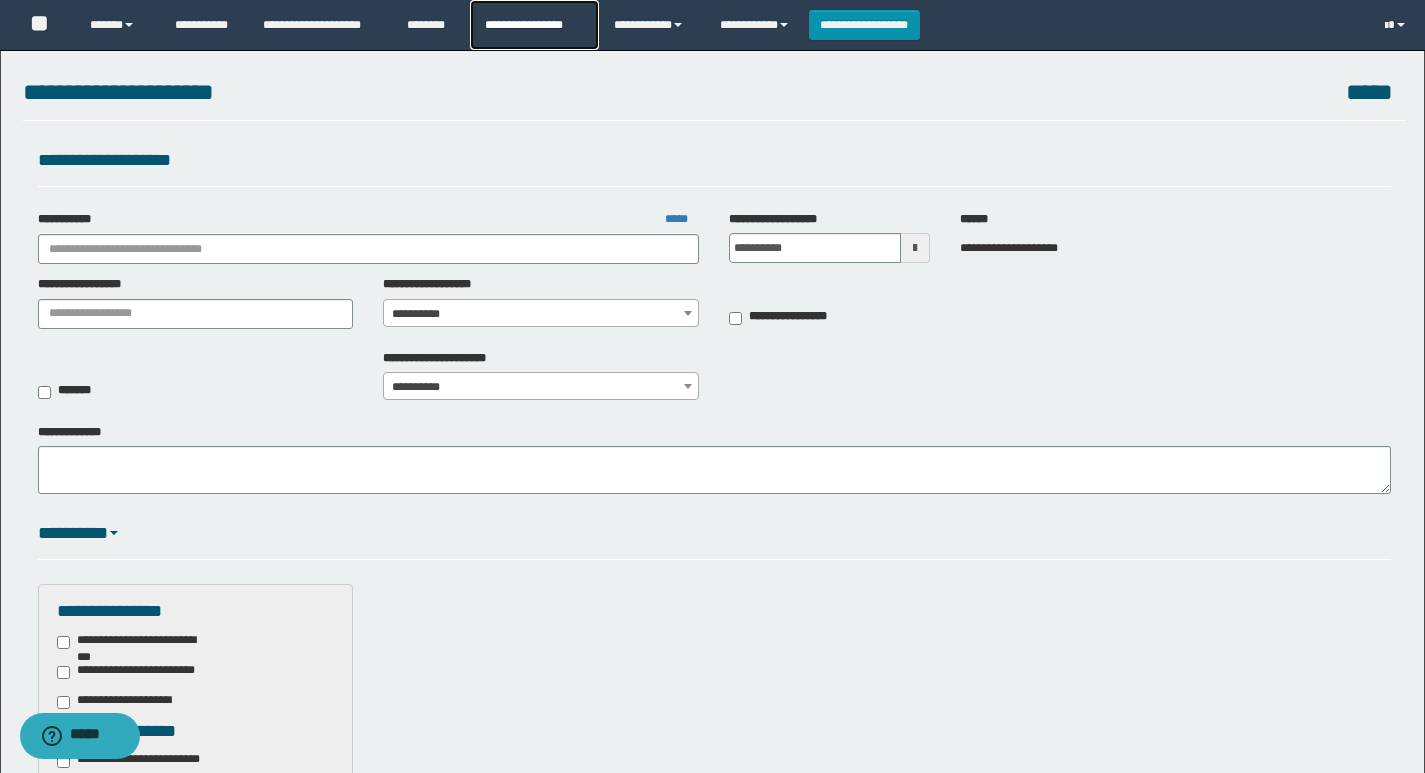 click on "**********" at bounding box center [534, 25] 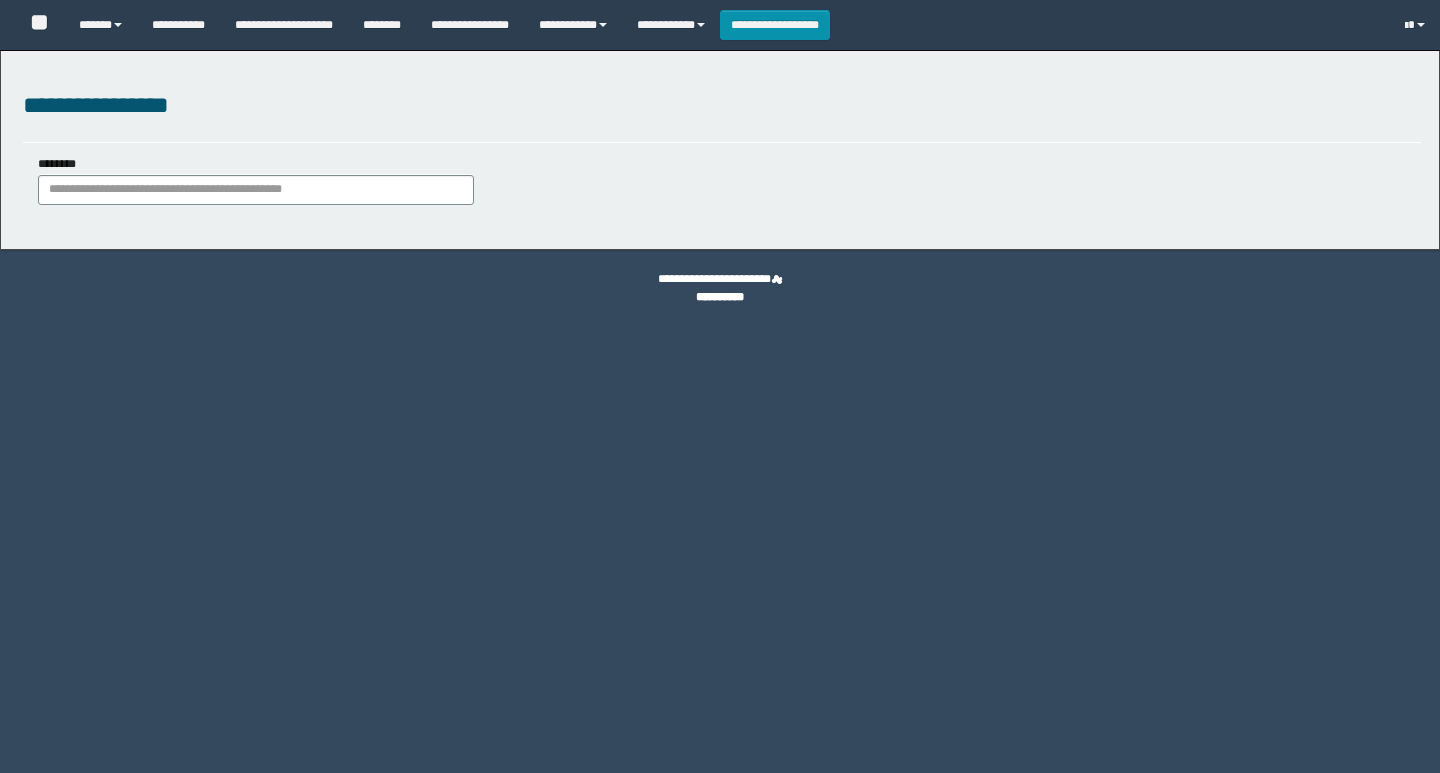 scroll, scrollTop: 0, scrollLeft: 0, axis: both 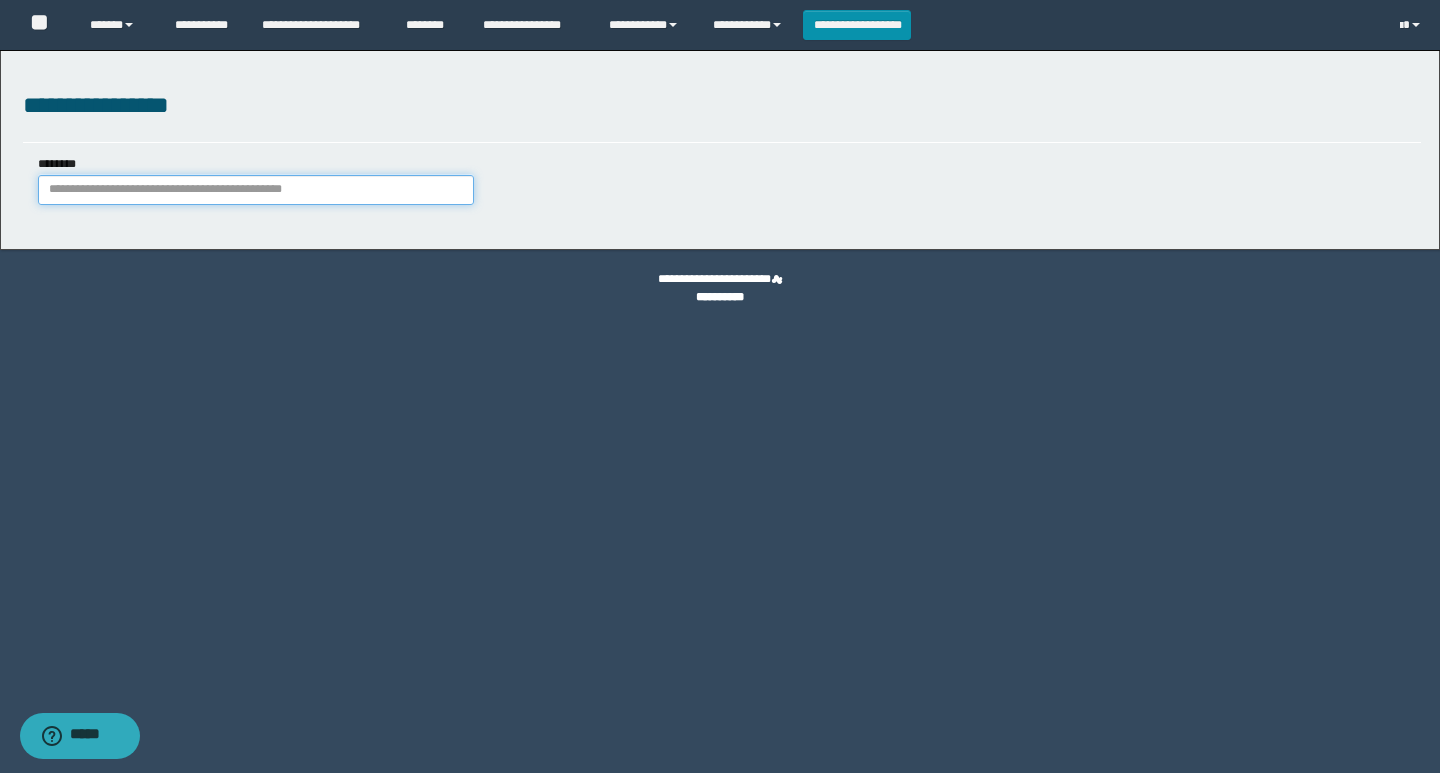 click on "********" at bounding box center [256, 190] 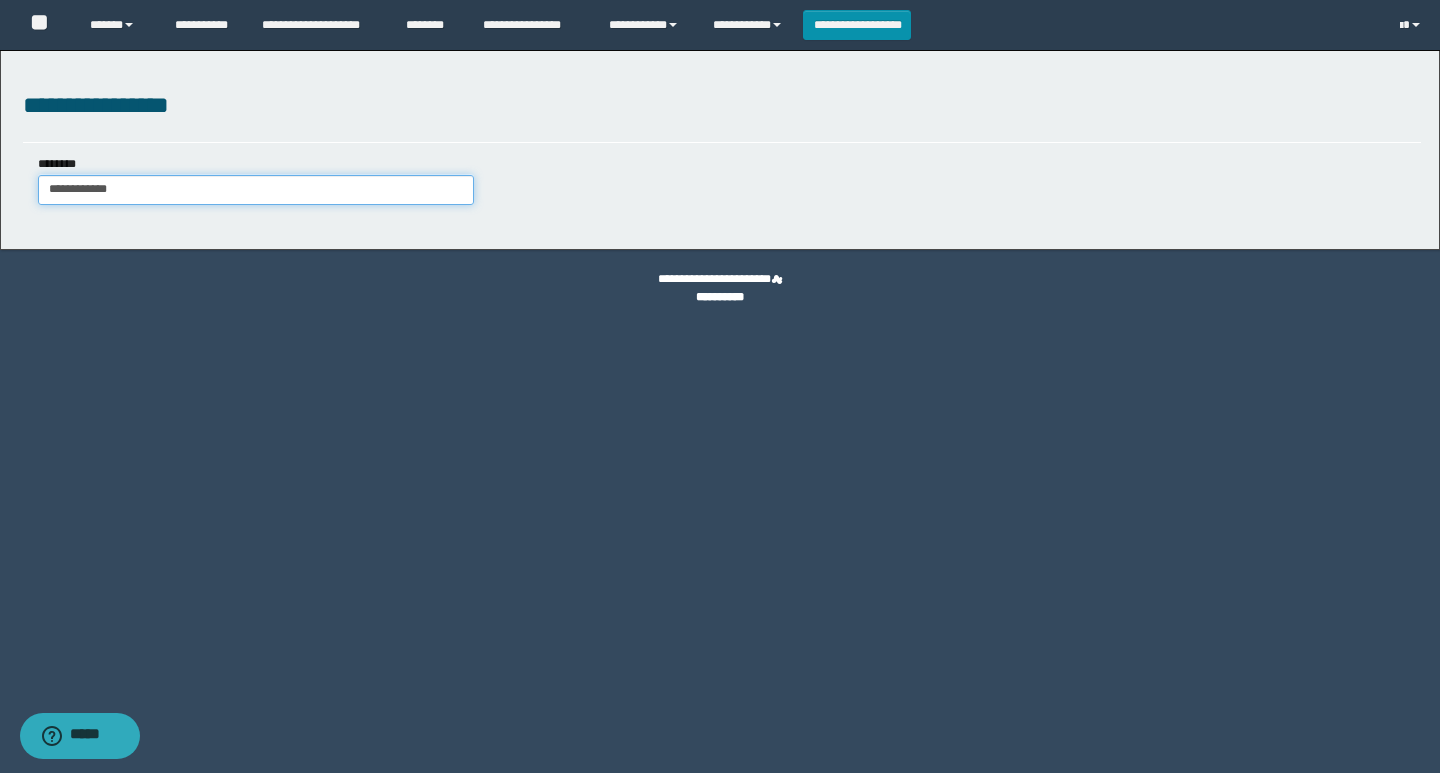 type on "**********" 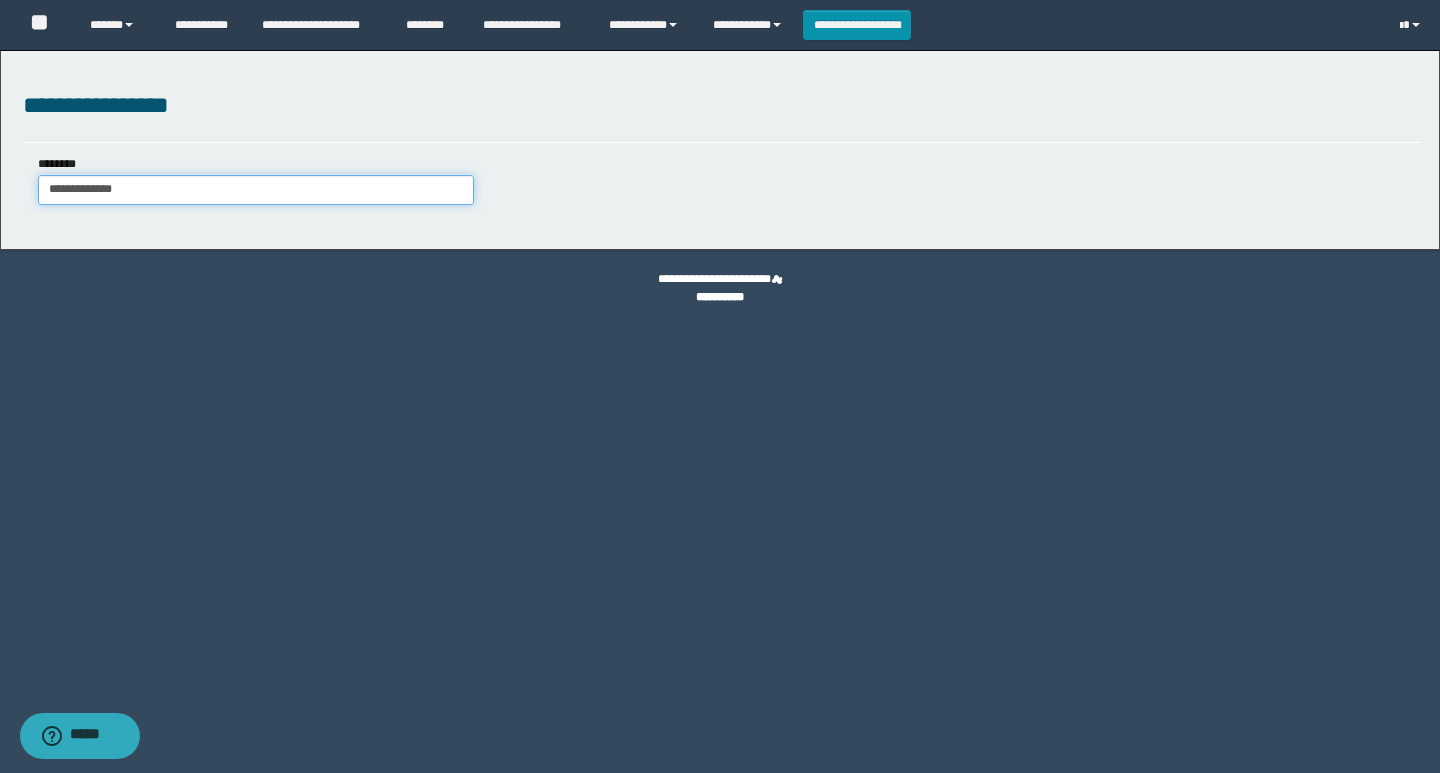 type on "**********" 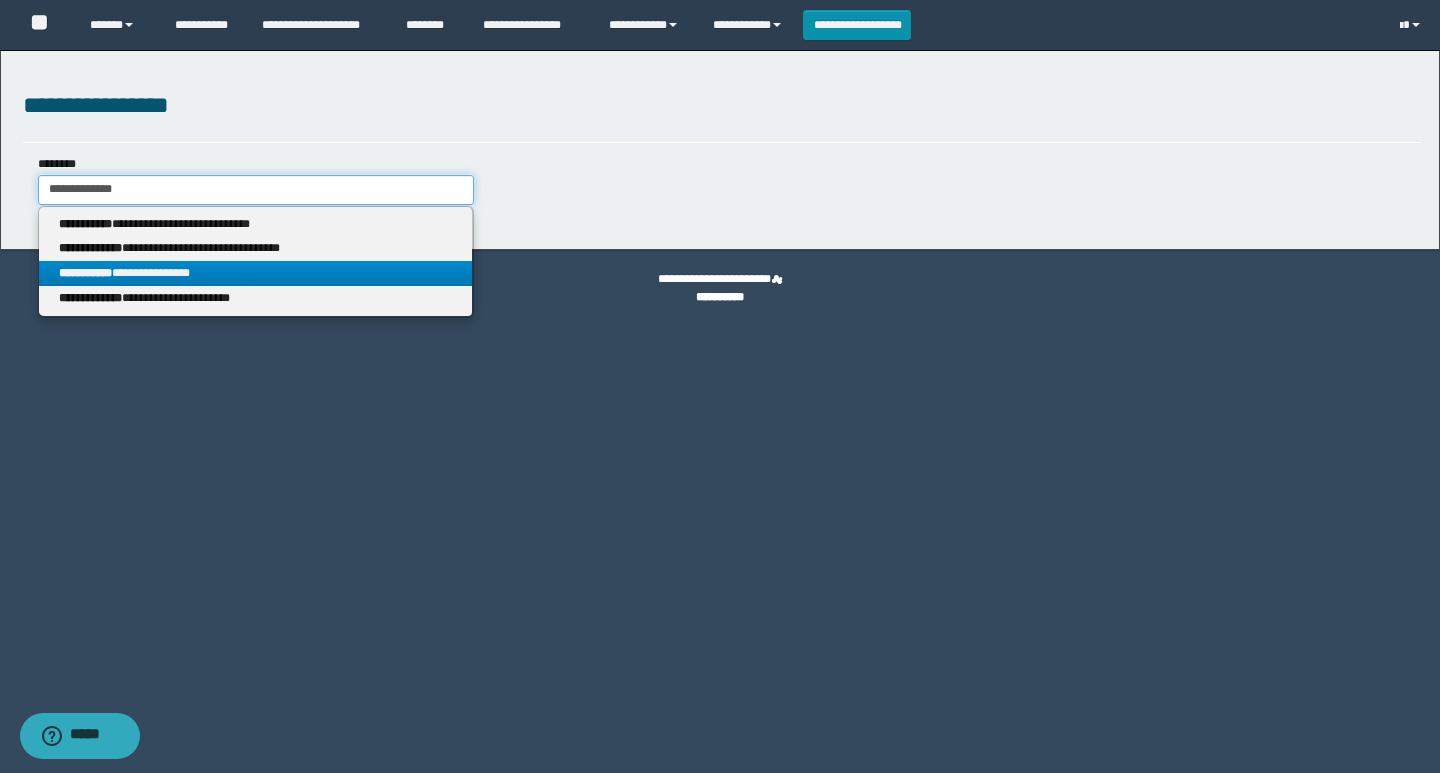 type on "**********" 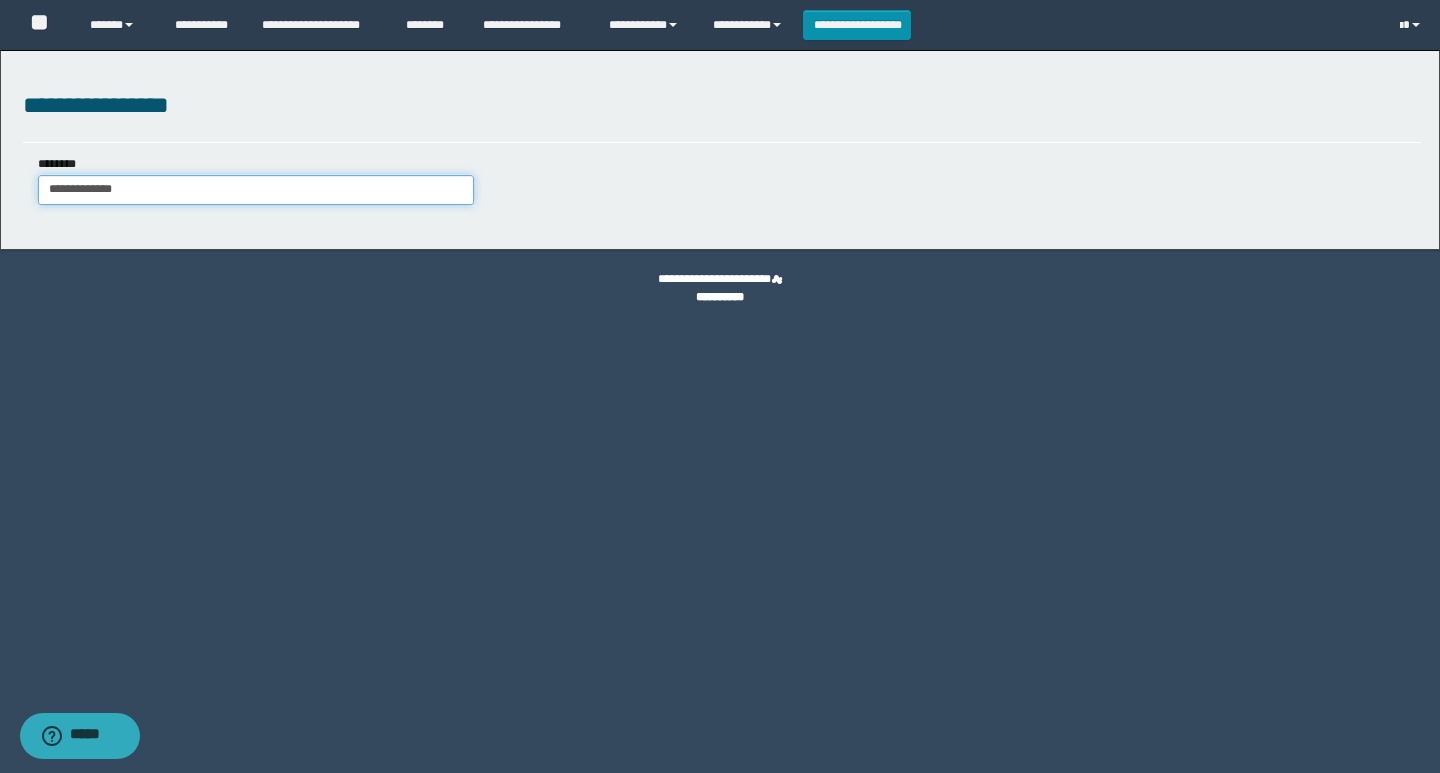 type on "**********" 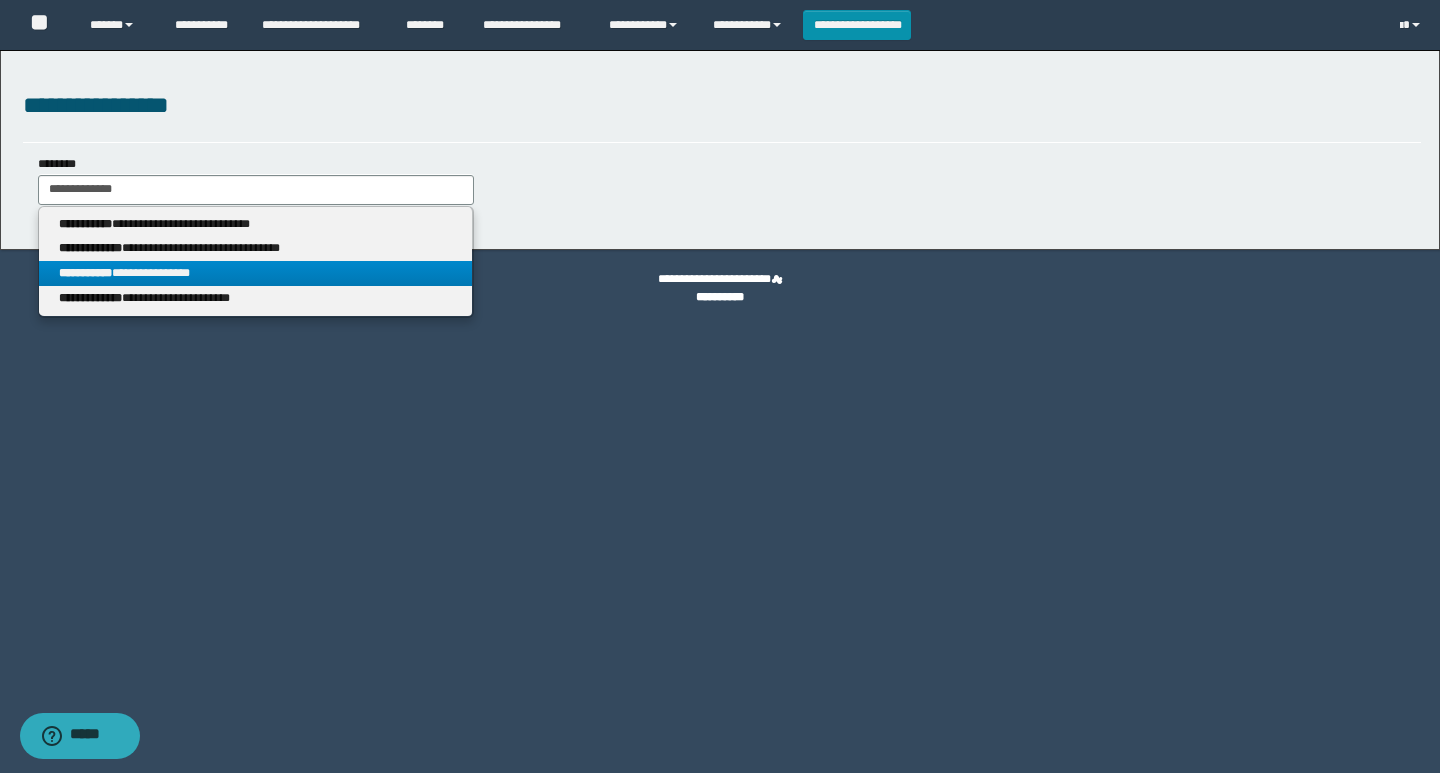 click on "**********" at bounding box center [255, 273] 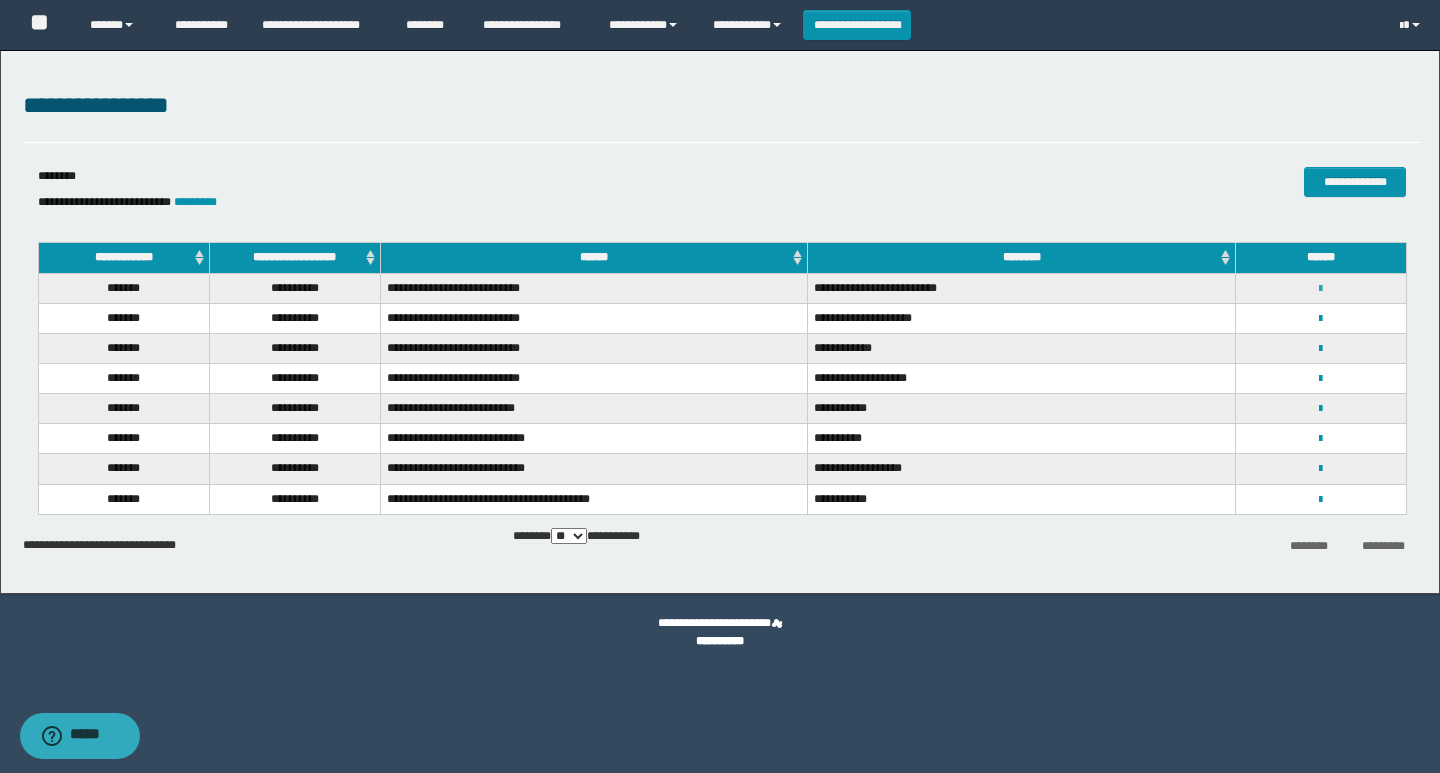 click at bounding box center [1320, 289] 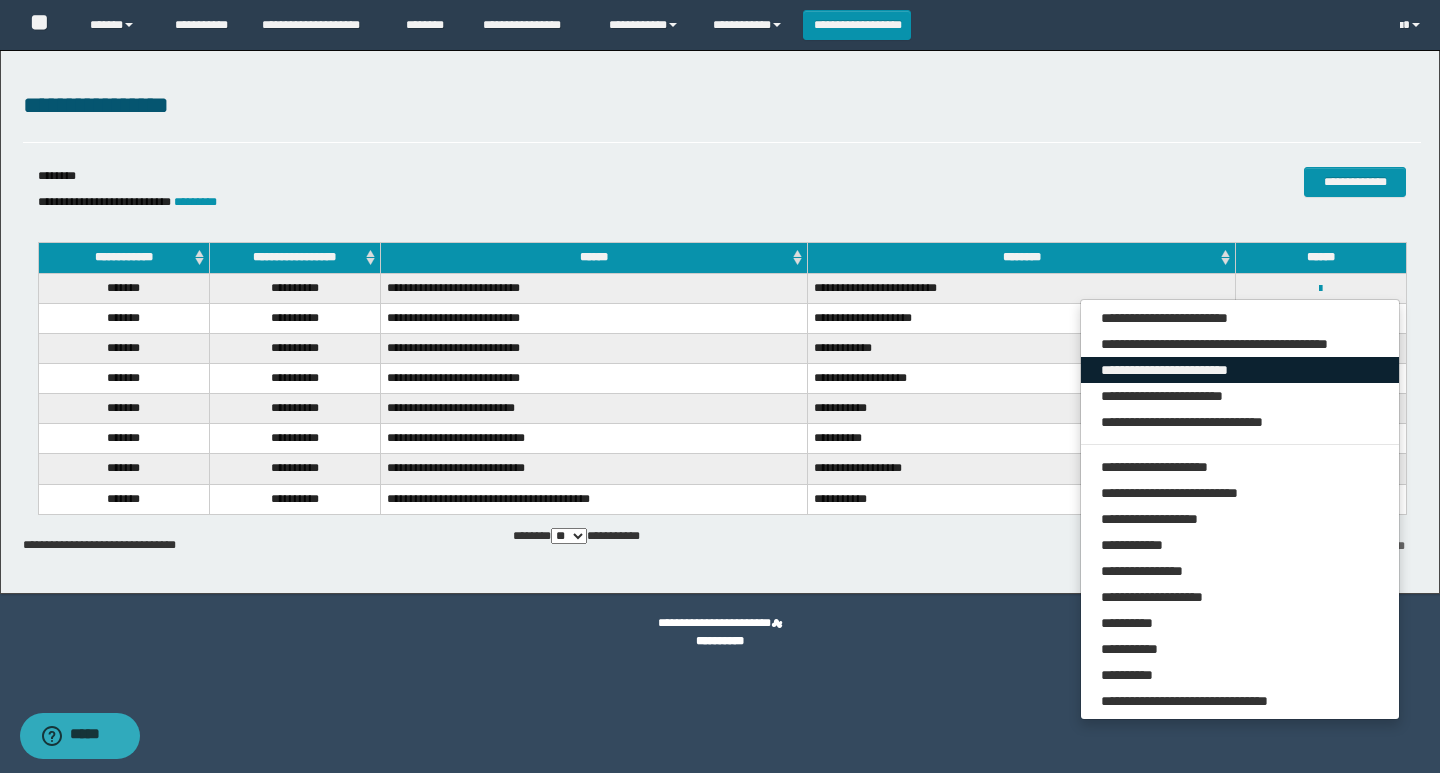 click on "**********" at bounding box center [1240, 370] 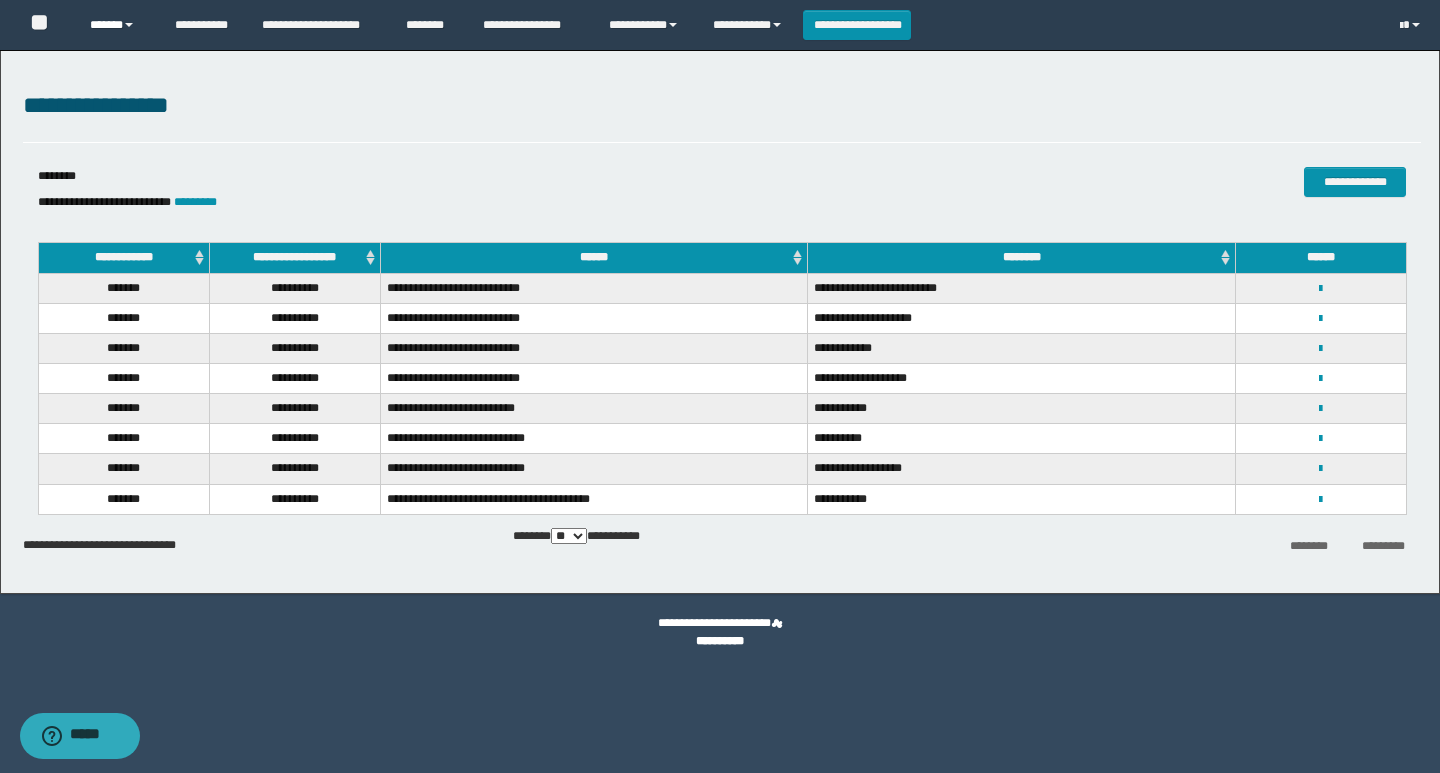 click on "******" at bounding box center (117, 25) 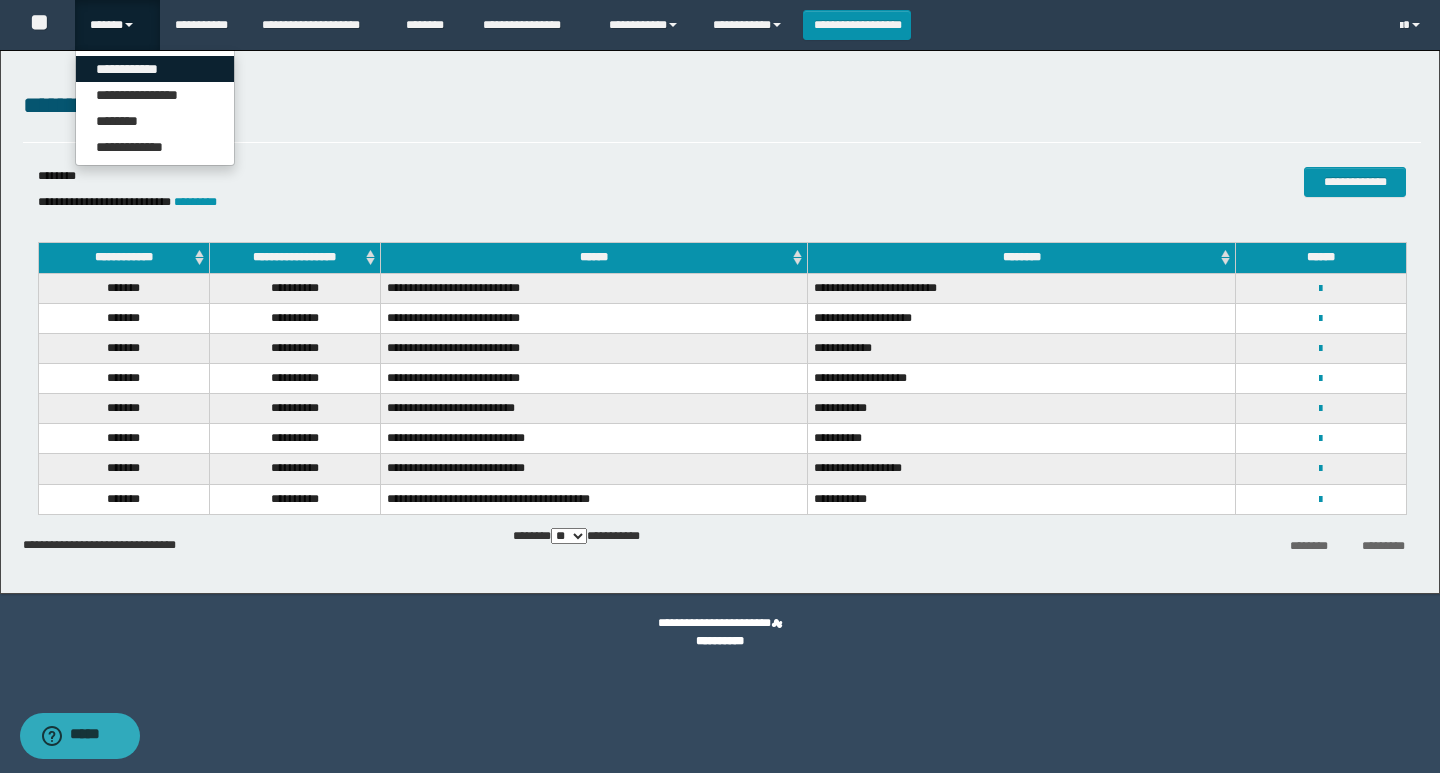 click on "**********" at bounding box center (155, 69) 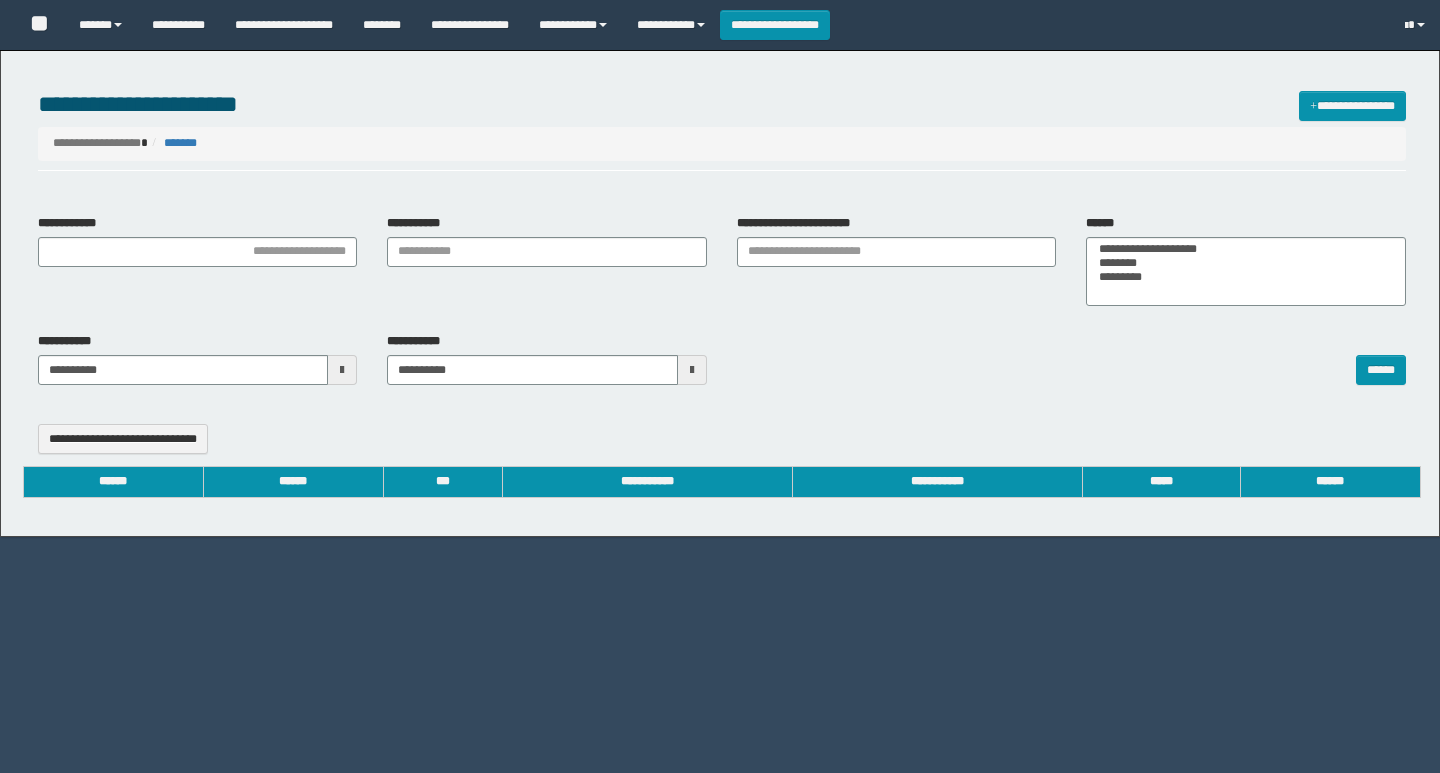 select 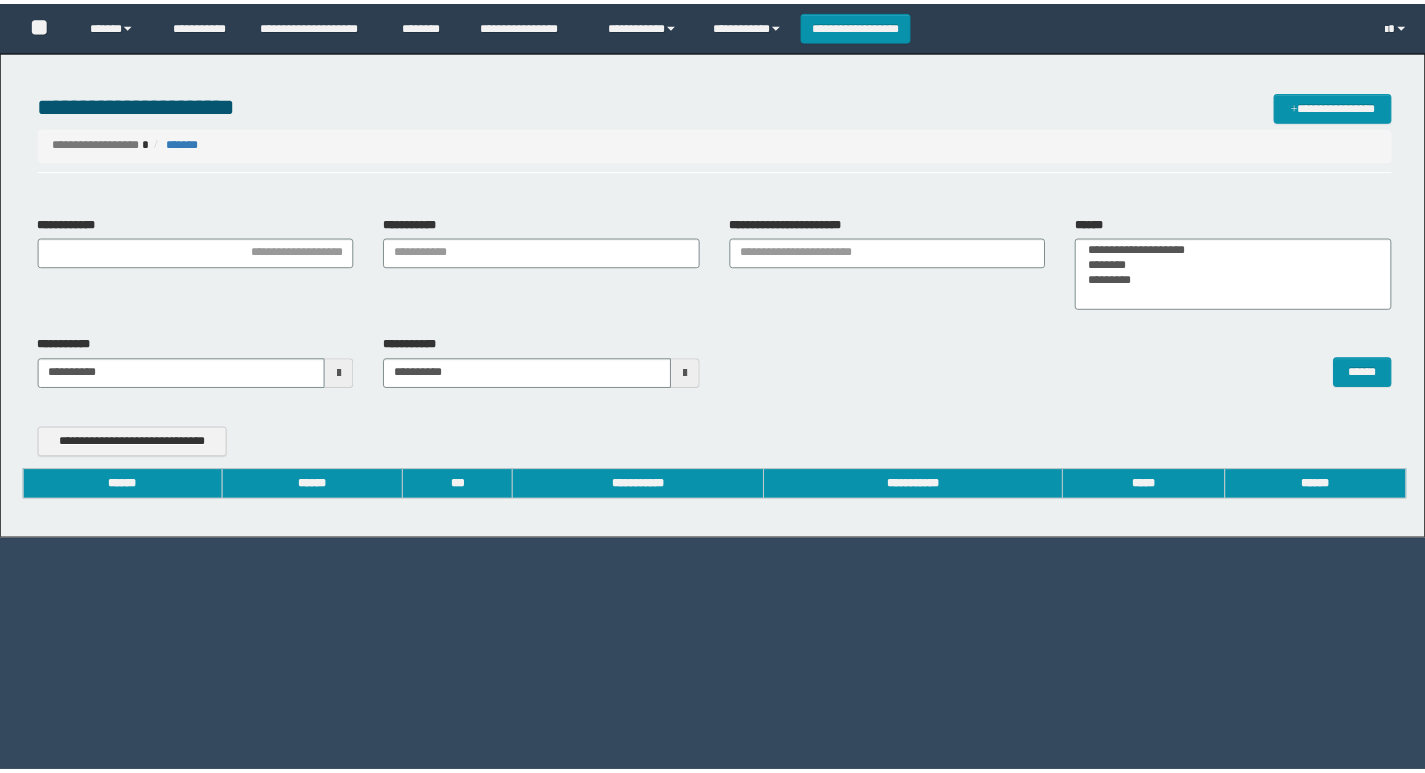 scroll, scrollTop: 0, scrollLeft: 0, axis: both 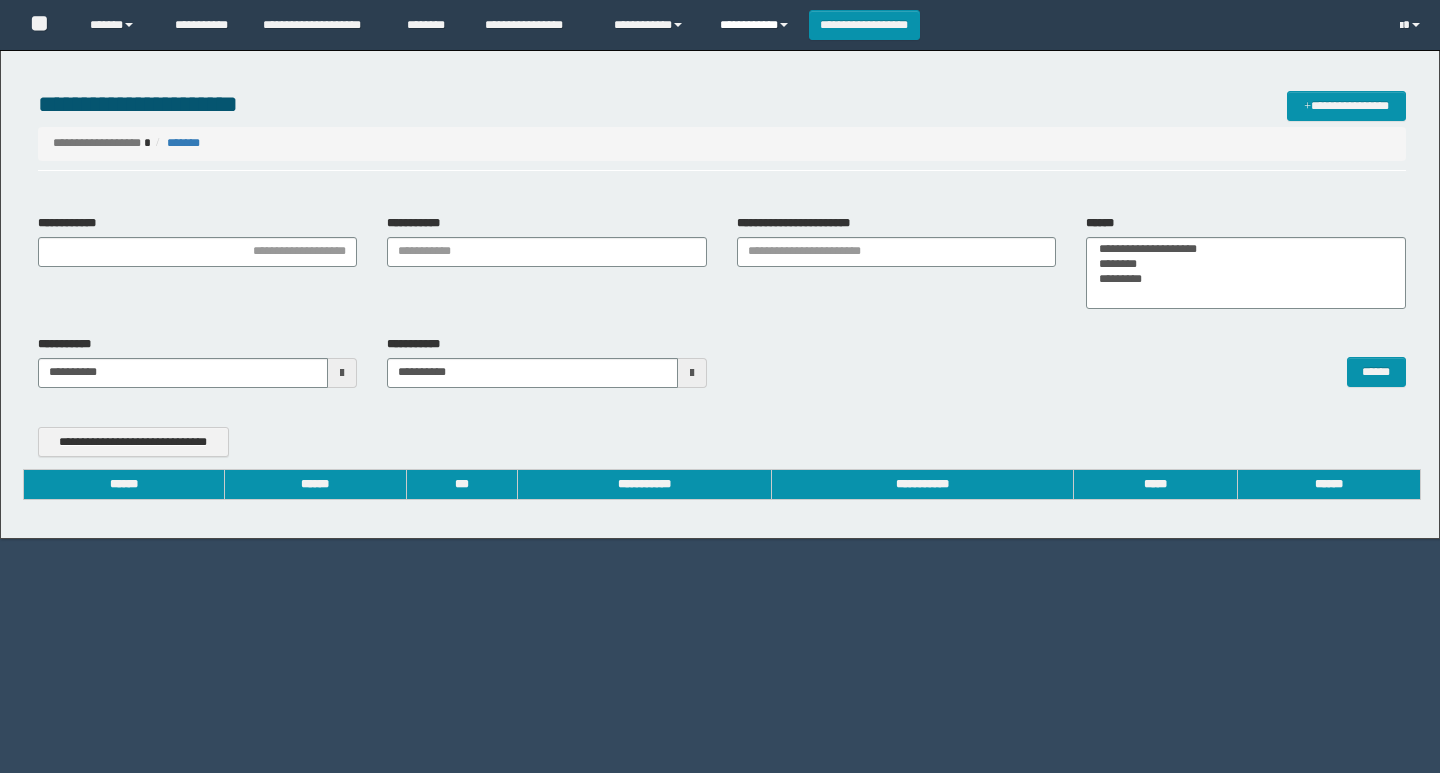type on "**********" 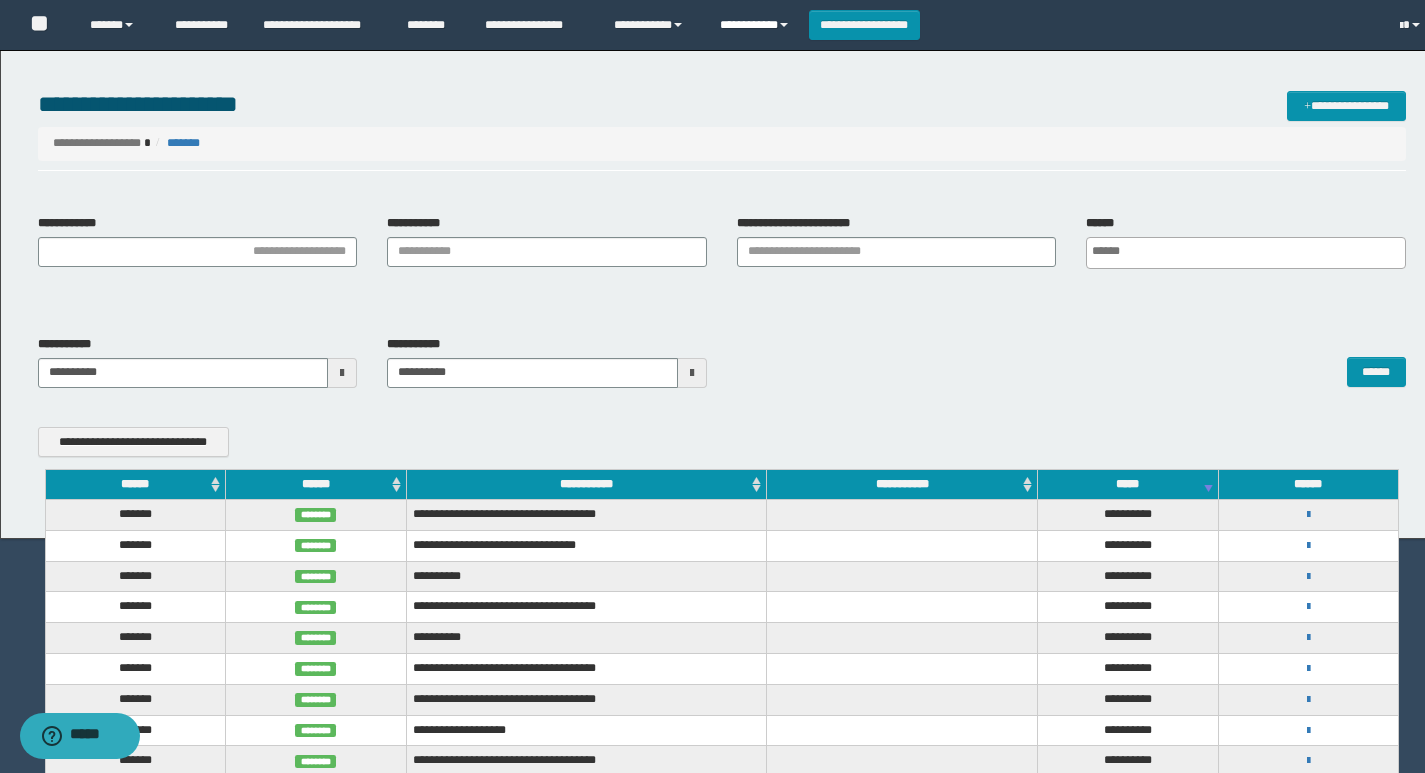 scroll, scrollTop: 0, scrollLeft: 0, axis: both 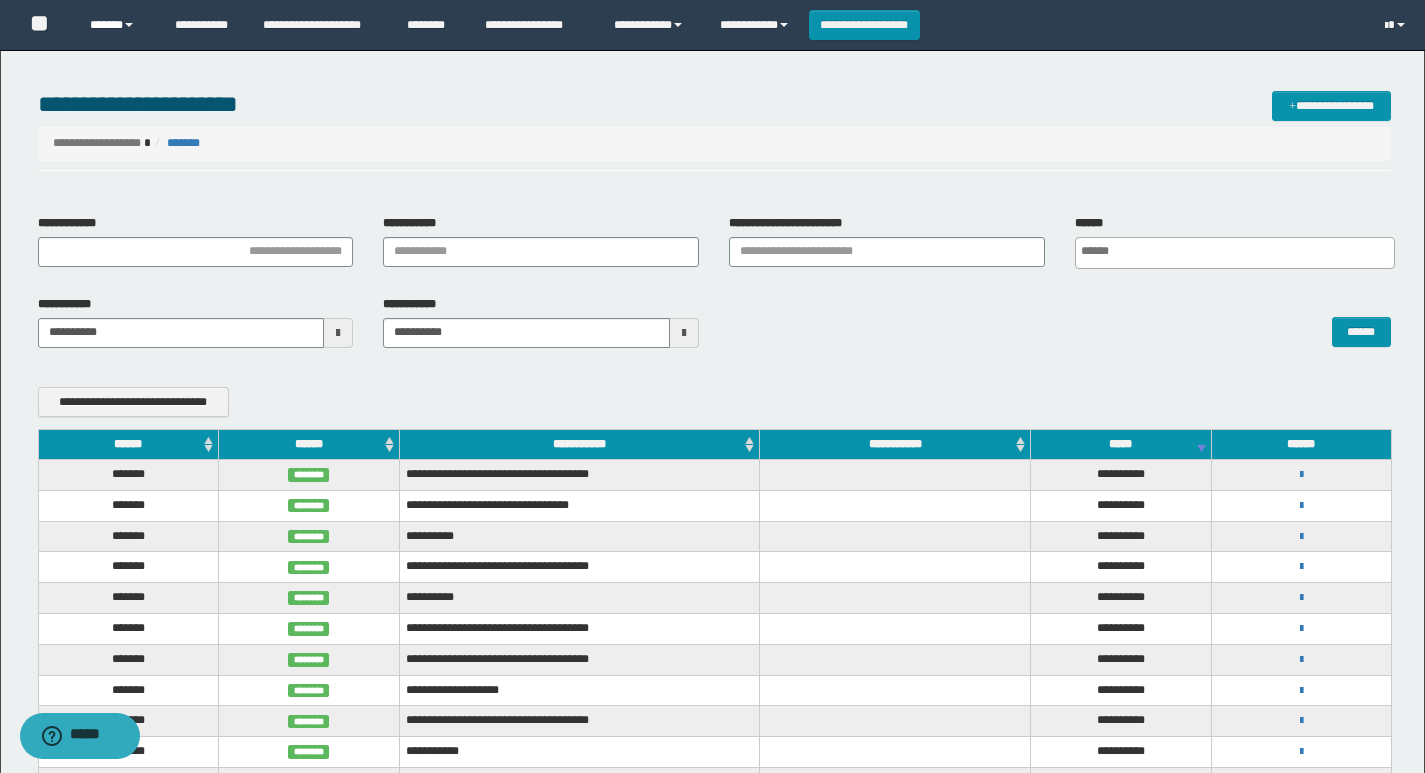 click on "******" at bounding box center (117, 25) 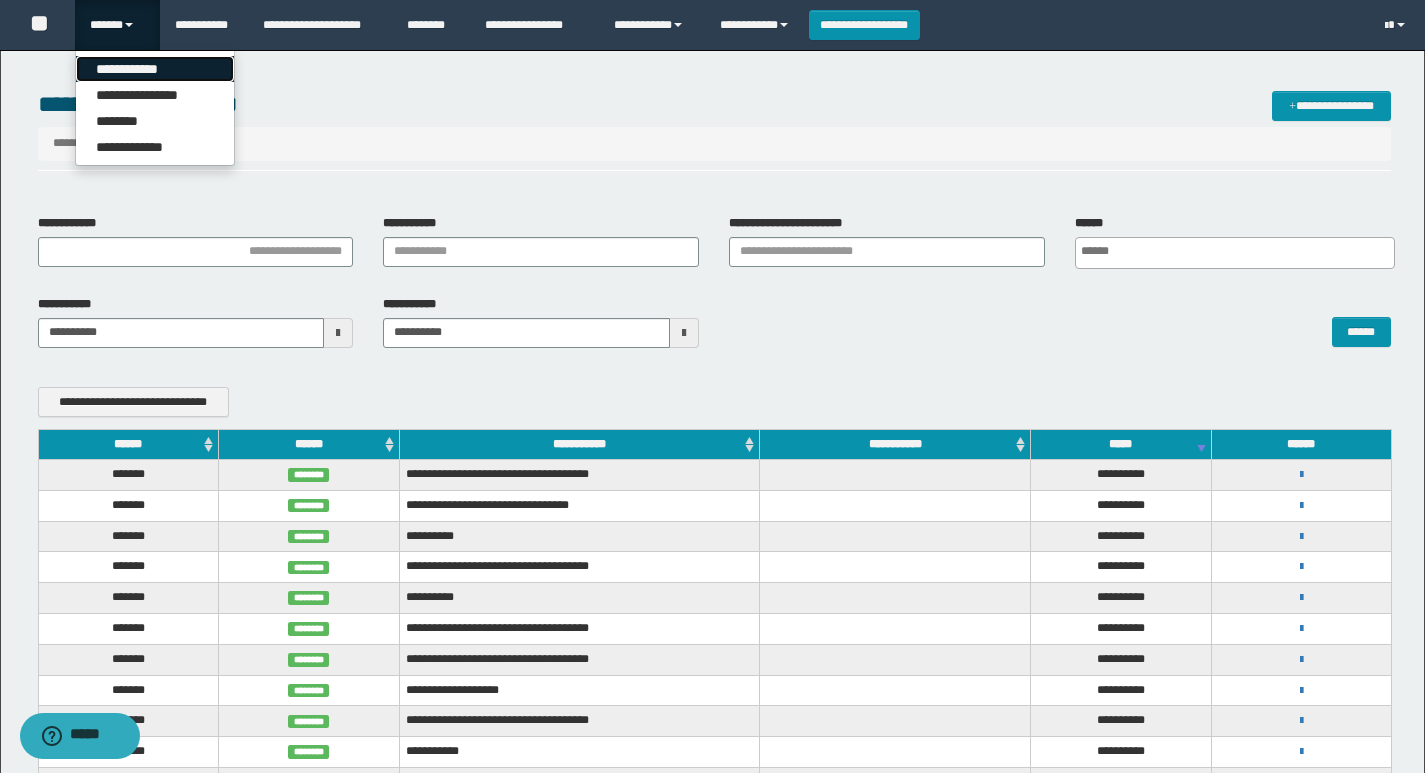 click on "**********" at bounding box center [155, 69] 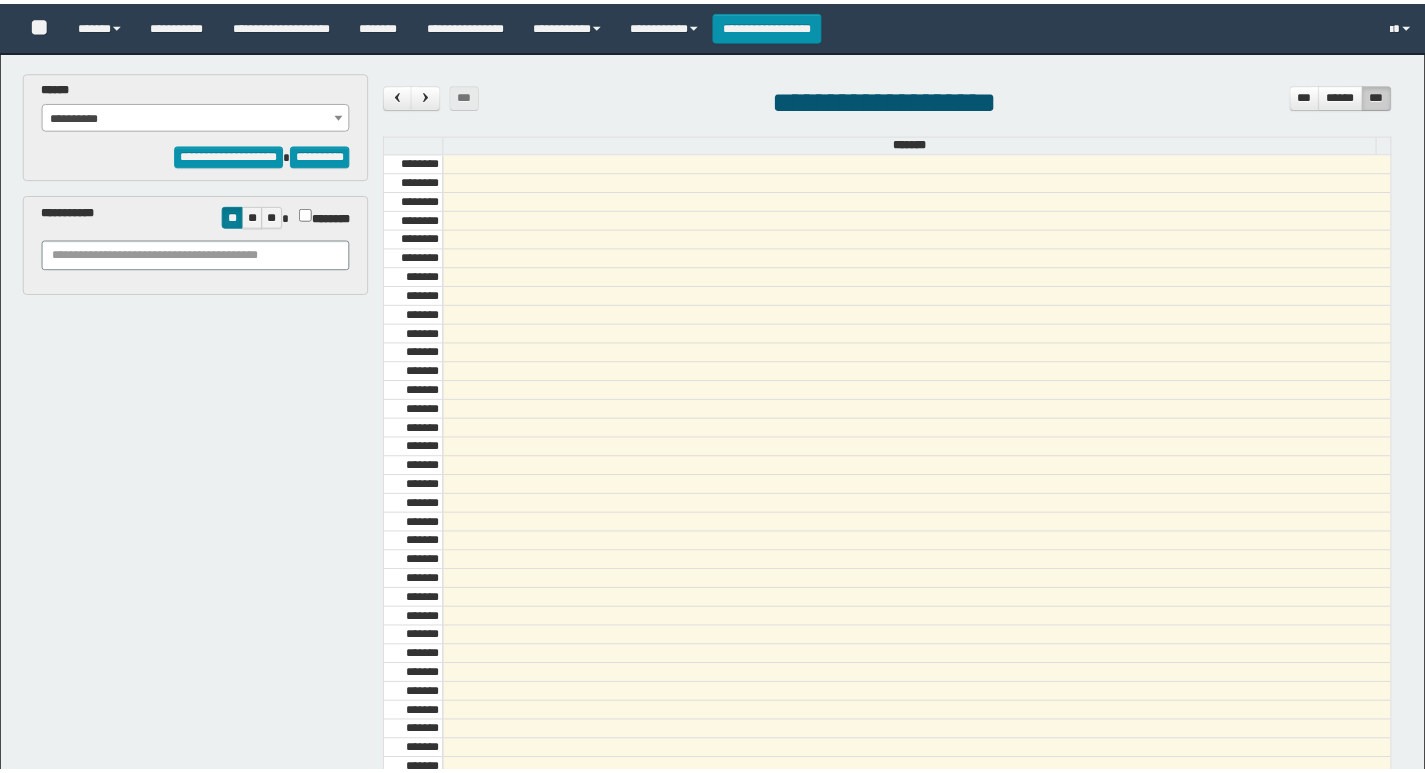 scroll, scrollTop: 0, scrollLeft: 0, axis: both 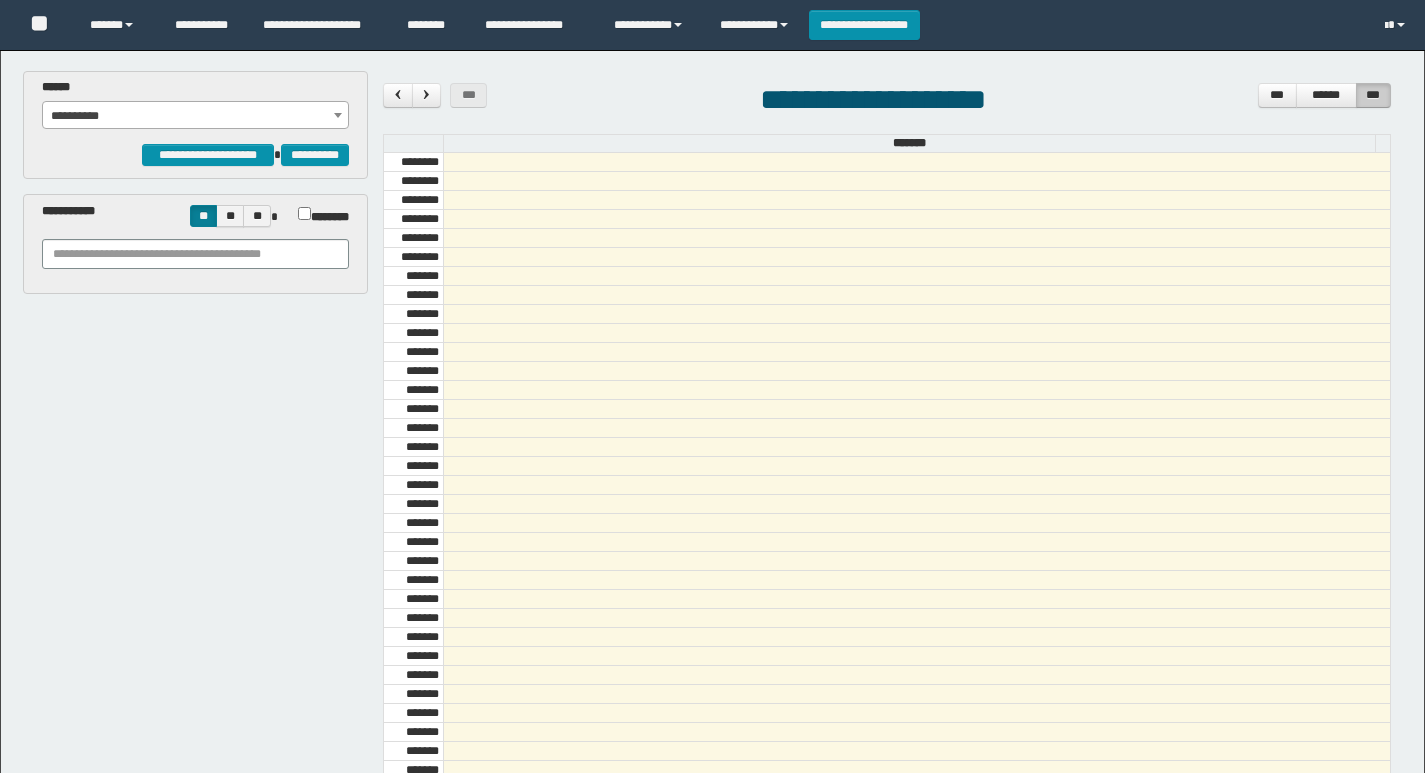 click on "**********" at bounding box center [712, 386] 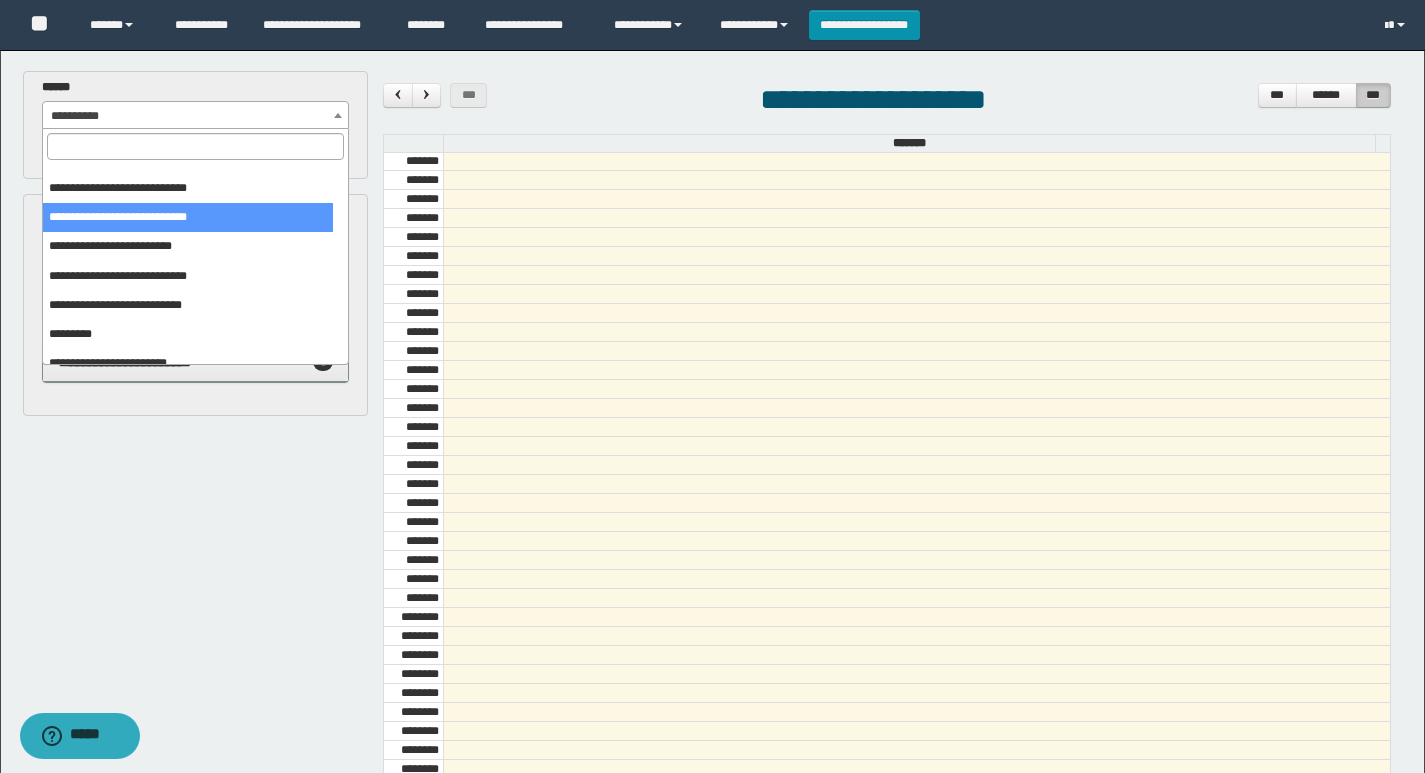 scroll, scrollTop: 100, scrollLeft: 0, axis: vertical 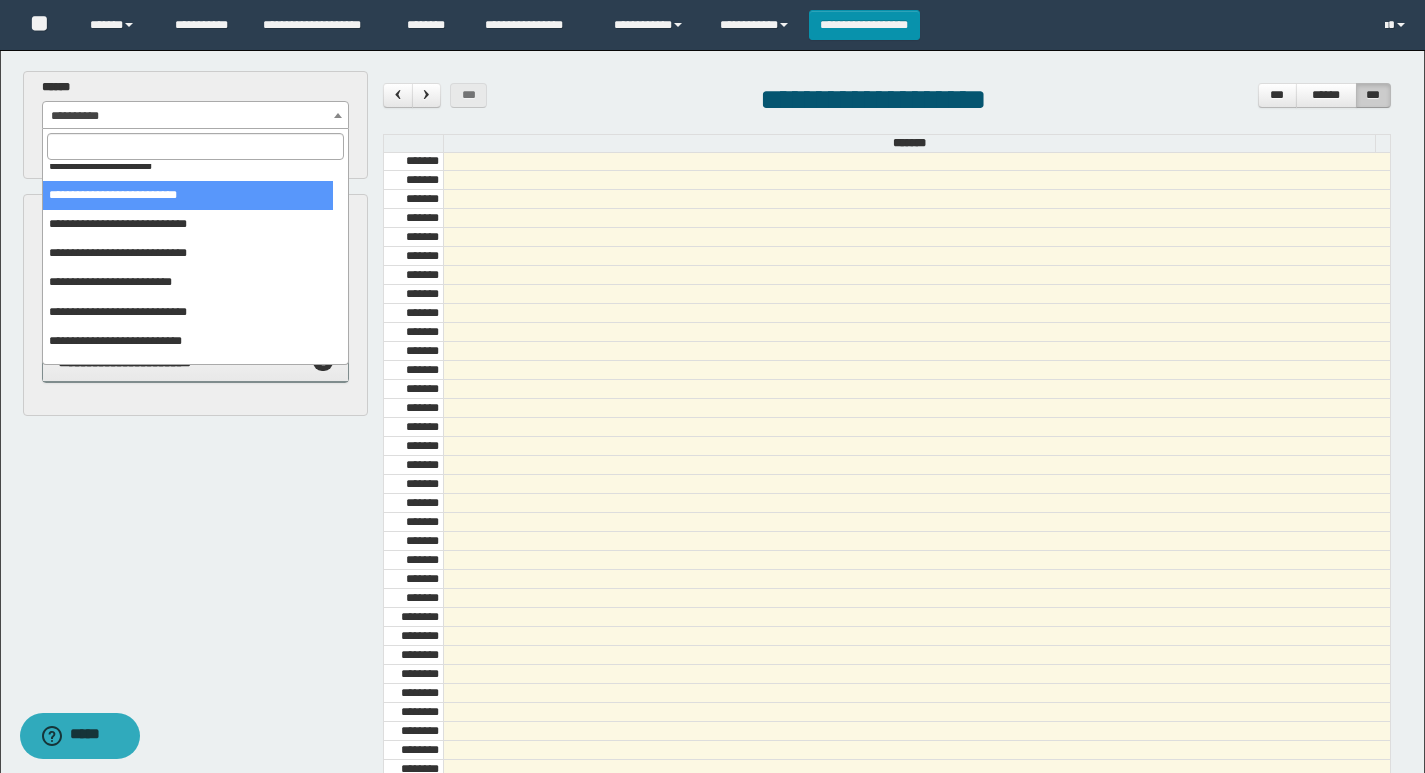 select on "******" 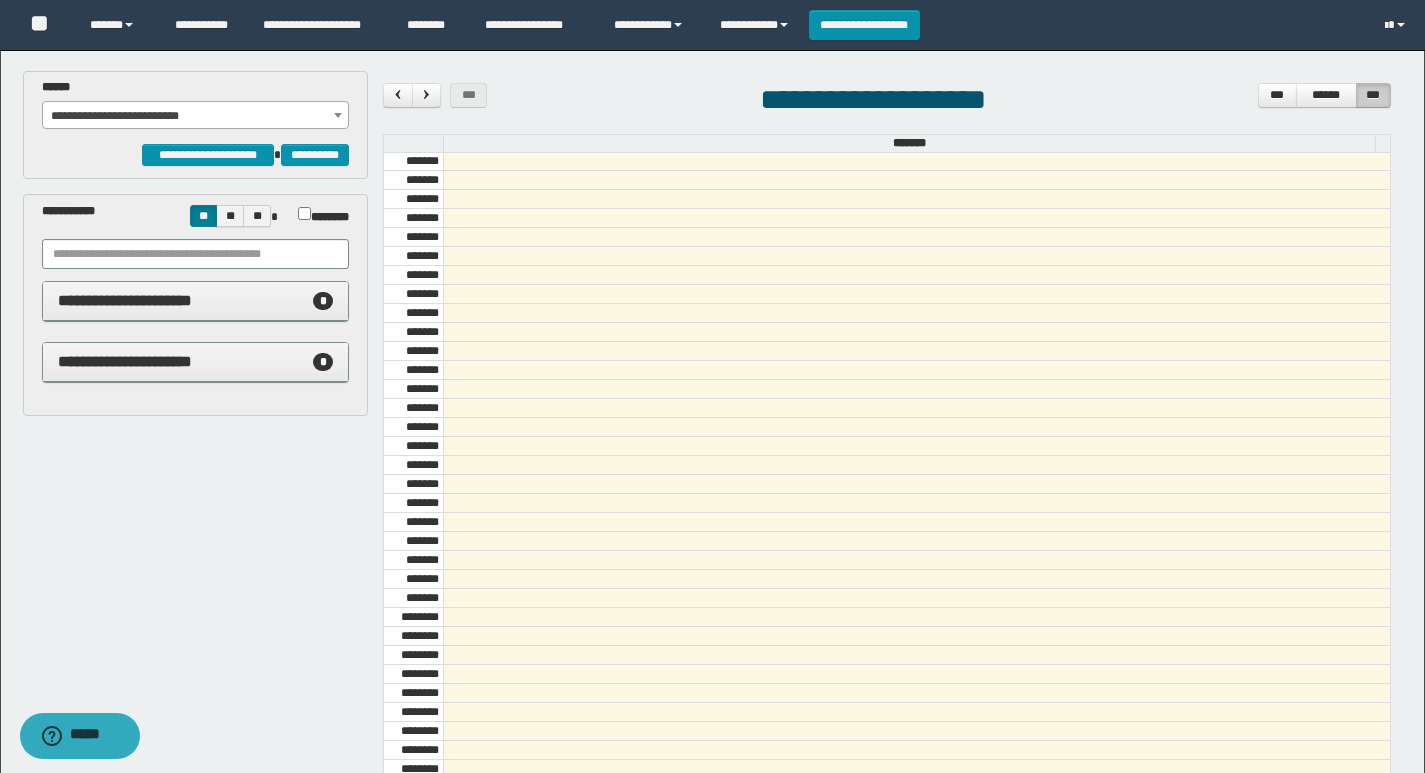 click on "**********" at bounding box center [196, 362] 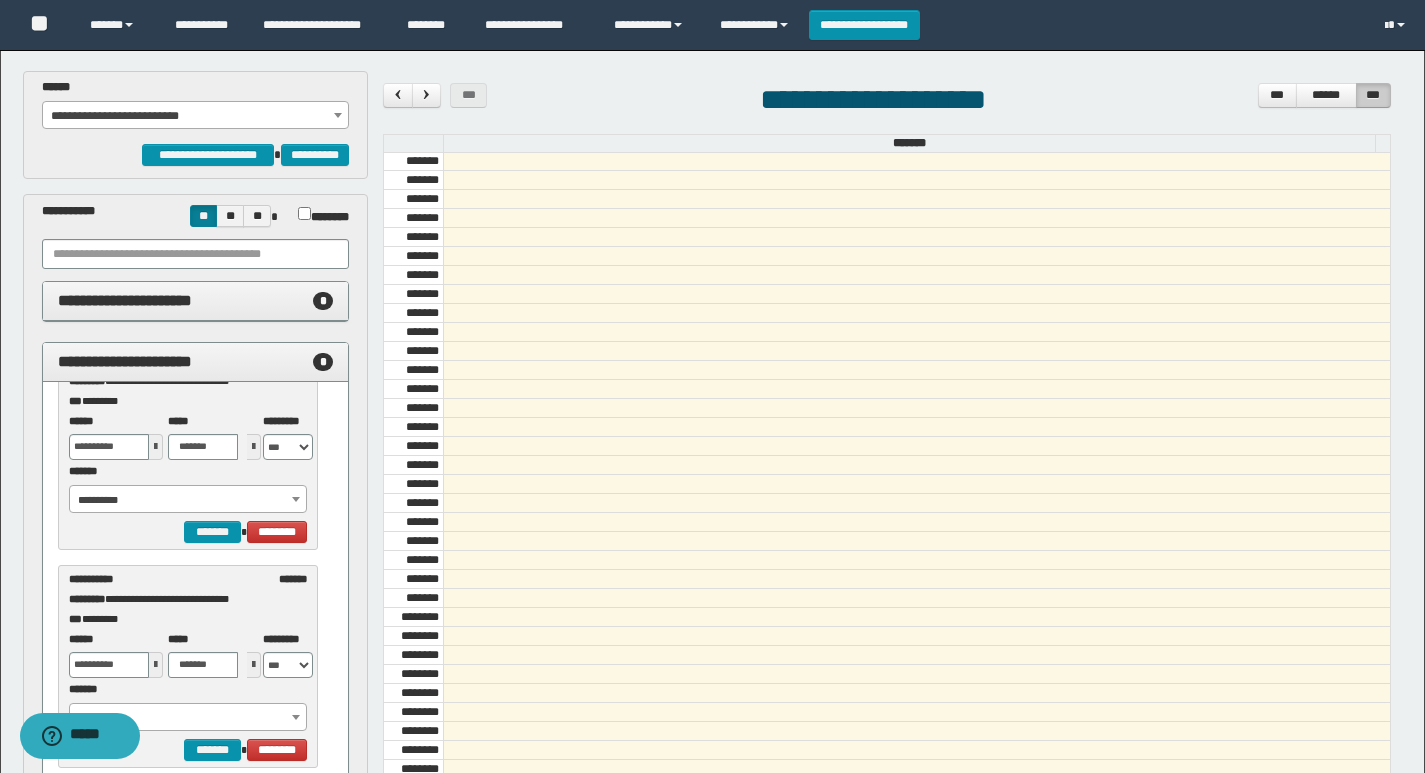 scroll, scrollTop: 100, scrollLeft: 0, axis: vertical 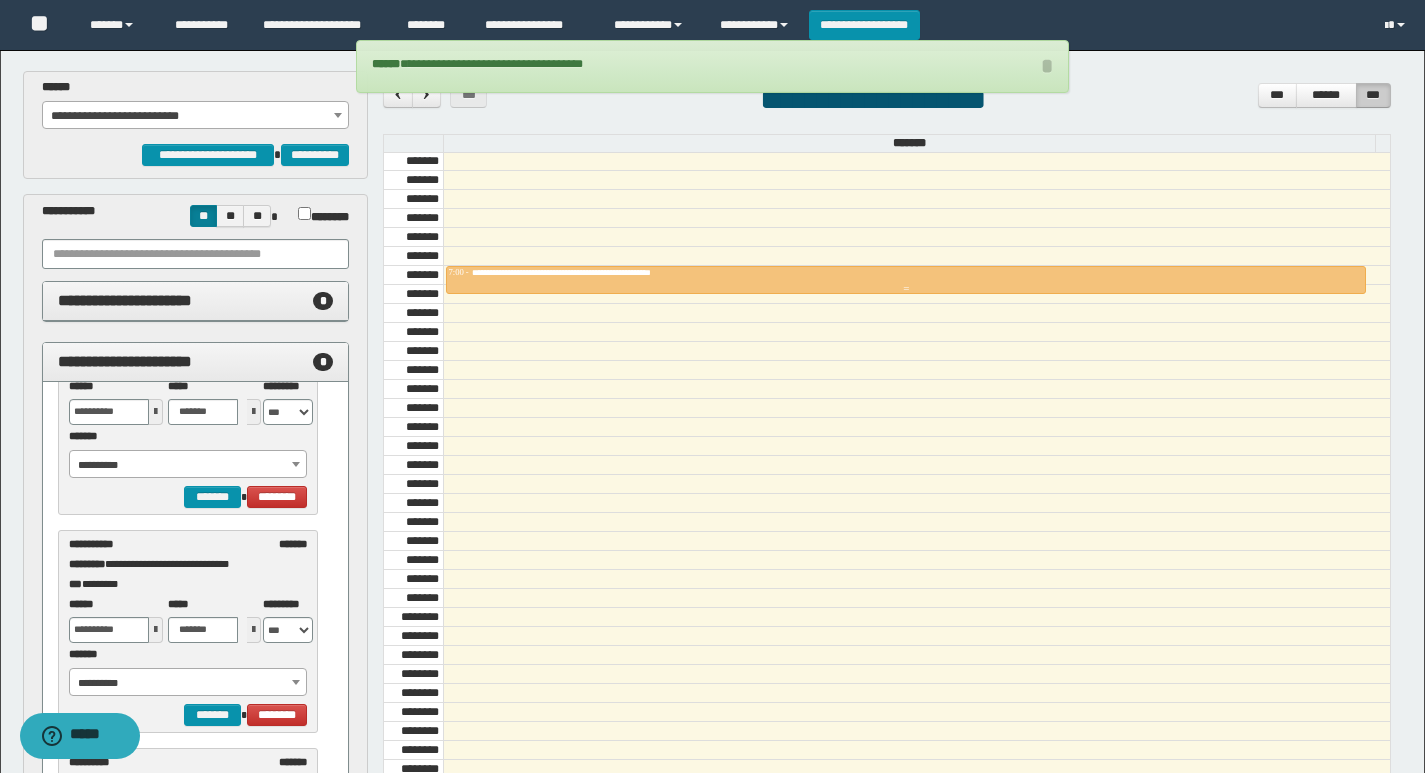 click on "**********" at bounding box center (592, 272) 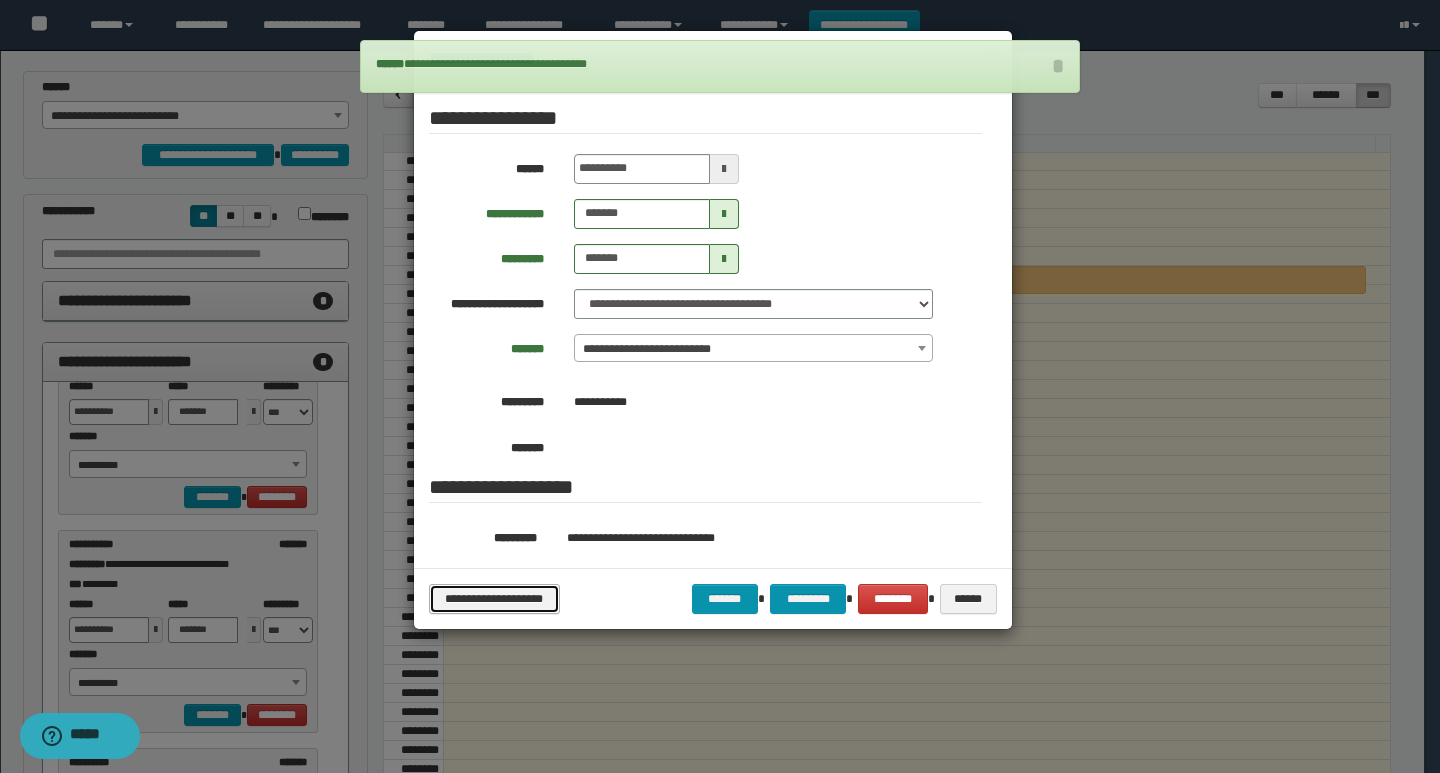 click on "**********" at bounding box center [494, 599] 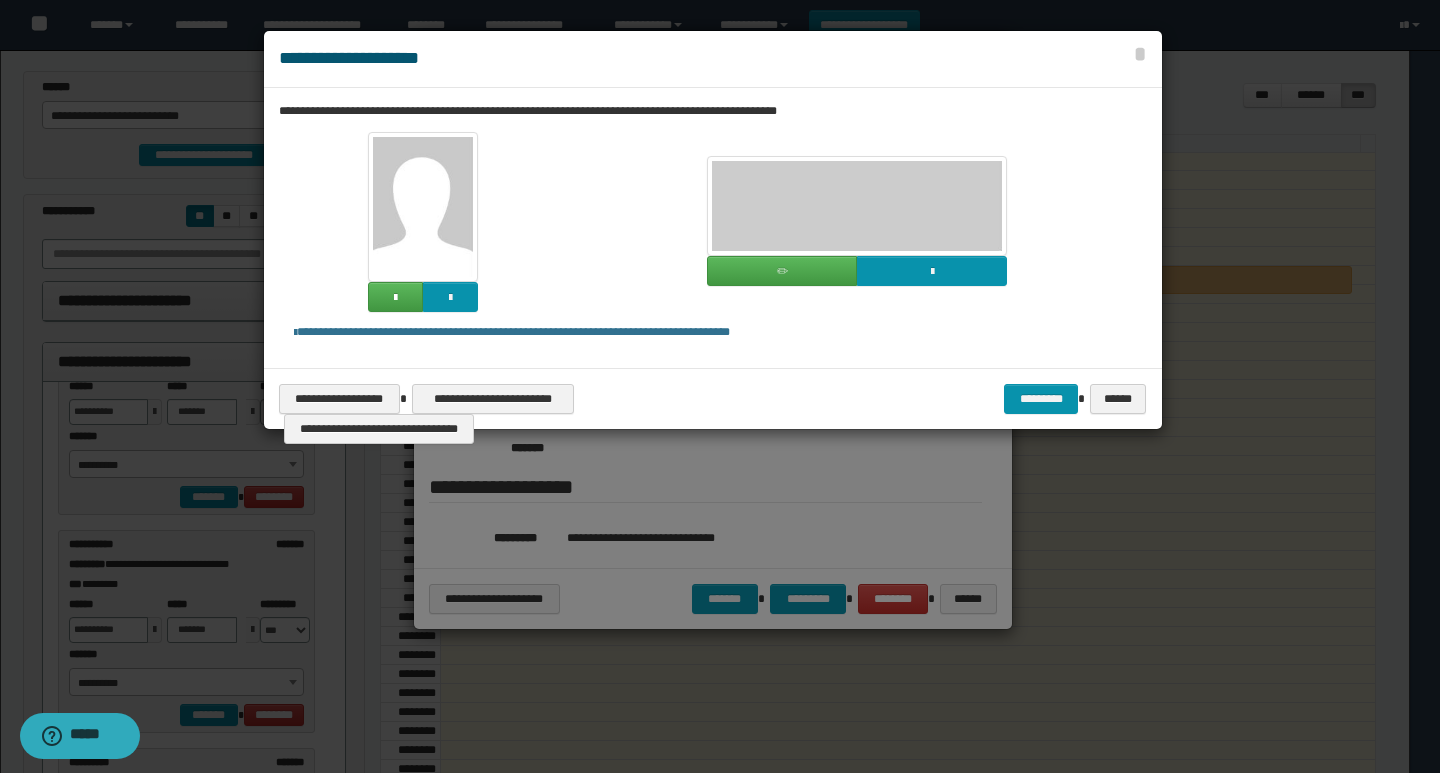 click on "**********" at bounding box center (713, 398) 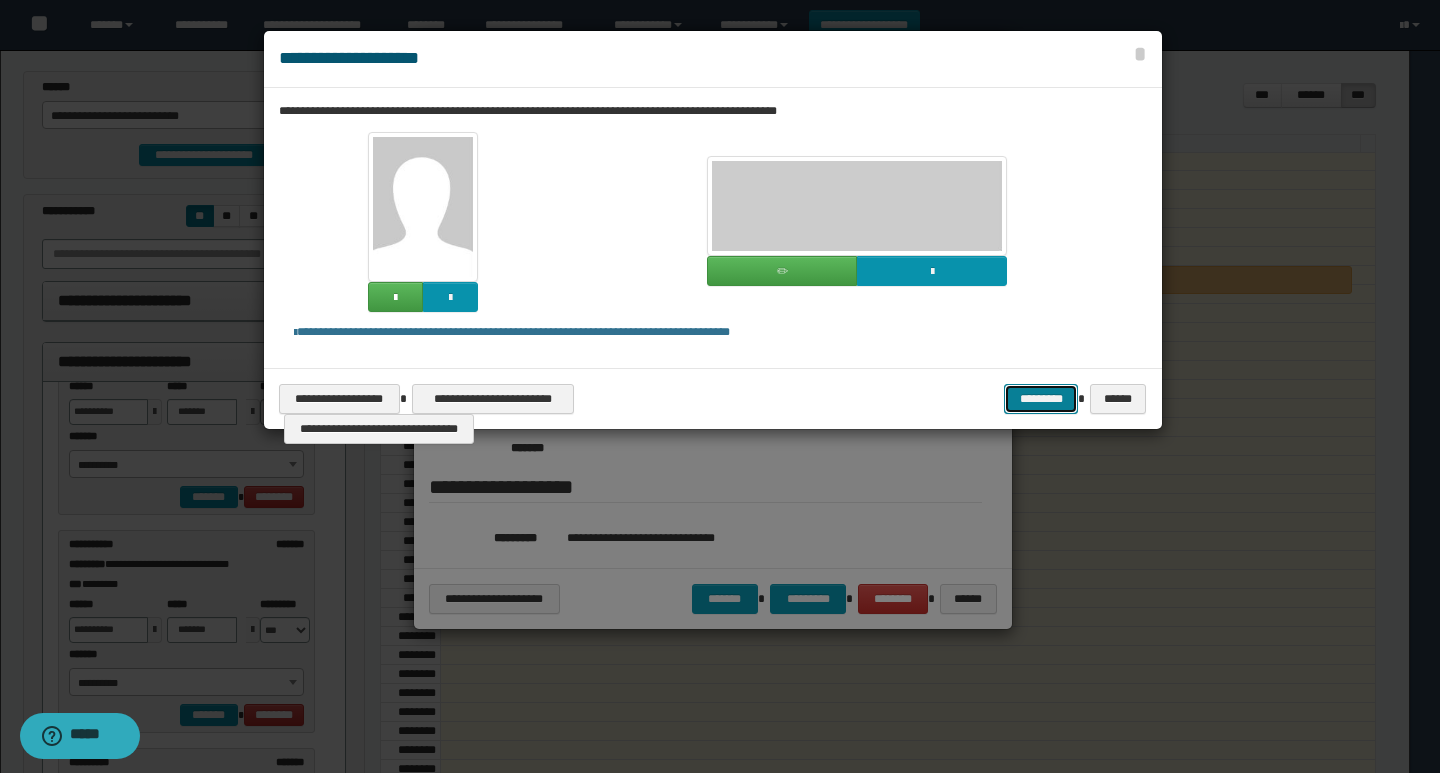 click on "*********" at bounding box center (1041, 399) 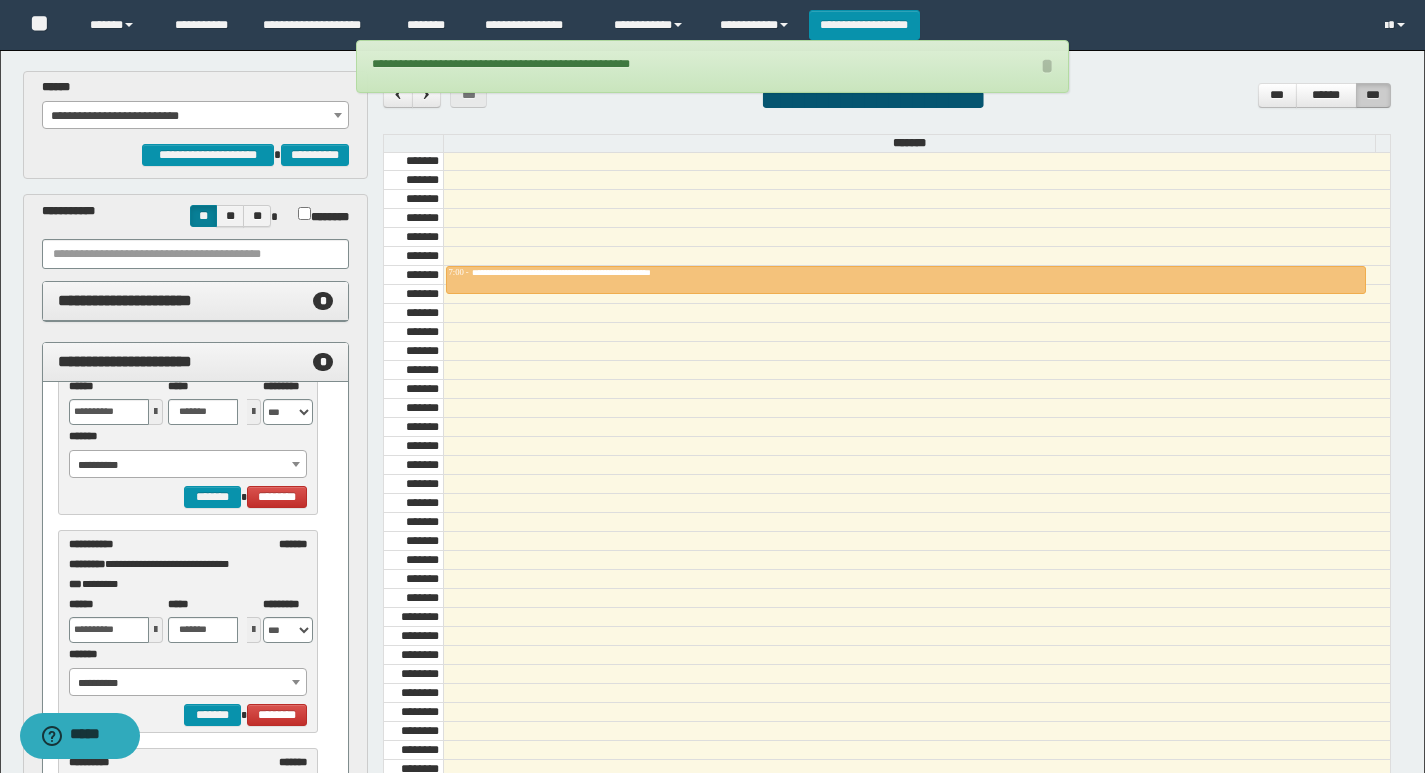 click on "**********" at bounding box center [196, 115] 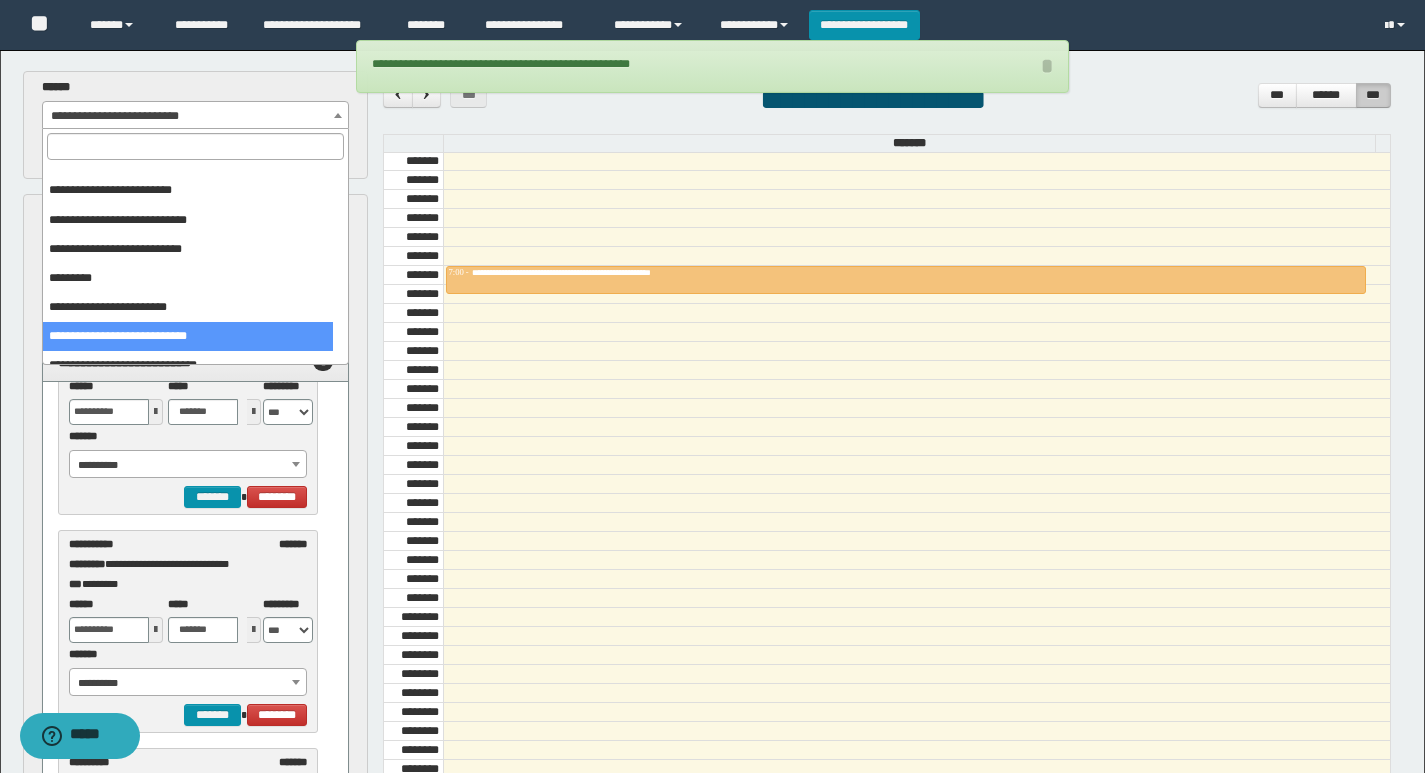 scroll, scrollTop: 325, scrollLeft: 0, axis: vertical 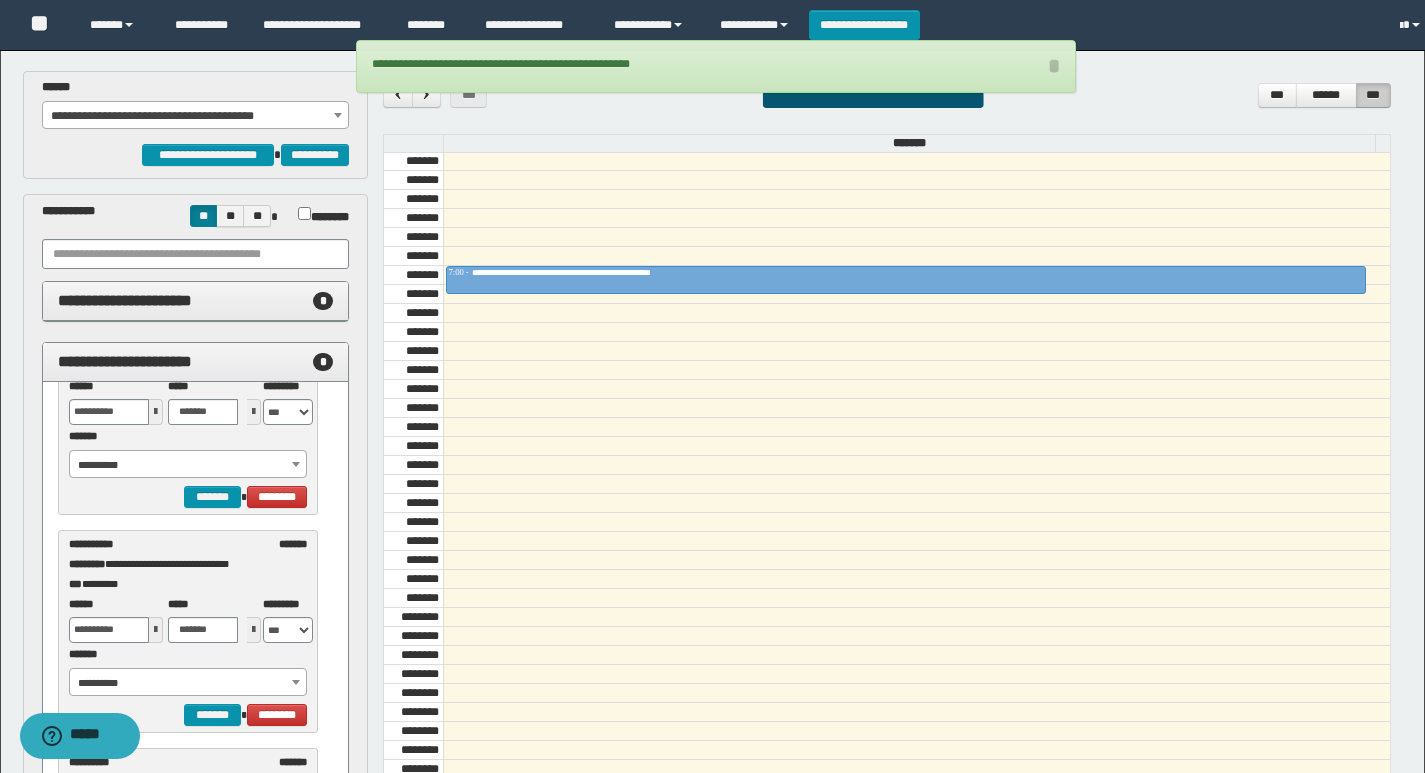 click on "**********" at bounding box center [196, 104] 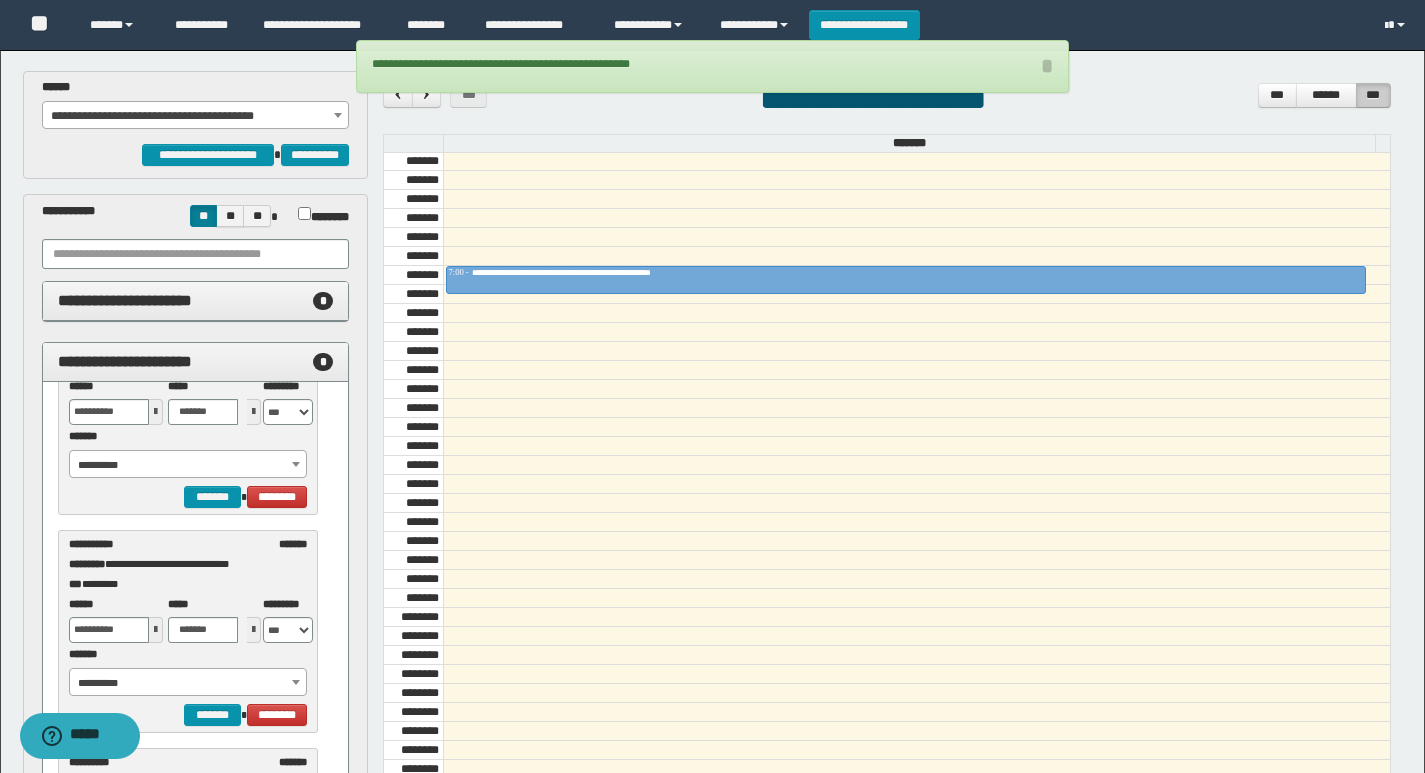 click on "**********" at bounding box center (196, 116) 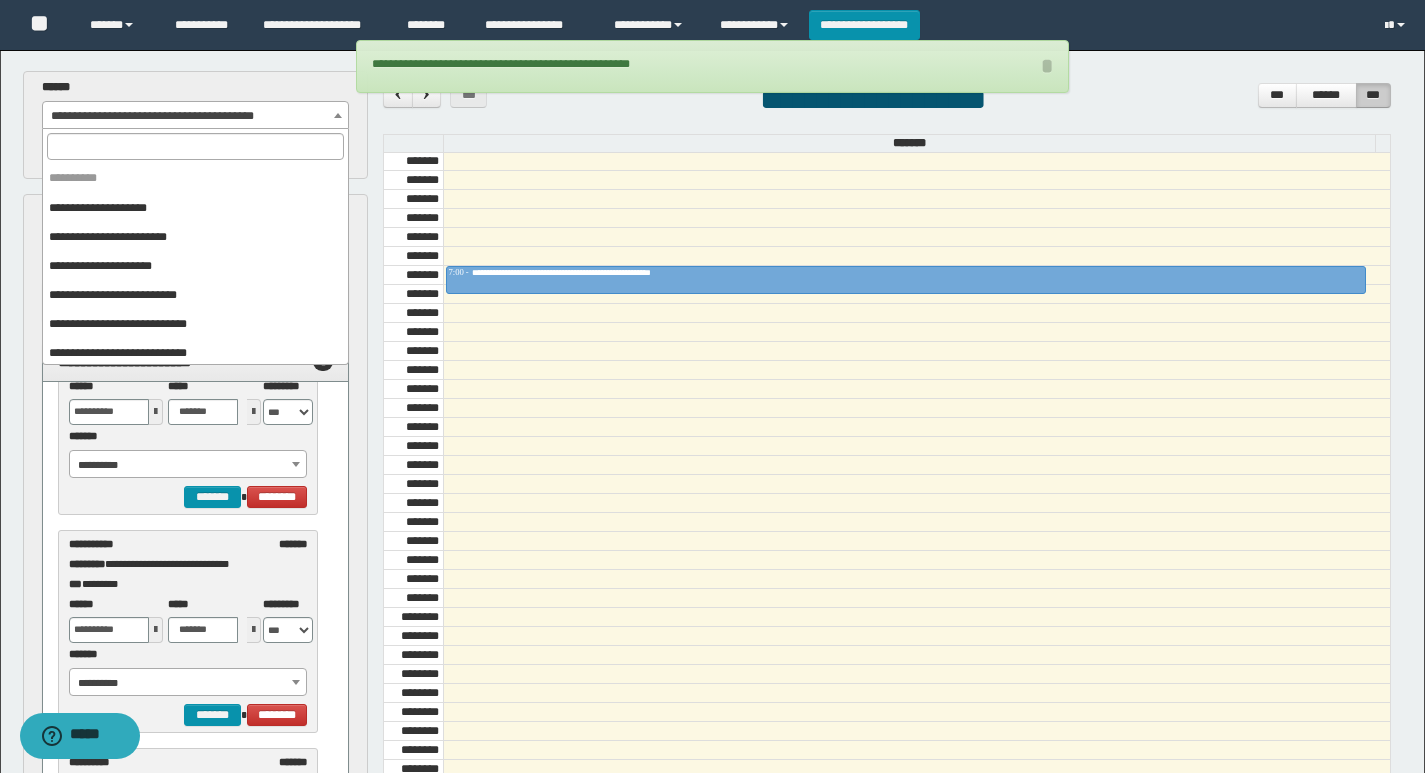 scroll, scrollTop: 325, scrollLeft: 0, axis: vertical 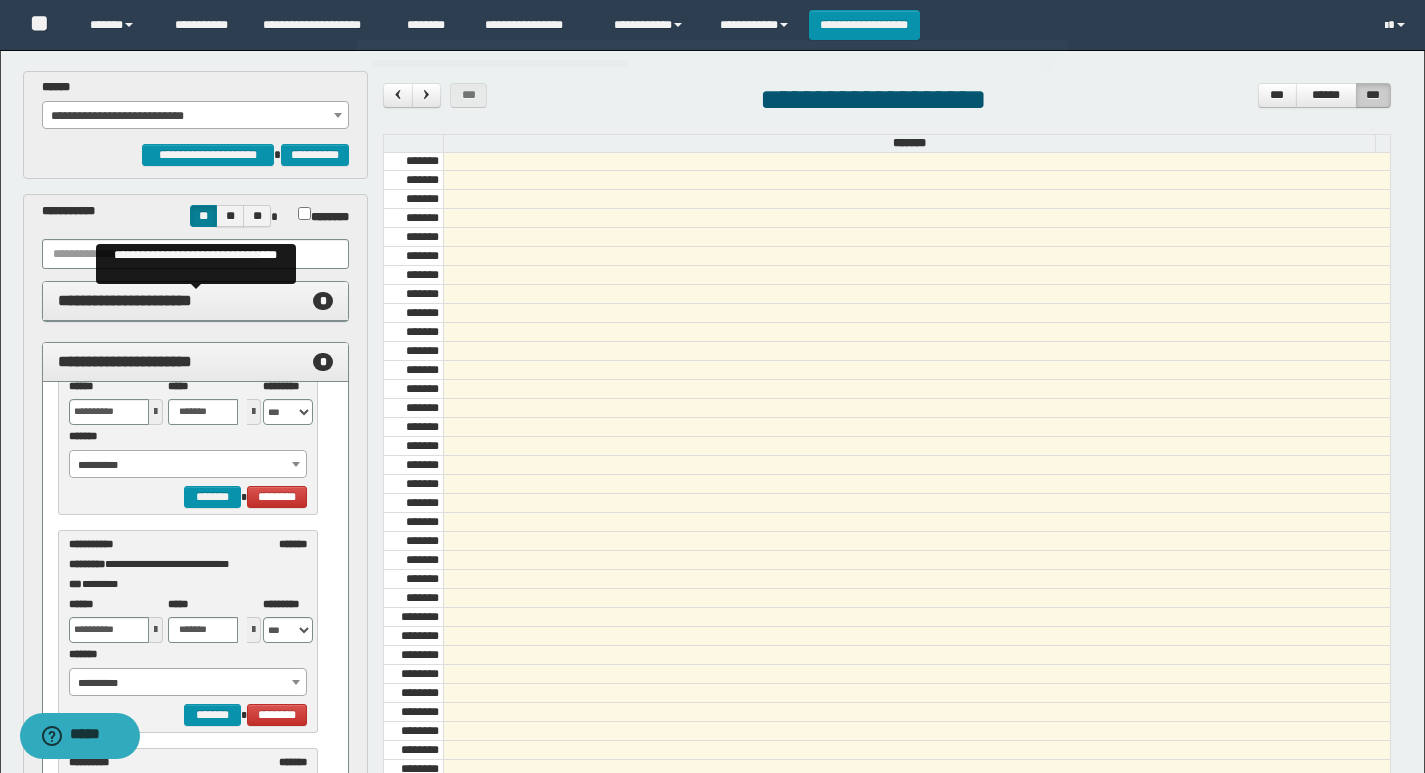 click on "**********" at bounding box center [125, 300] 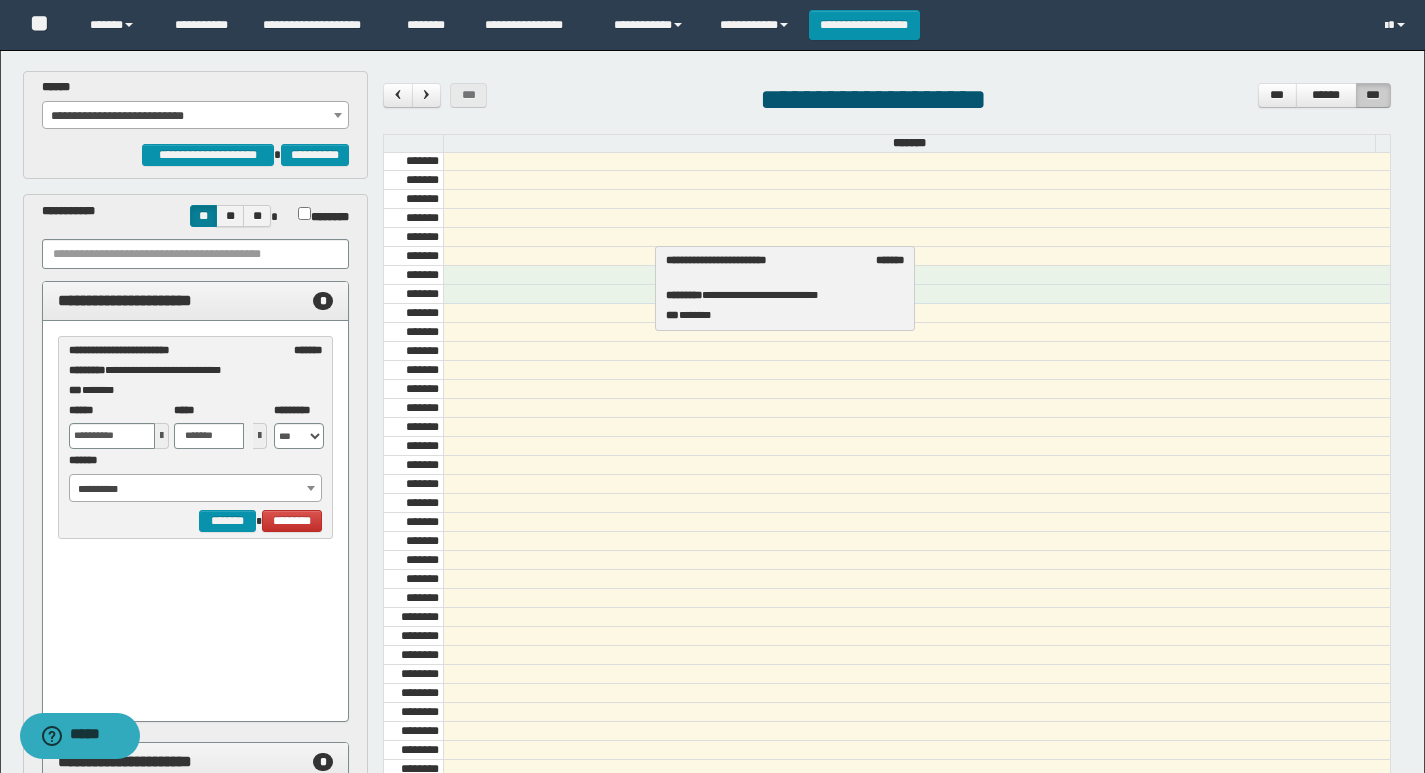 drag, startPoint x: 119, startPoint y: 358, endPoint x: 716, endPoint y: 268, distance: 603.7458 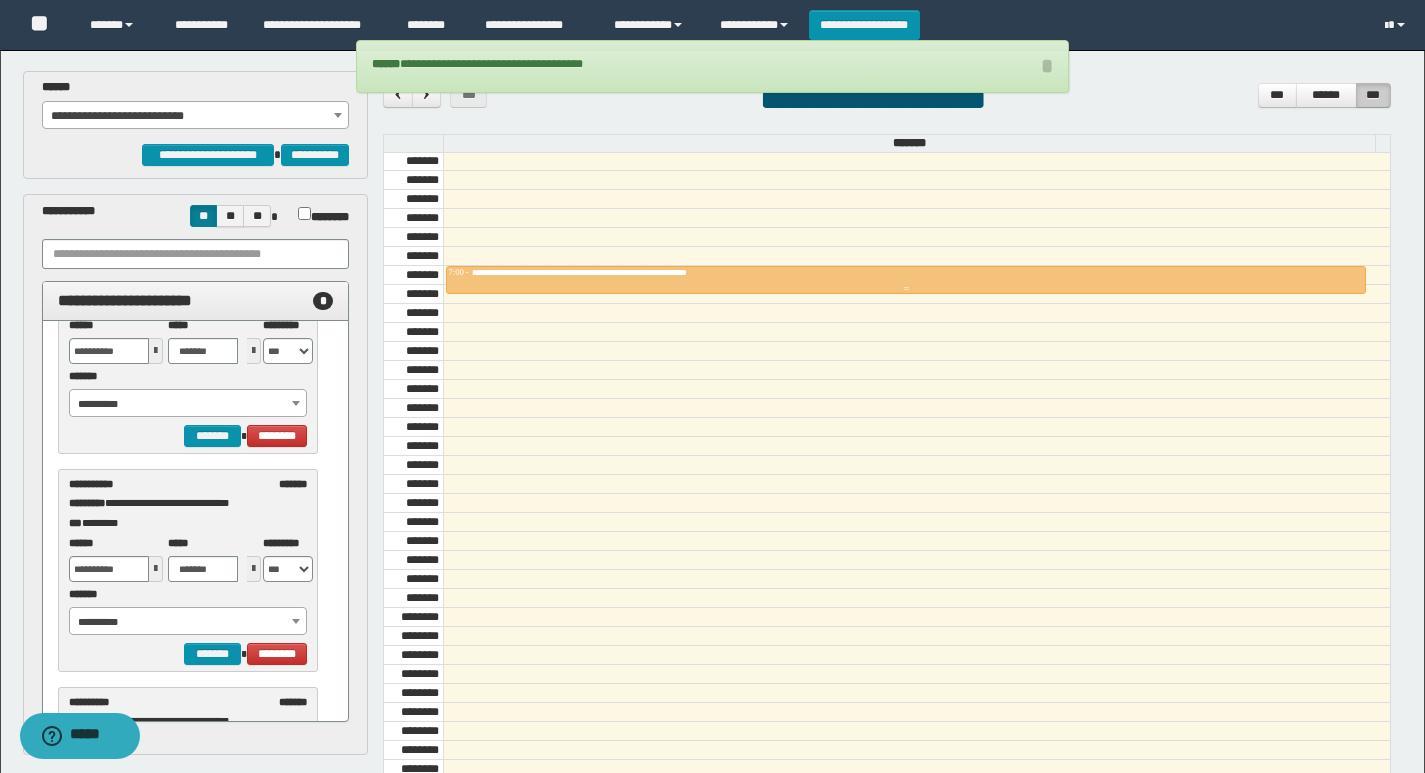 click on "**********" at bounding box center (621, 272) 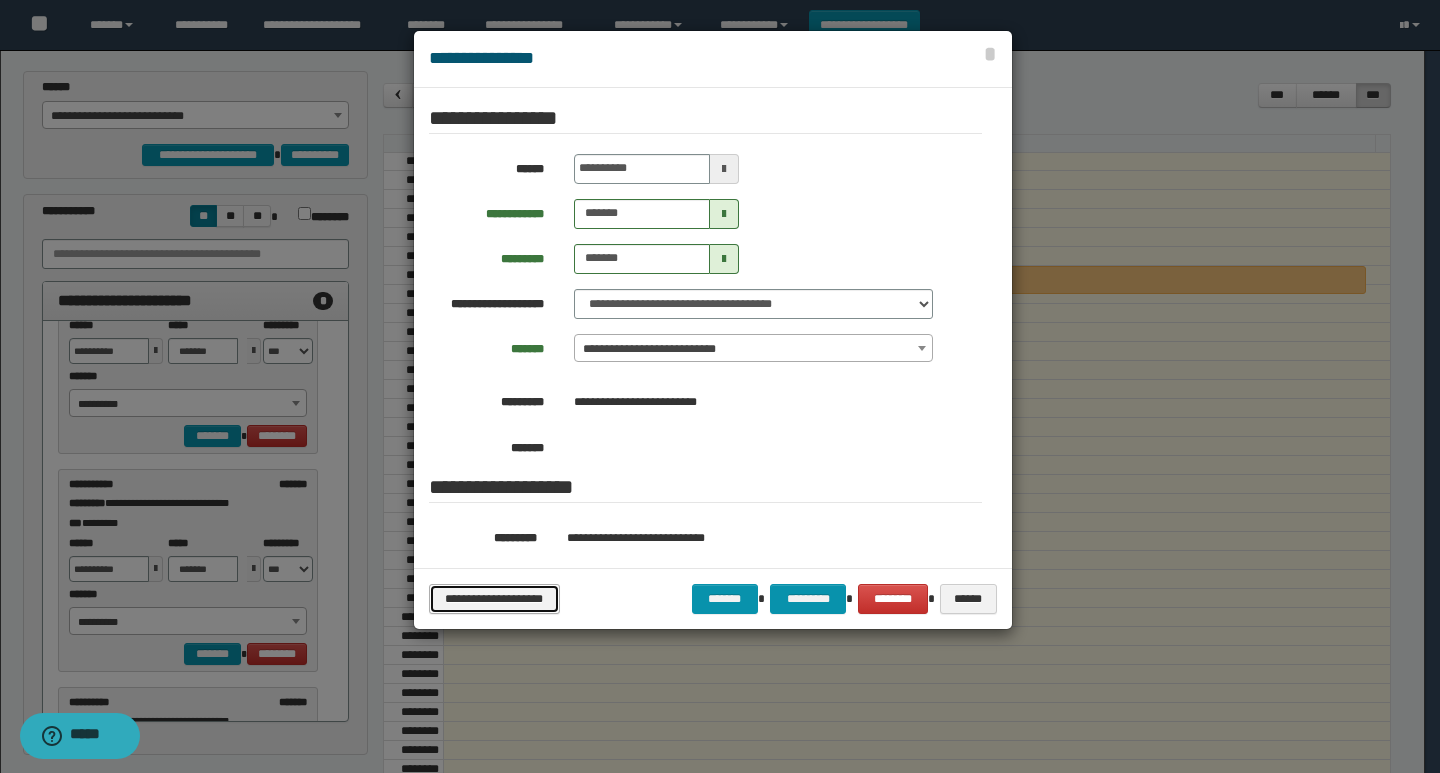 click on "**********" at bounding box center (494, 599) 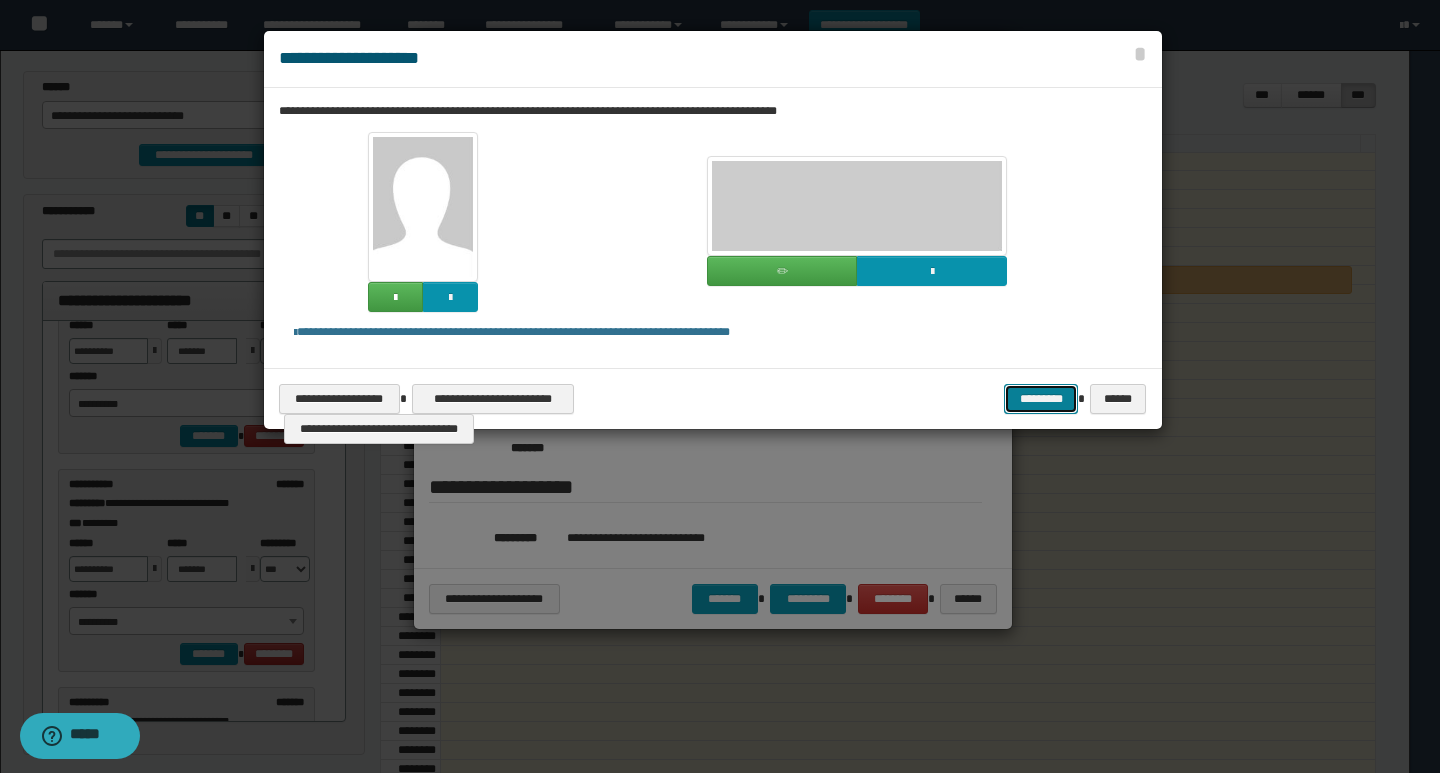 click on "*********" at bounding box center [1041, 399] 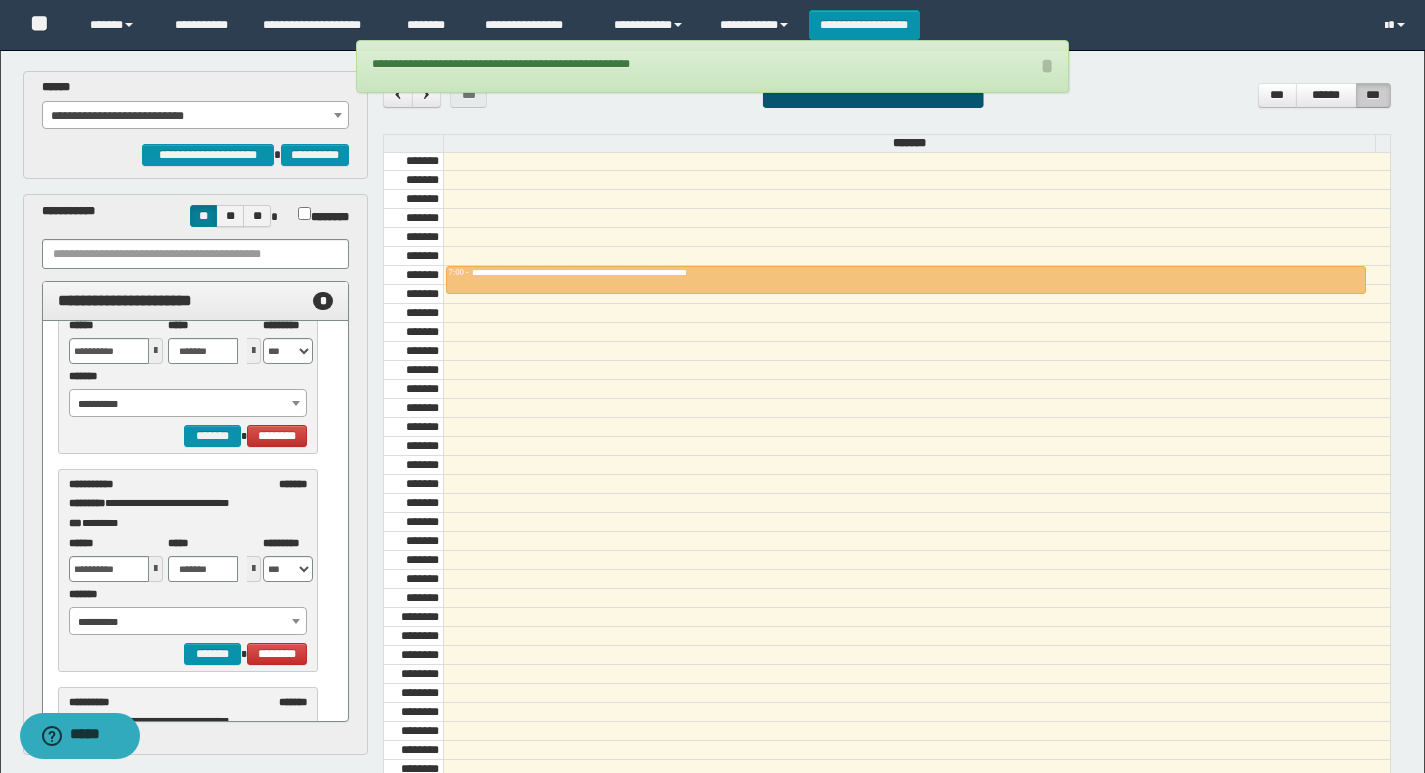 scroll, scrollTop: 0, scrollLeft: 0, axis: both 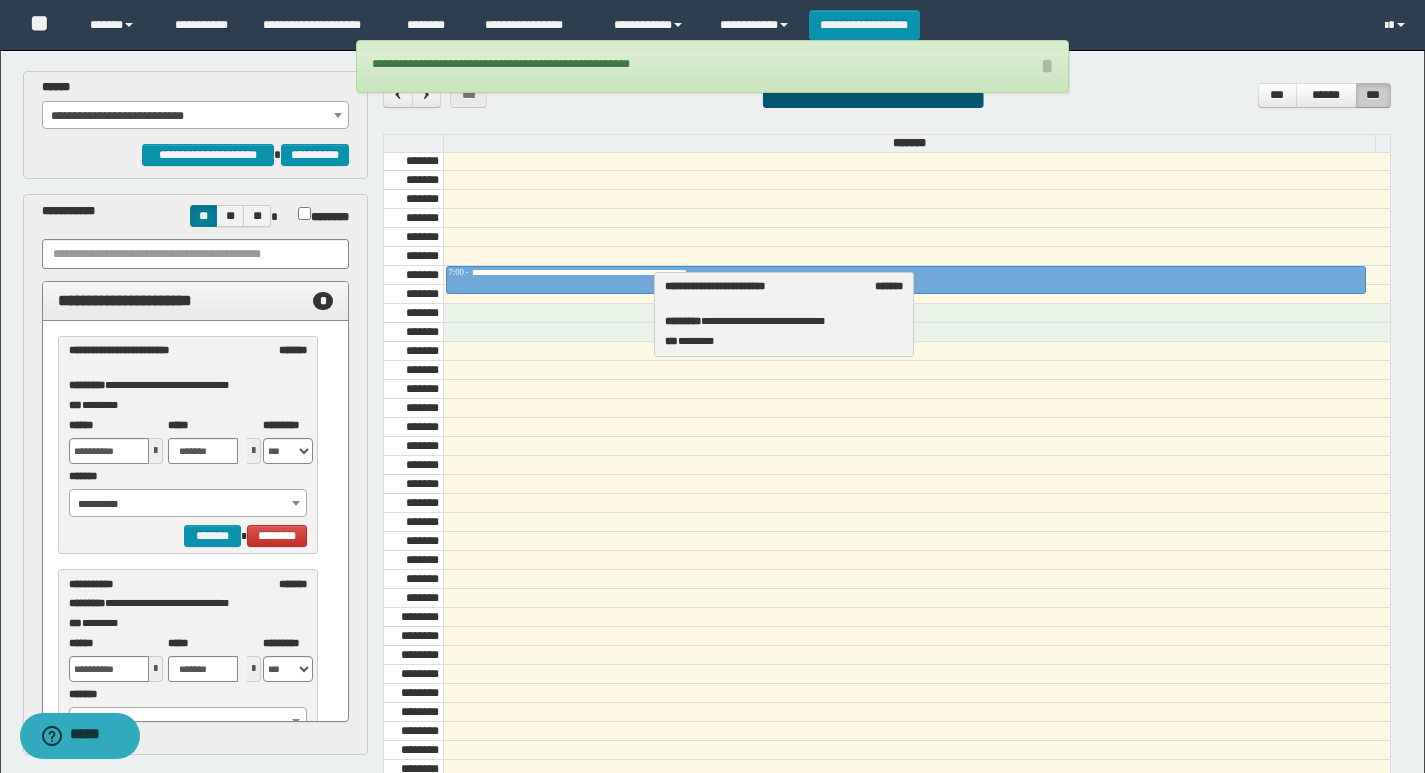 drag, startPoint x: 111, startPoint y: 383, endPoint x: 708, endPoint y: 319, distance: 600.4207 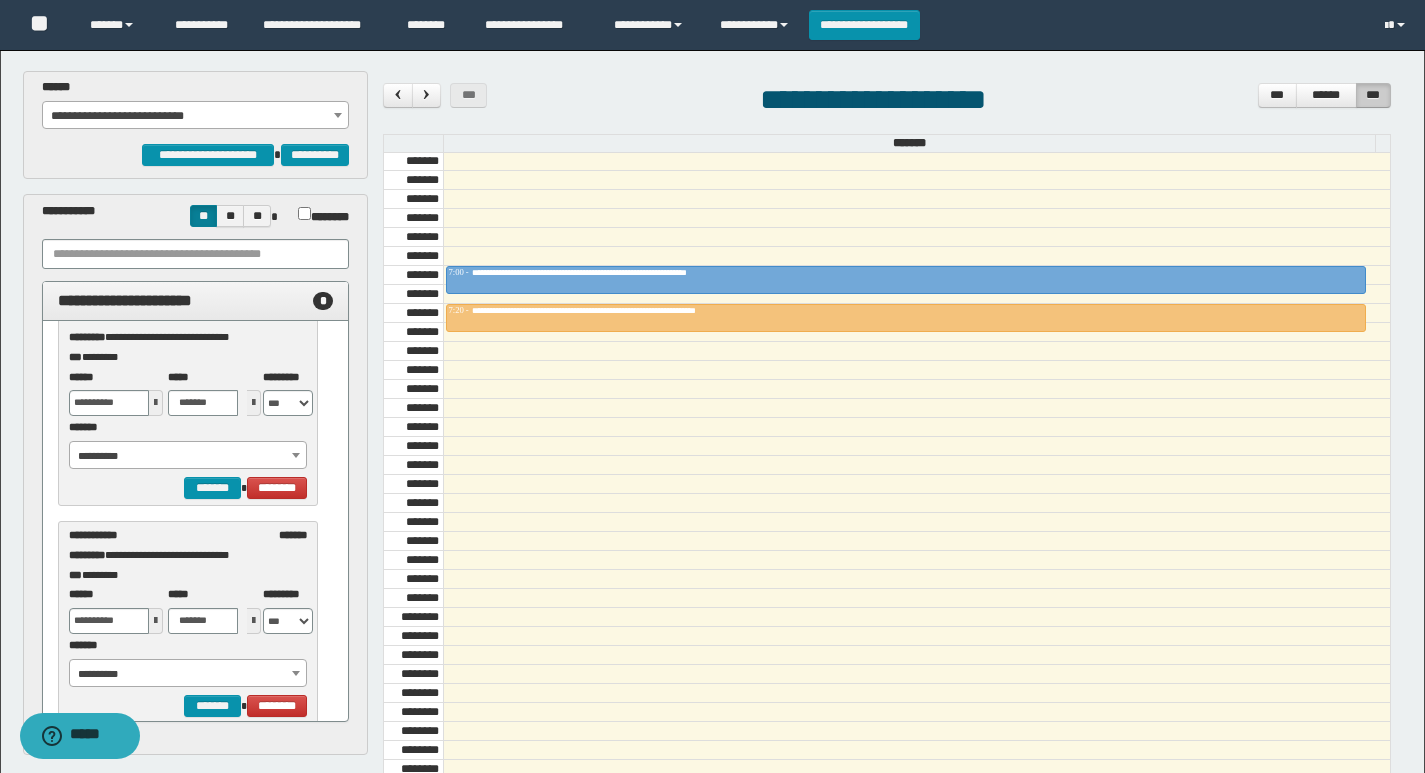scroll, scrollTop: 300, scrollLeft: 0, axis: vertical 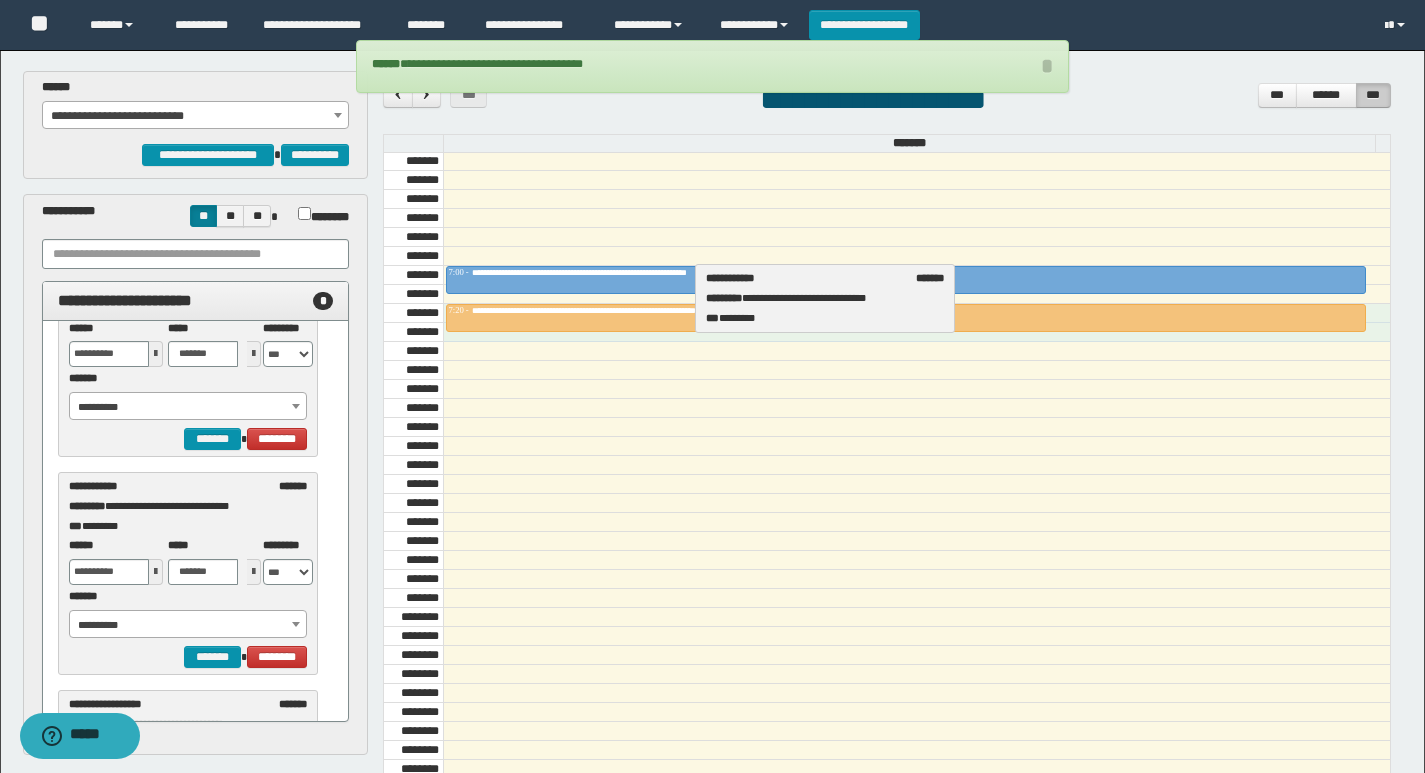 drag, startPoint x: 116, startPoint y: 515, endPoint x: 754, endPoint y: 307, distance: 671.0499 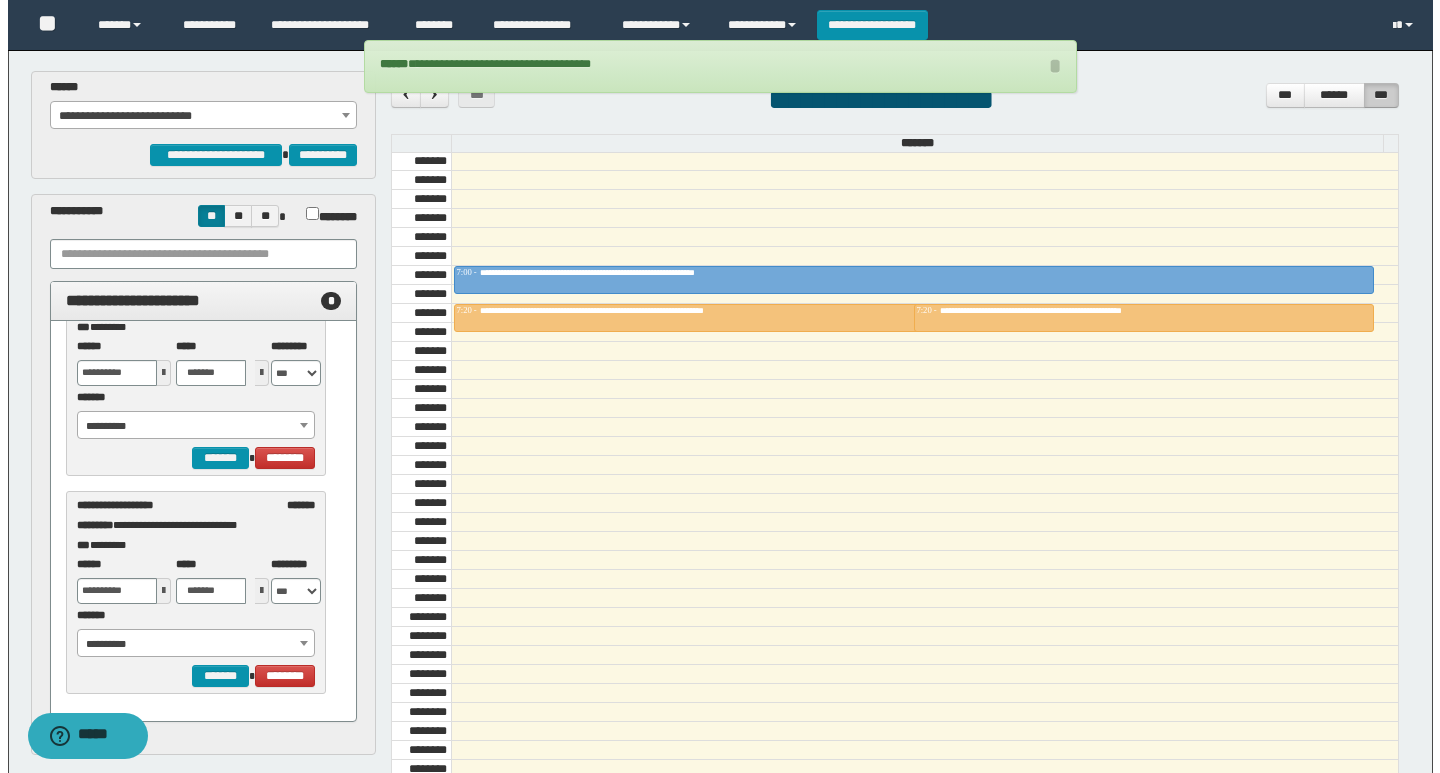 scroll, scrollTop: 500, scrollLeft: 0, axis: vertical 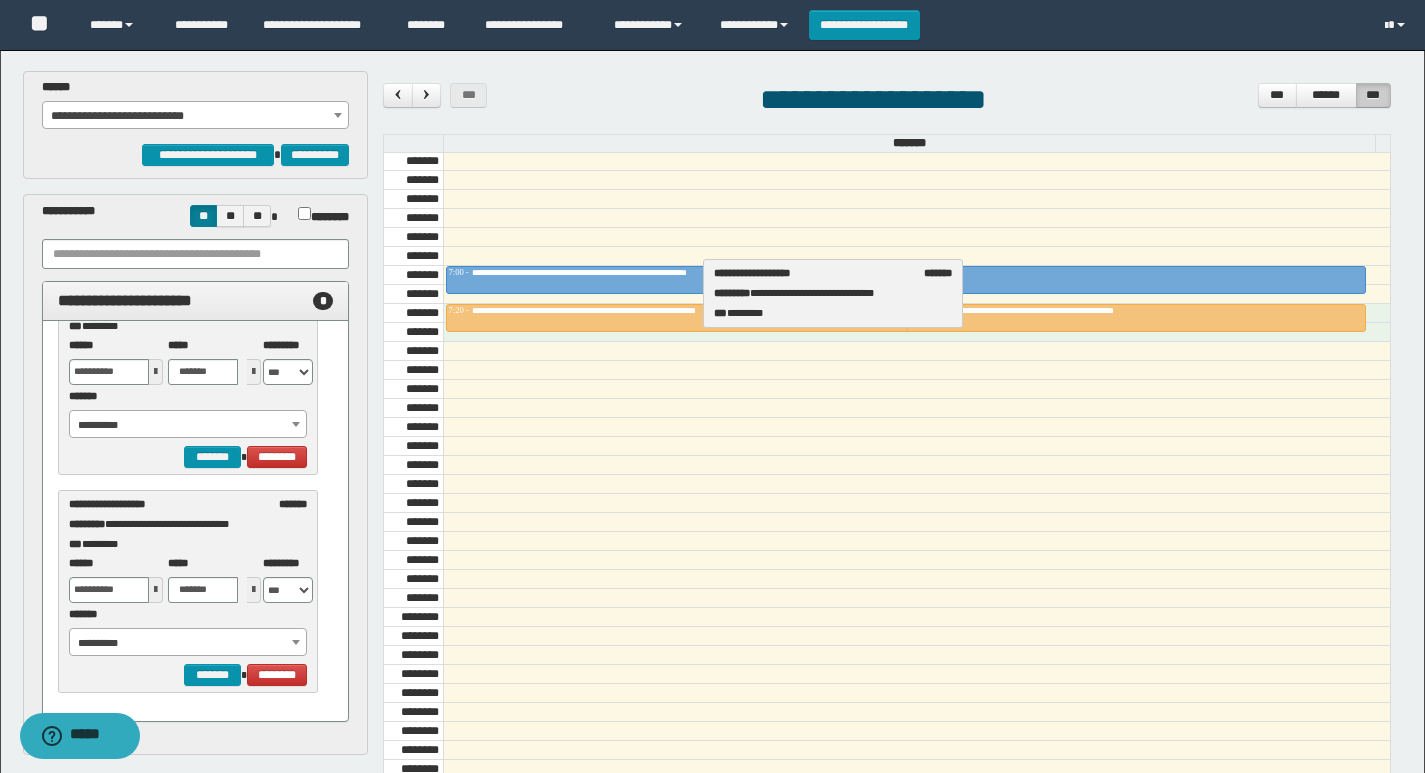 drag, startPoint x: 129, startPoint y: 538, endPoint x: 761, endPoint y: 307, distance: 672.893 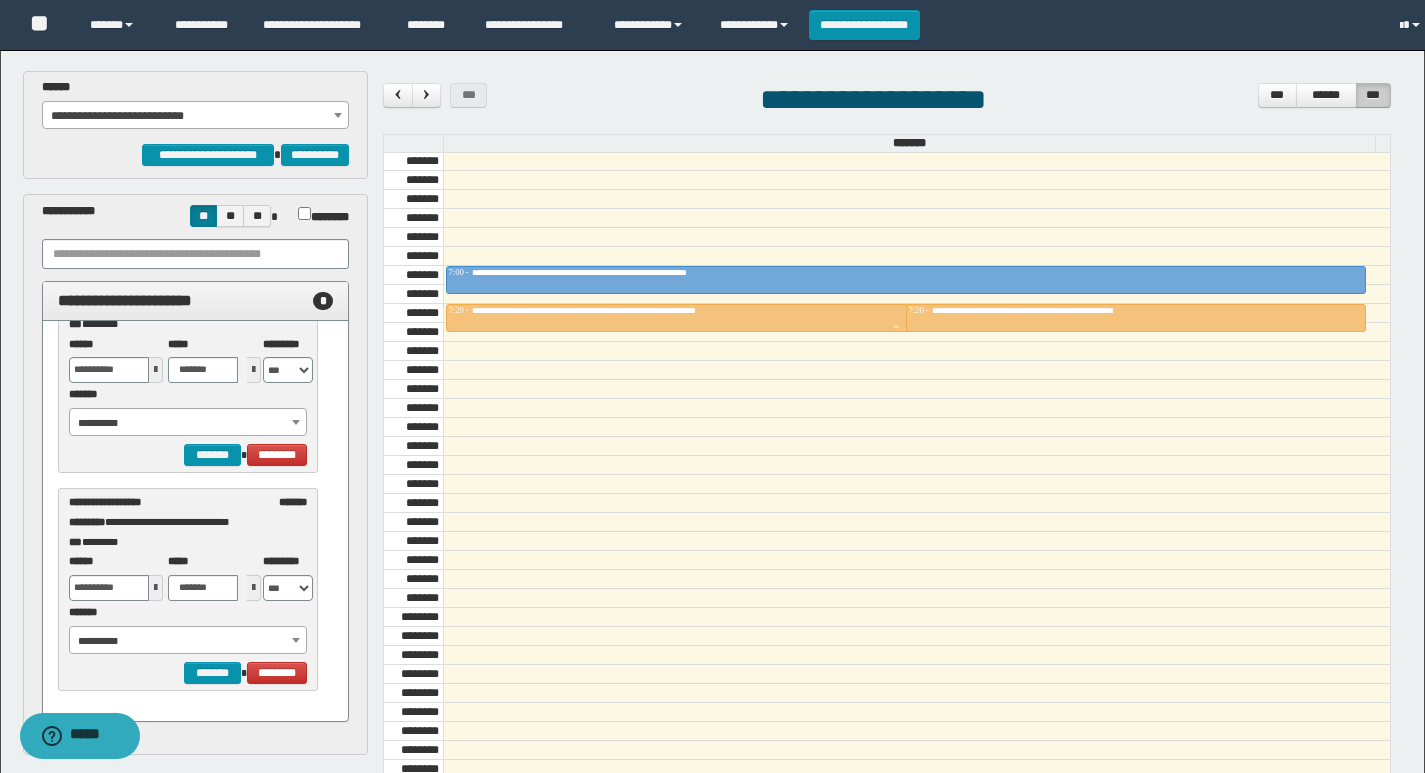 scroll, scrollTop: 284, scrollLeft: 0, axis: vertical 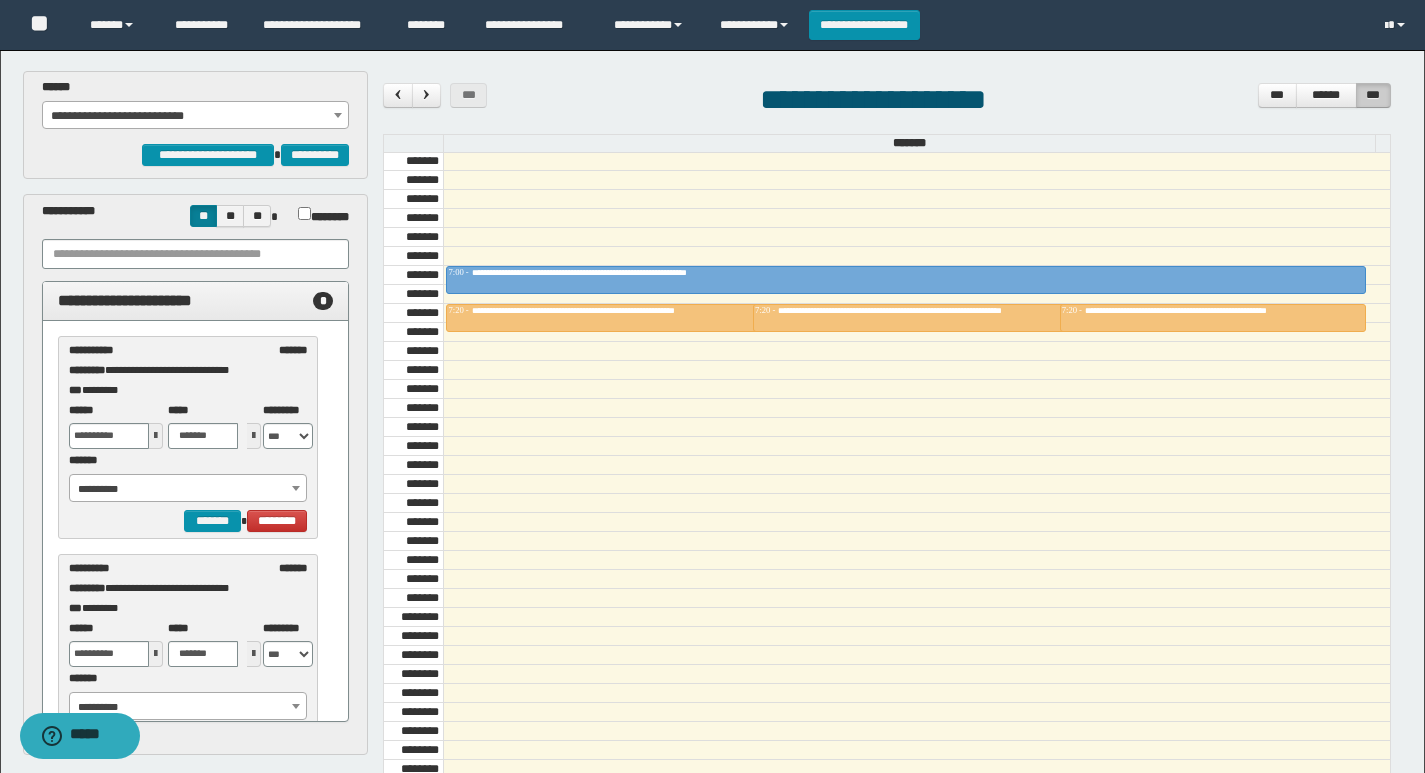 click on "**********" at bounding box center (196, 116) 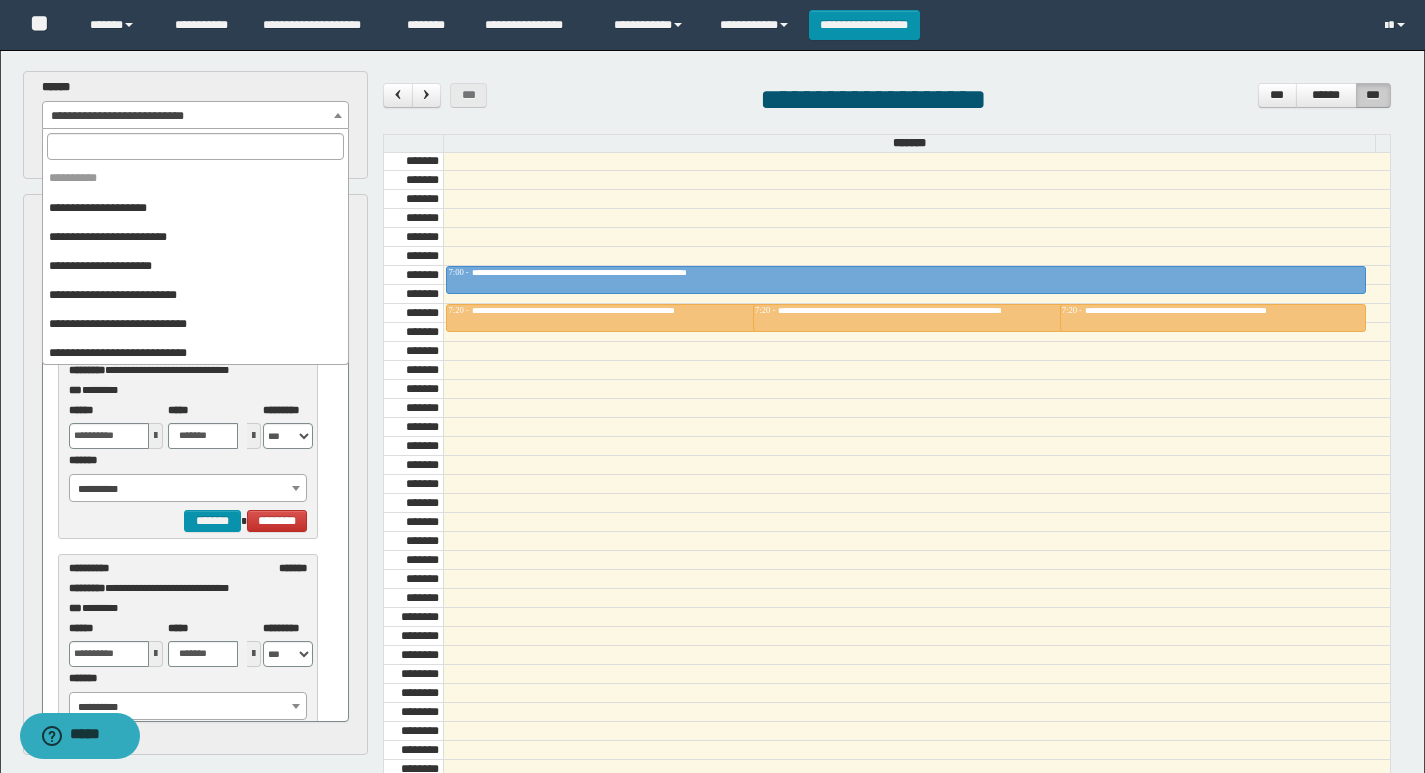 scroll, scrollTop: 325, scrollLeft: 0, axis: vertical 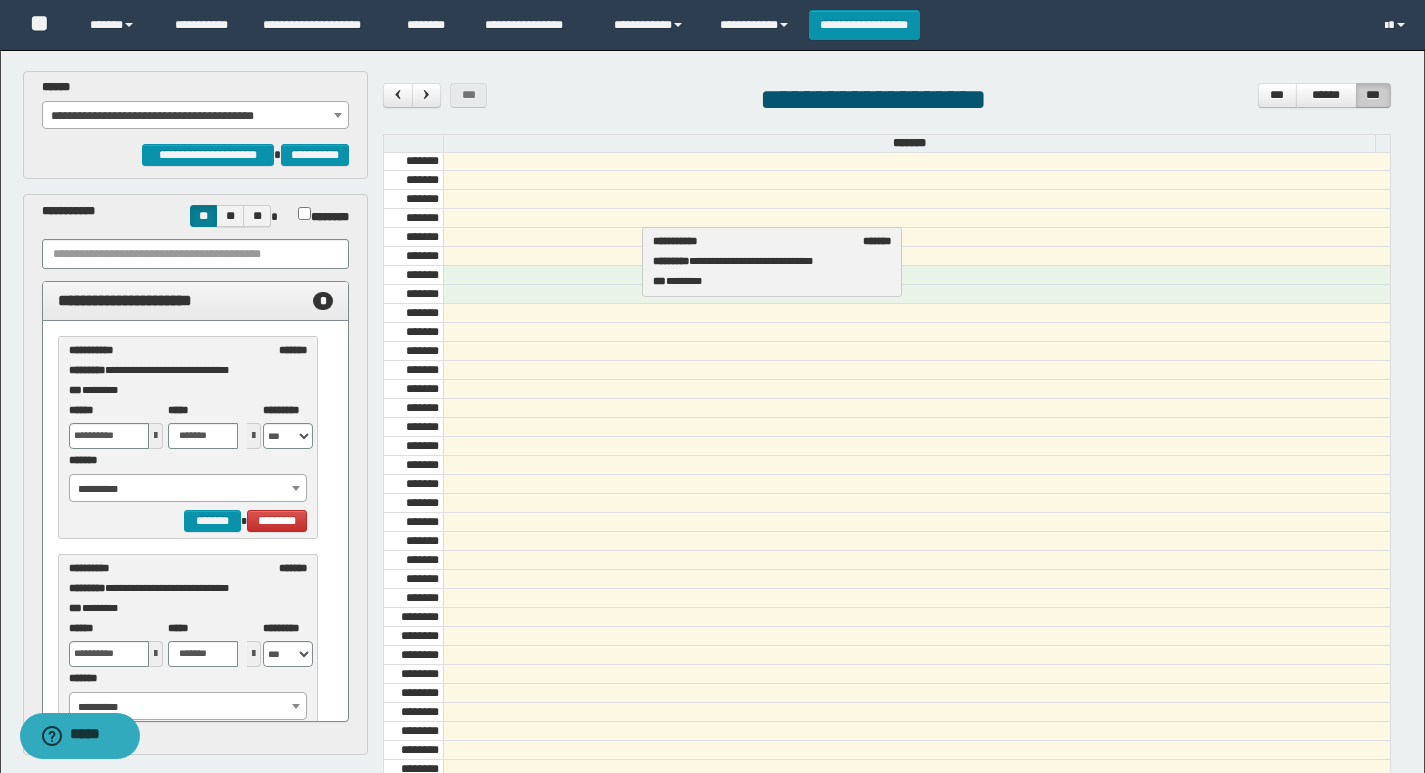 drag, startPoint x: 99, startPoint y: 383, endPoint x: 678, endPoint y: 274, distance: 589.1706 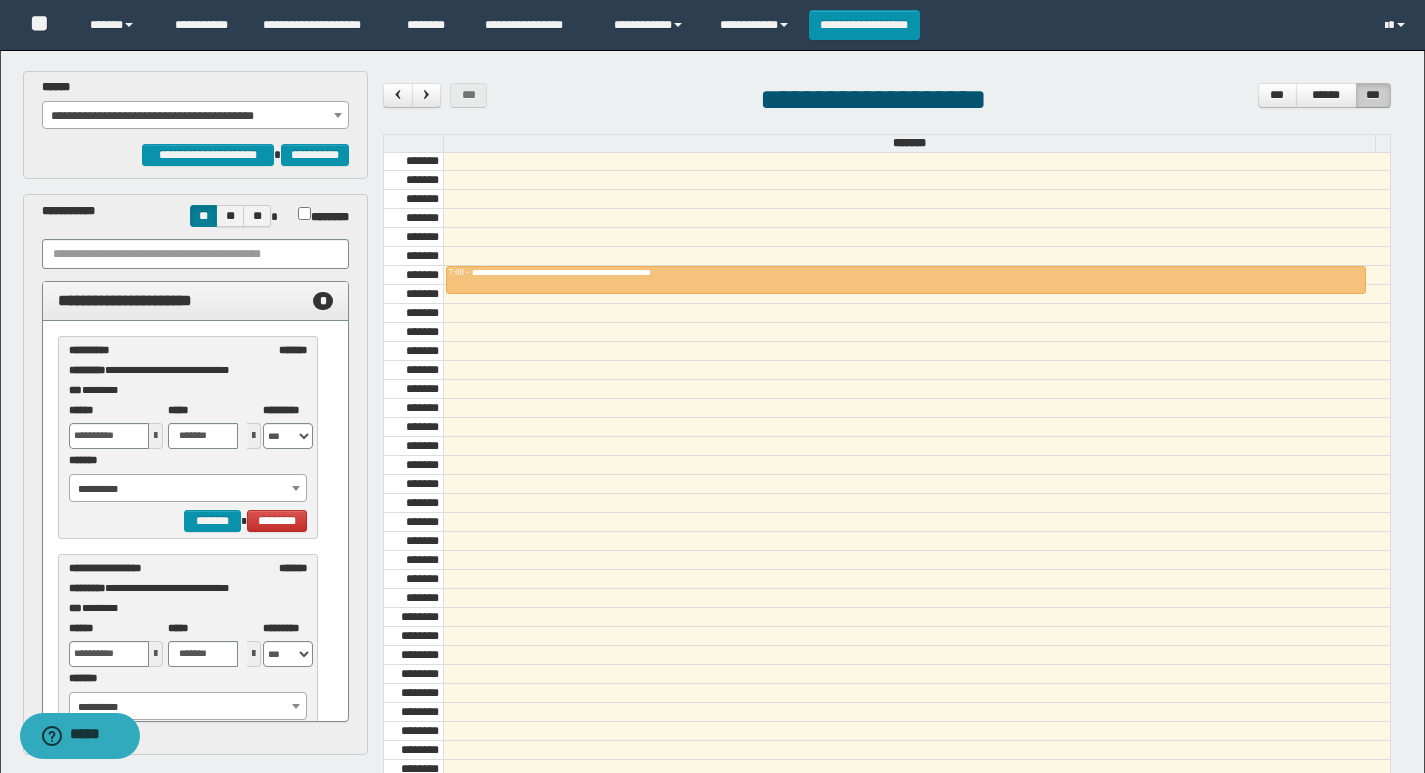 click on "**********" at bounding box center [196, 116] 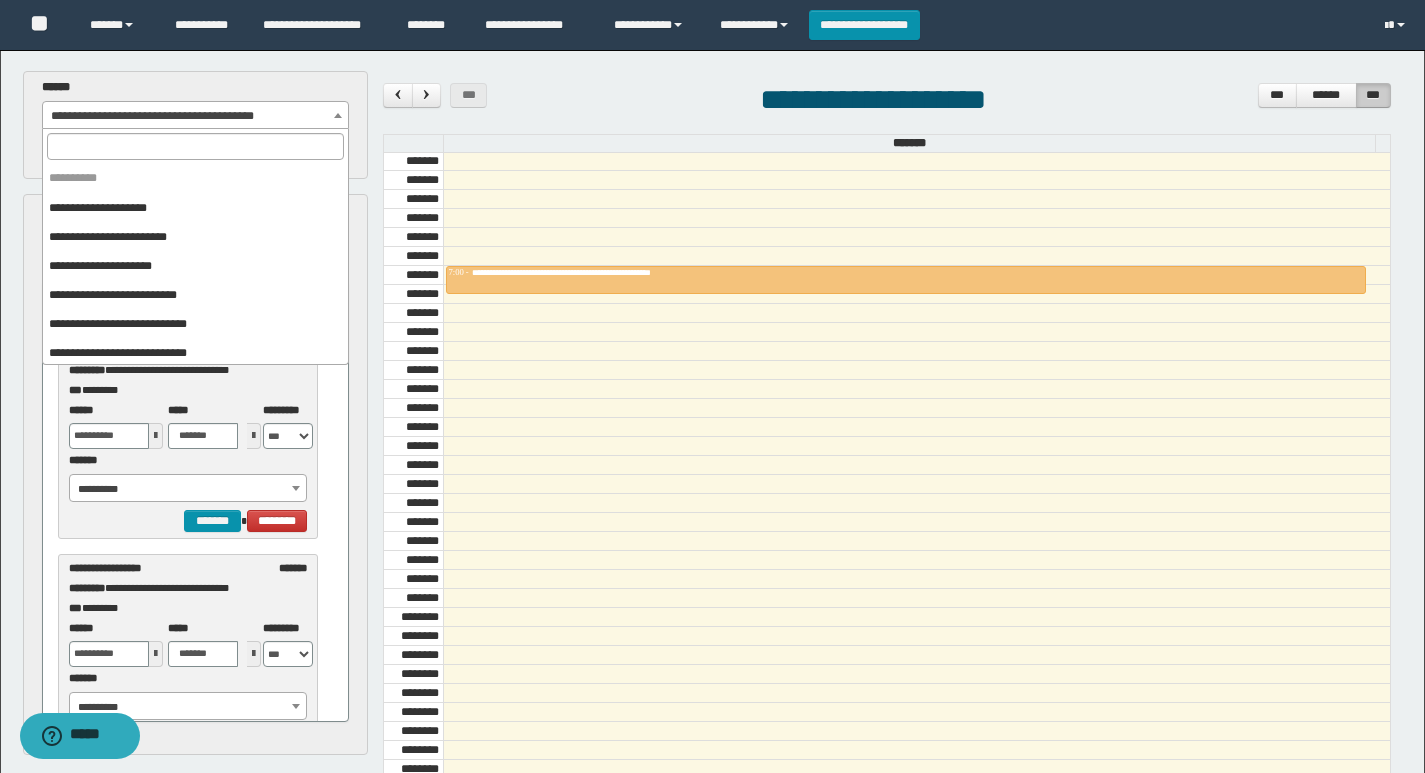 scroll, scrollTop: 325, scrollLeft: 0, axis: vertical 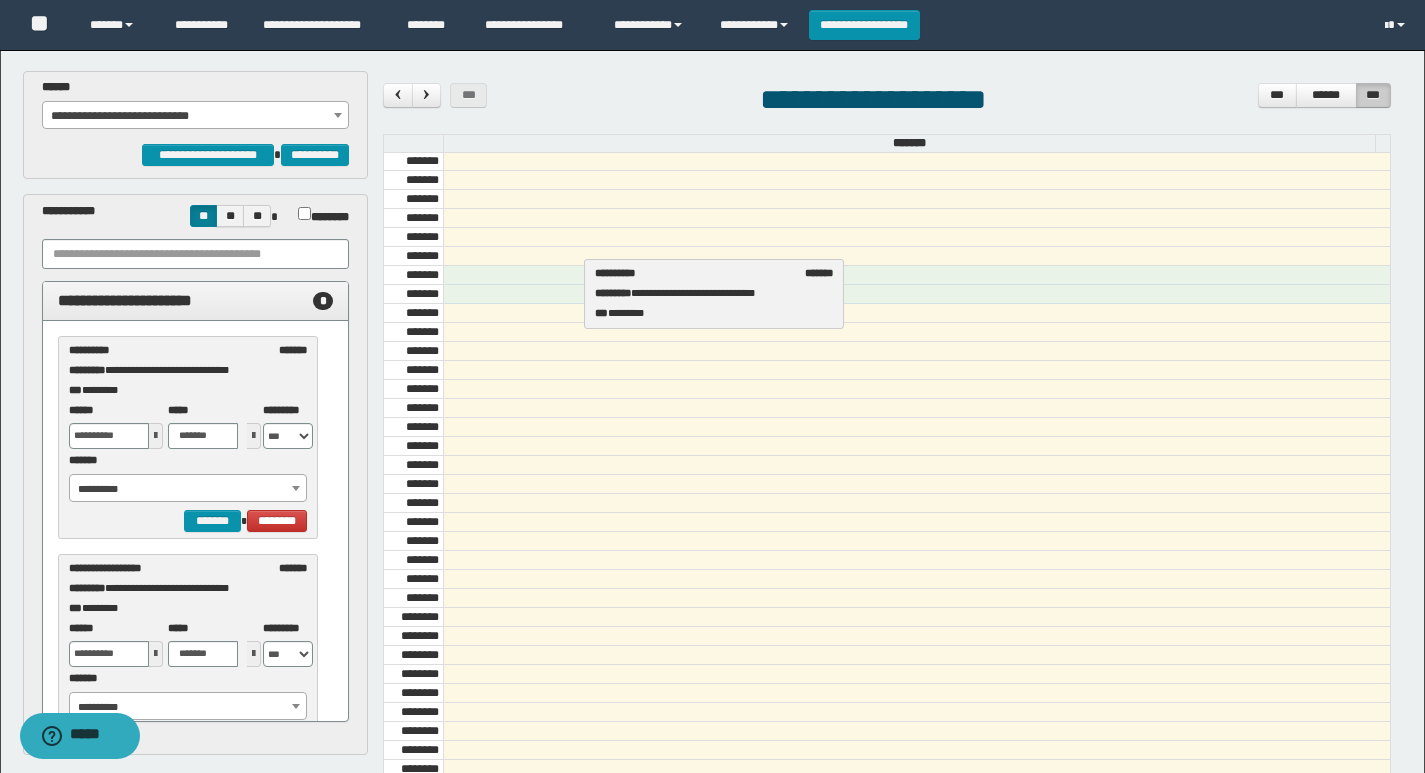 drag, startPoint x: 112, startPoint y: 356, endPoint x: 639, endPoint y: 279, distance: 532.5955 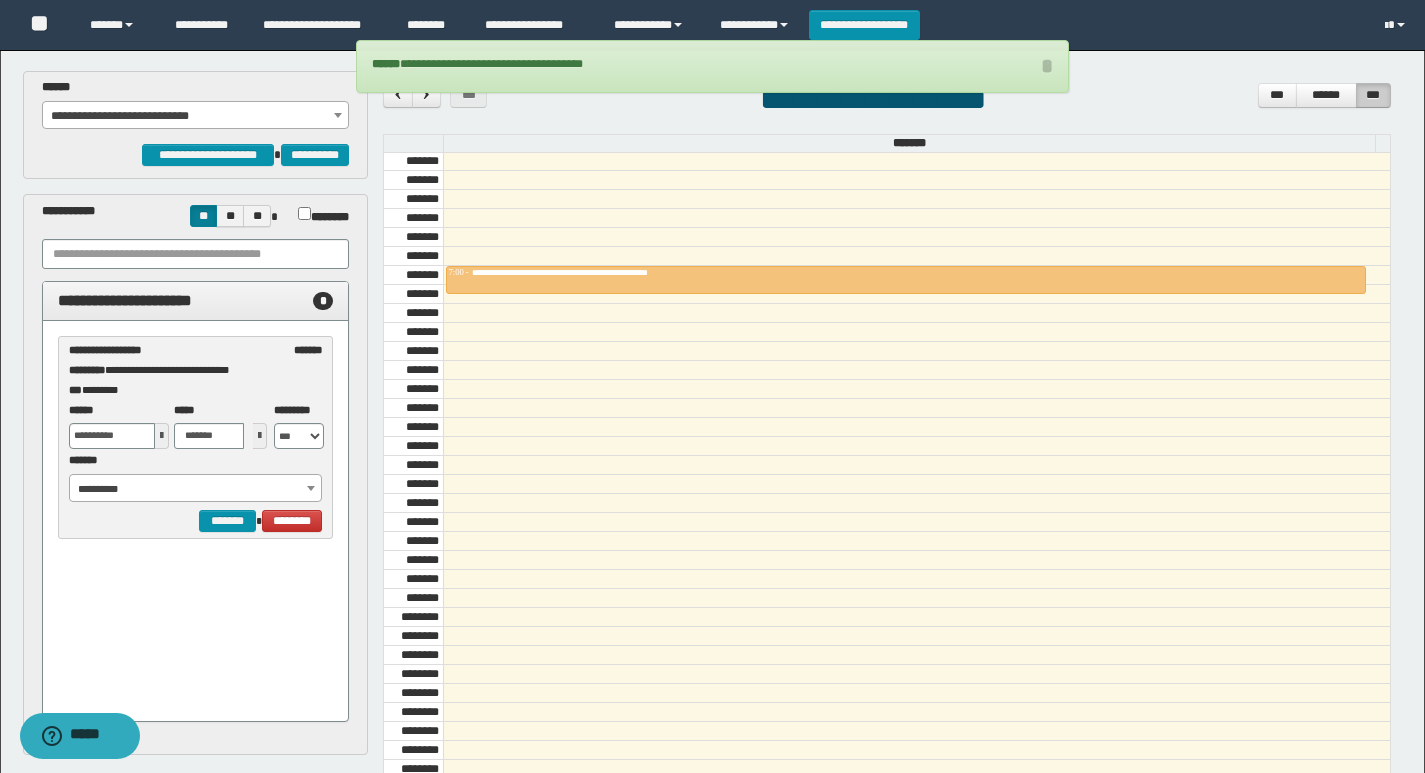 click on "**********" at bounding box center [196, 116] 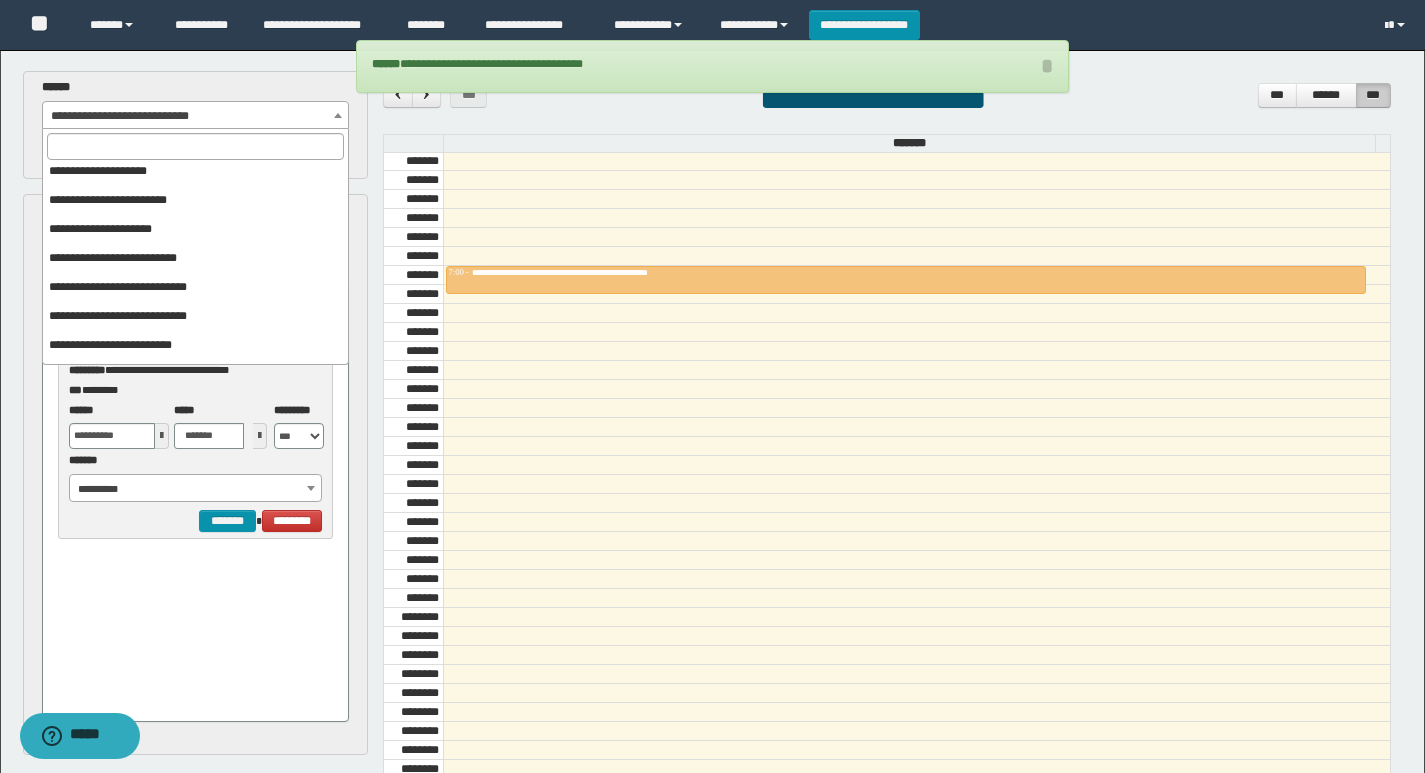 scroll, scrollTop: 25, scrollLeft: 0, axis: vertical 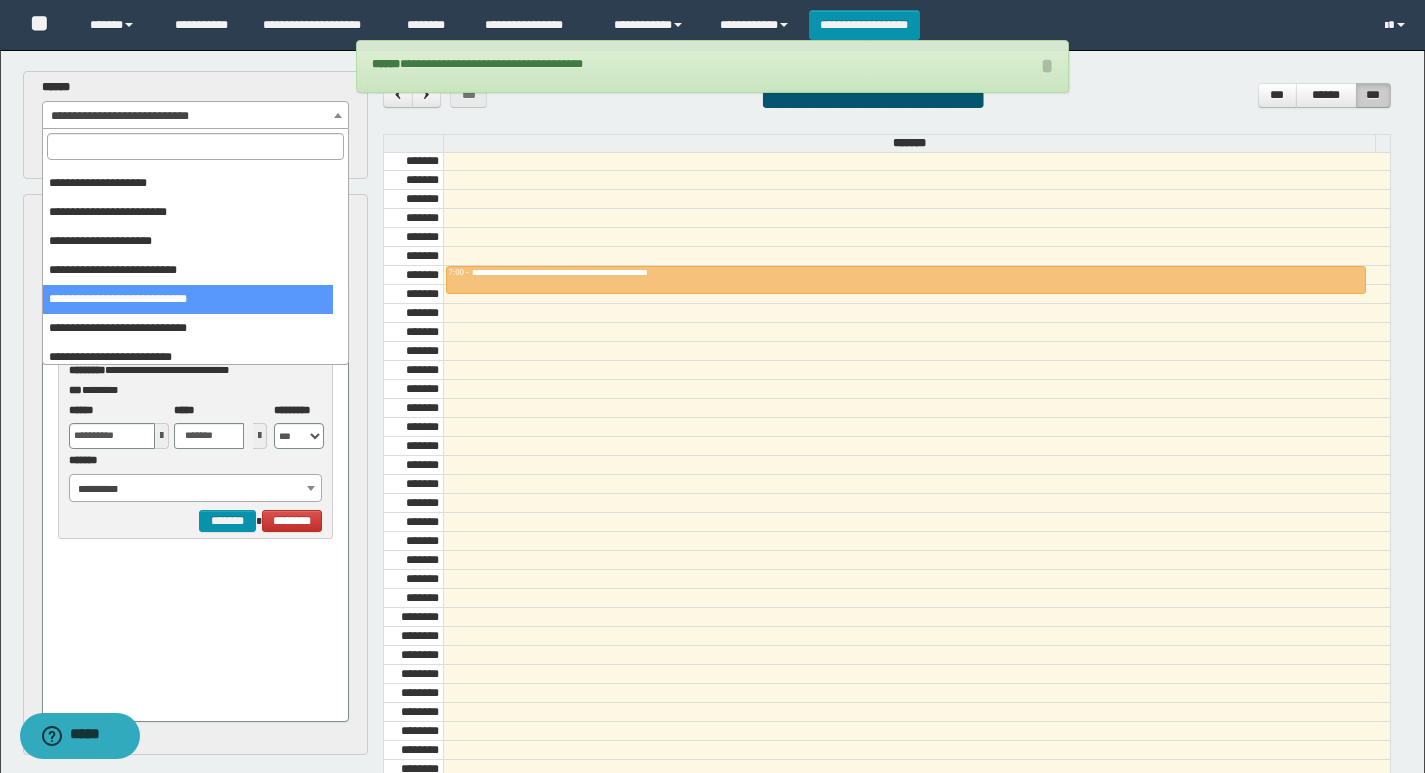 select on "******" 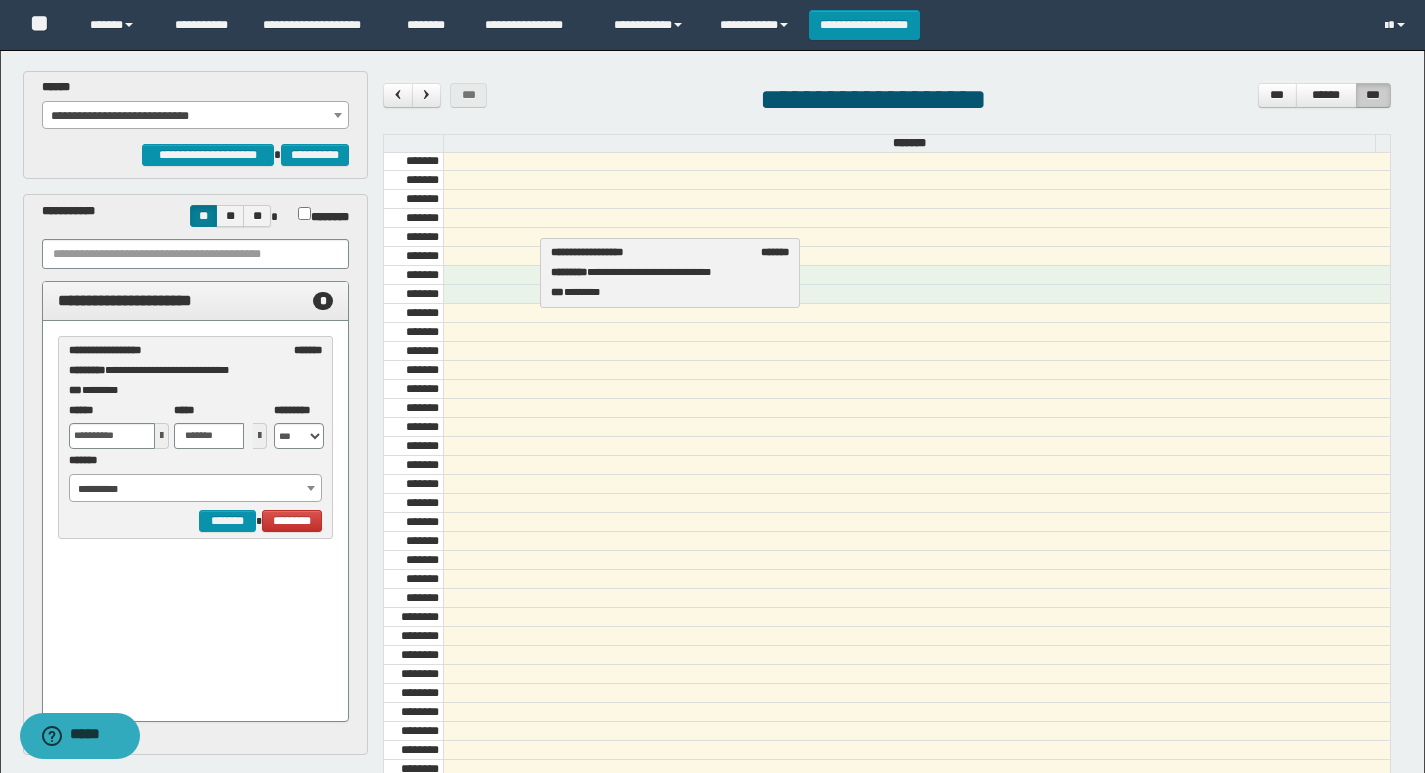 drag, startPoint x: 129, startPoint y: 365, endPoint x: 613, endPoint y: 267, distance: 493.82184 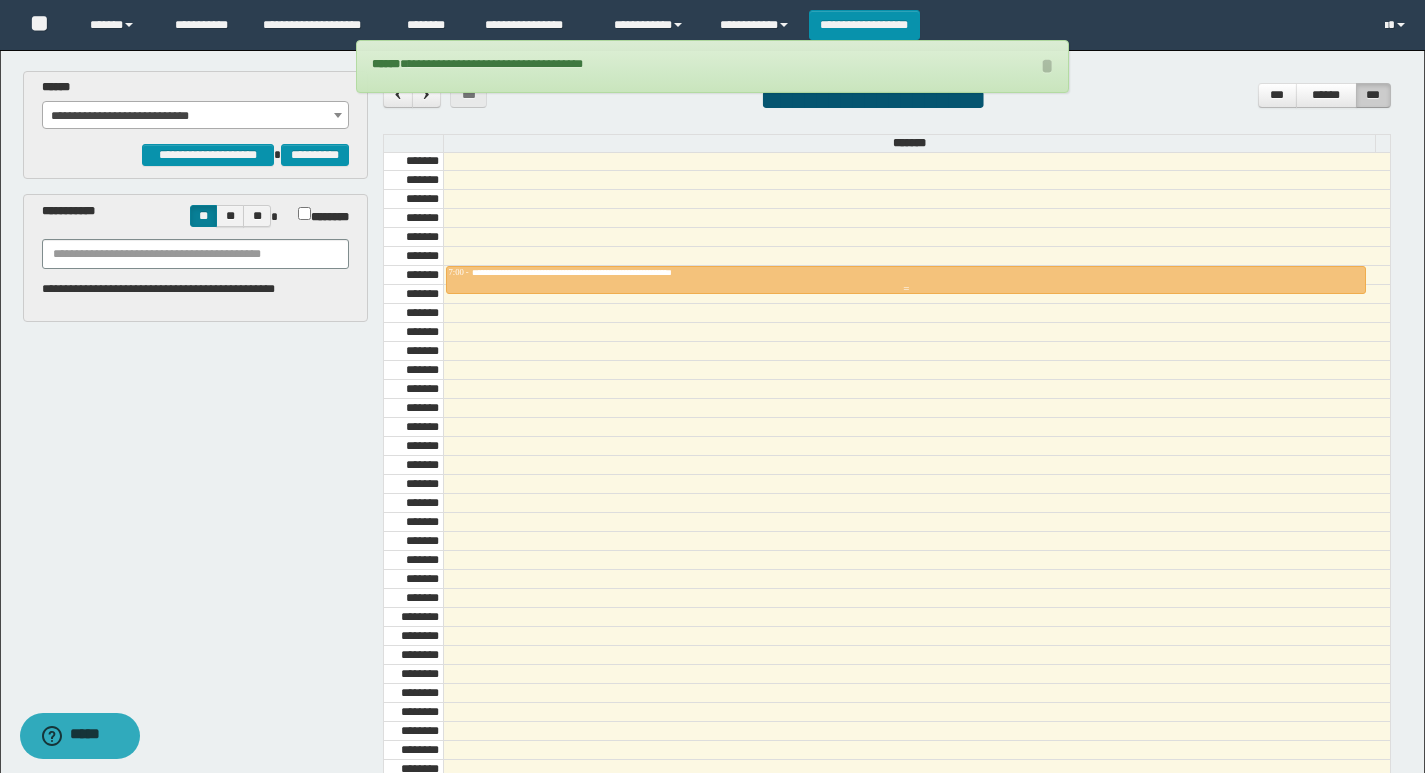 drag, startPoint x: 613, startPoint y: 267, endPoint x: 606, endPoint y: 280, distance: 14.764823 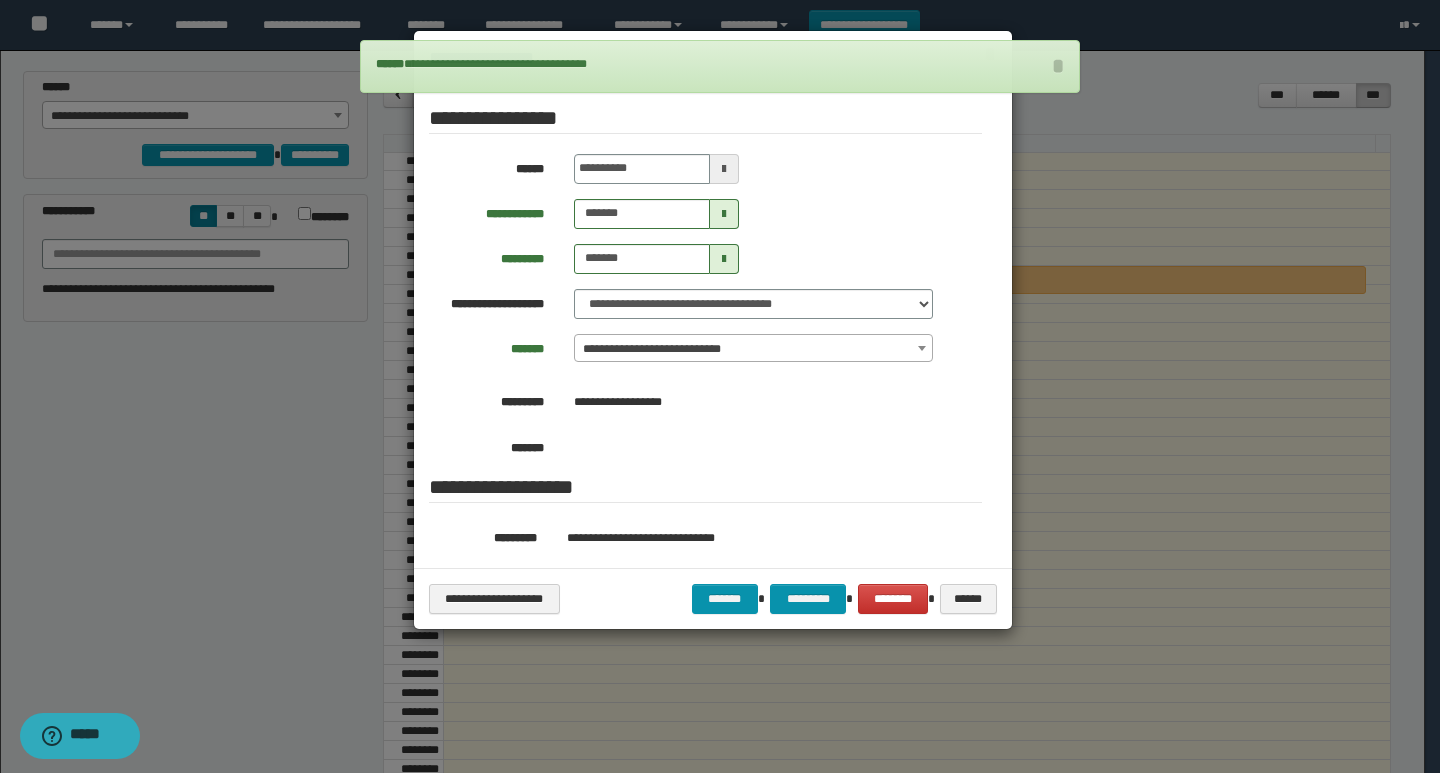 click on "**********" at bounding box center [713, 598] 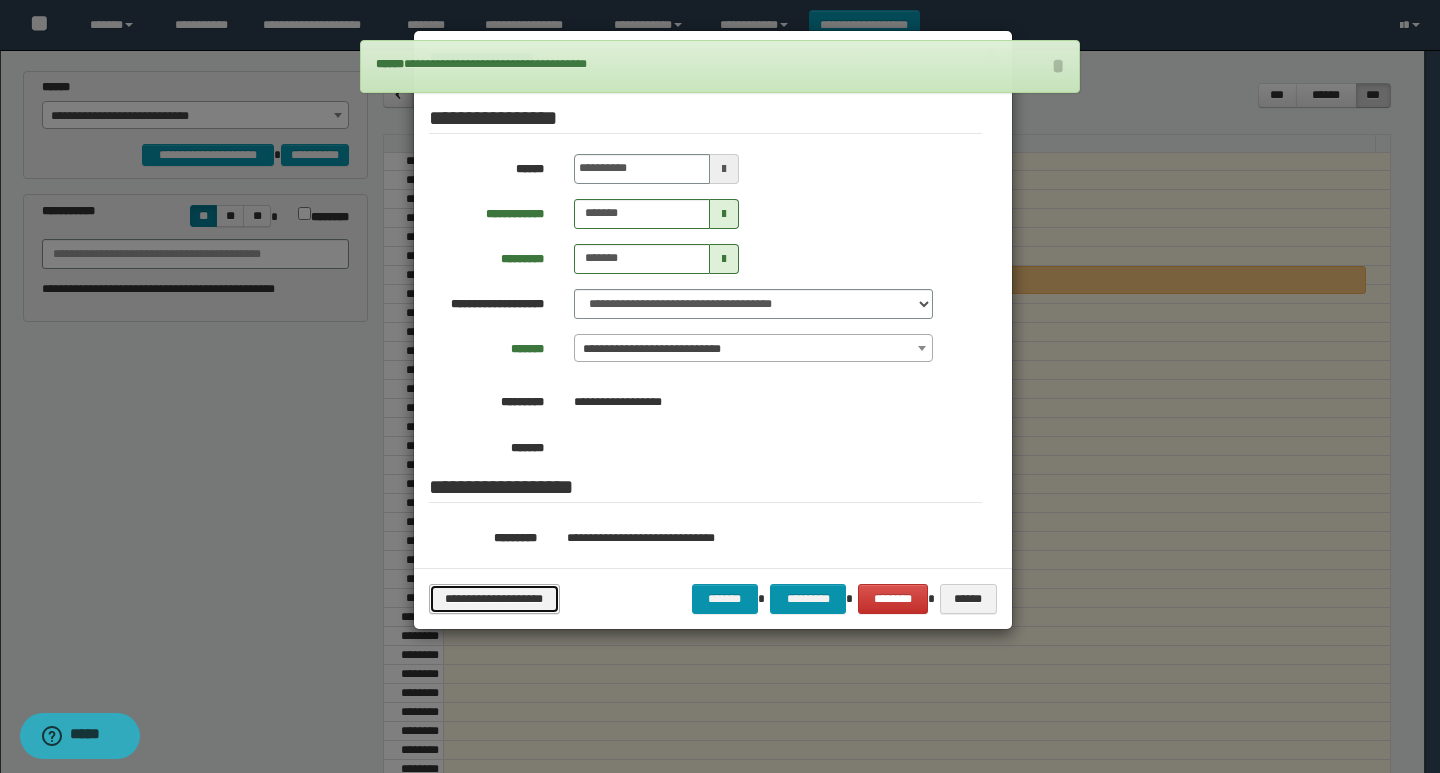 click on "**********" at bounding box center (494, 599) 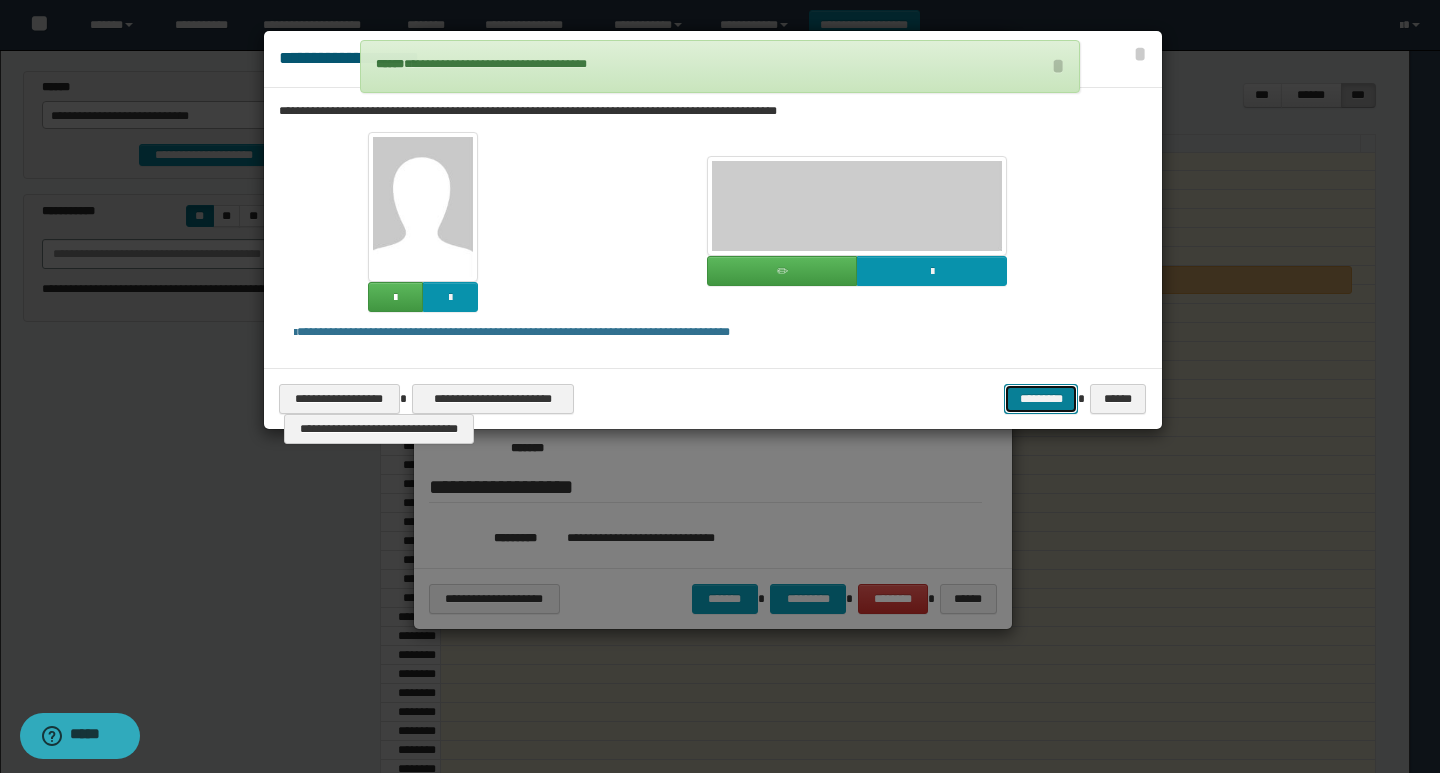 click on "*********" at bounding box center (1041, 399) 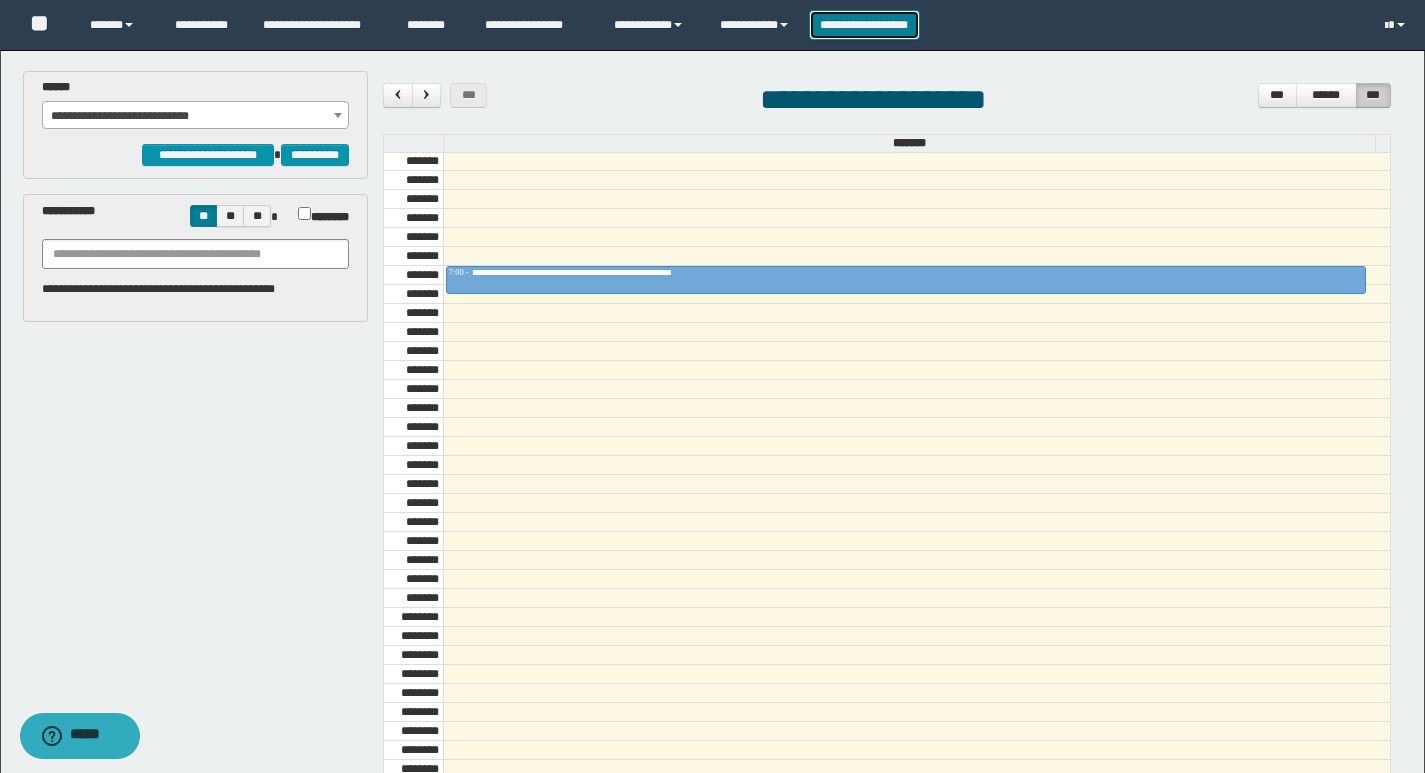 click on "**********" at bounding box center (864, 25) 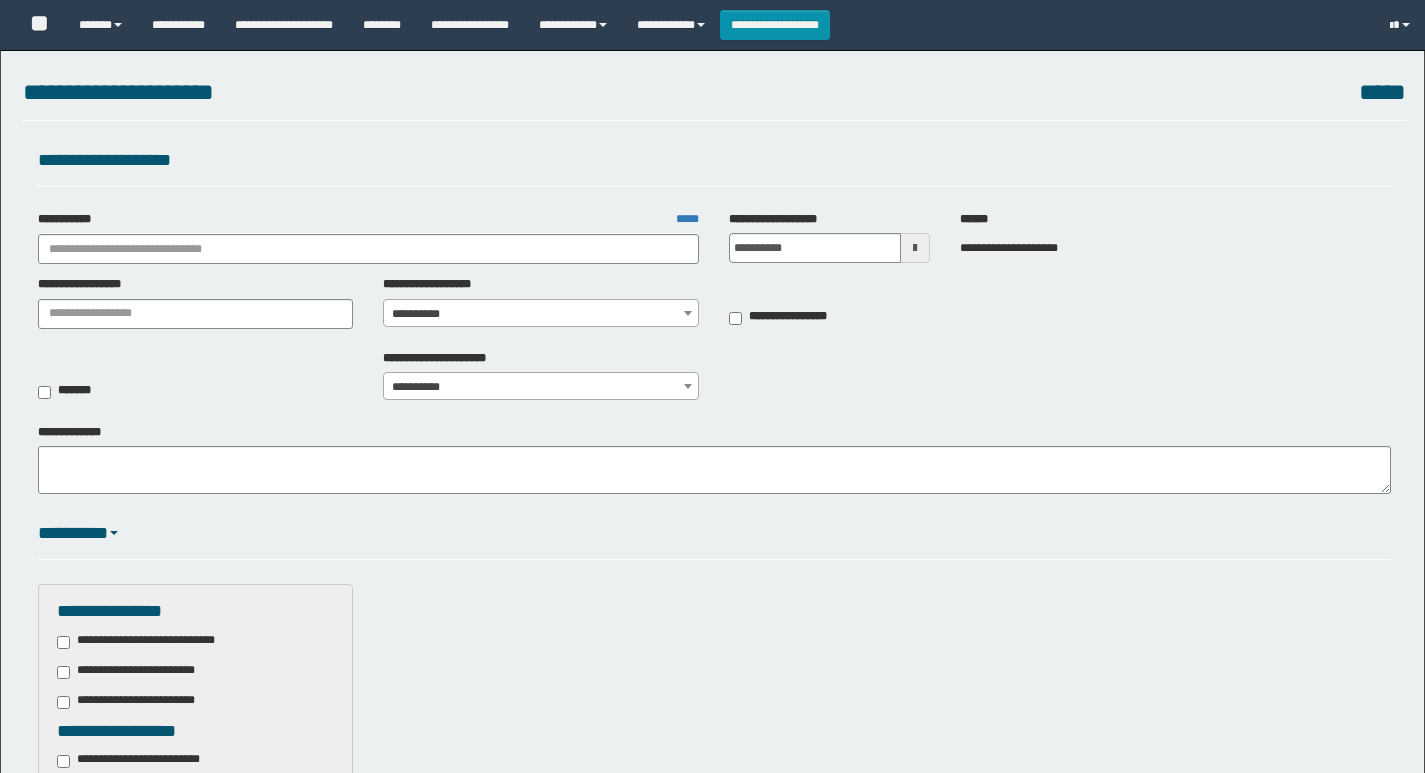 click on "**********" at bounding box center (369, 249) 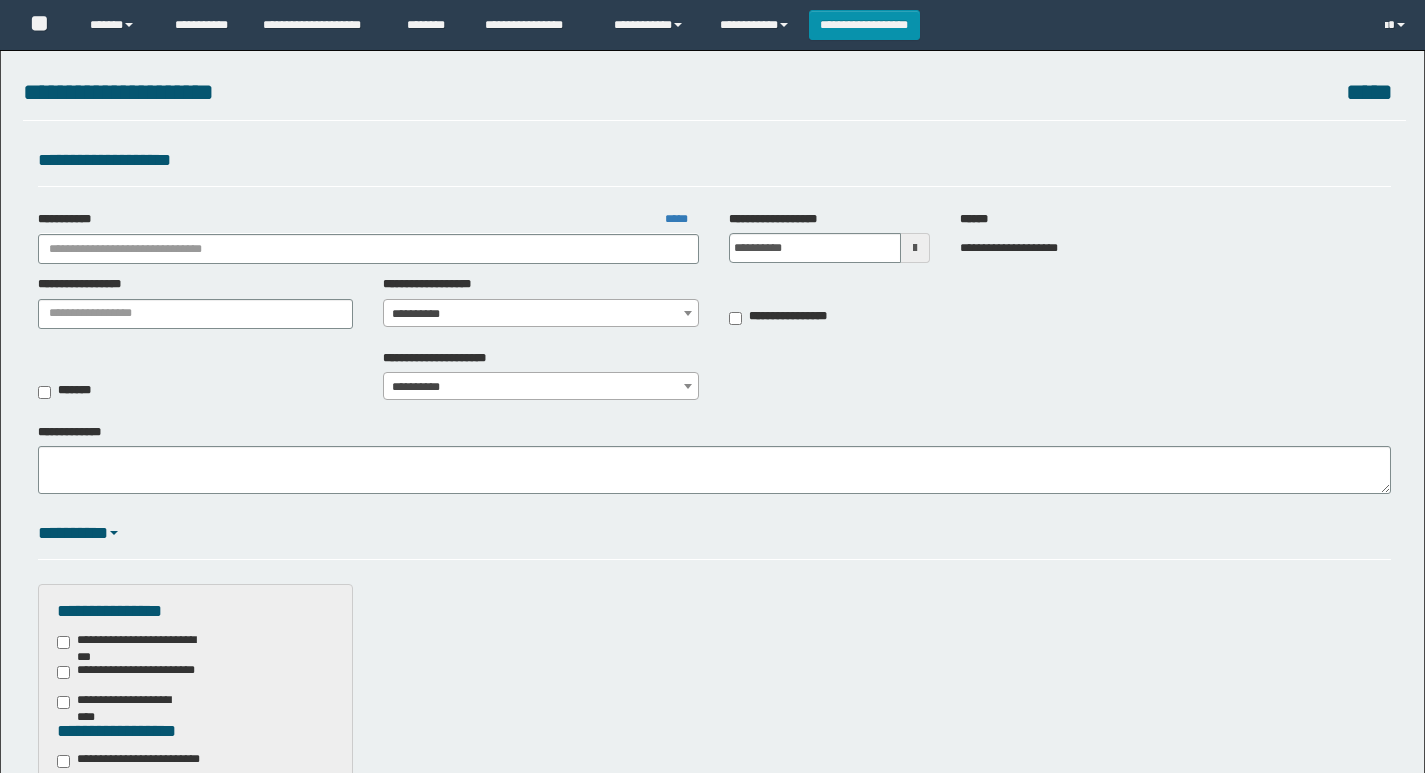 scroll, scrollTop: 0, scrollLeft: 0, axis: both 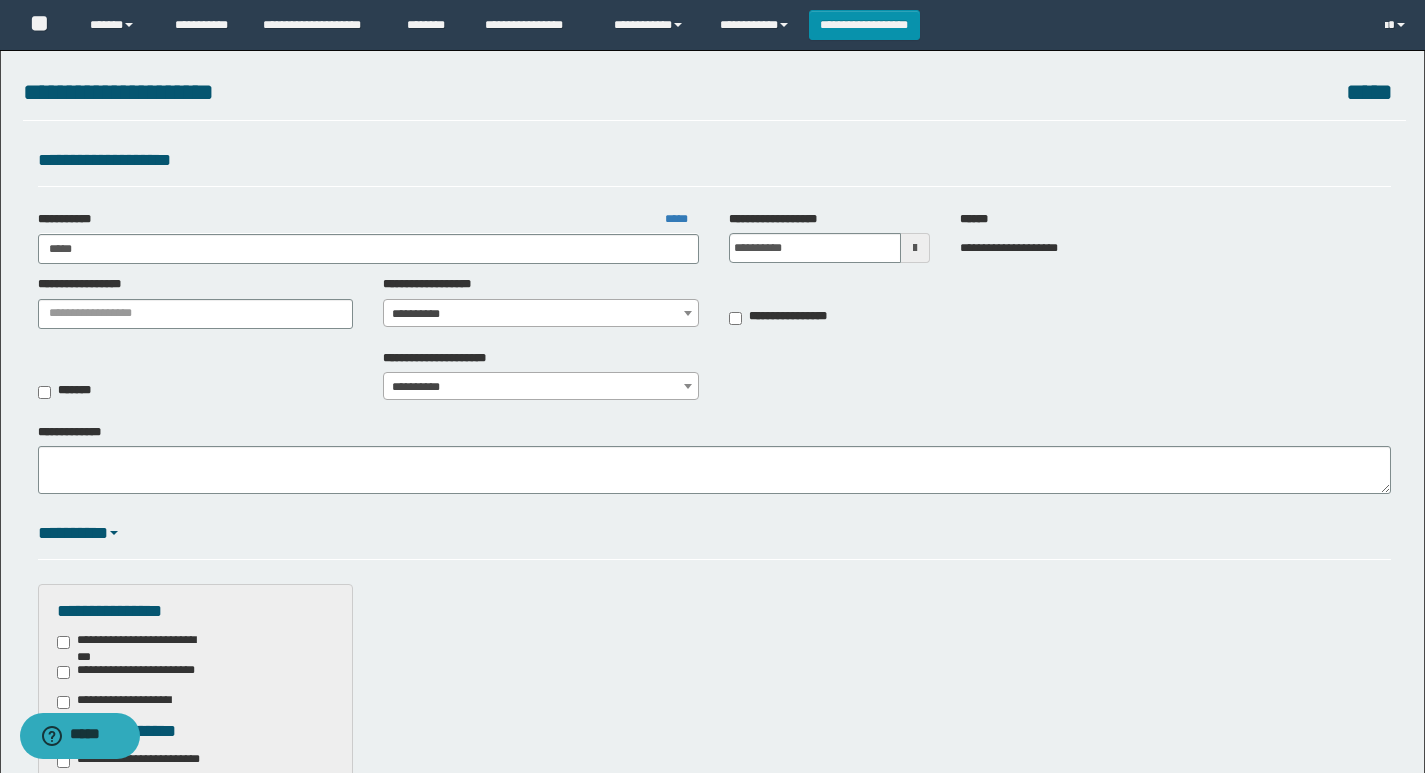 type on "******" 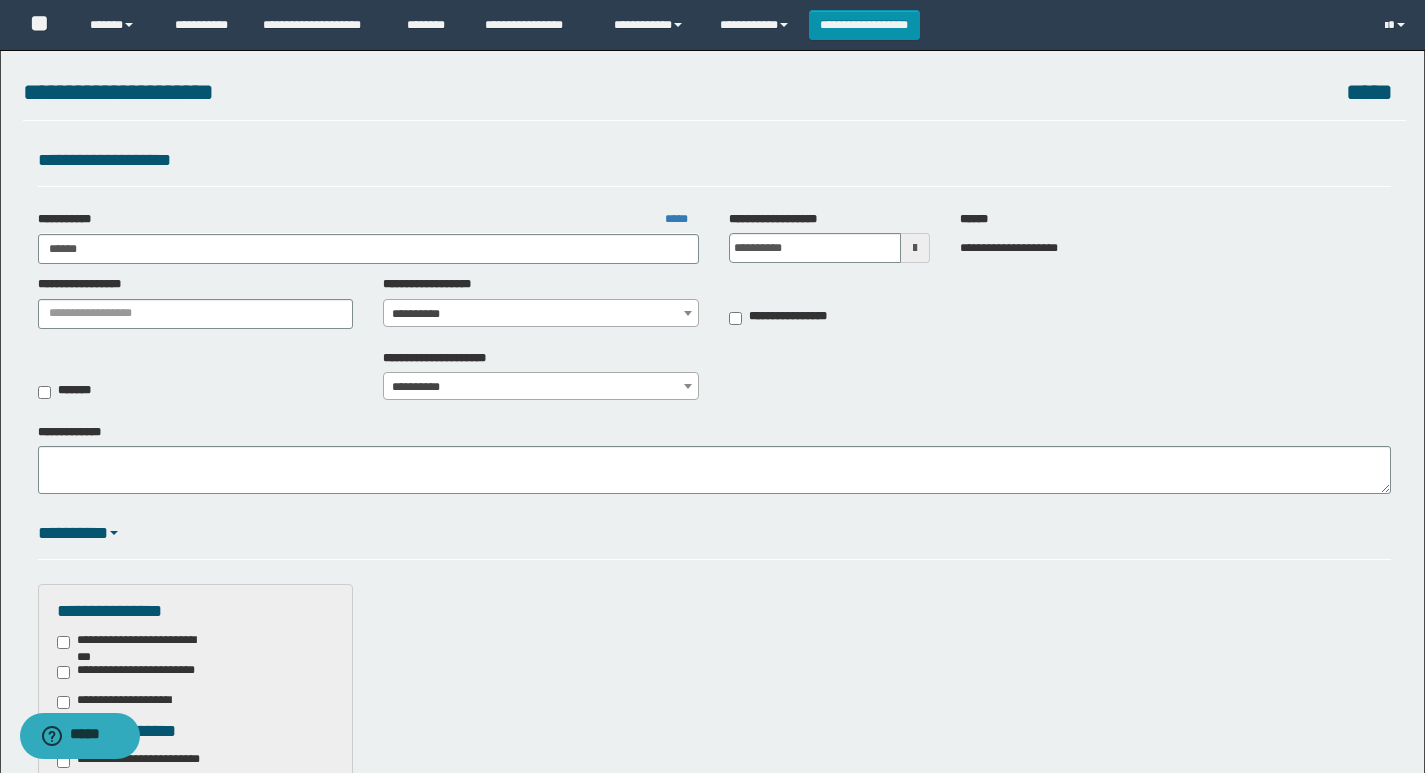 type on "******" 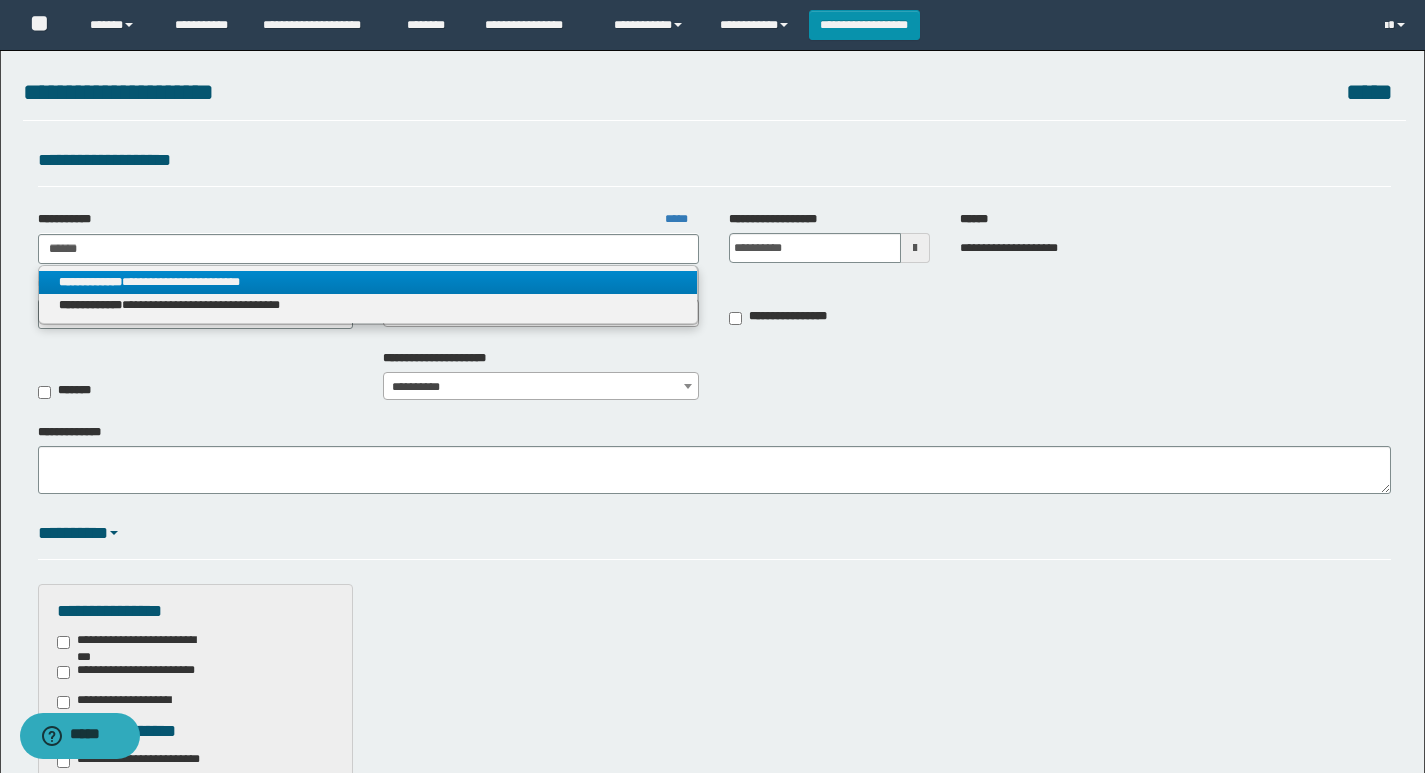 type on "******" 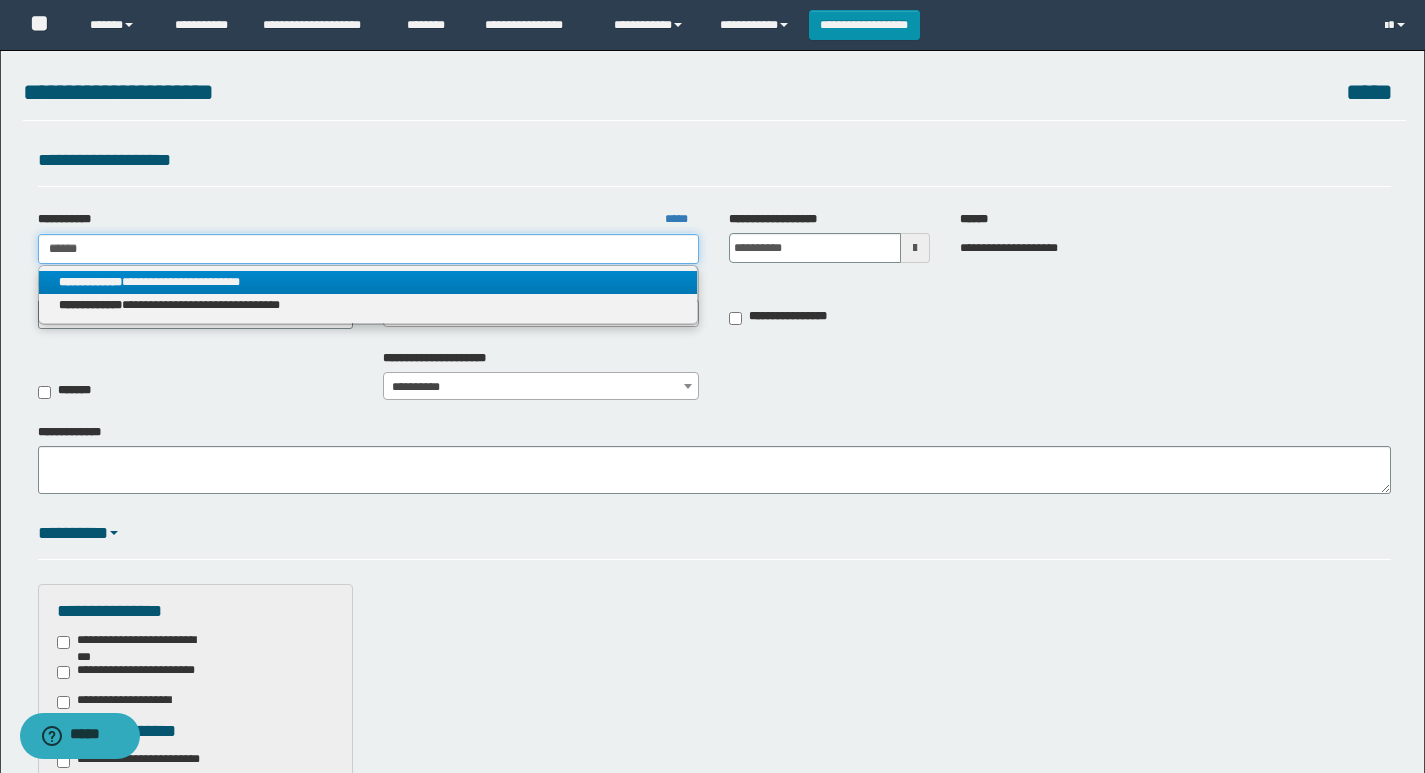 type 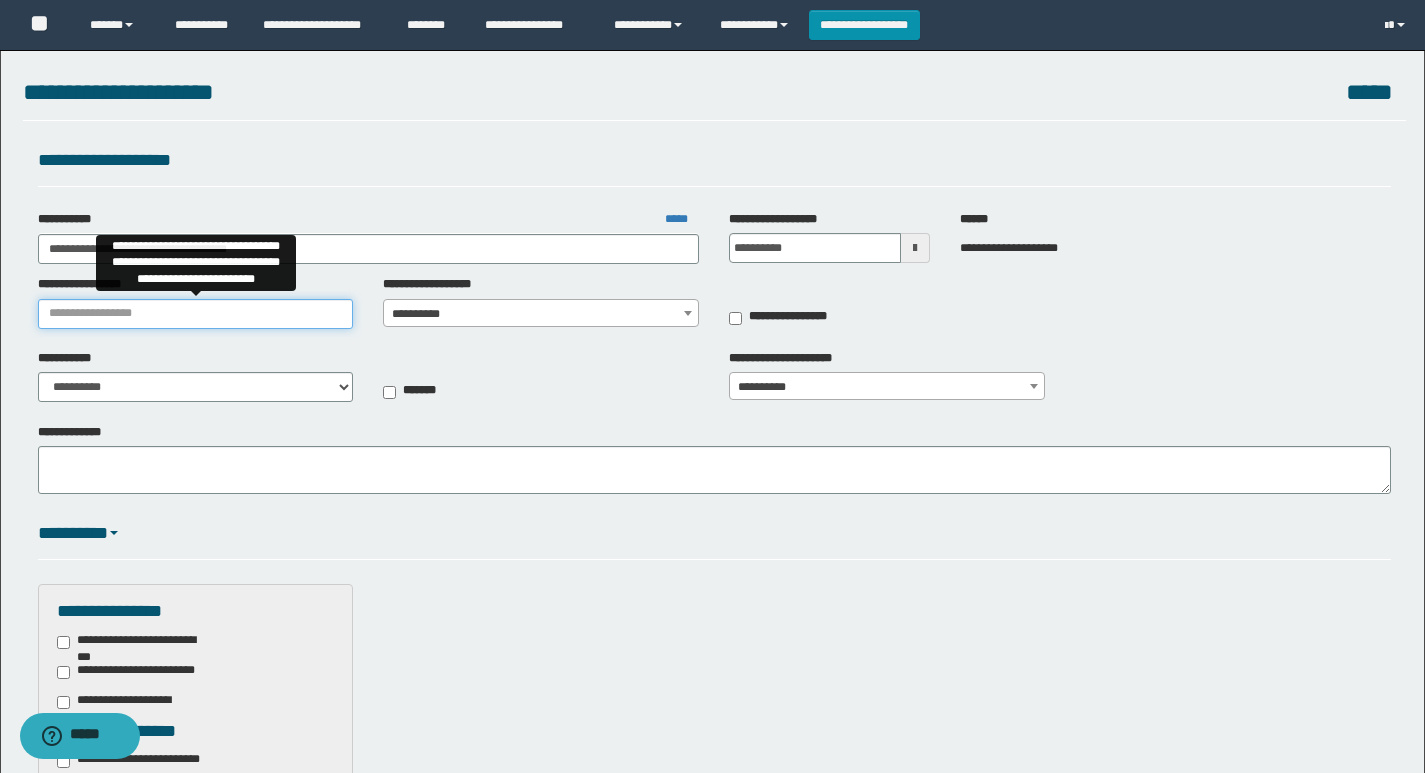 click on "**********" at bounding box center (714, 307) 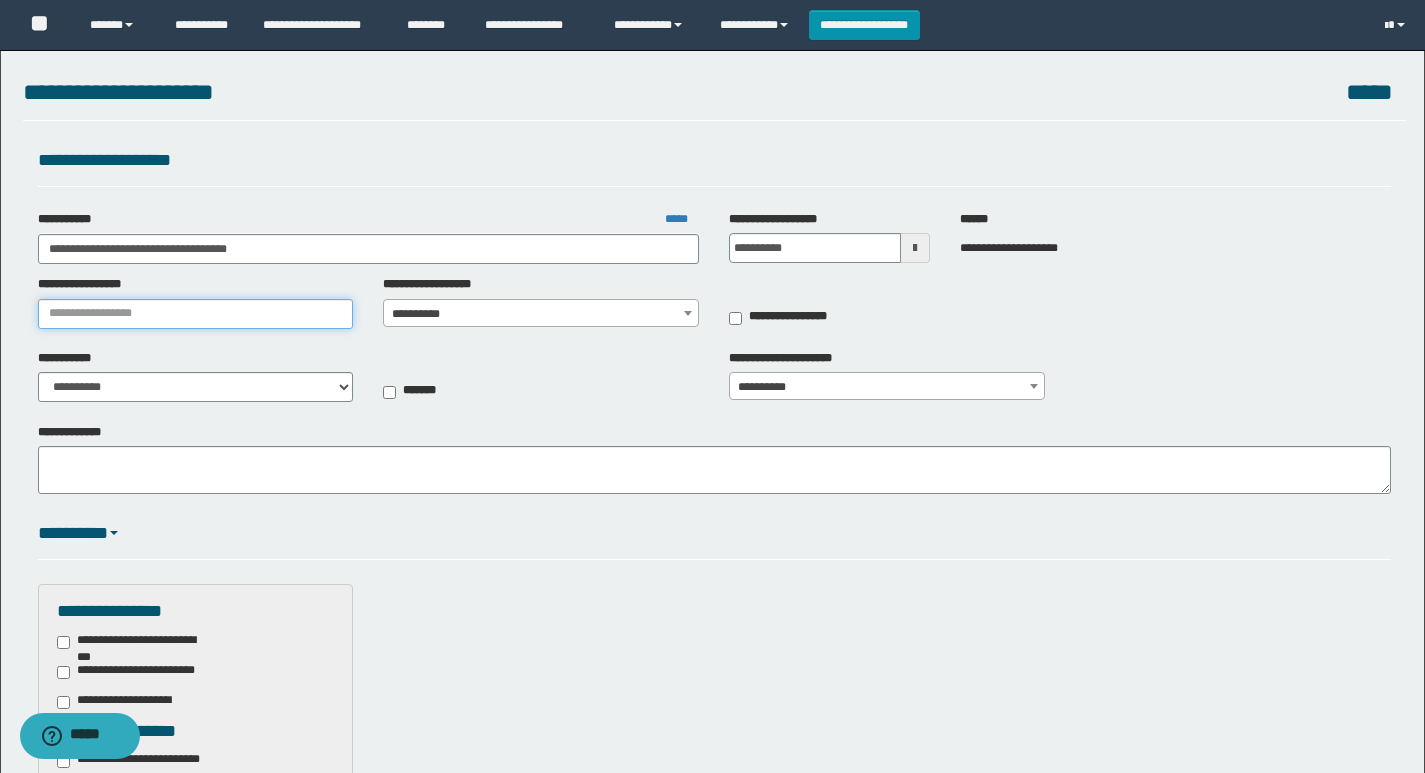 type on "**********" 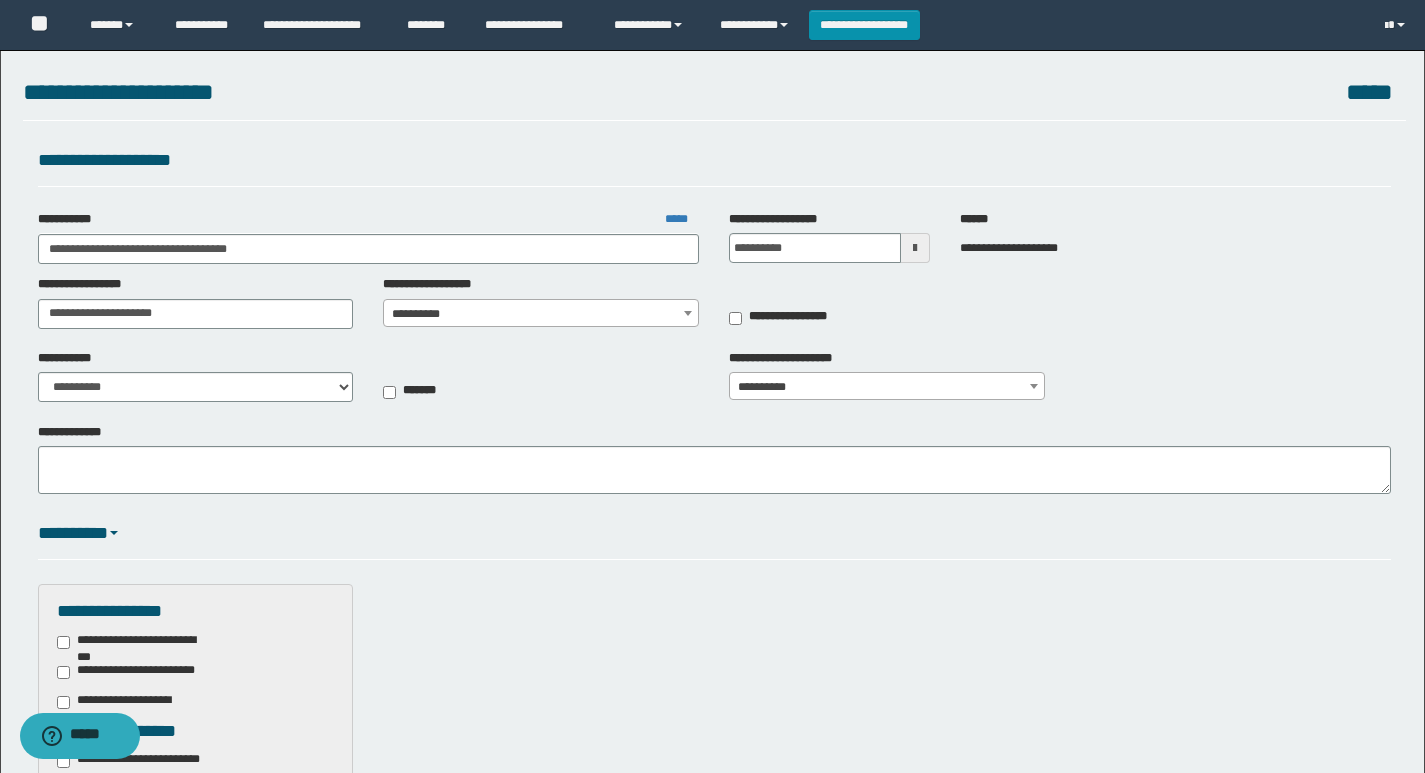 click on "**********" at bounding box center [541, 314] 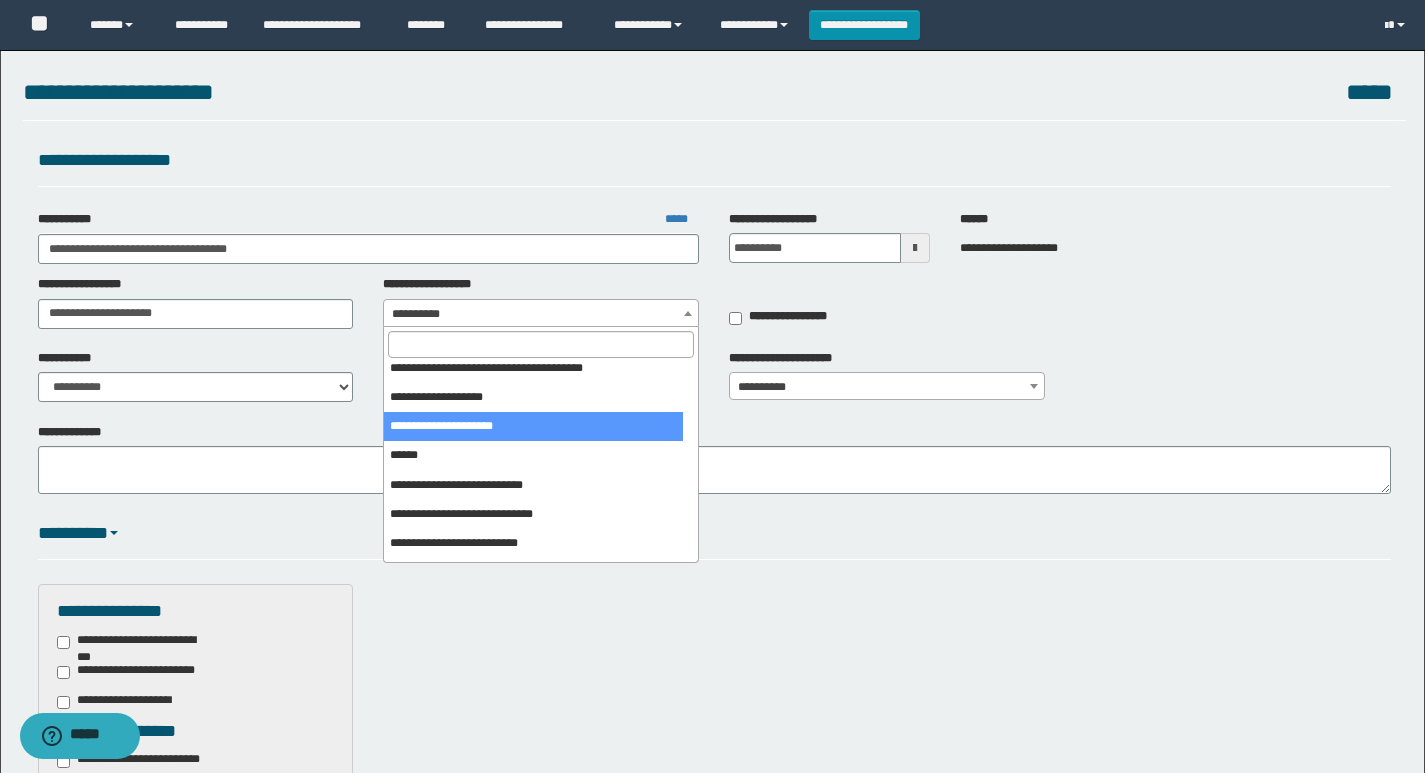 scroll, scrollTop: 100, scrollLeft: 0, axis: vertical 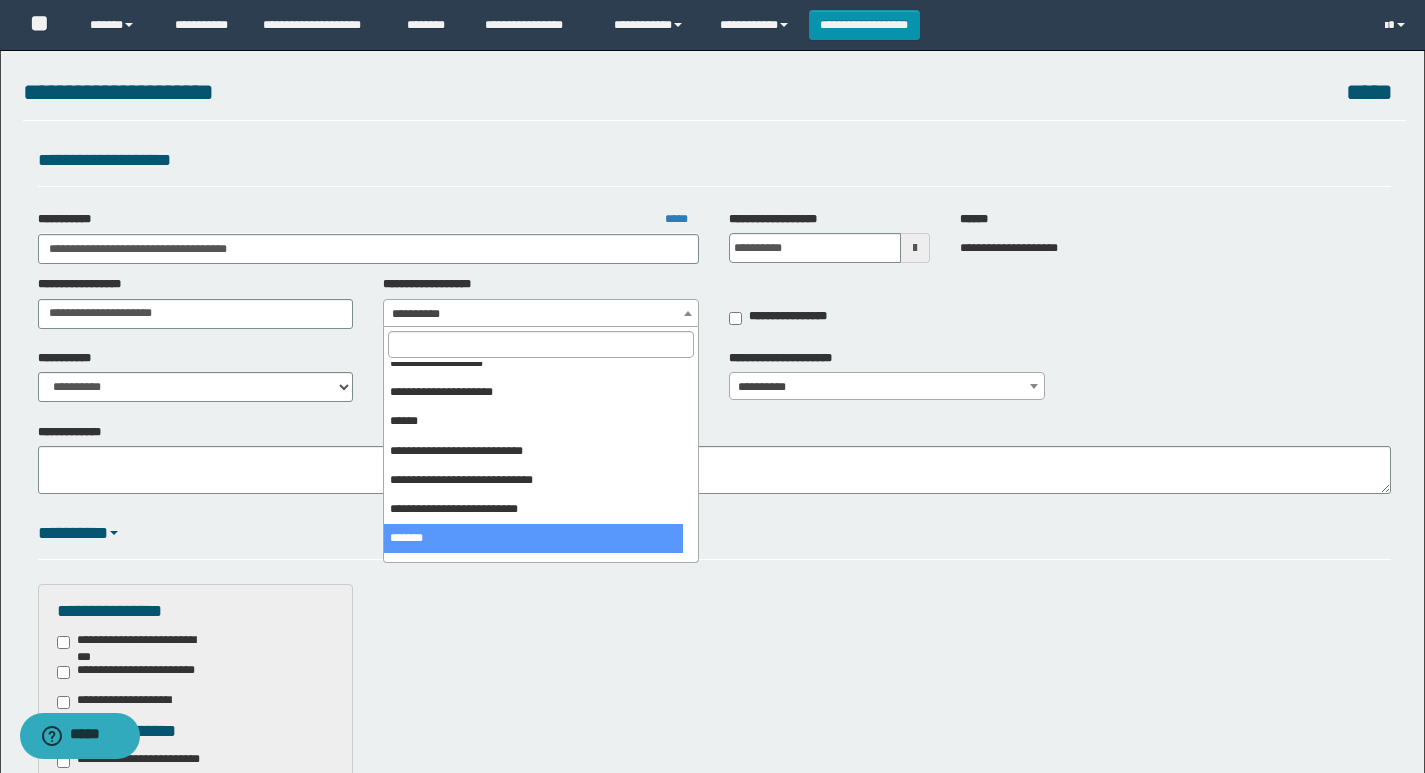 select on "***" 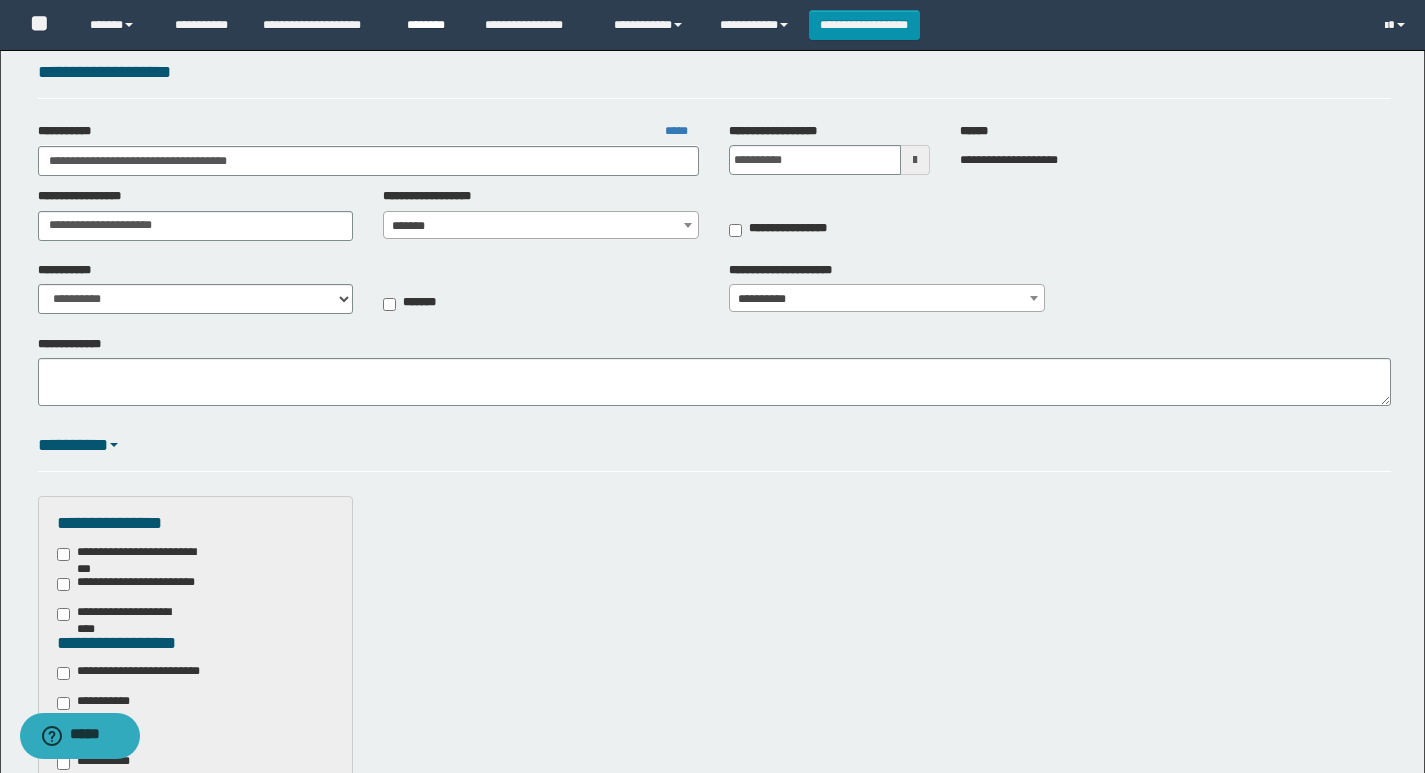 scroll, scrollTop: 200, scrollLeft: 0, axis: vertical 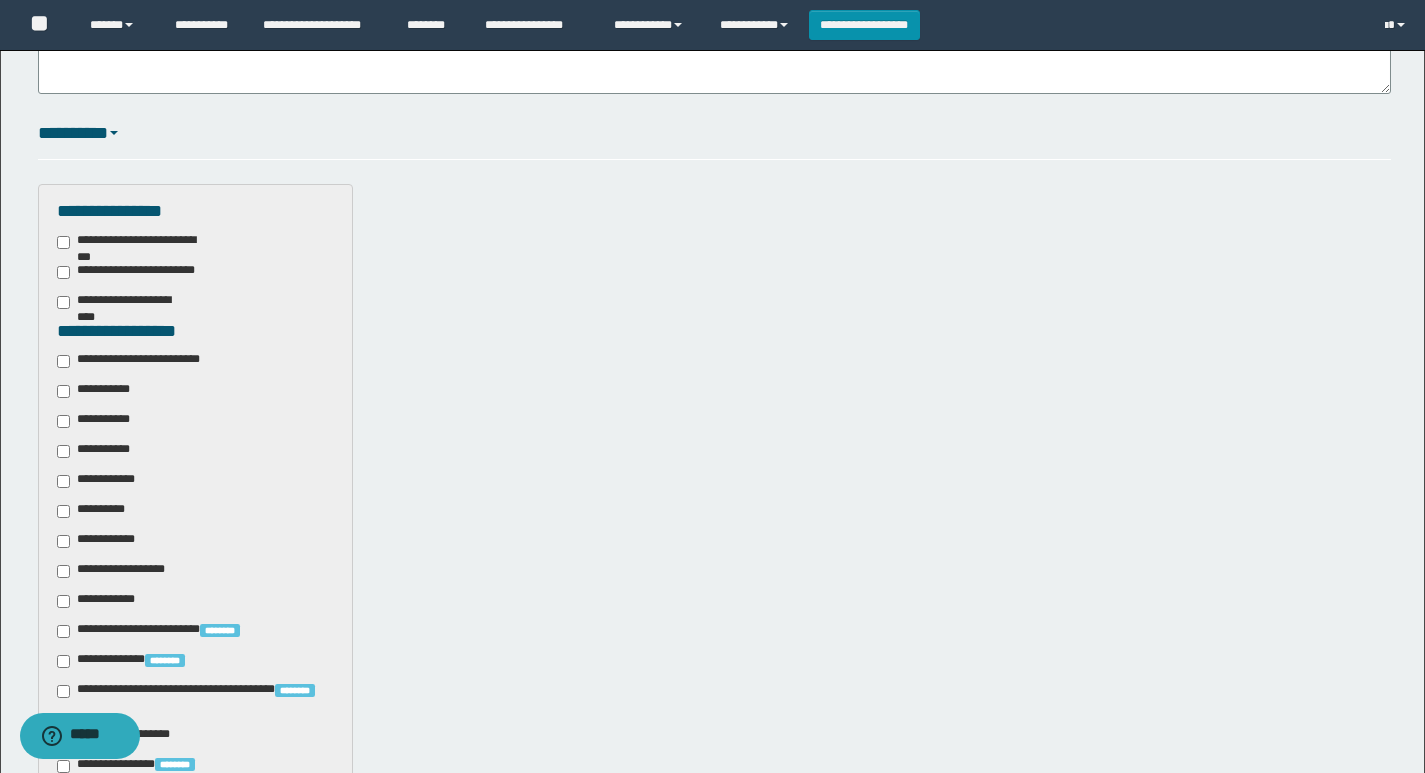 click on "**********" at bounding box center [143, 361] 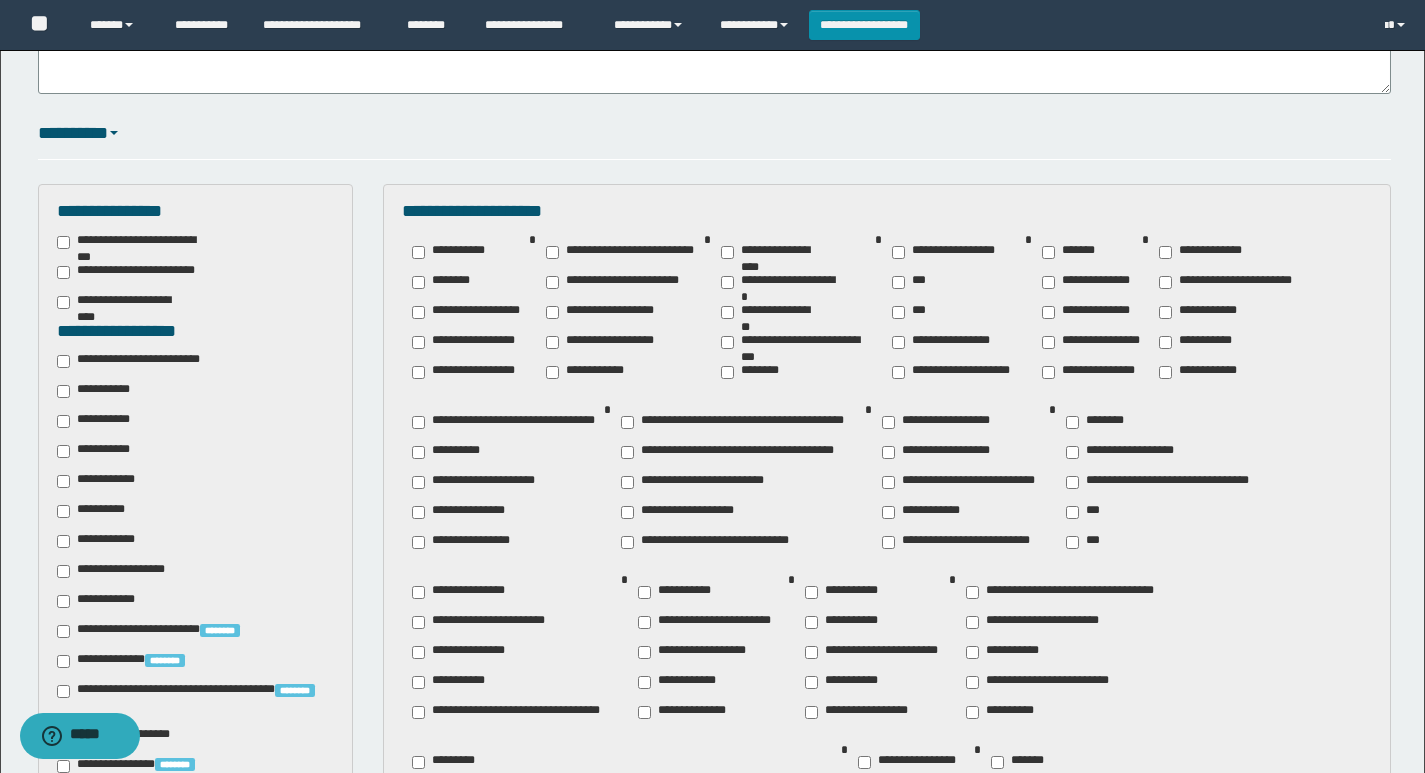 click on "**********" at bounding box center (97, 511) 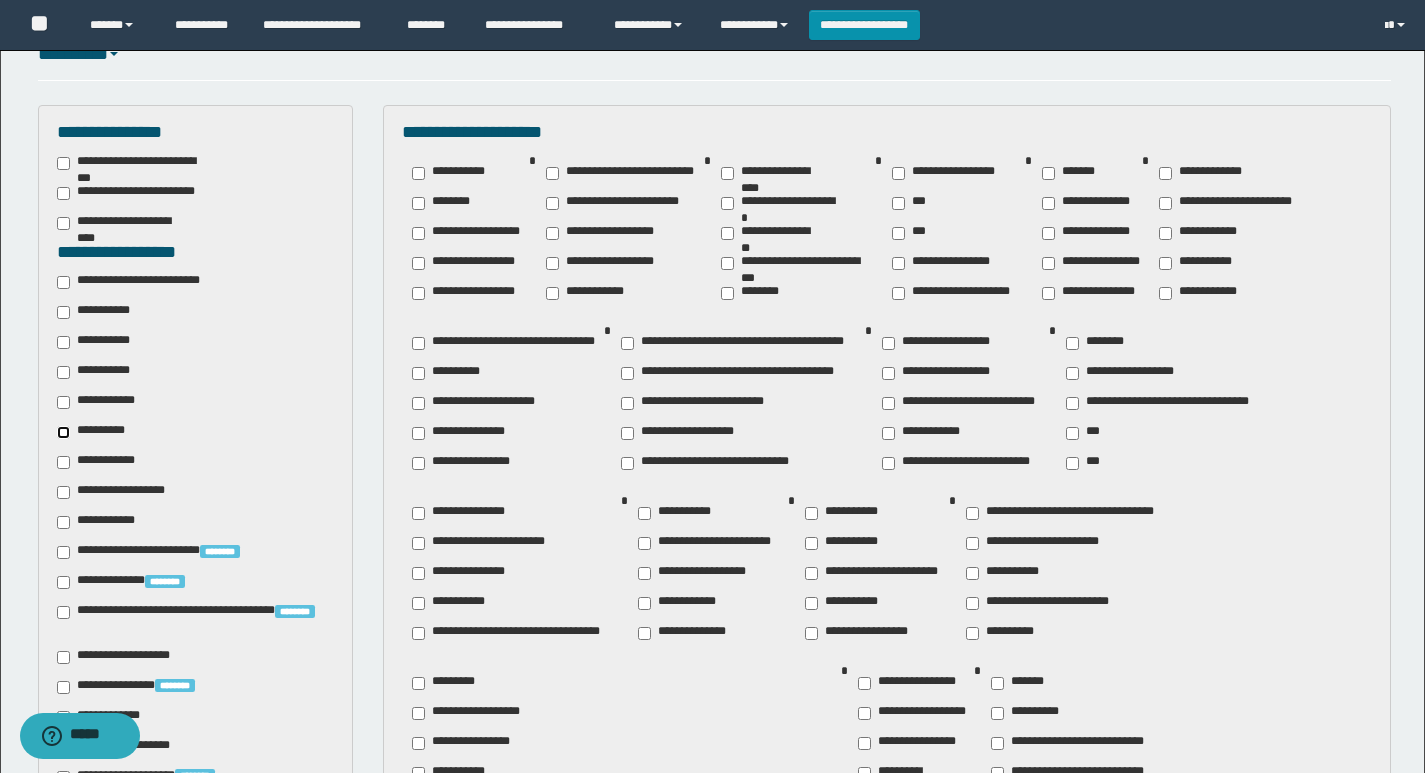 scroll, scrollTop: 600, scrollLeft: 0, axis: vertical 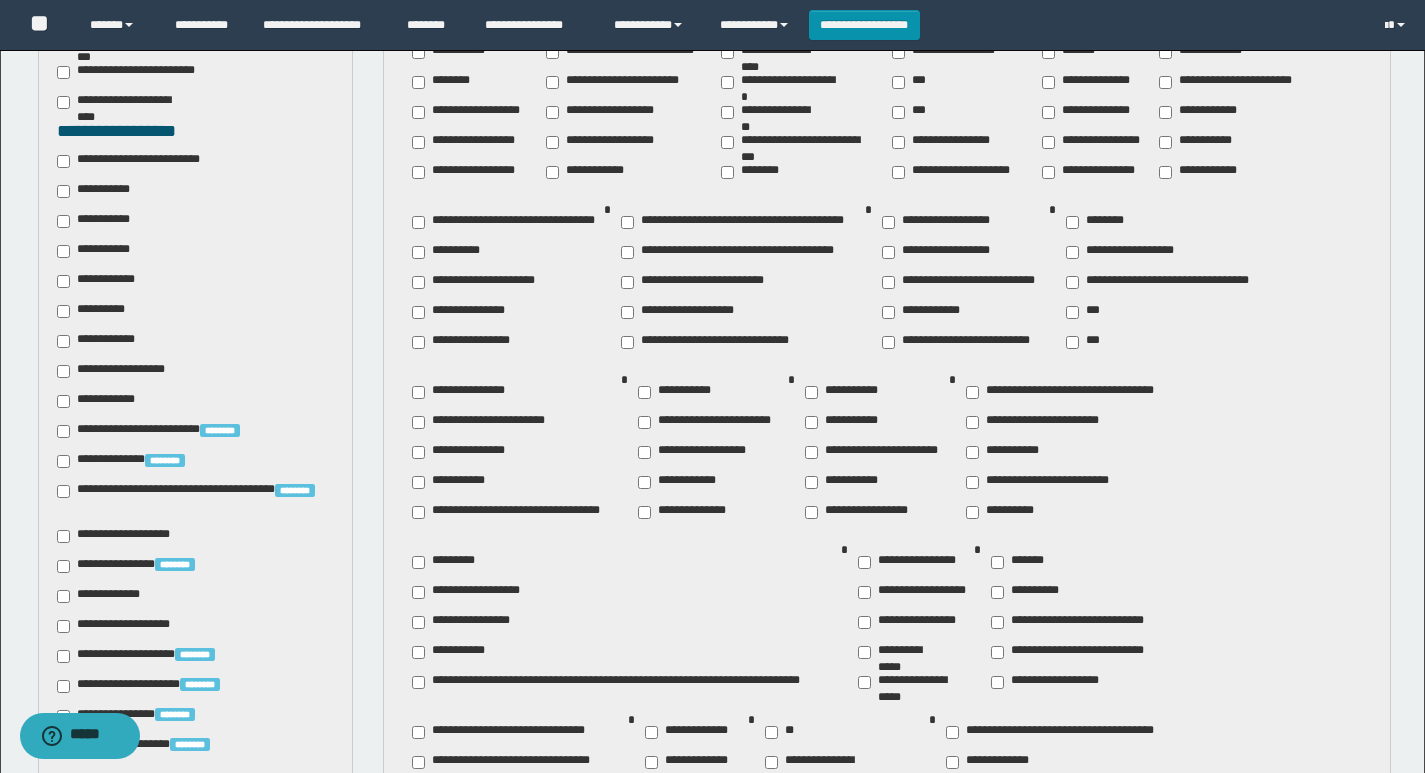 click on "**********" at bounding box center (126, 626) 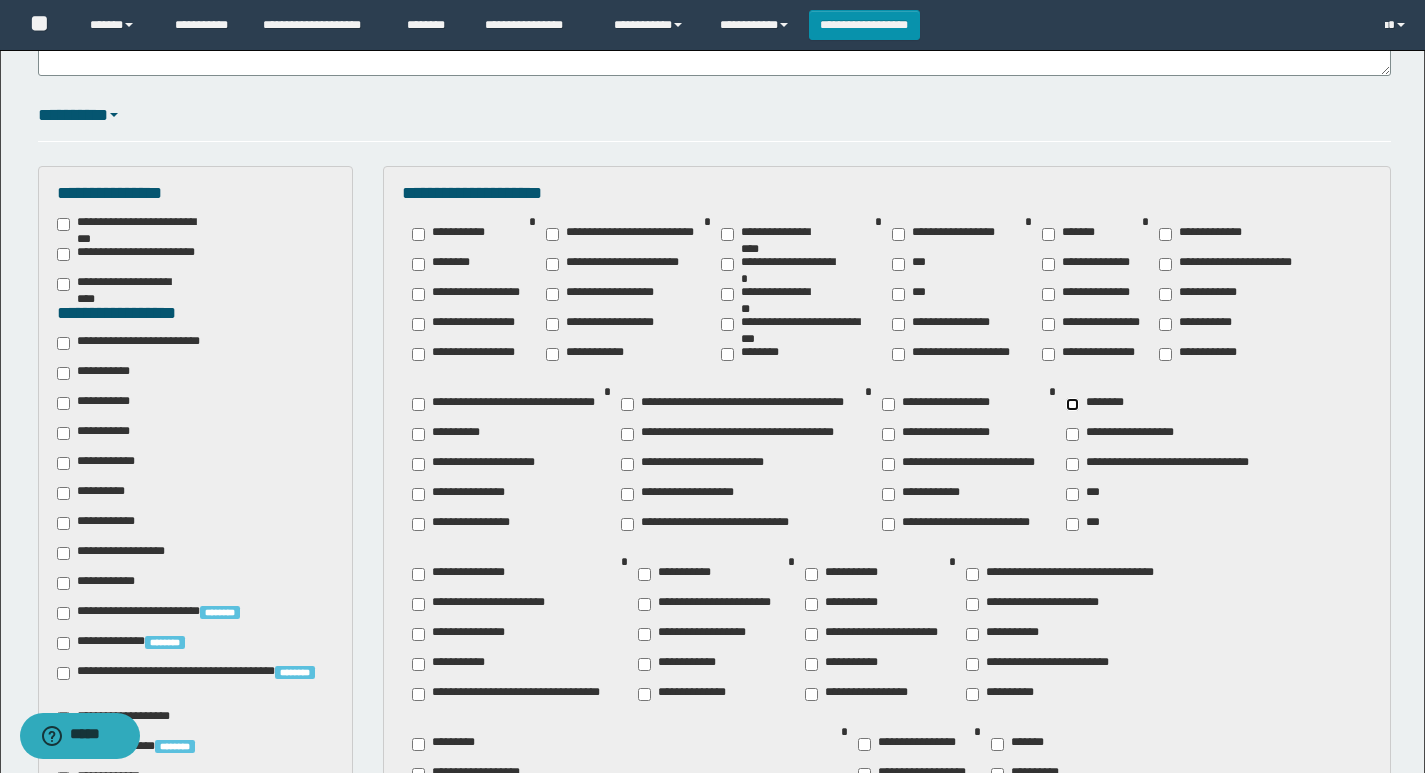 scroll, scrollTop: 400, scrollLeft: 0, axis: vertical 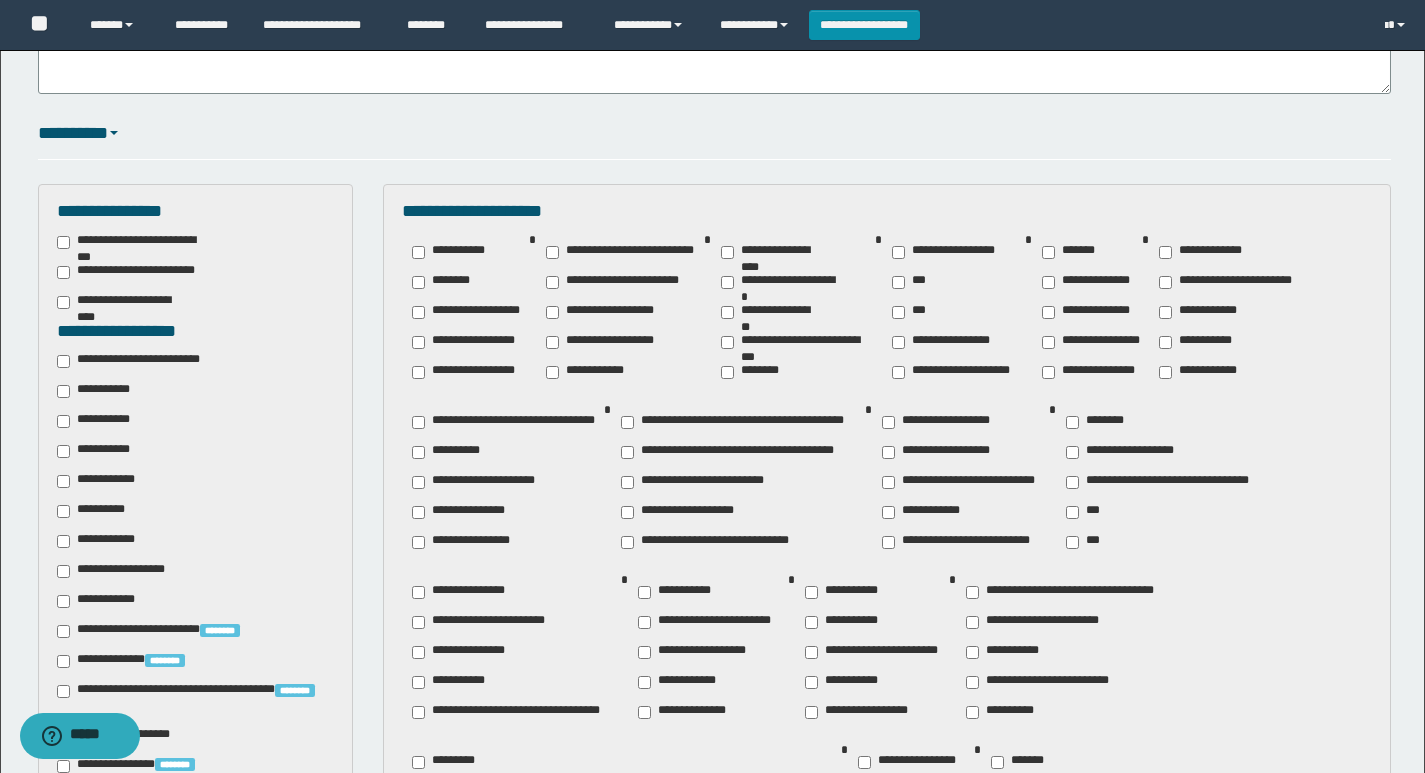 click on "**********" at bounding box center [449, 452] 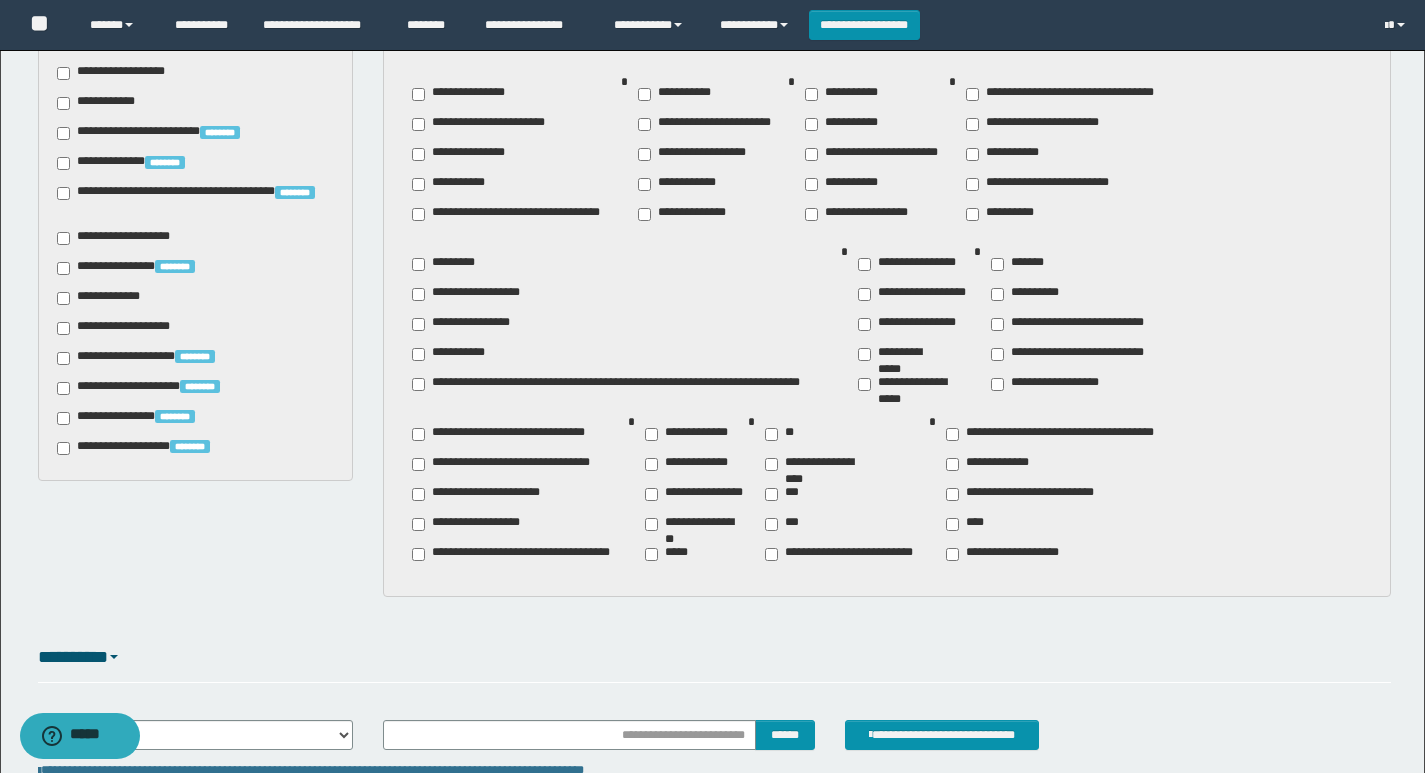 scroll, scrollTop: 900, scrollLeft: 0, axis: vertical 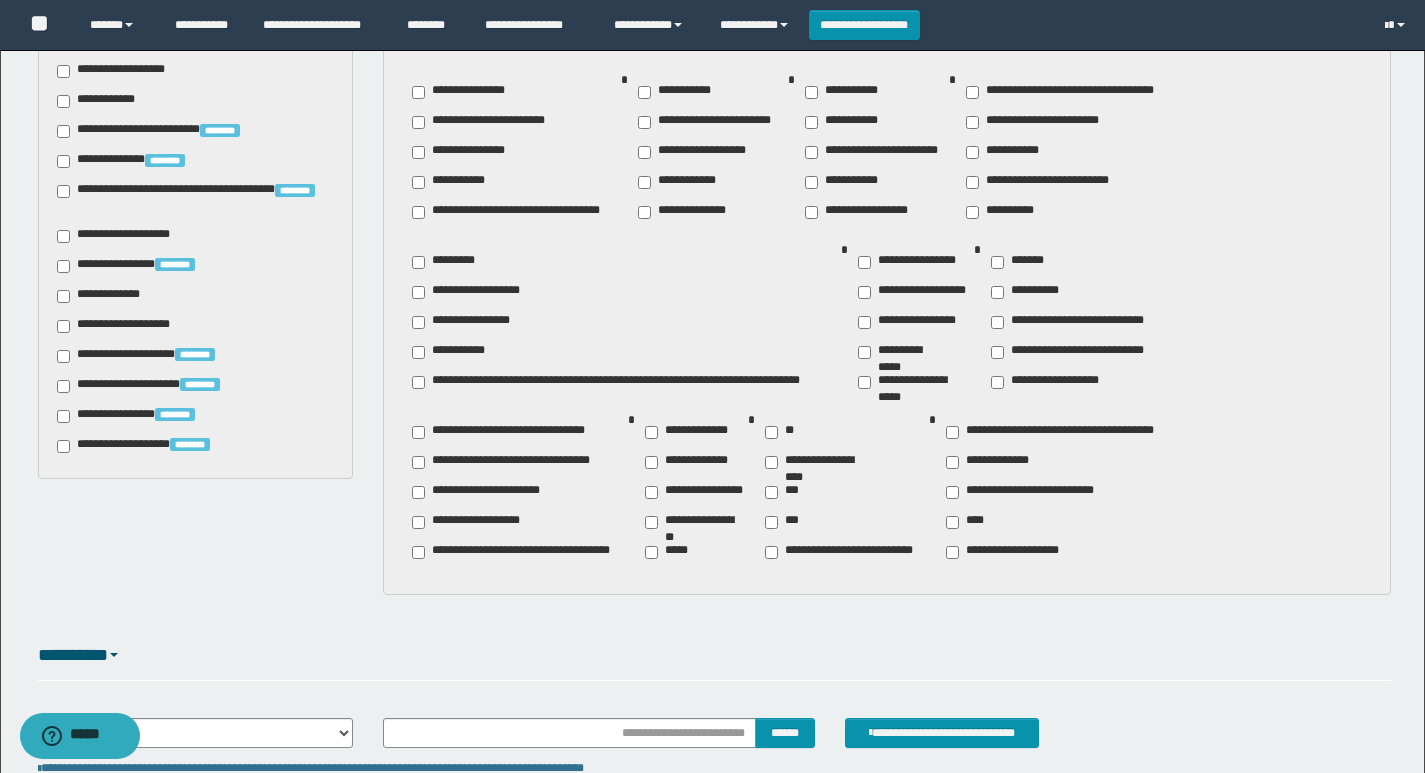 click on "**********" at bounding box center (696, 492) 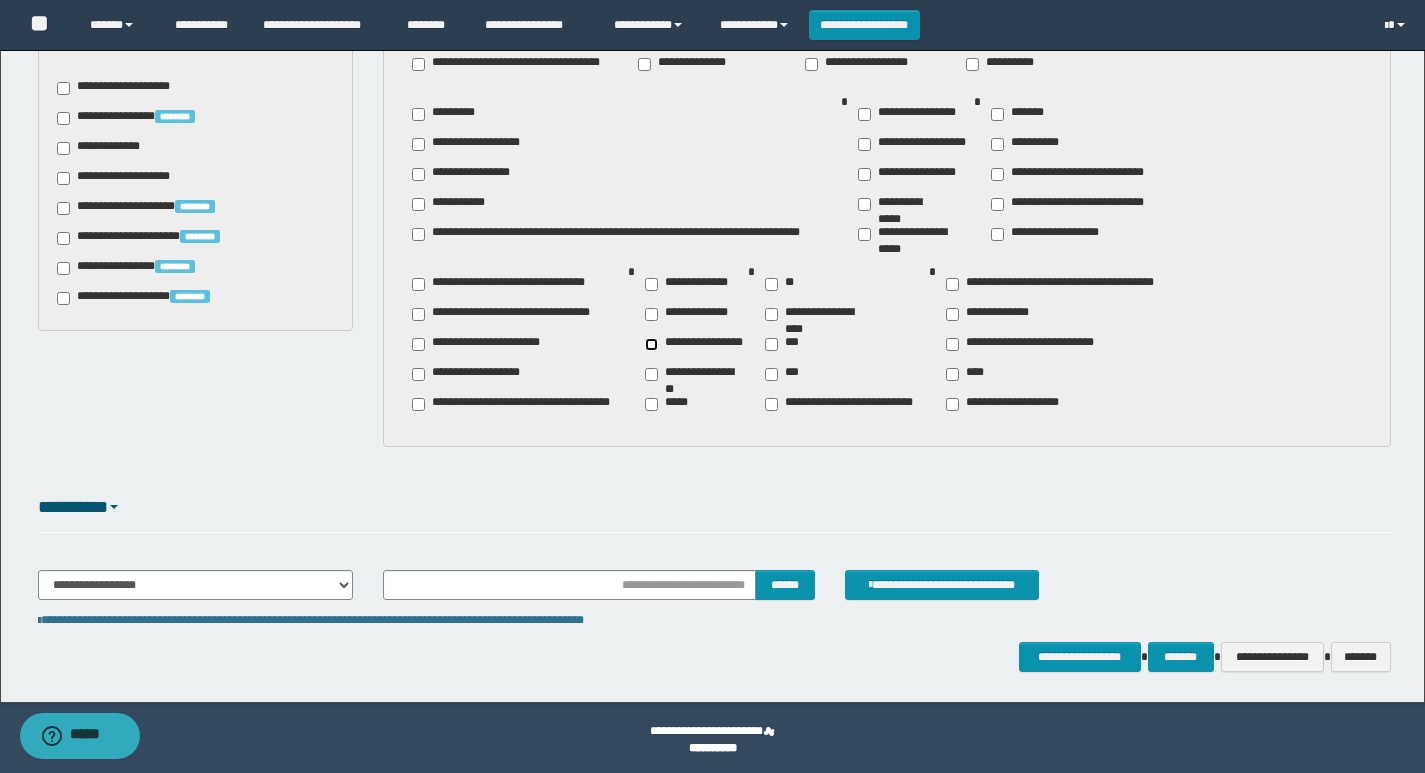 scroll, scrollTop: 1052, scrollLeft: 0, axis: vertical 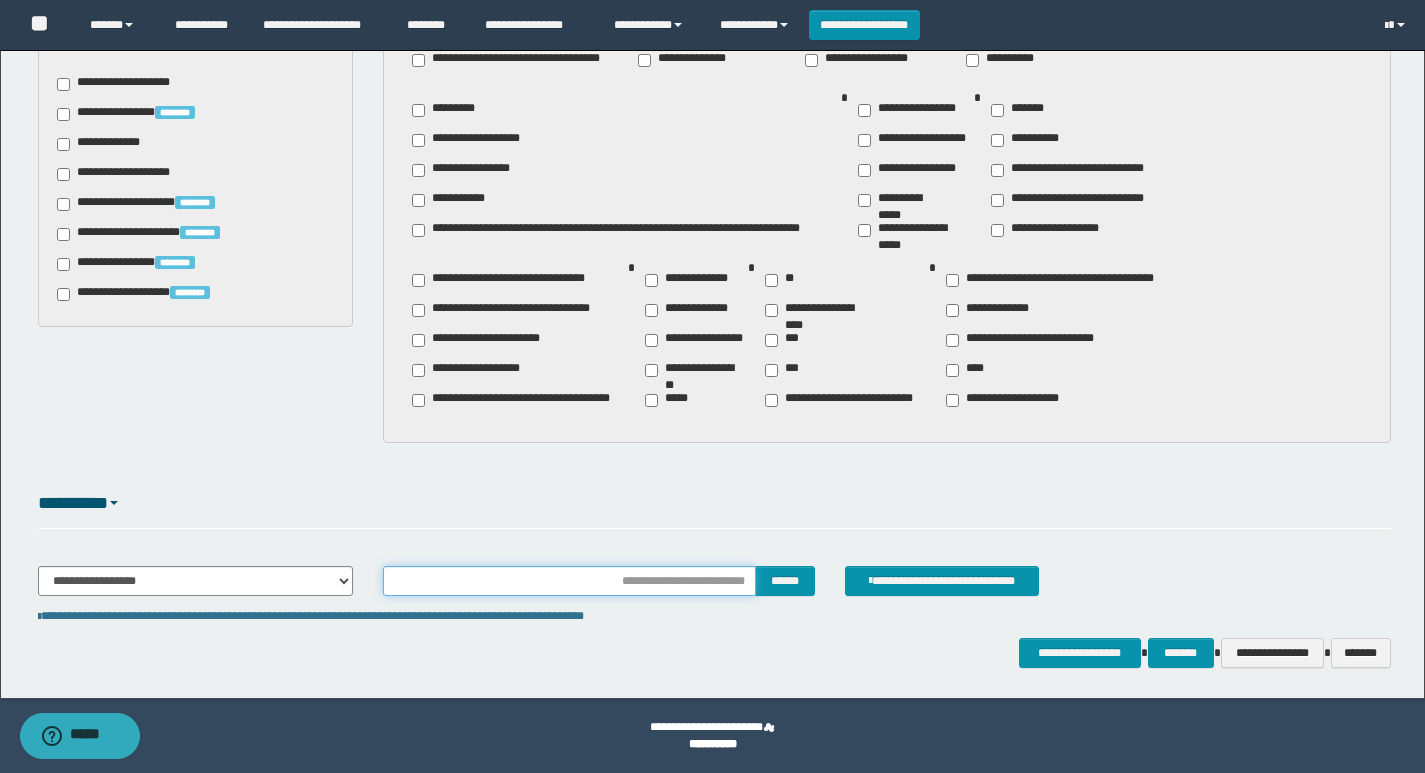 click at bounding box center [569, 581] 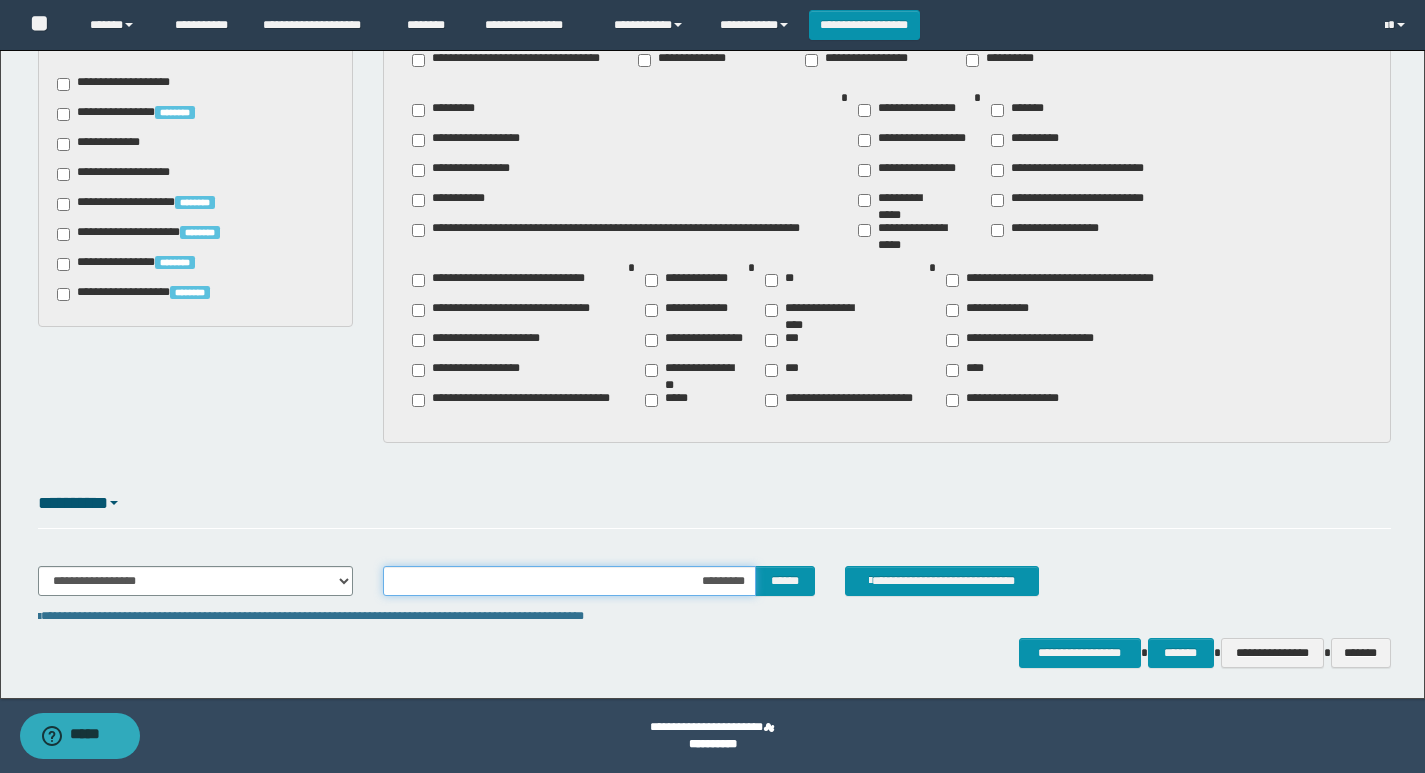 type on "**********" 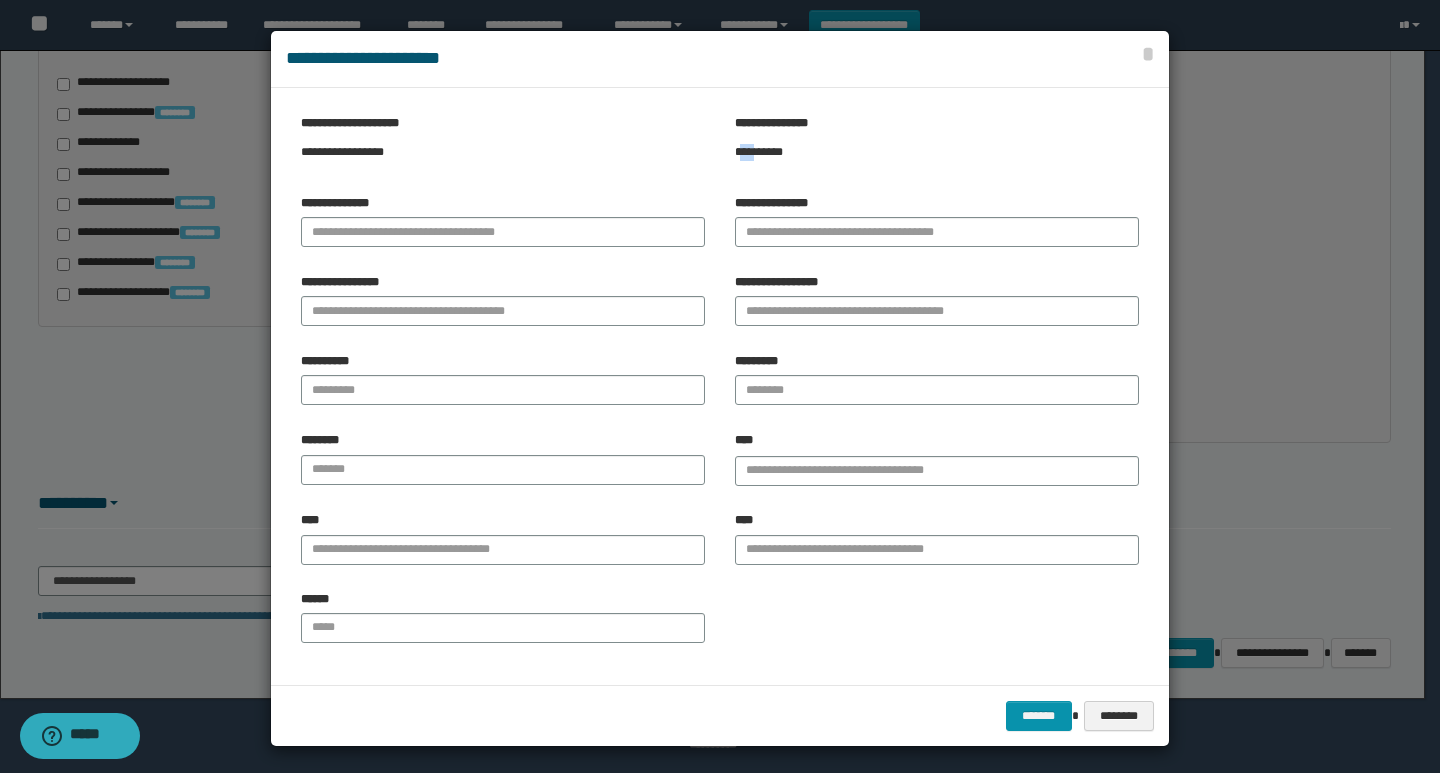 drag, startPoint x: 754, startPoint y: 156, endPoint x: 737, endPoint y: 163, distance: 18.384777 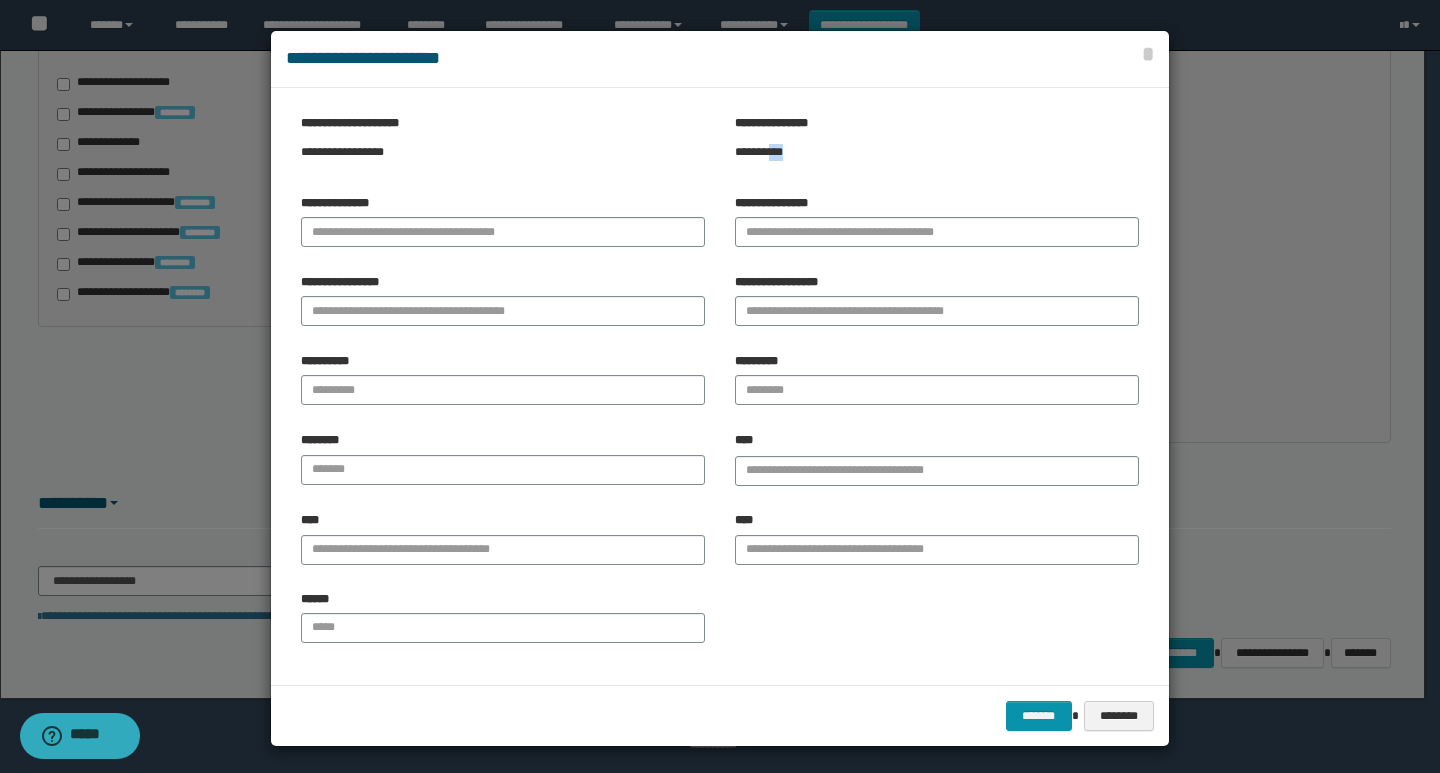 drag, startPoint x: 772, startPoint y: 150, endPoint x: 810, endPoint y: 175, distance: 45.486263 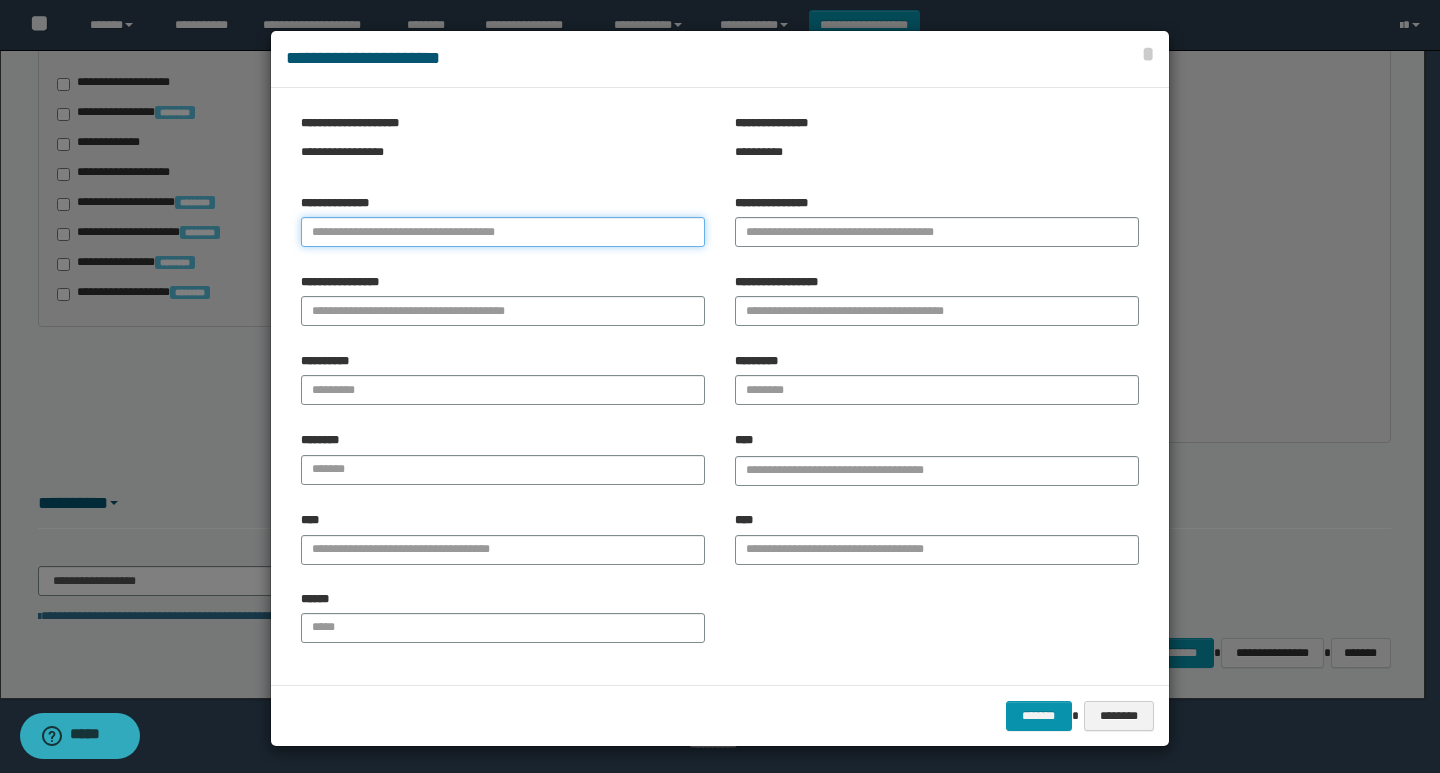 click on "**********" at bounding box center [503, 232] 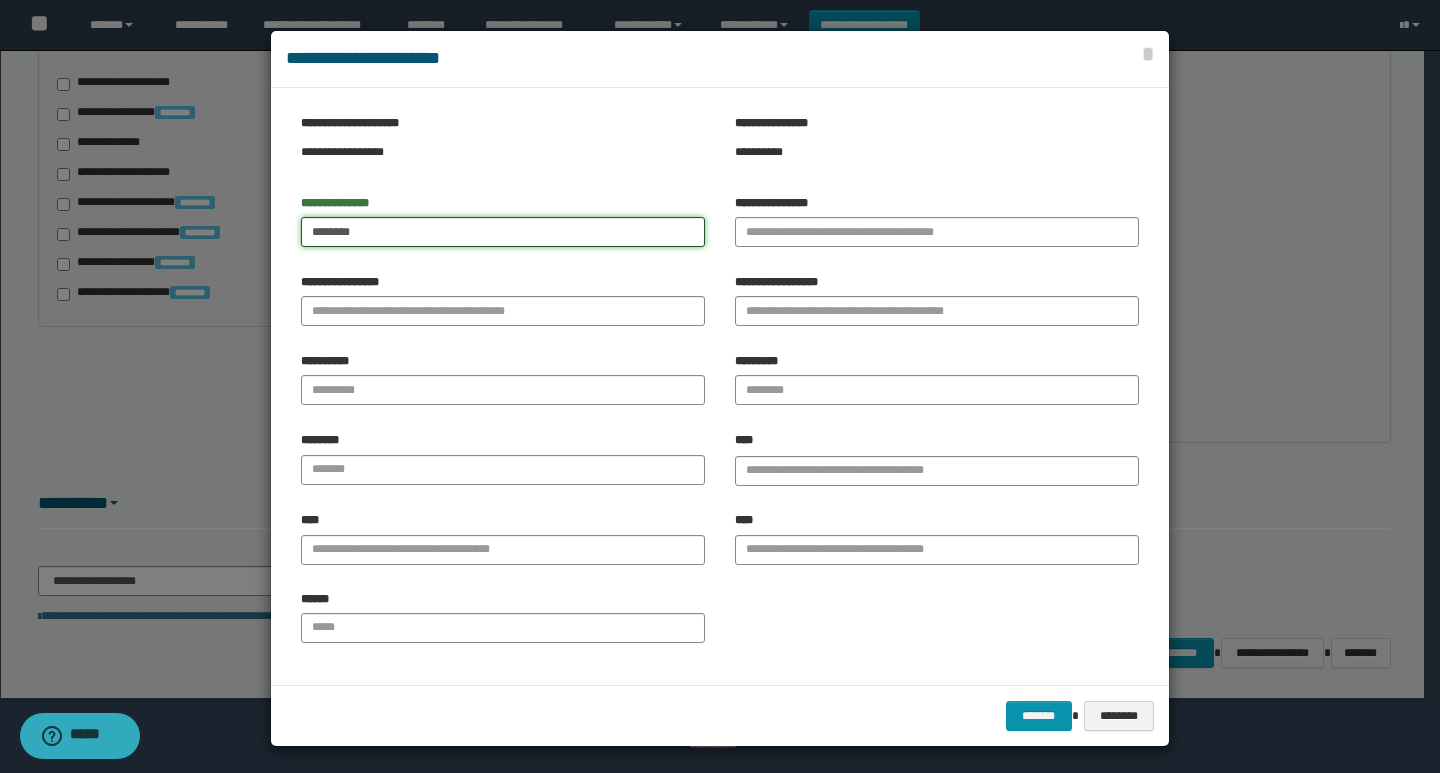 type on "********" 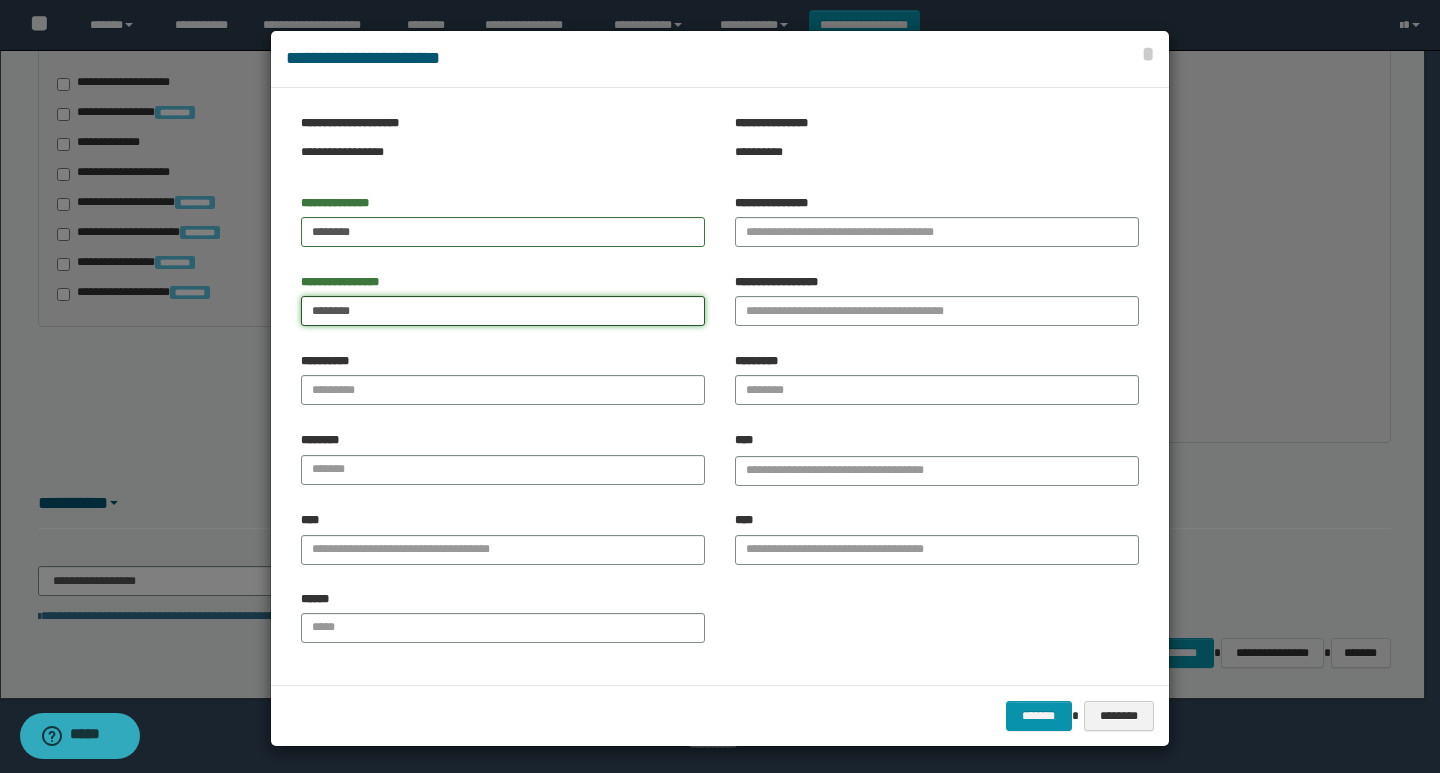 type on "********" 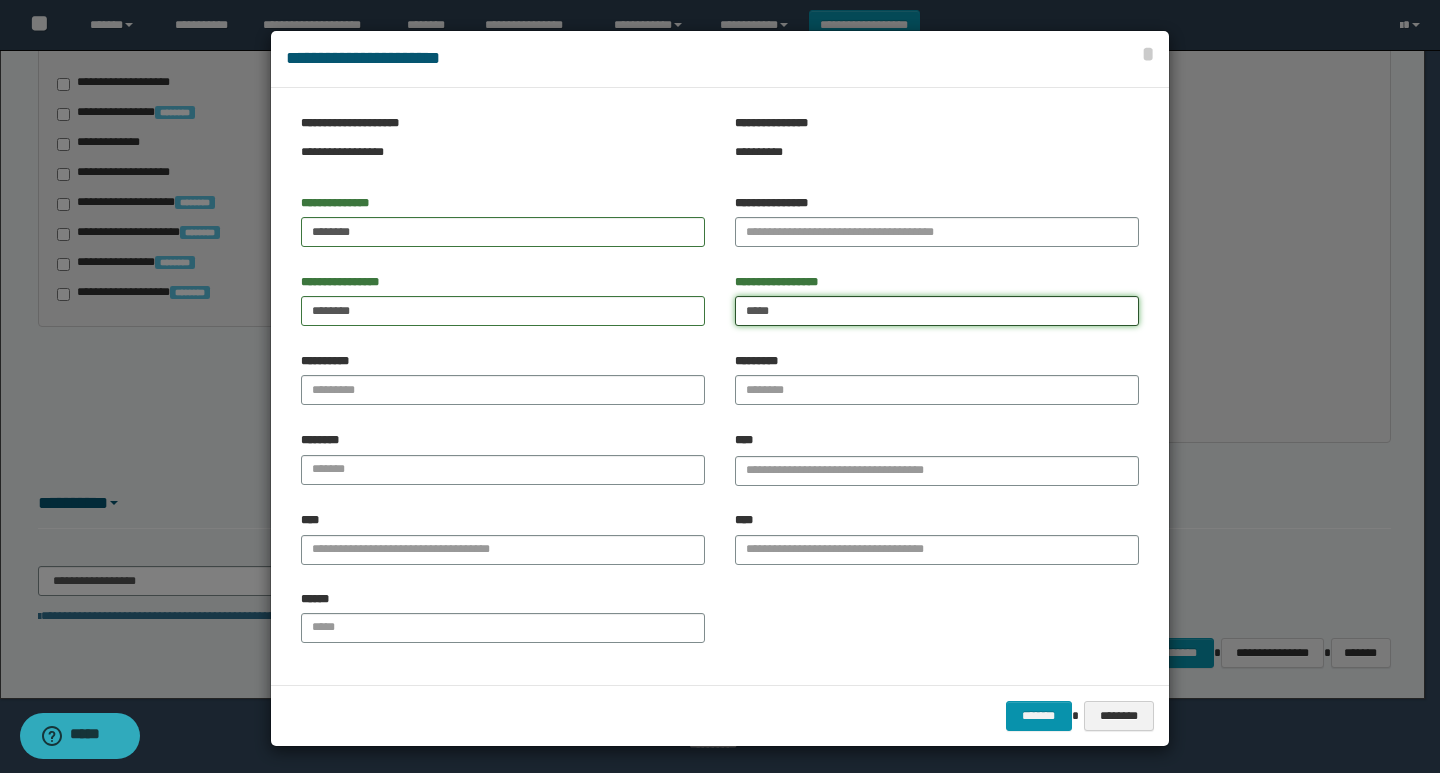 type on "*****" 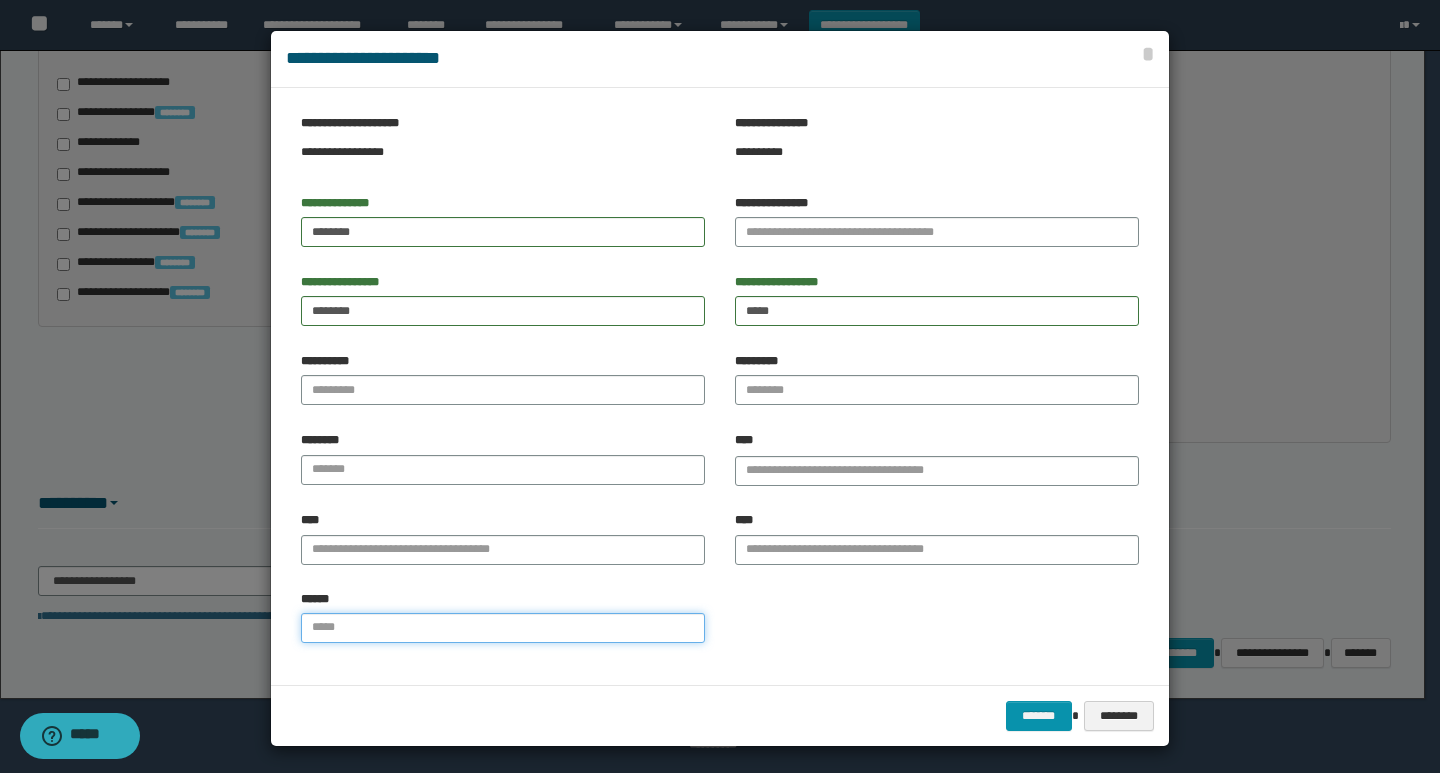 click on "******" at bounding box center [503, 628] 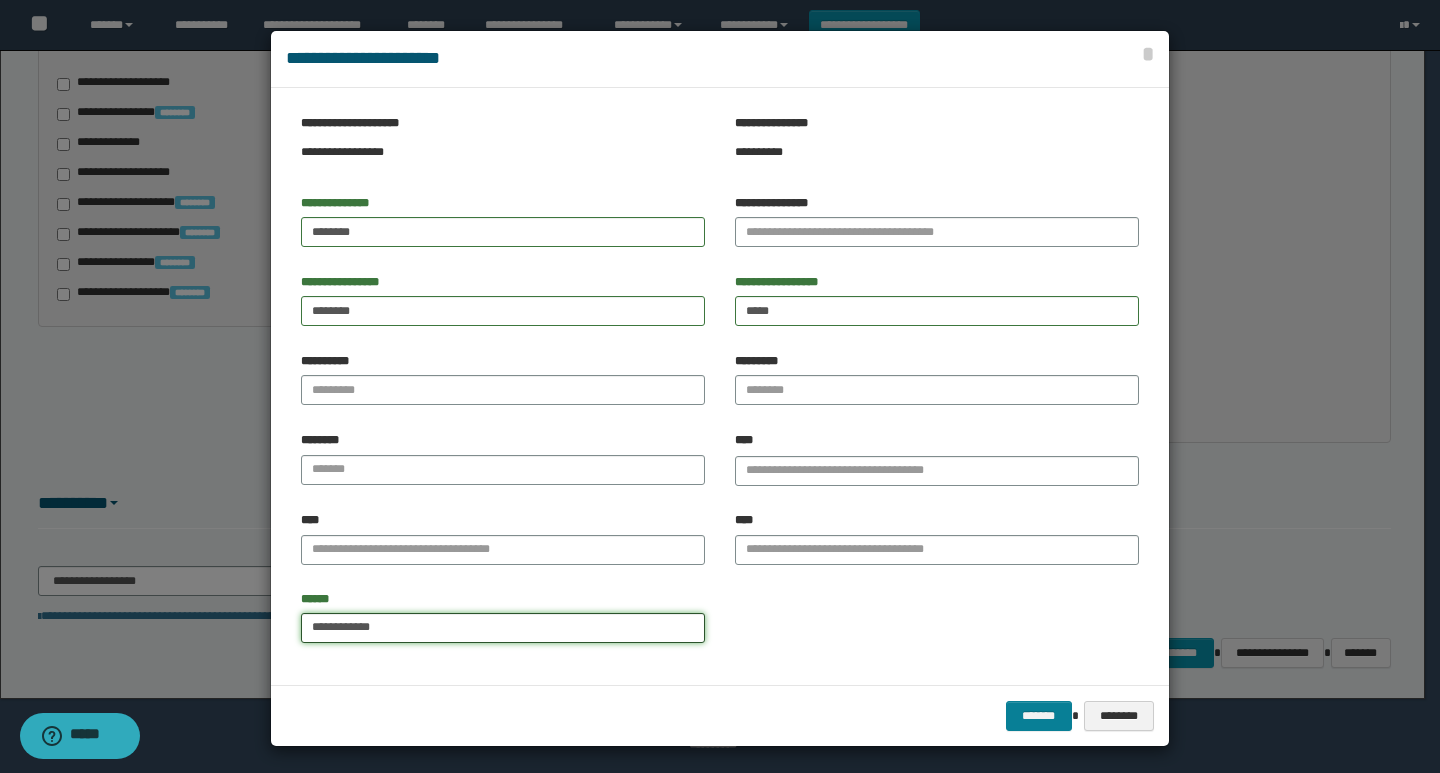 type on "**********" 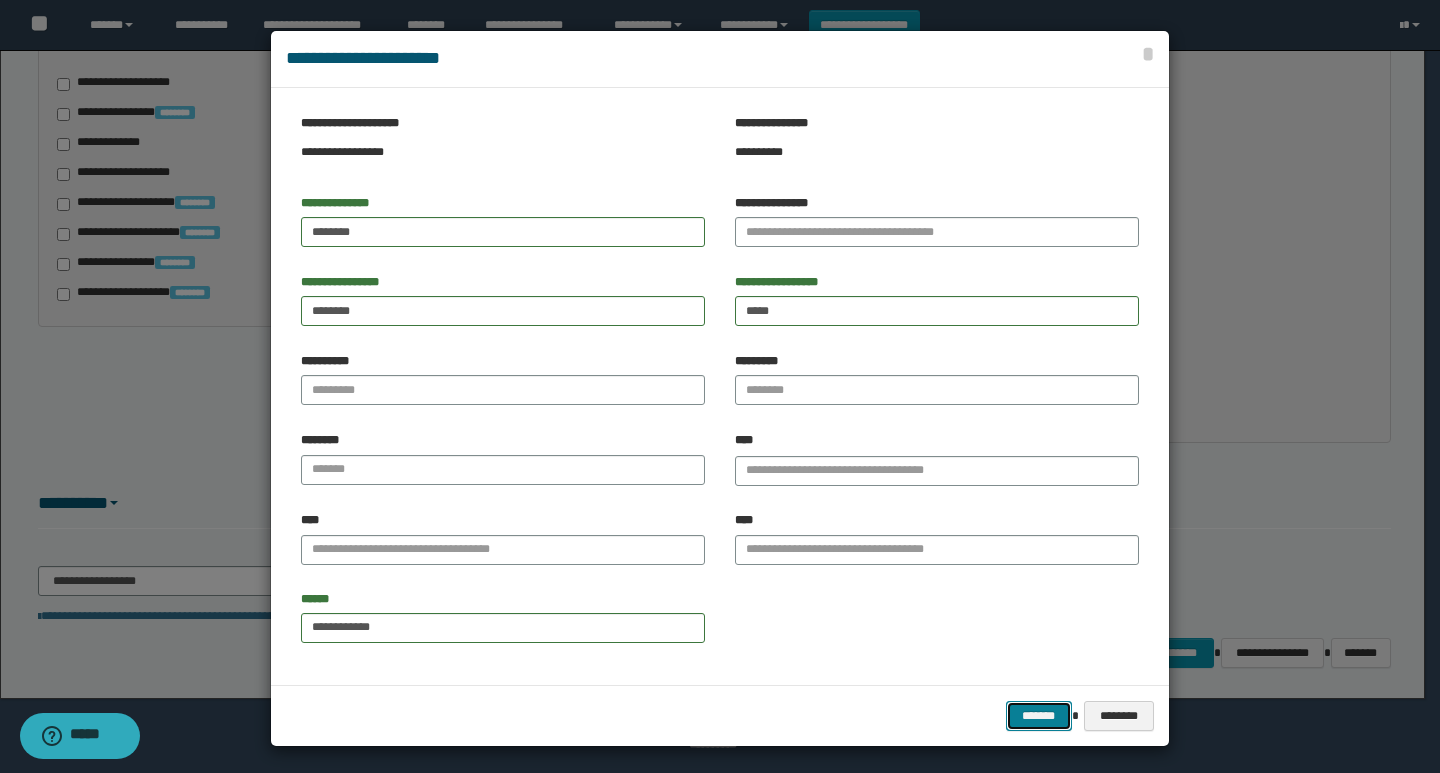 click on "*******" at bounding box center (1039, 716) 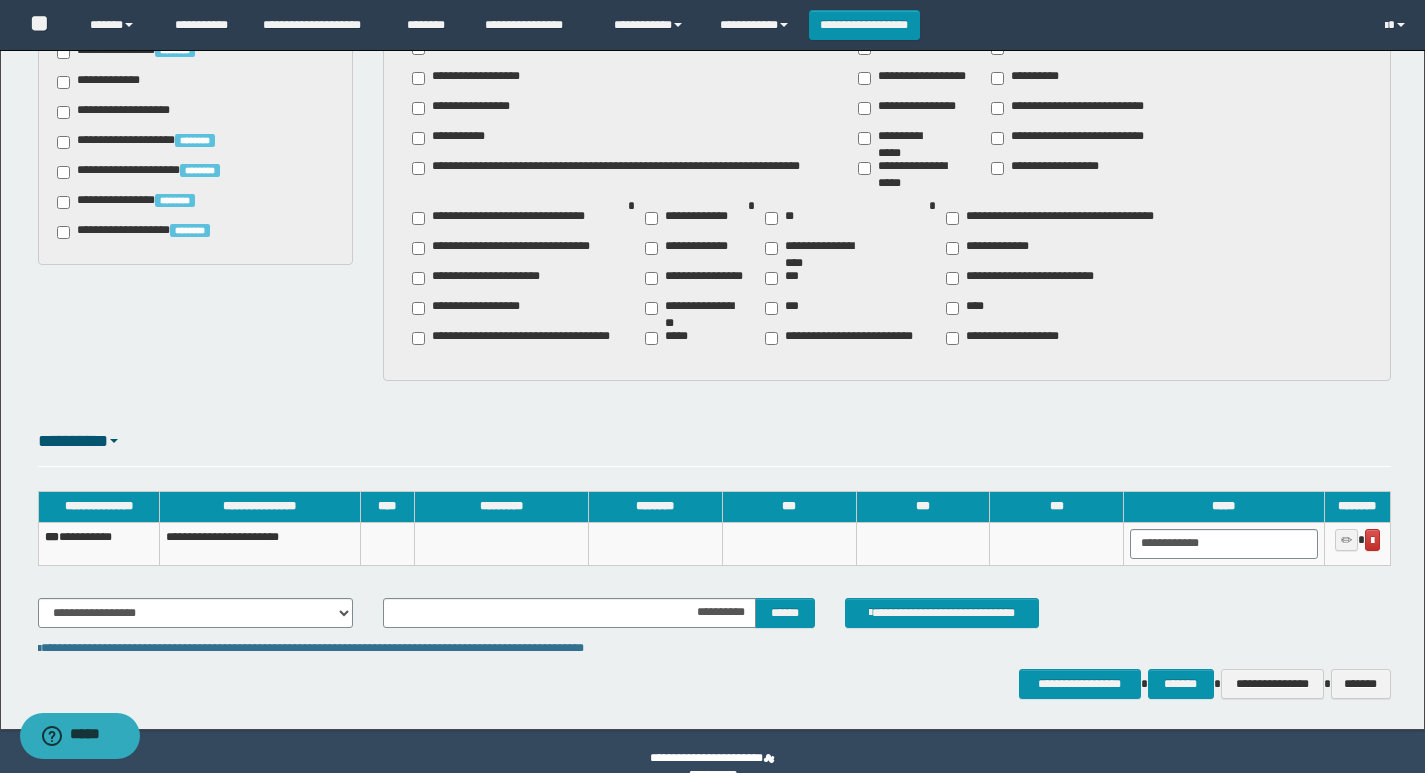 scroll, scrollTop: 1145, scrollLeft: 0, axis: vertical 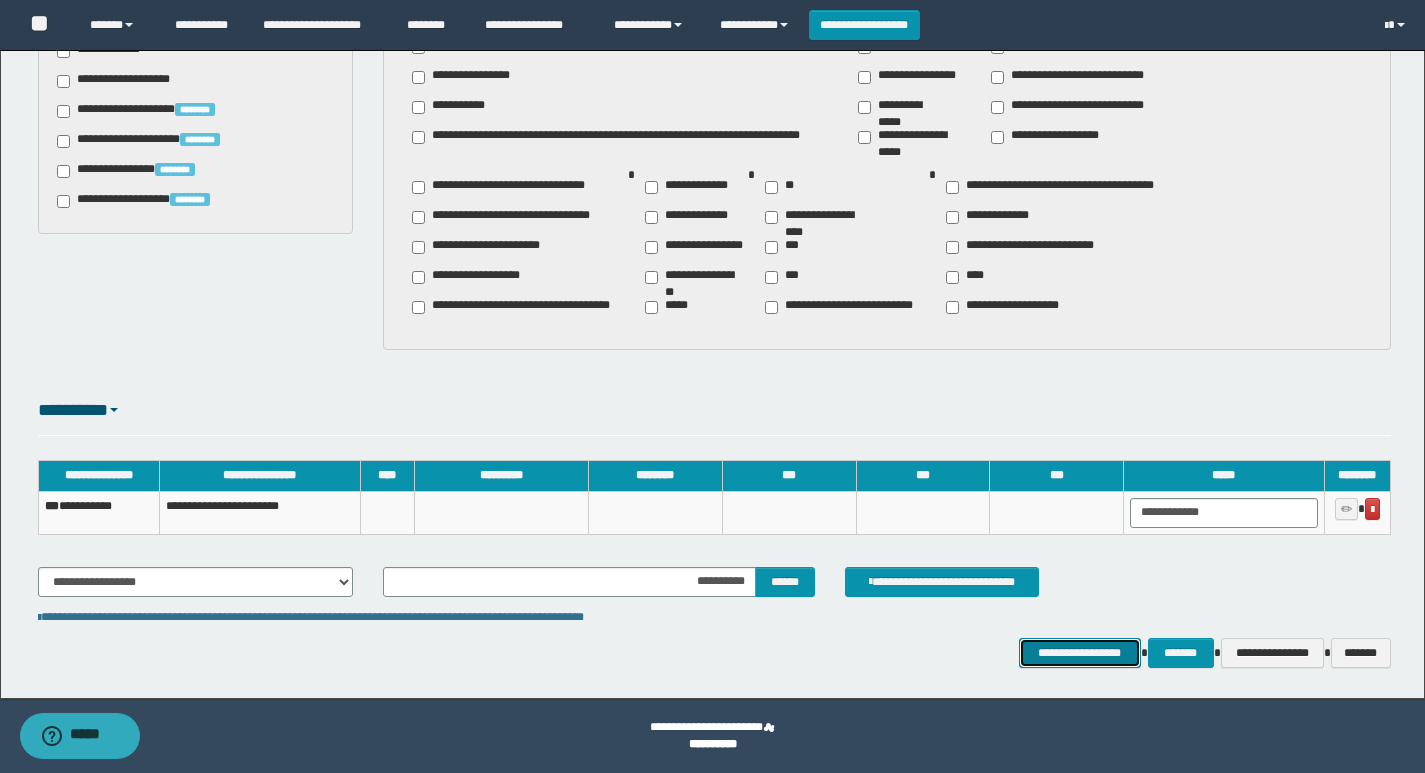 click on "**********" at bounding box center [1080, 653] 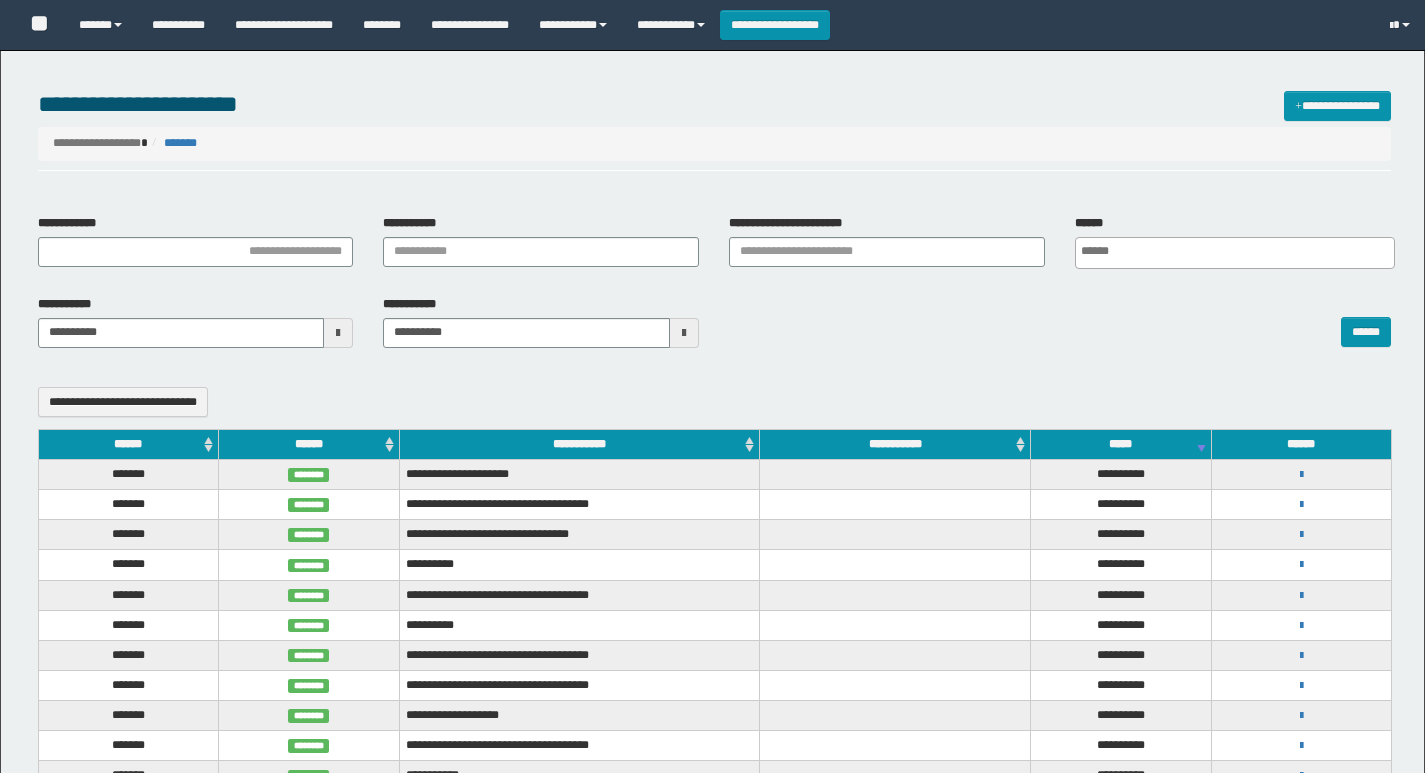 select 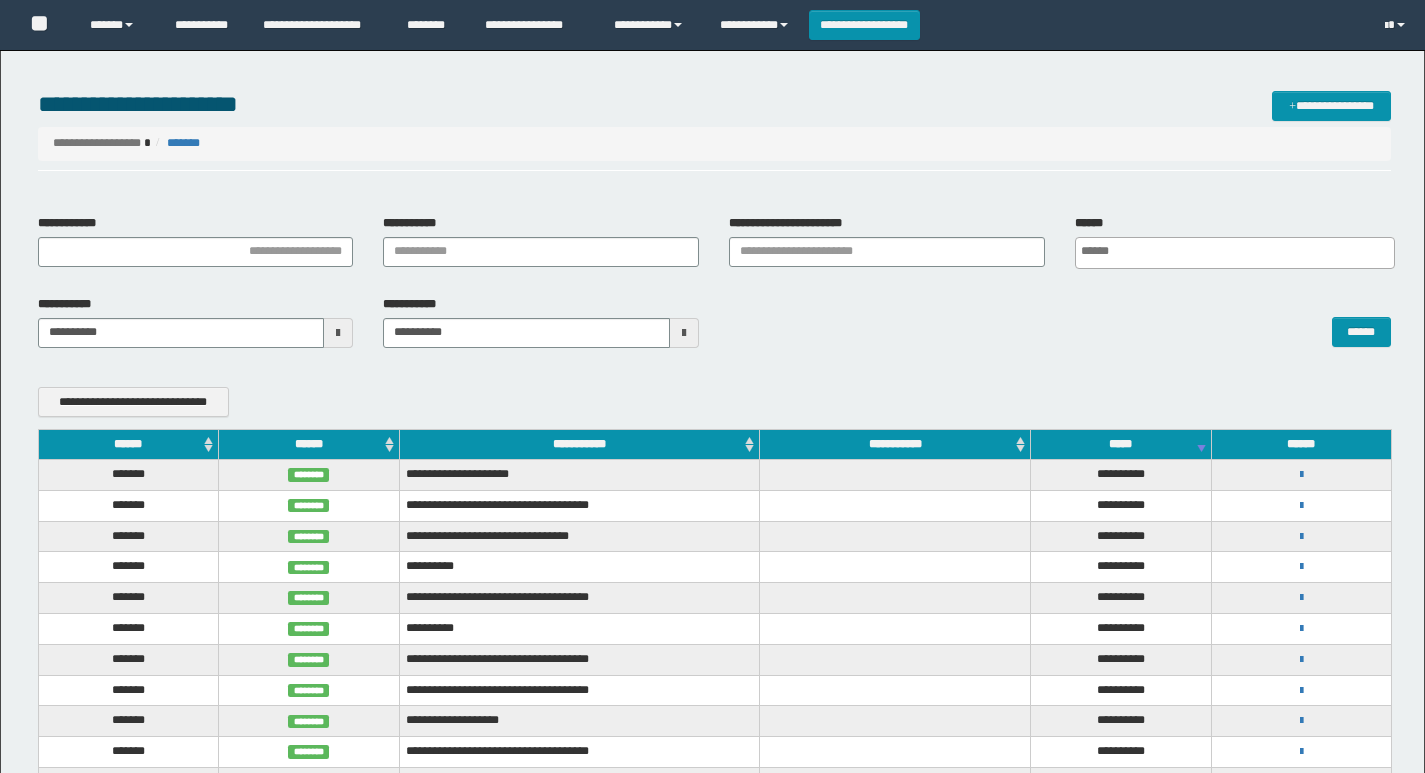 scroll, scrollTop: 0, scrollLeft: 0, axis: both 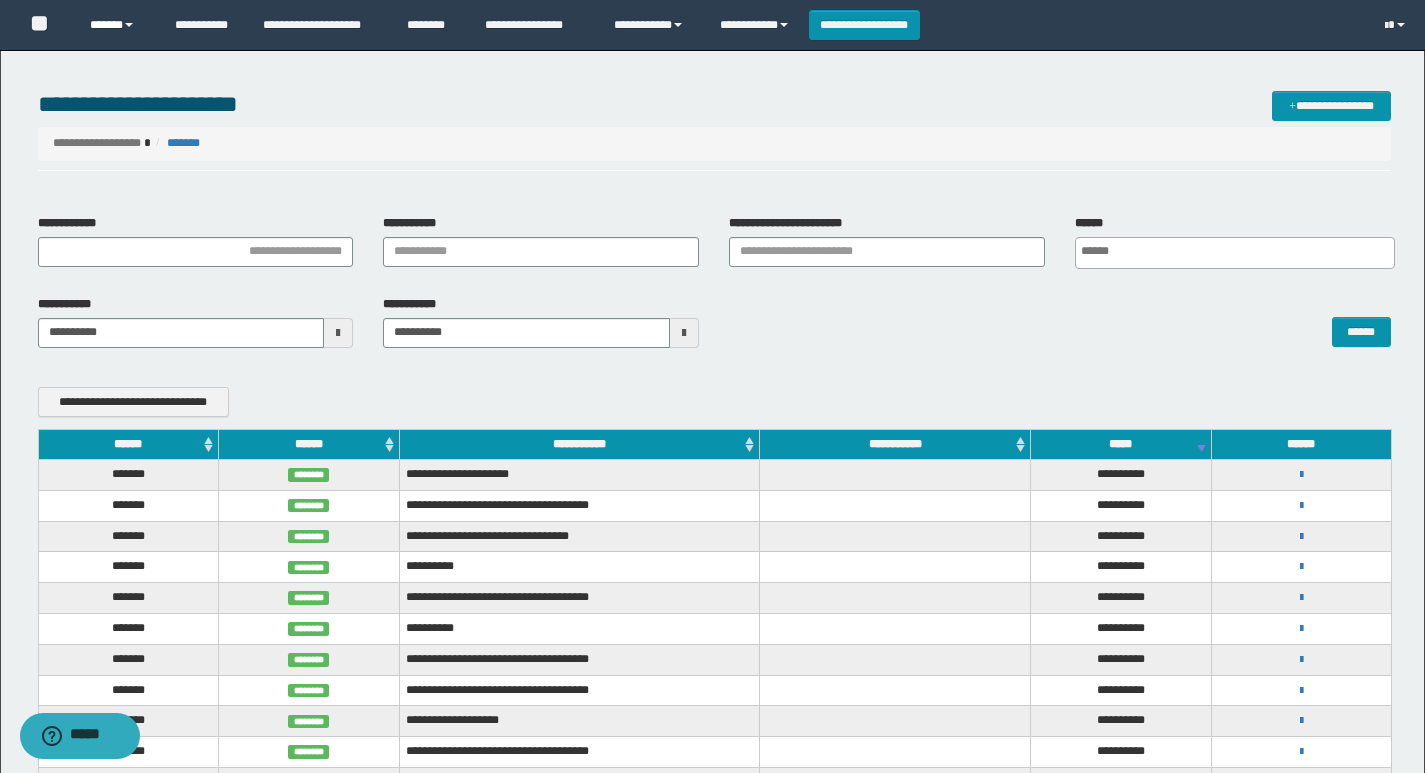 click on "******" at bounding box center [117, 25] 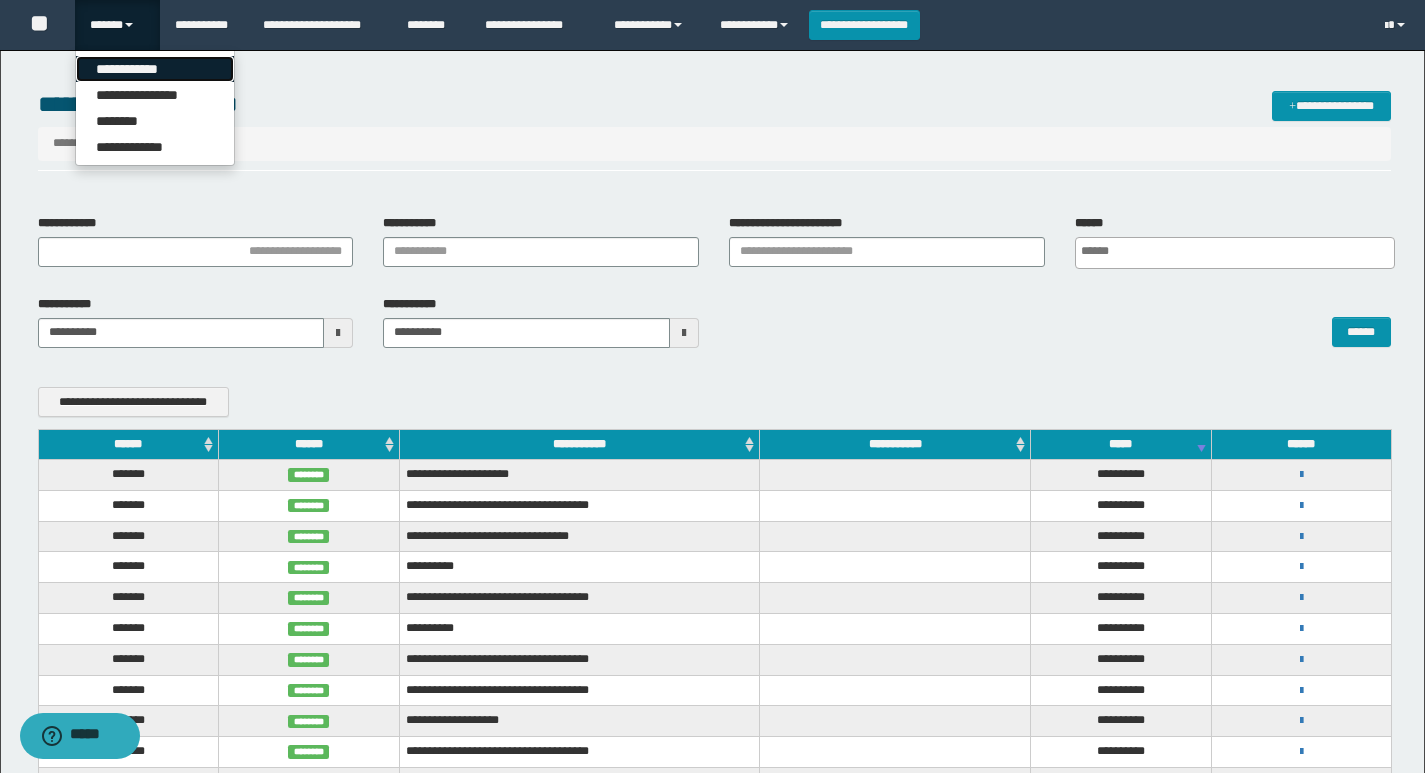 click on "**********" at bounding box center [155, 69] 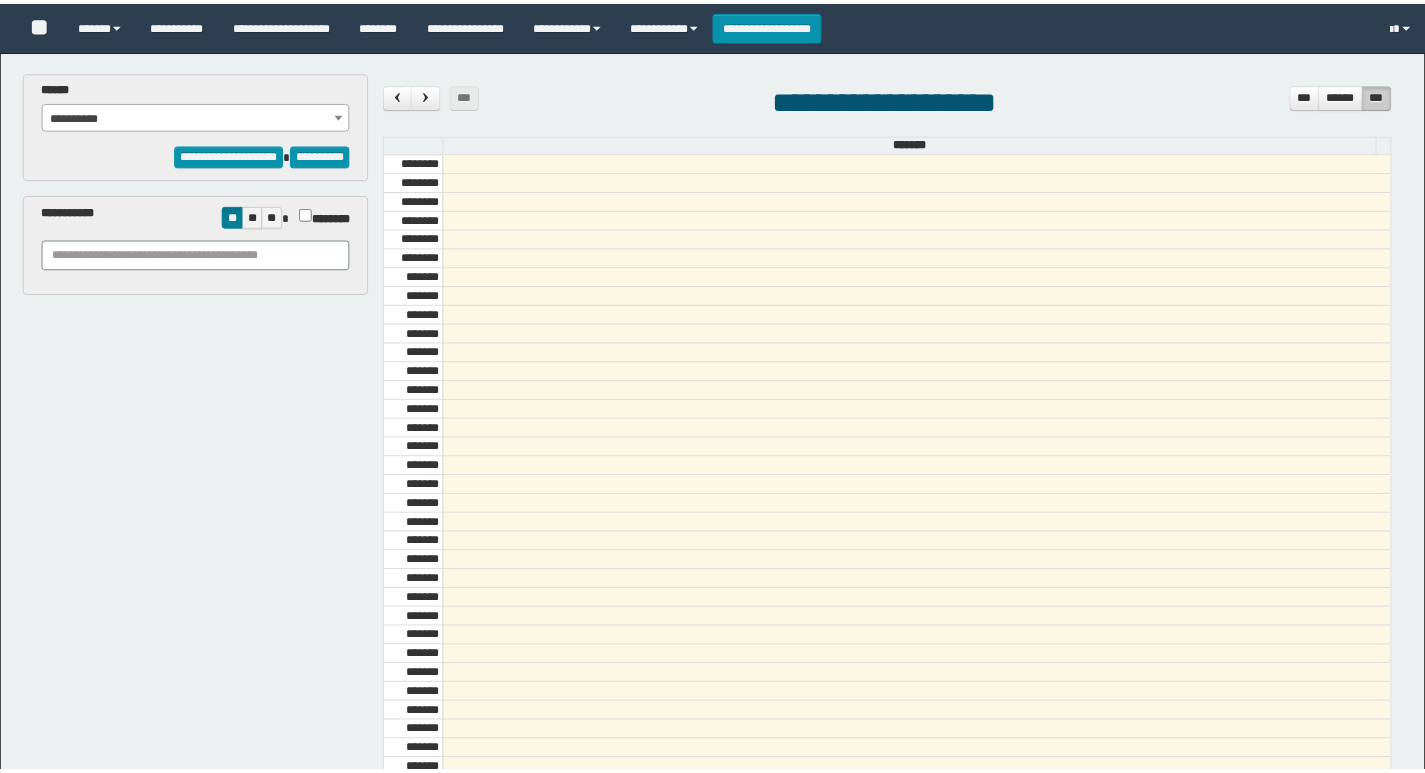 scroll, scrollTop: 0, scrollLeft: 0, axis: both 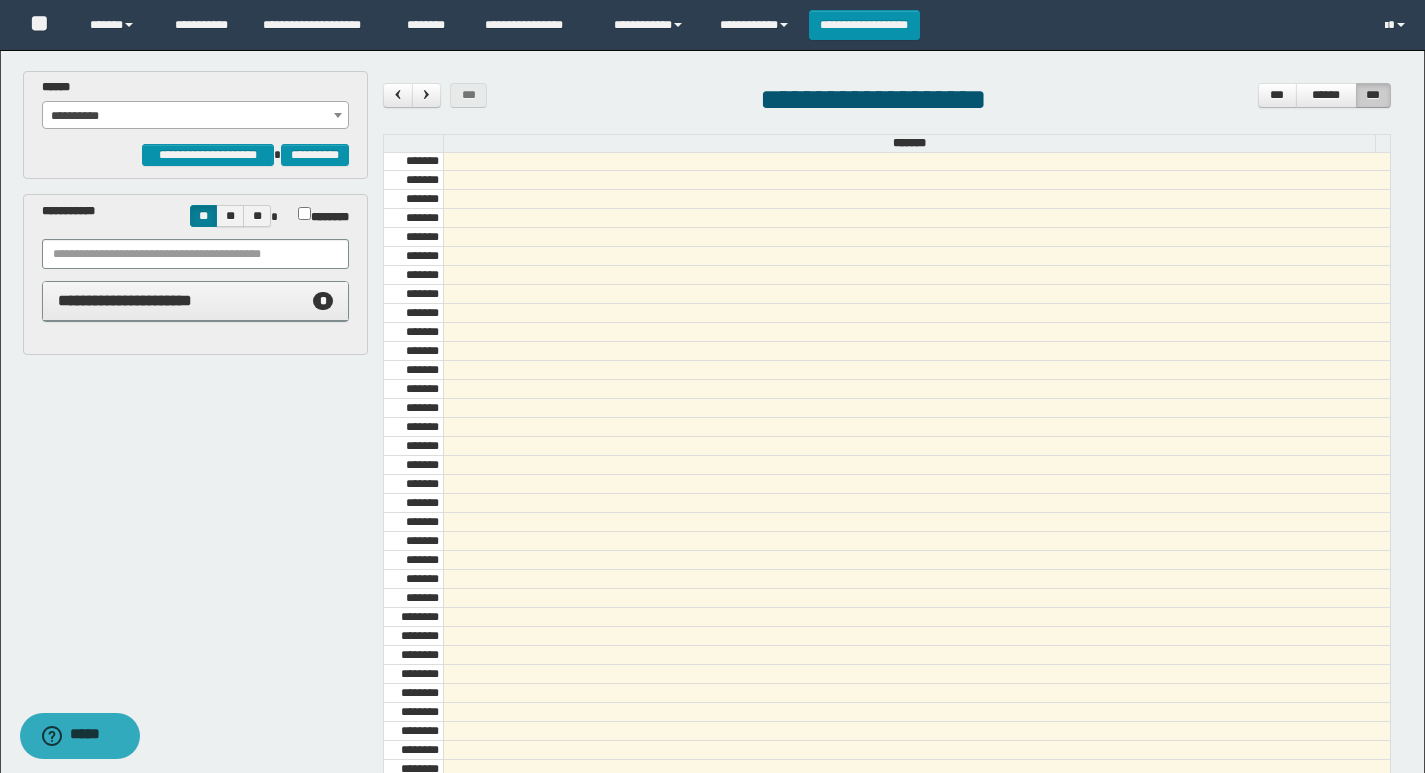 click on "**********" at bounding box center (196, 301) 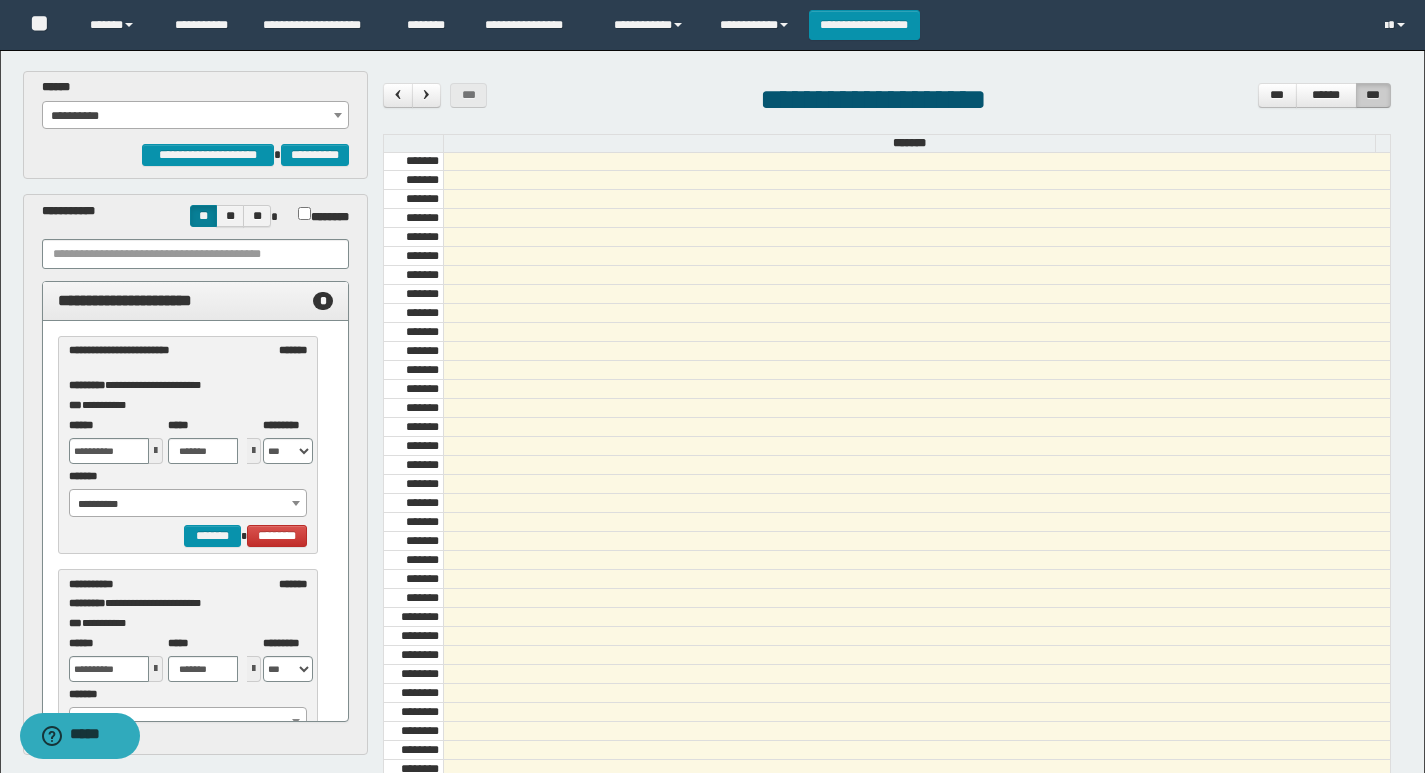 click on "**********" at bounding box center (196, 111) 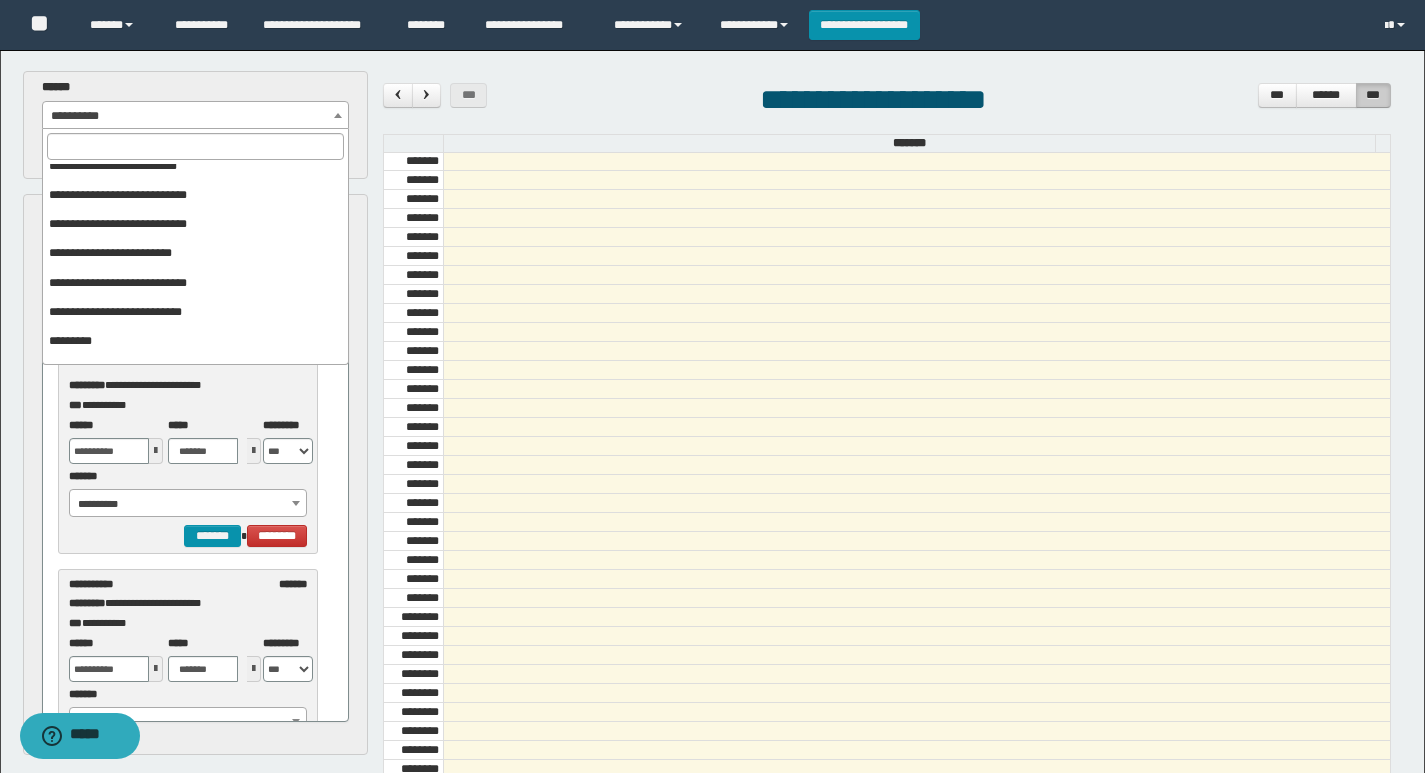 scroll, scrollTop: 325, scrollLeft: 0, axis: vertical 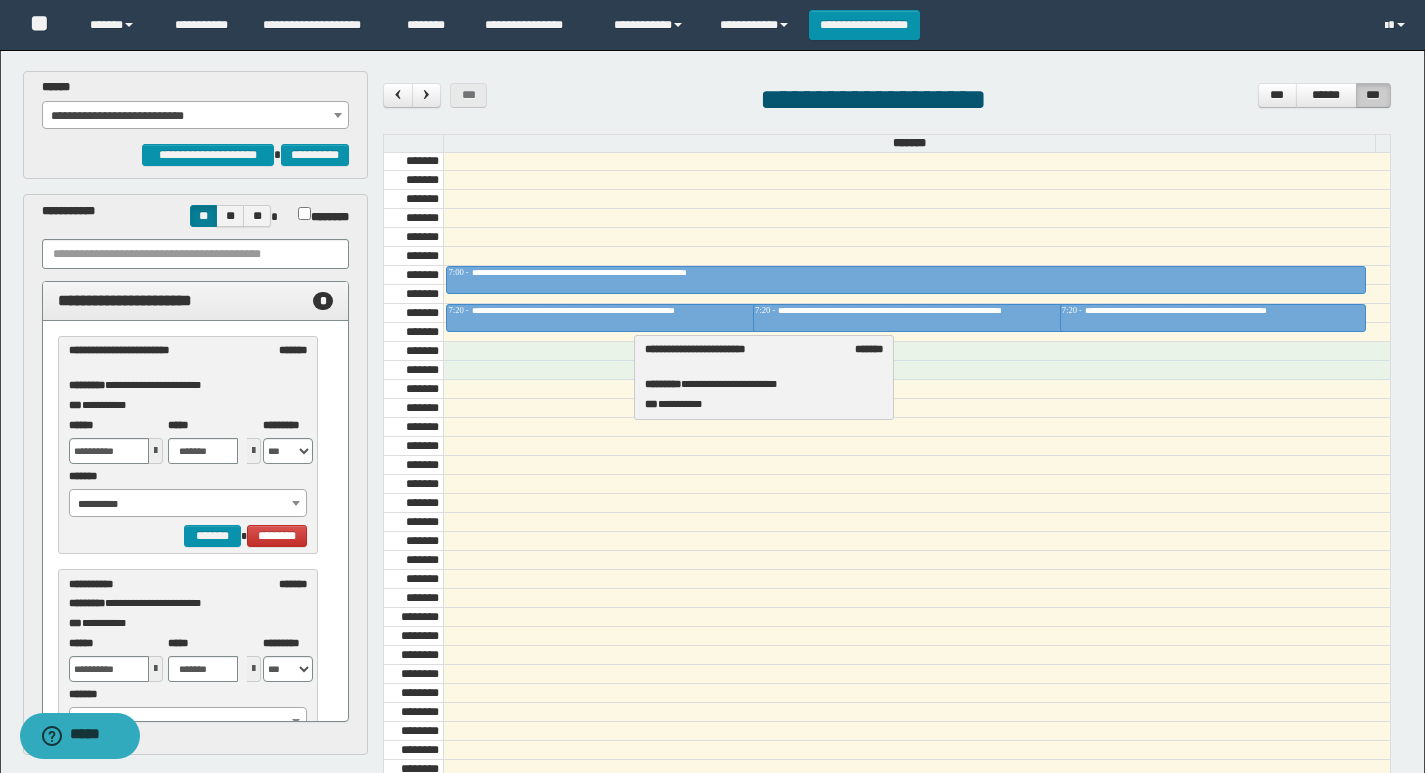 drag, startPoint x: 145, startPoint y: 351, endPoint x: 721, endPoint y: 350, distance: 576.00085 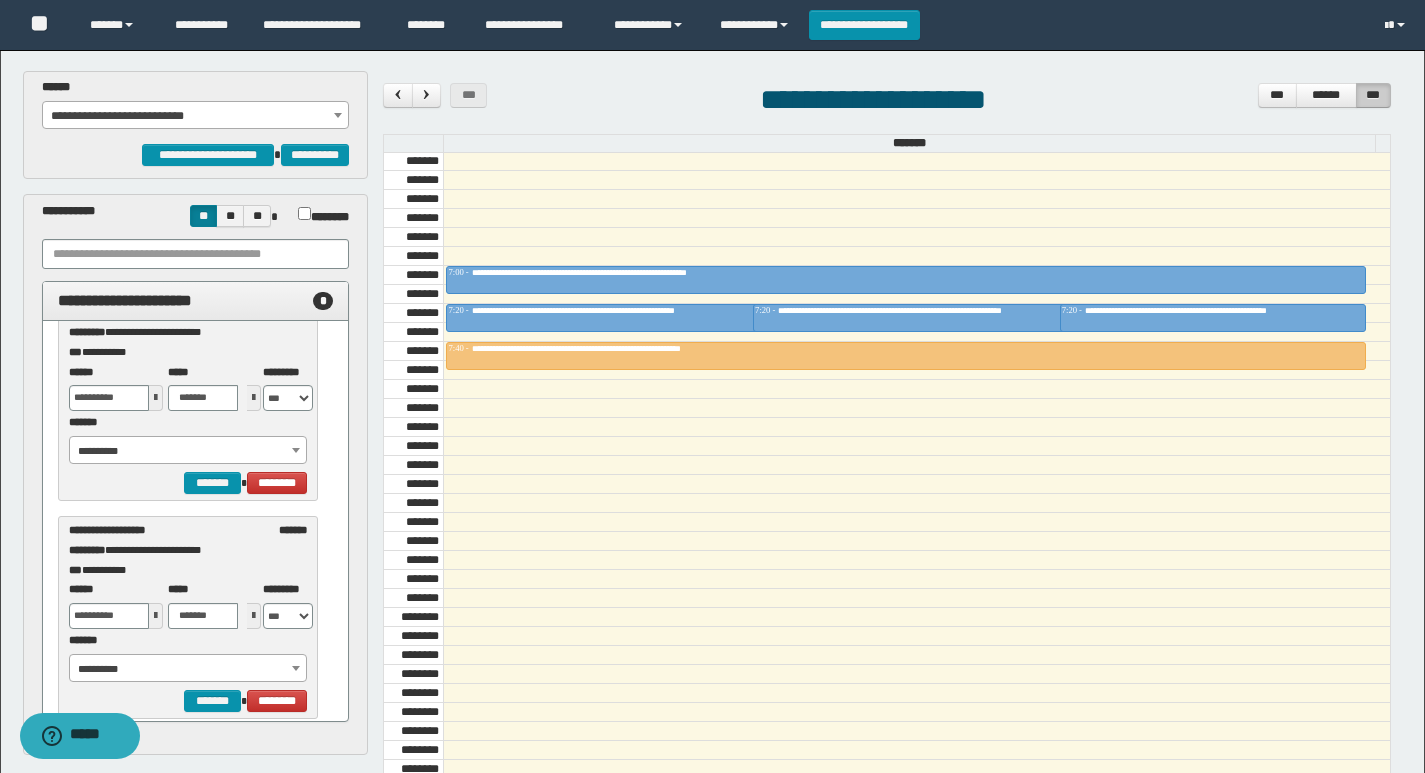 scroll, scrollTop: 284, scrollLeft: 0, axis: vertical 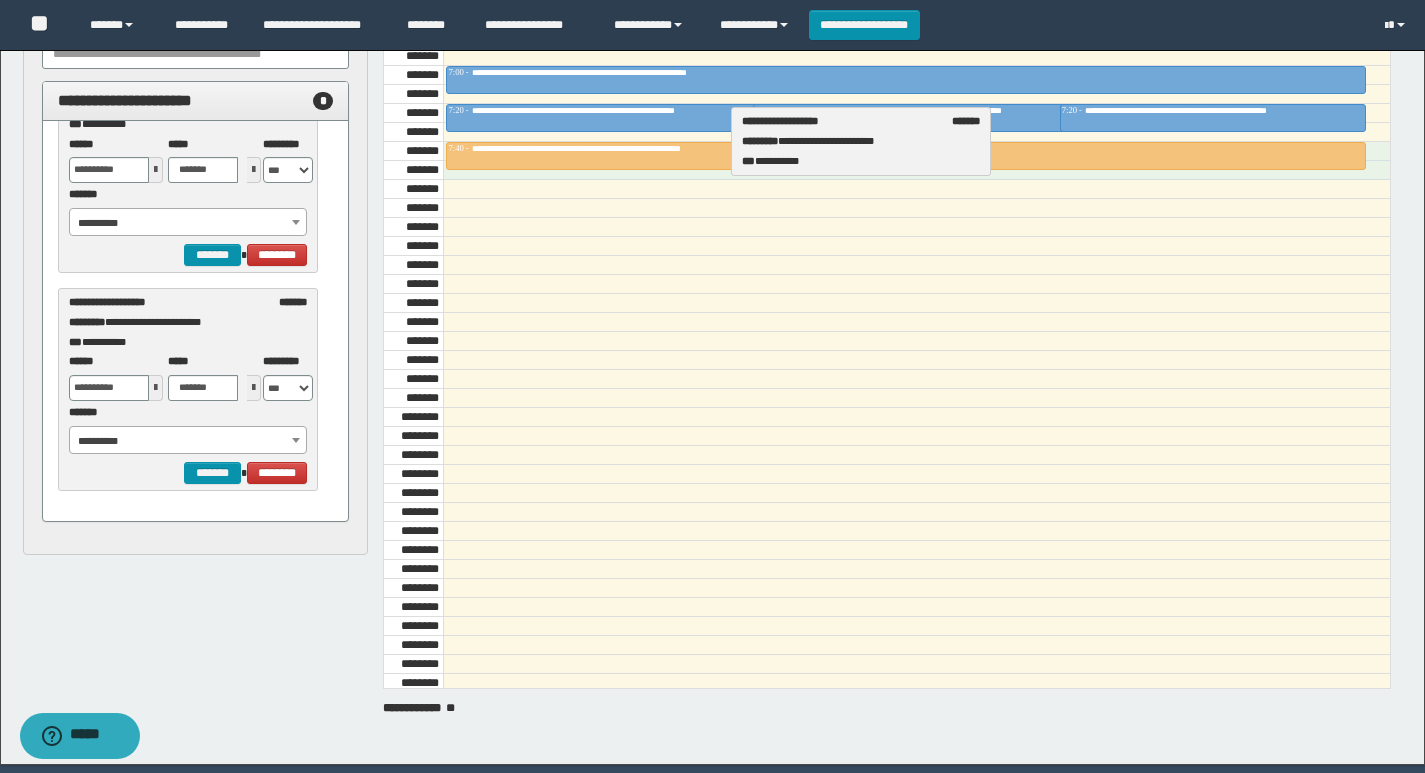 drag, startPoint x: 112, startPoint y: 334, endPoint x: 785, endPoint y: 153, distance: 696.9146 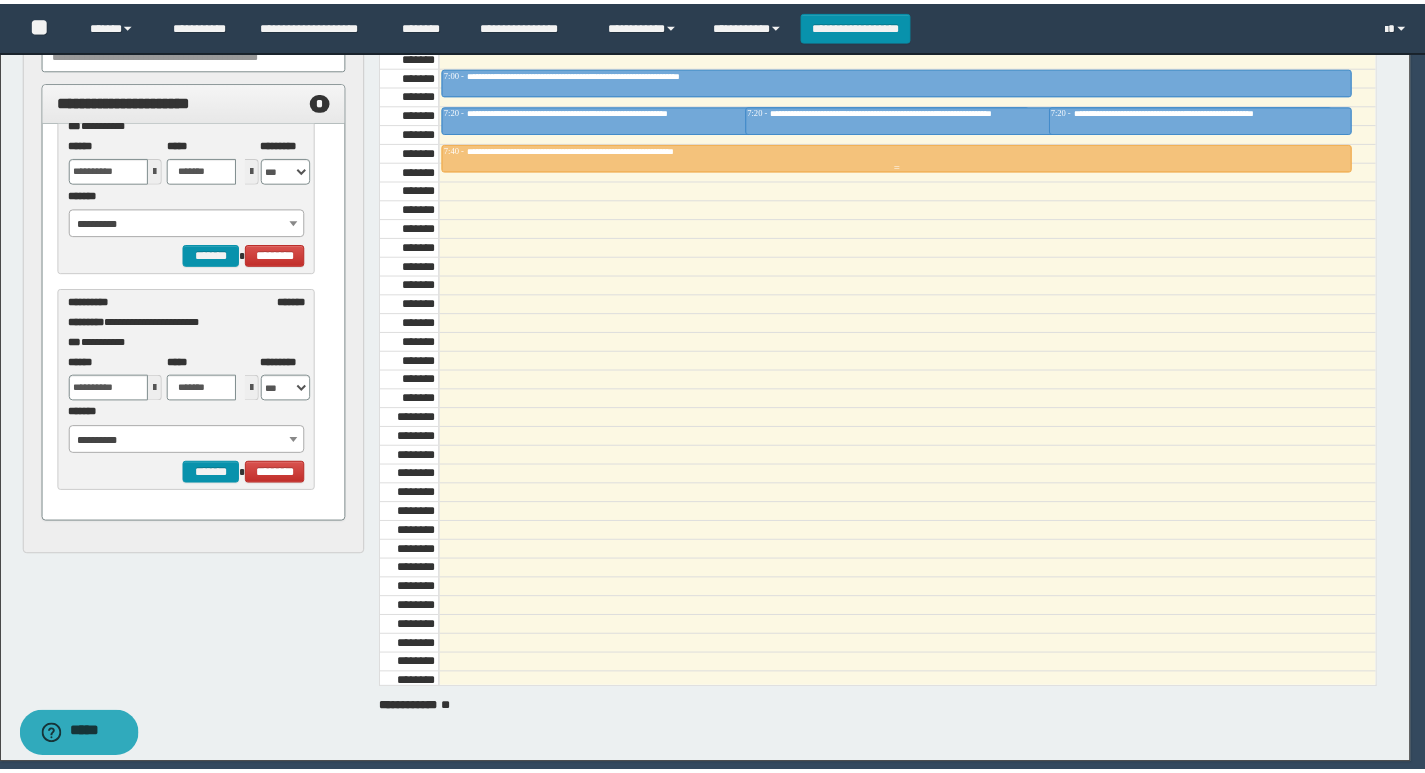 scroll, scrollTop: 66, scrollLeft: 0, axis: vertical 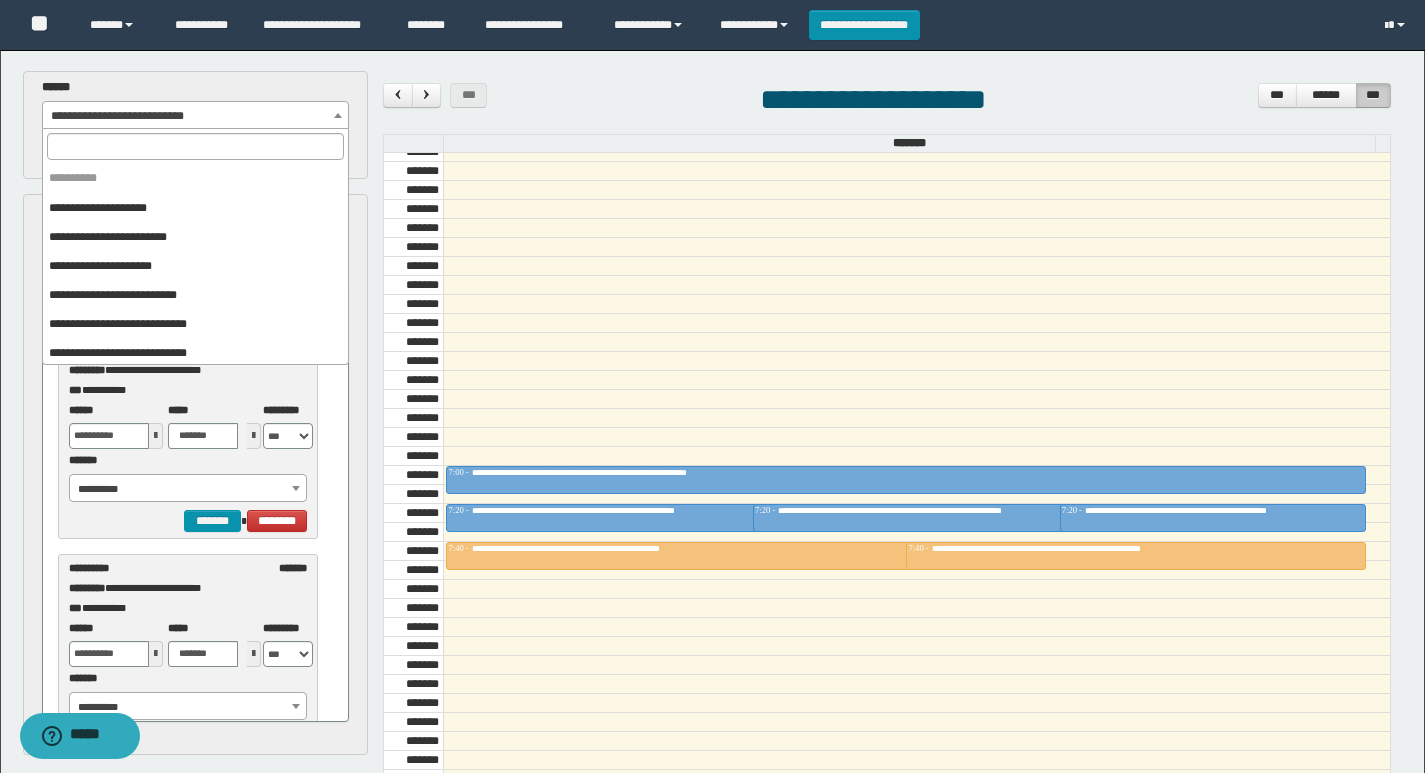 click on "**********" at bounding box center (196, 116) 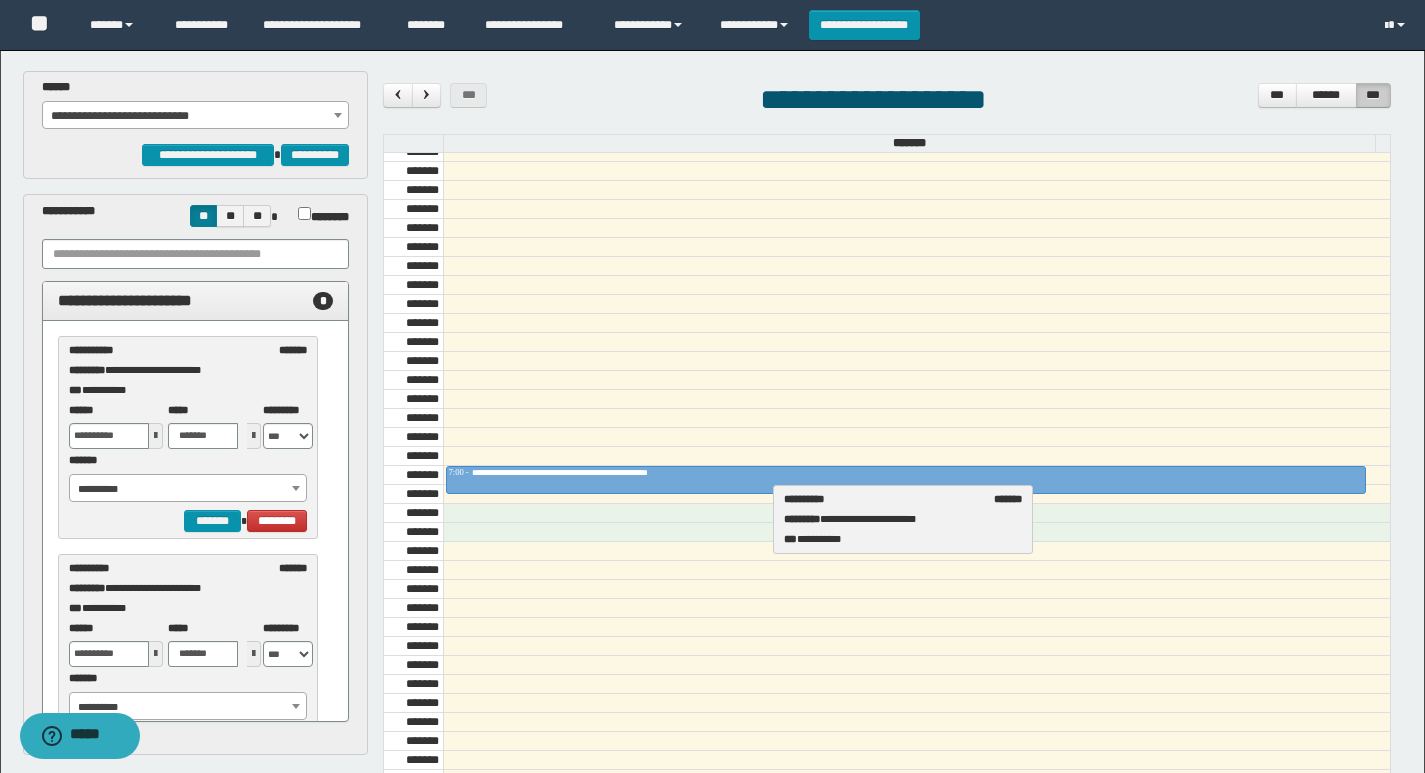 drag, startPoint x: 109, startPoint y: 581, endPoint x: 824, endPoint y: 512, distance: 718.32166 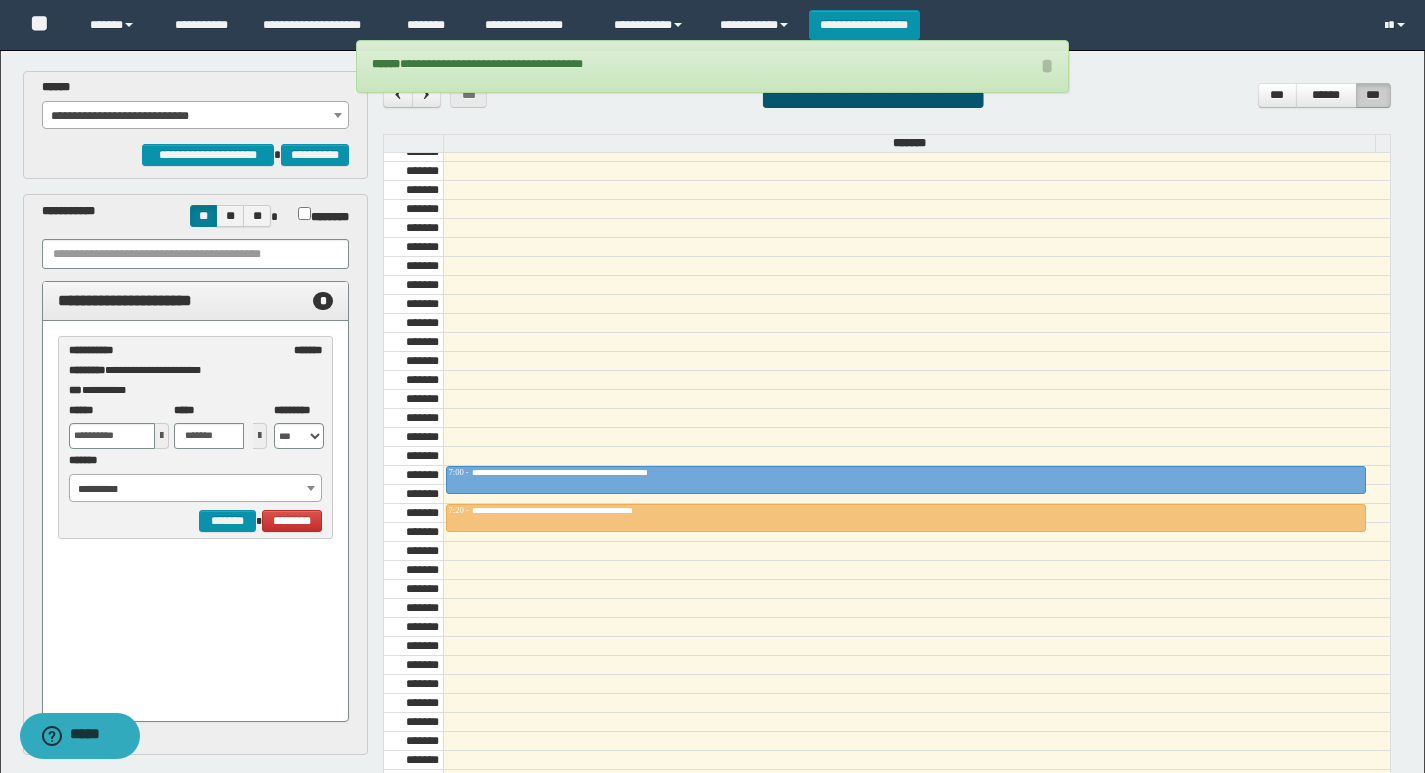 click on "**********" at bounding box center [196, 116] 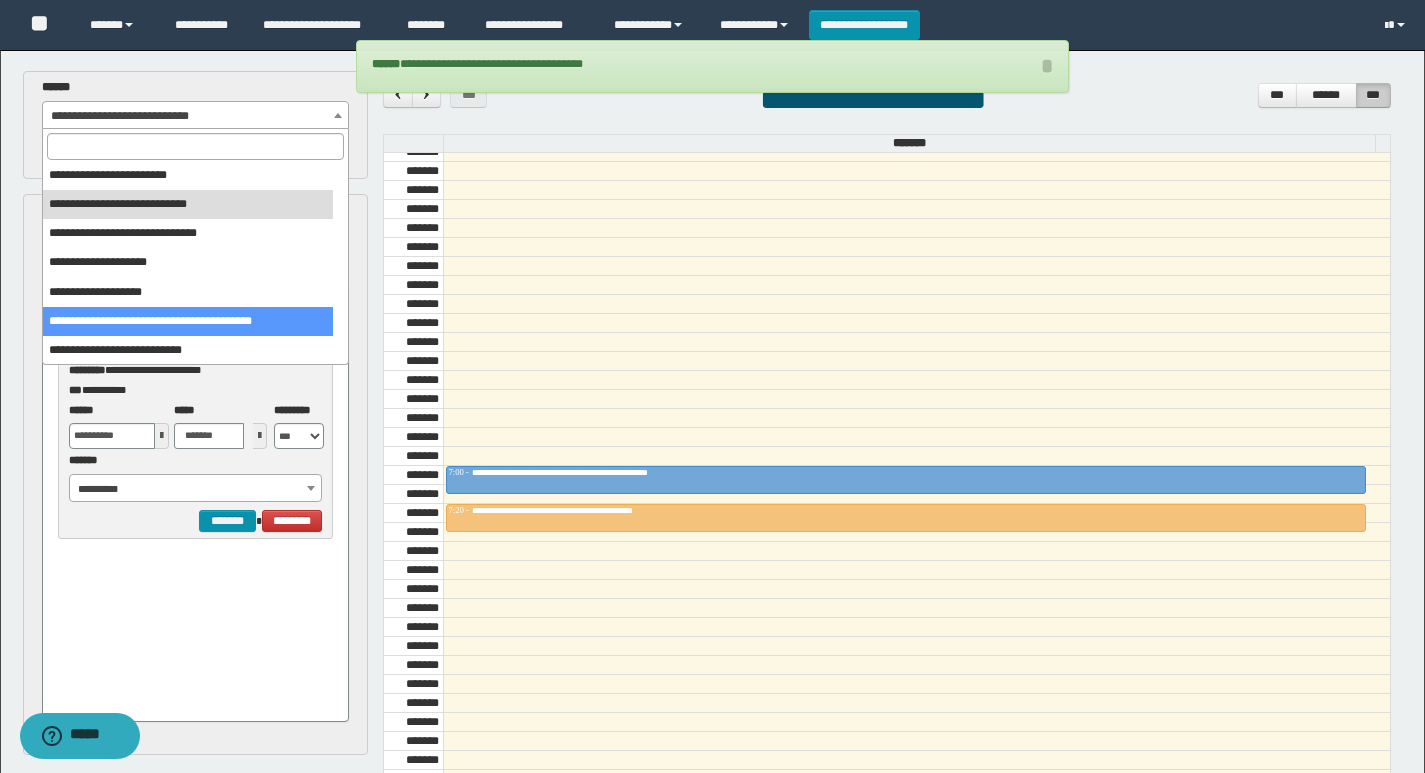 scroll, scrollTop: 325, scrollLeft: 0, axis: vertical 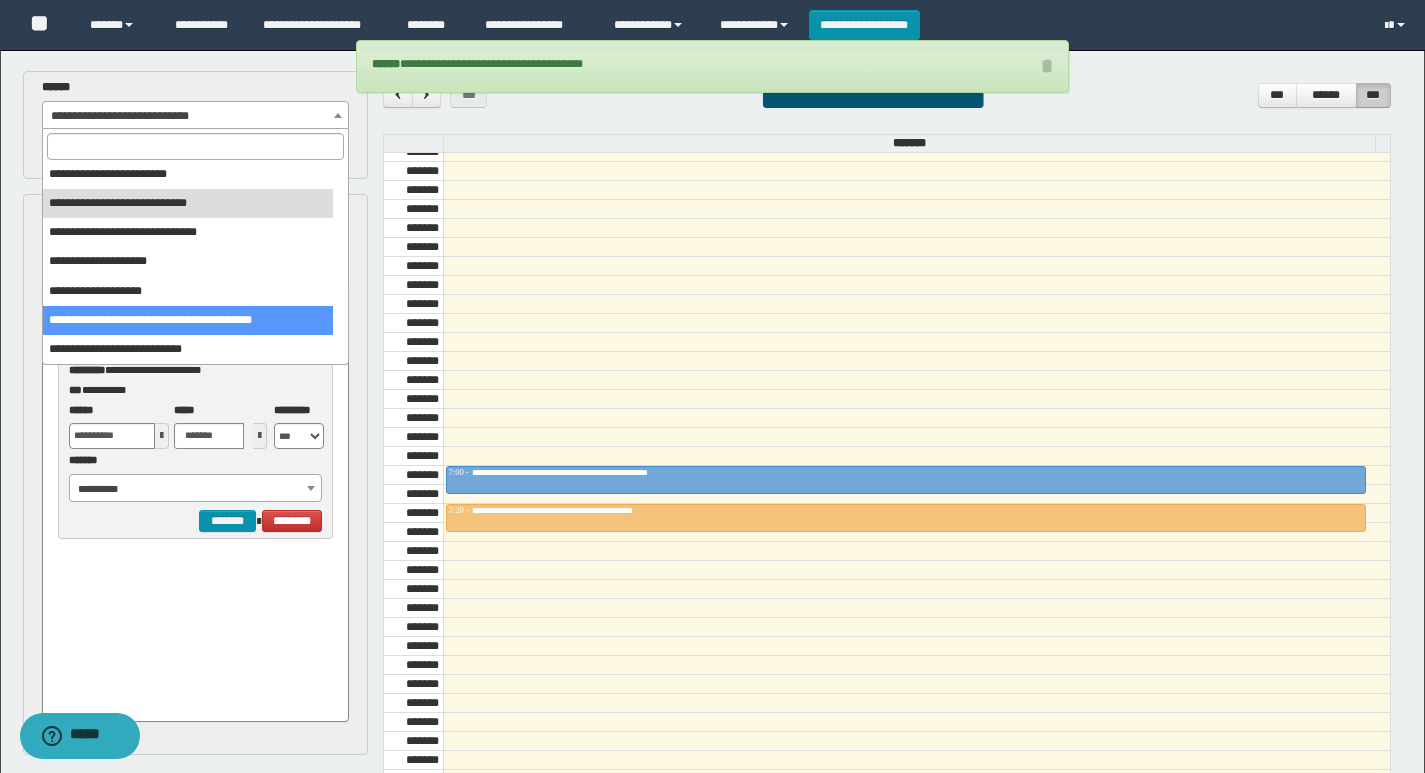 select on "******" 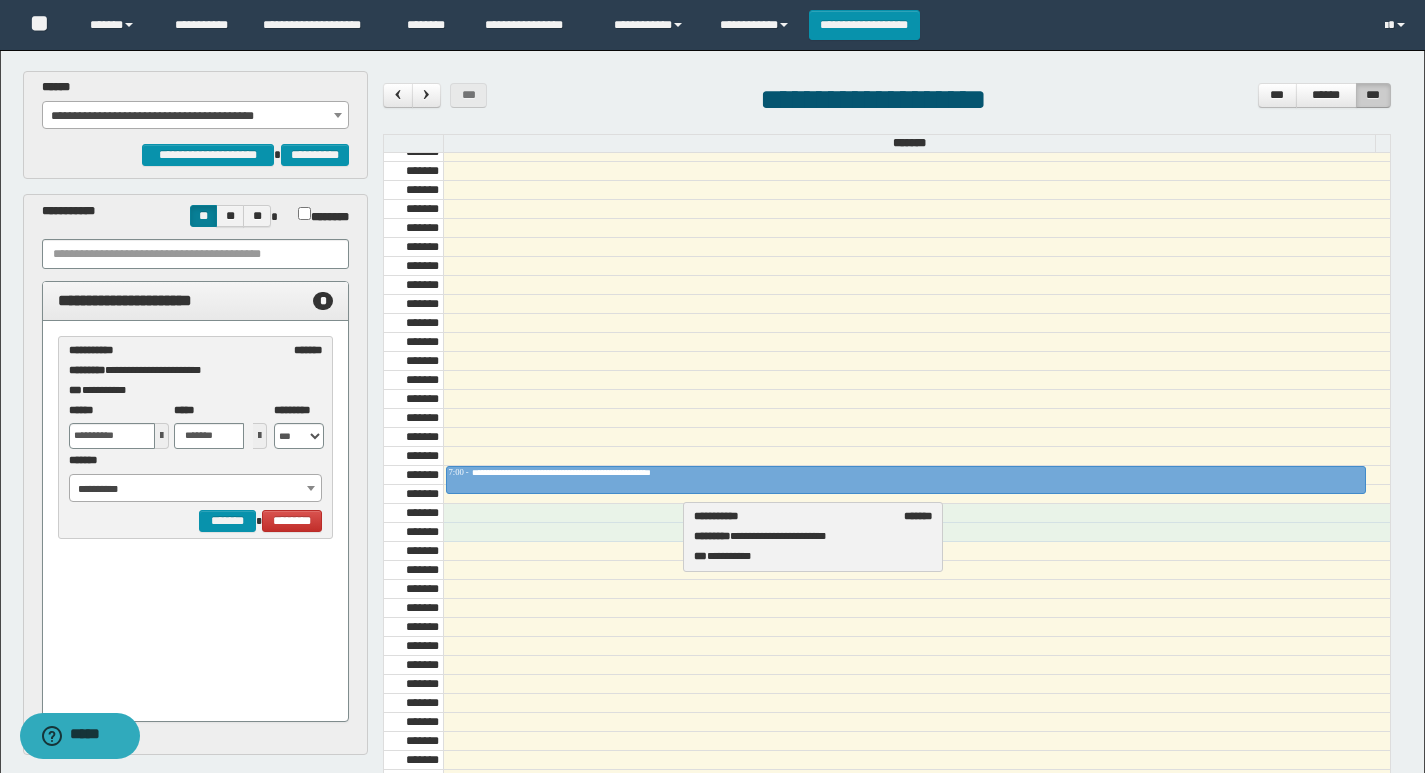 drag, startPoint x: 126, startPoint y: 347, endPoint x: 751, endPoint y: 513, distance: 646.6691 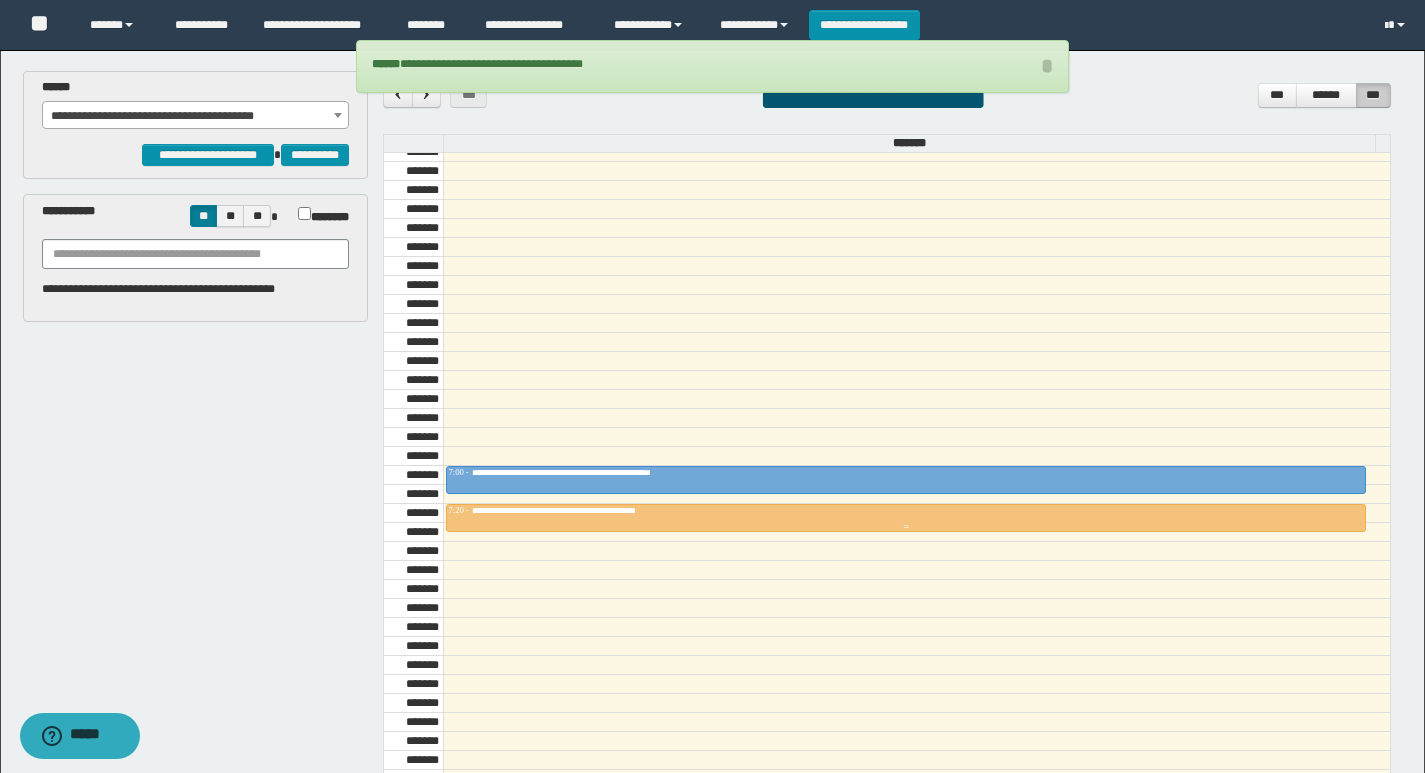 click on "**********" at bounding box center (906, 511) 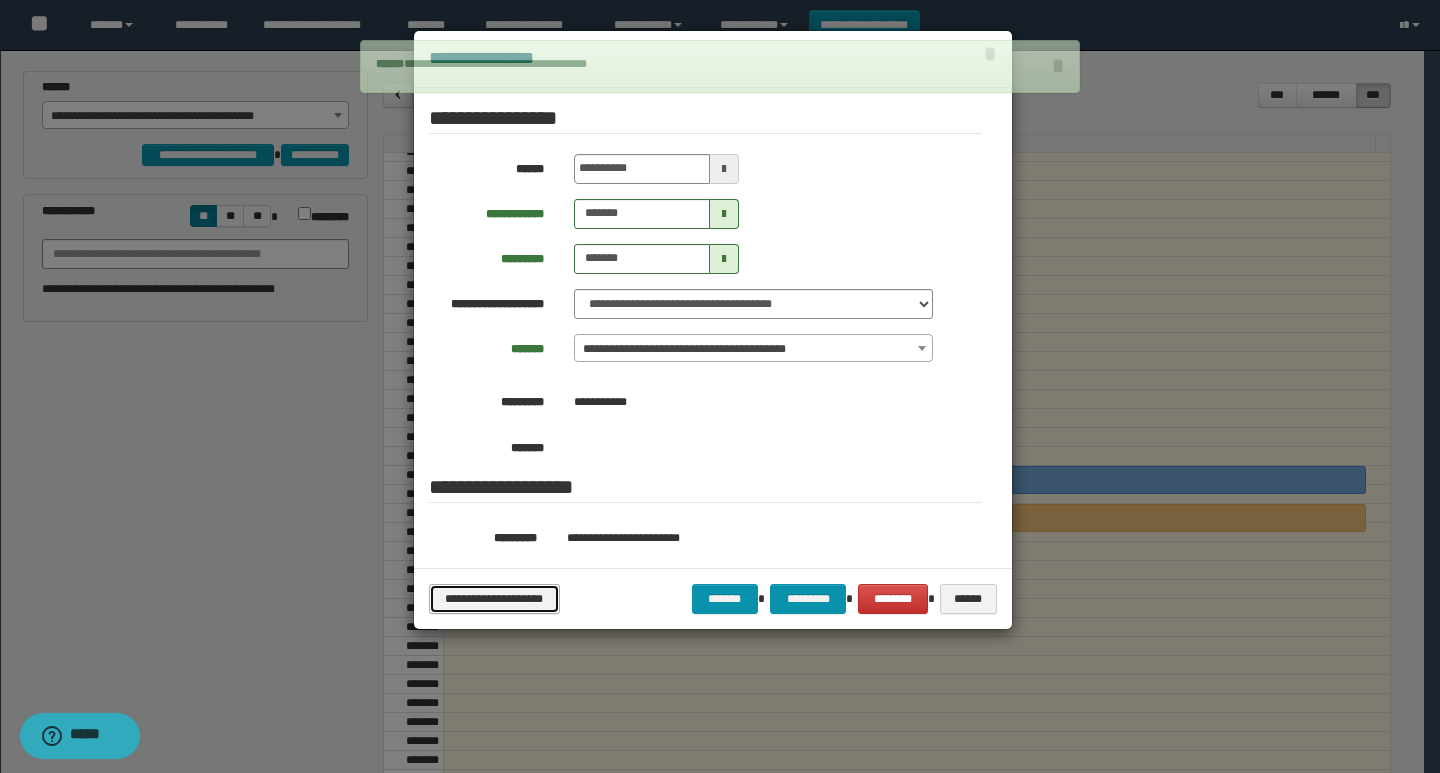 click on "**********" at bounding box center (494, 599) 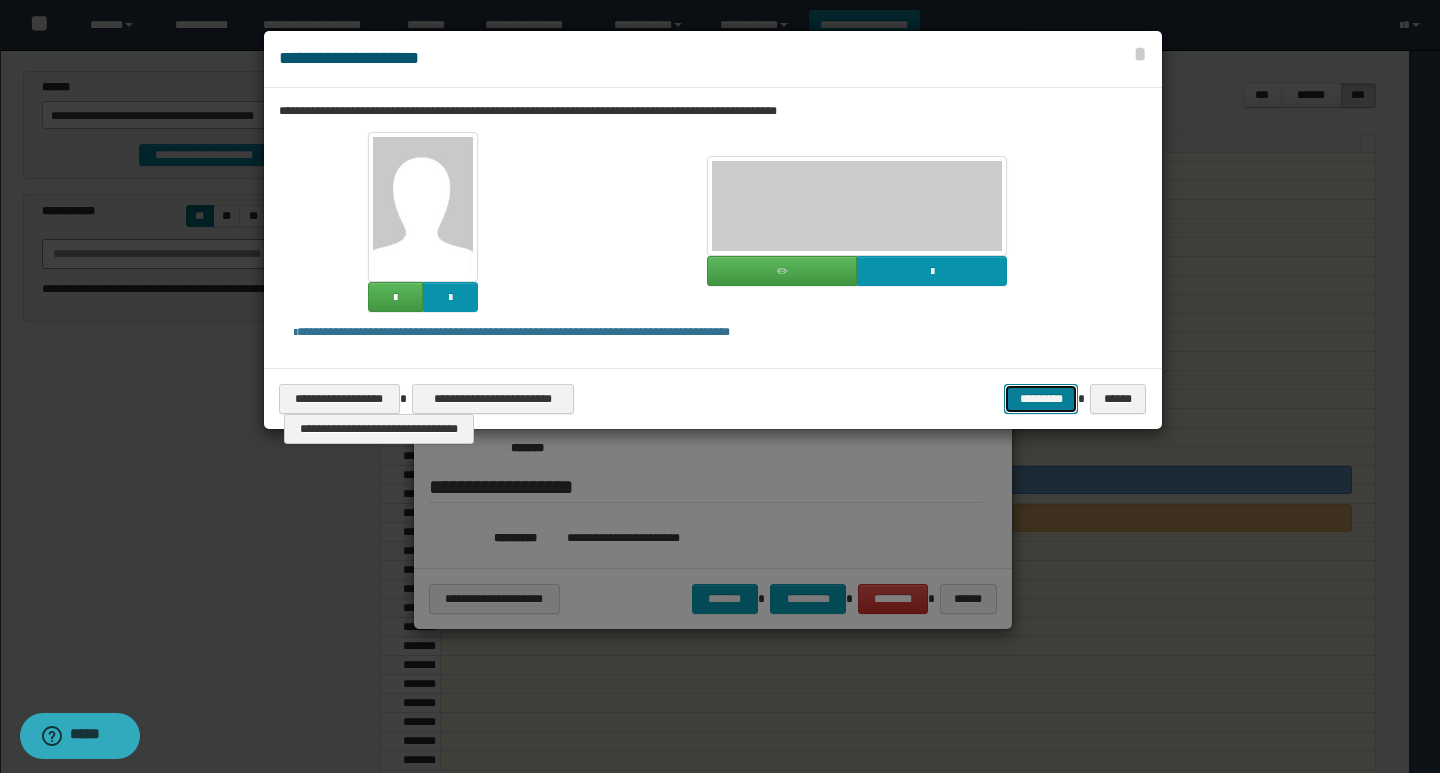 click on "*********" at bounding box center [1041, 399] 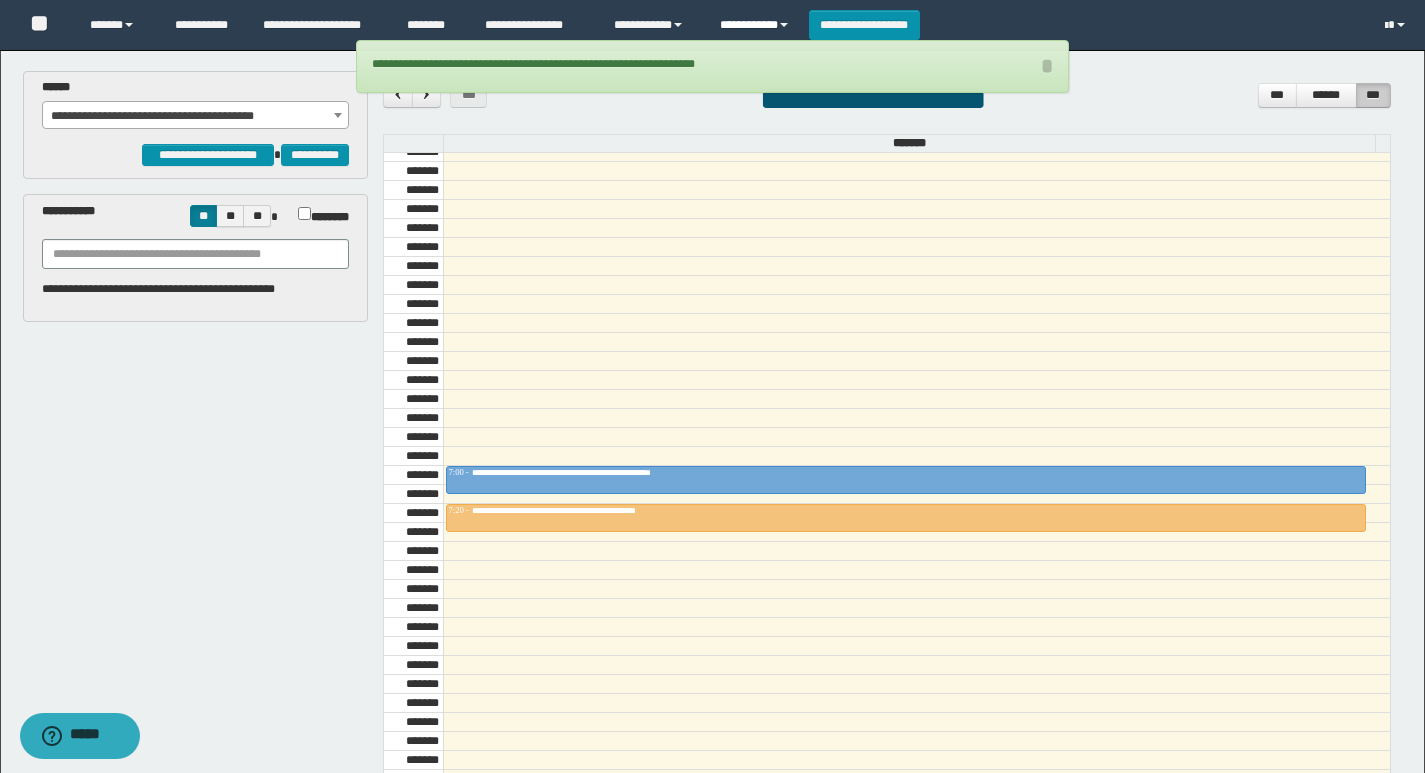 click on "**********" at bounding box center [757, 25] 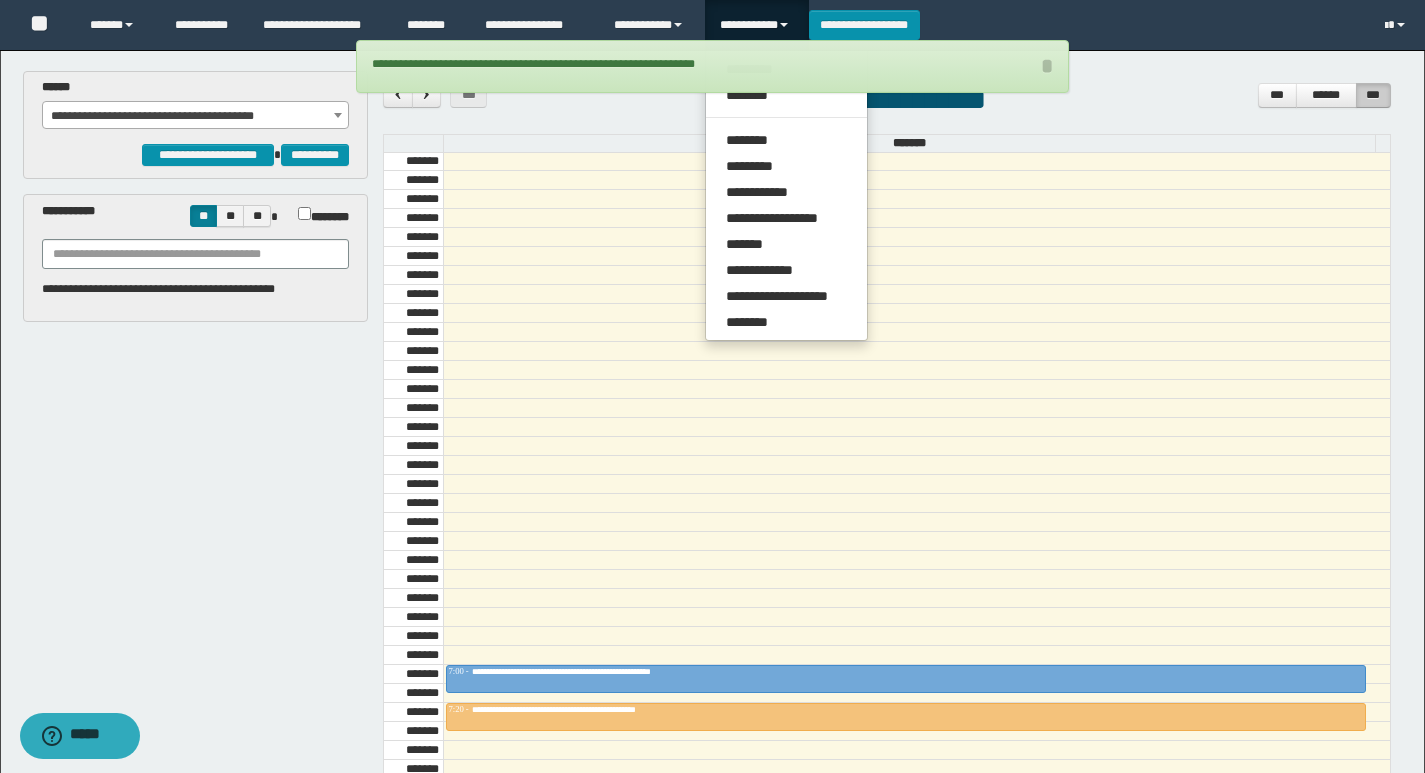 scroll, scrollTop: 285, scrollLeft: 0, axis: vertical 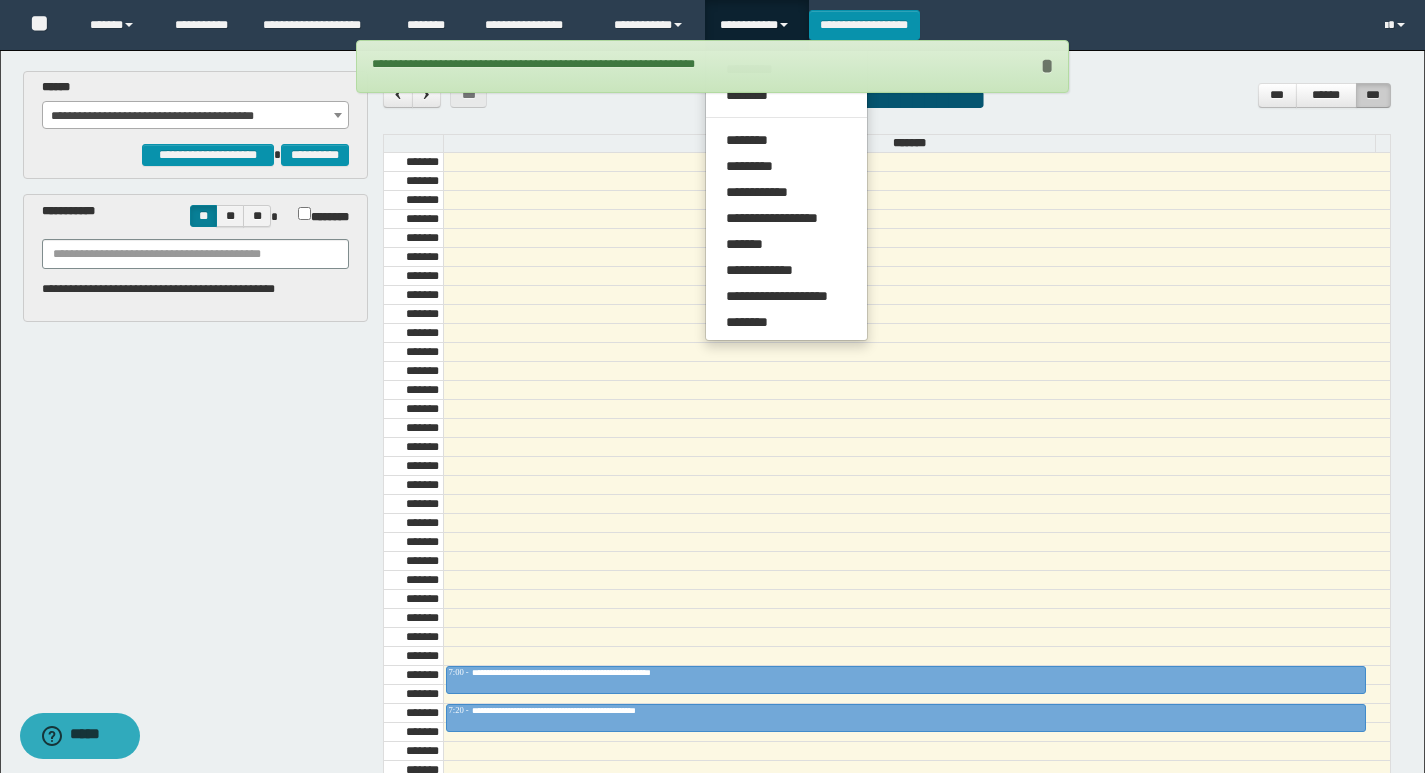 click on "*" at bounding box center [1046, 66] 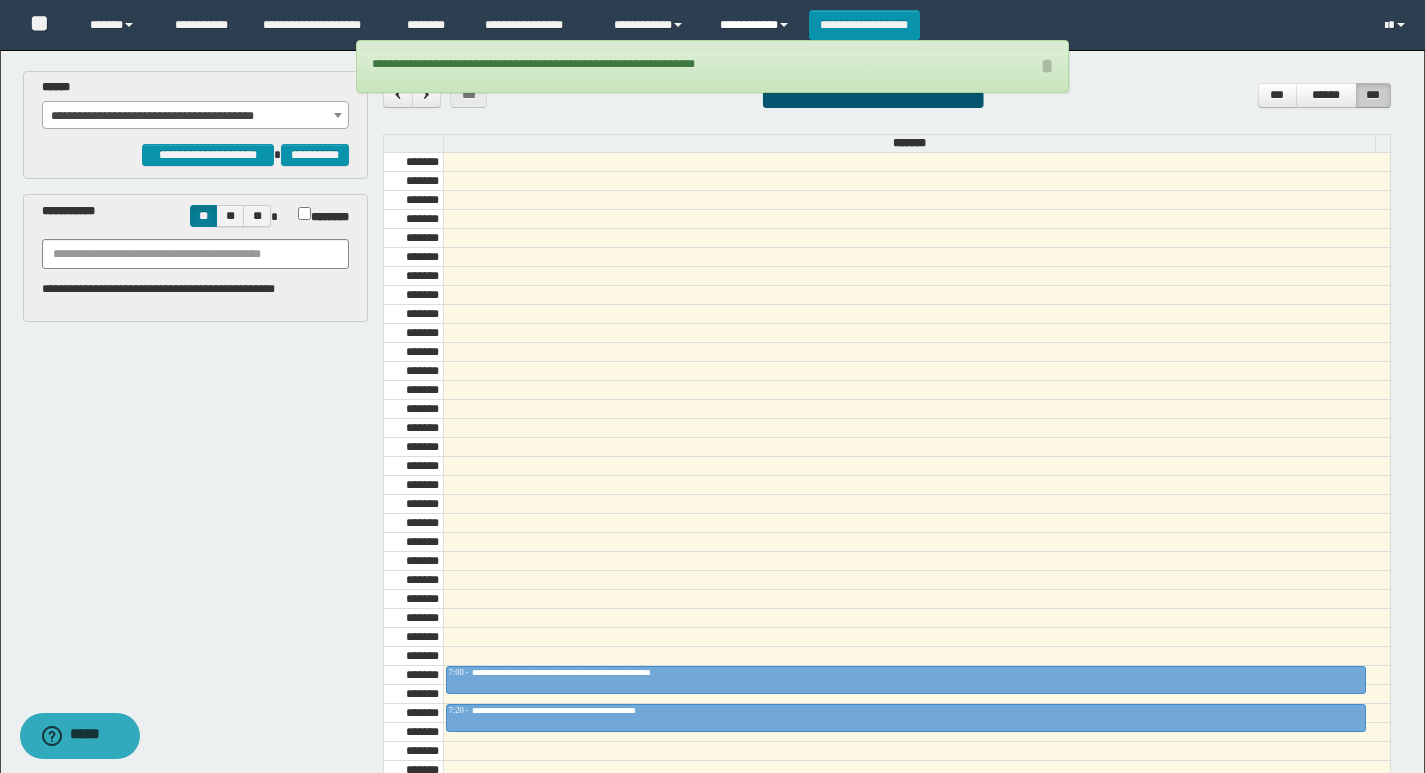 click on "**********" at bounding box center (757, 25) 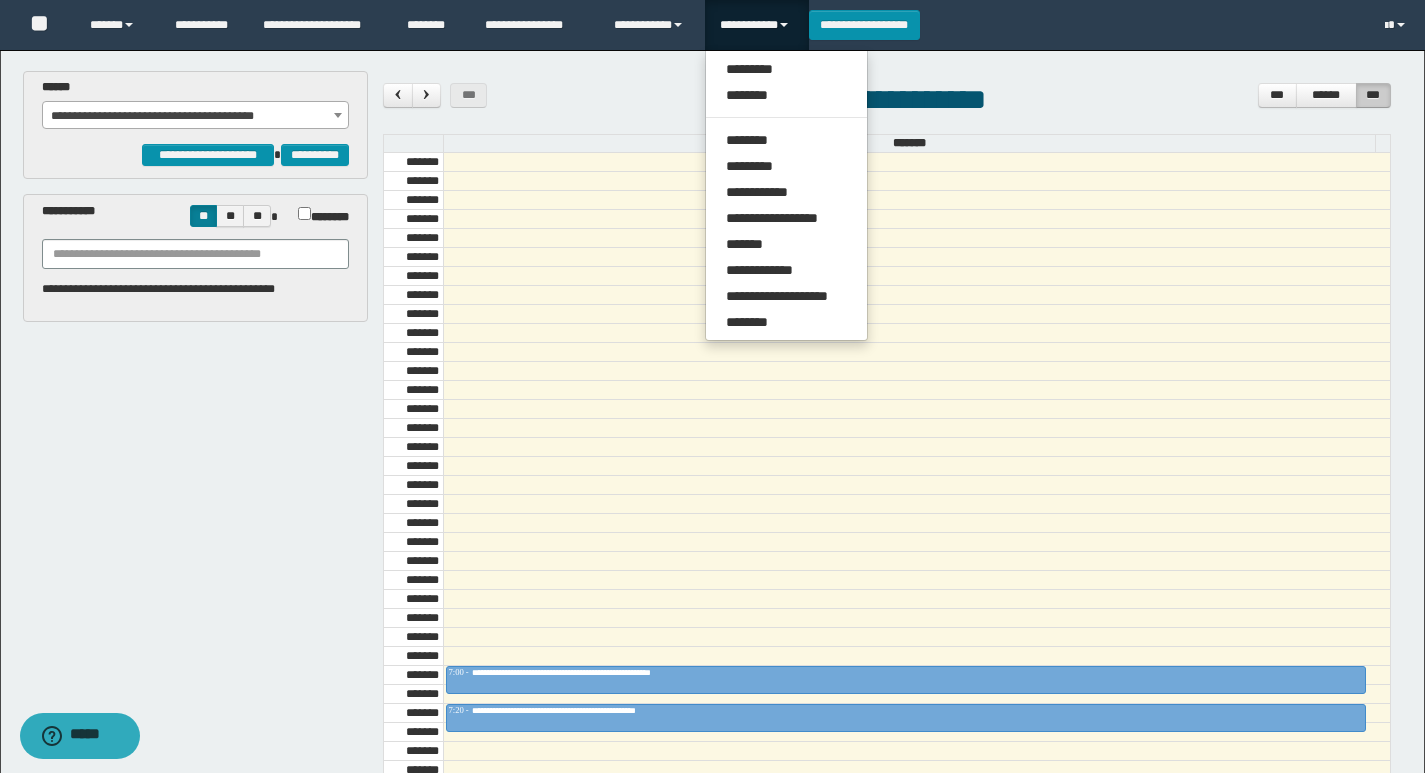 click at bounding box center [917, 466] 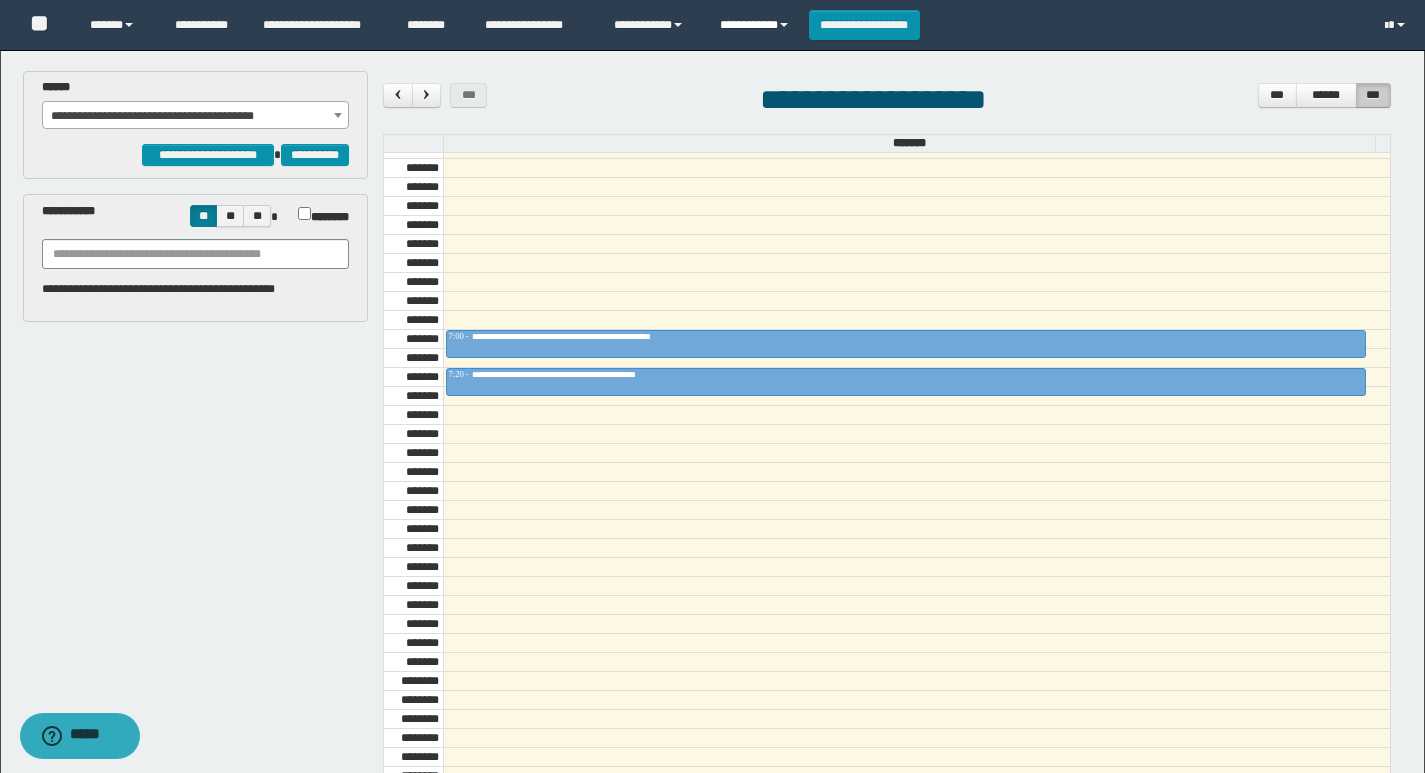scroll, scrollTop: 685, scrollLeft: 0, axis: vertical 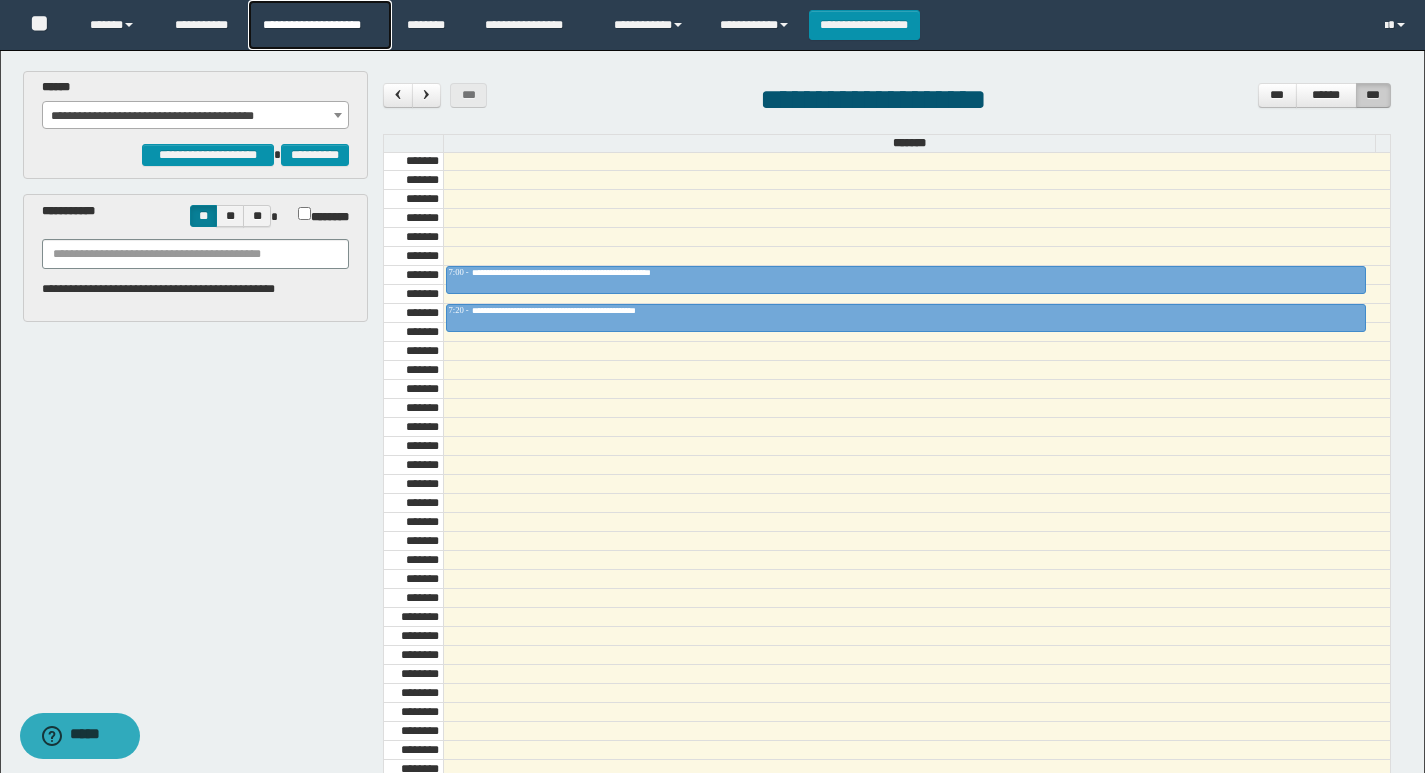 click on "**********" at bounding box center (319, 25) 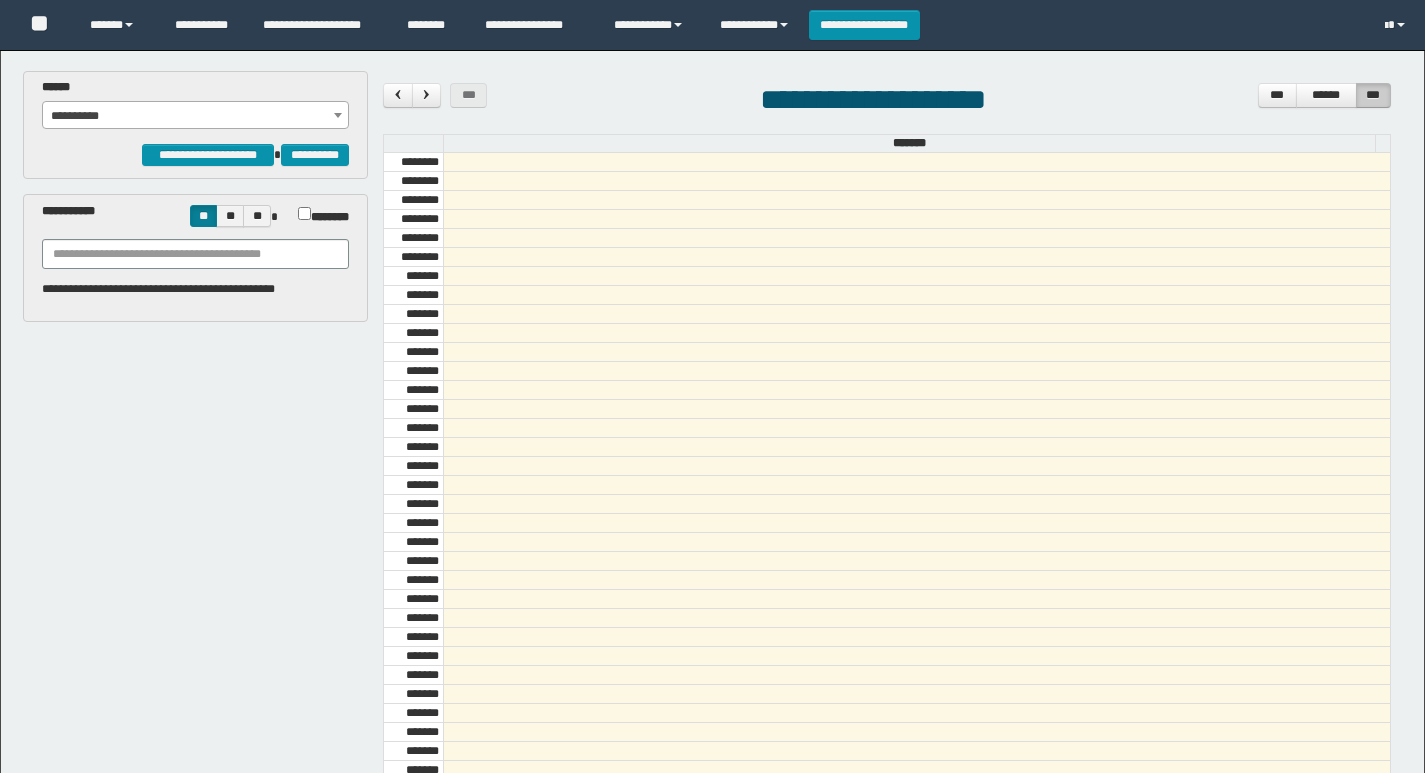 scroll, scrollTop: 0, scrollLeft: 0, axis: both 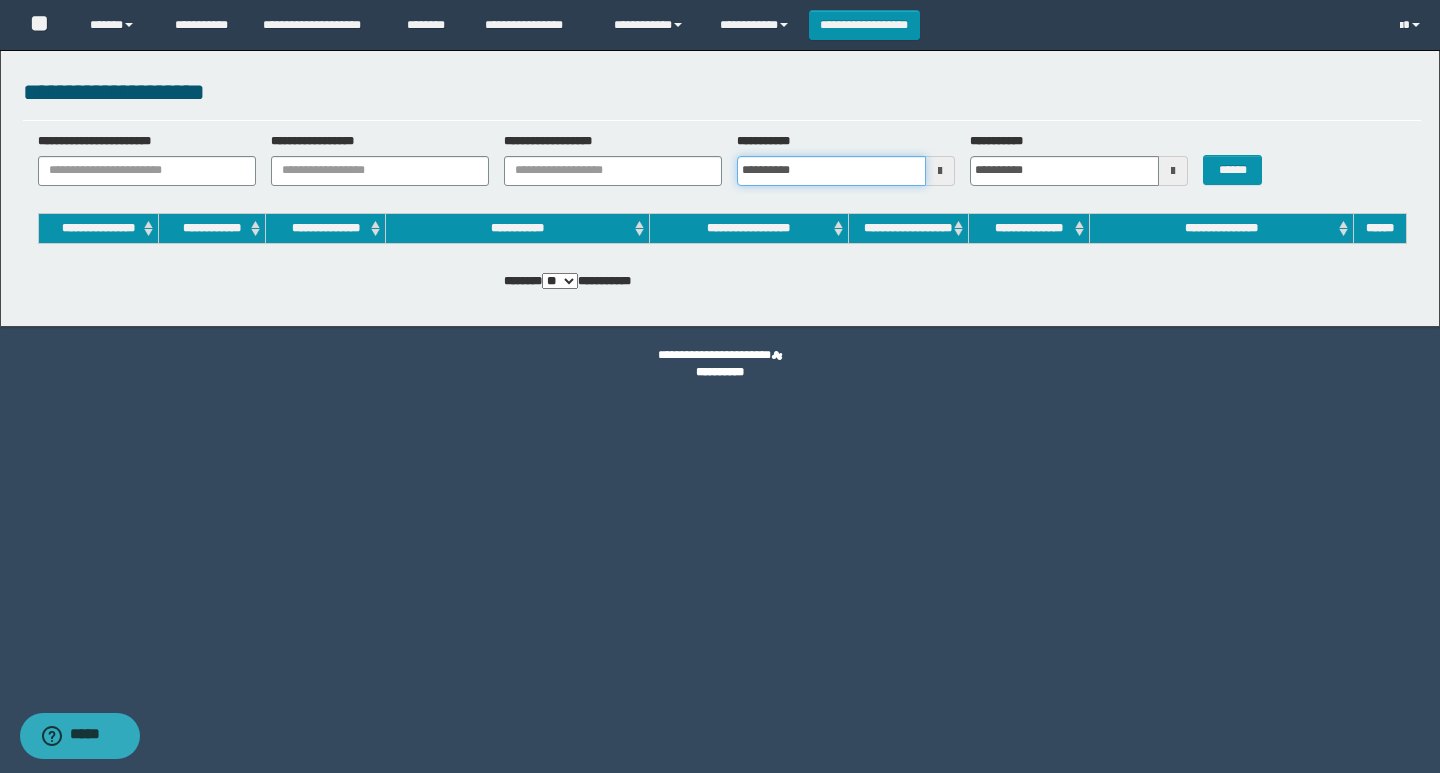 click on "**********" at bounding box center (831, 171) 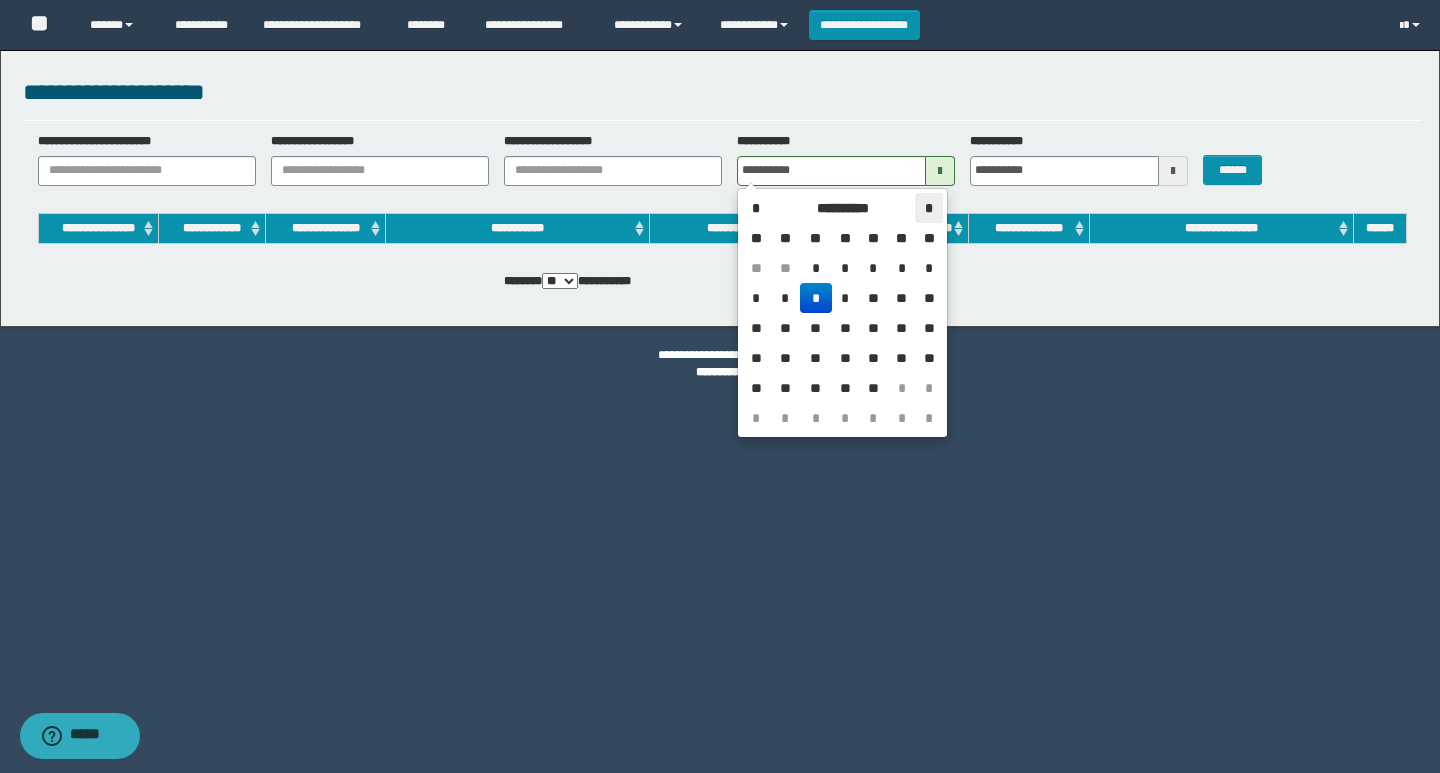 click on "*" at bounding box center (928, 208) 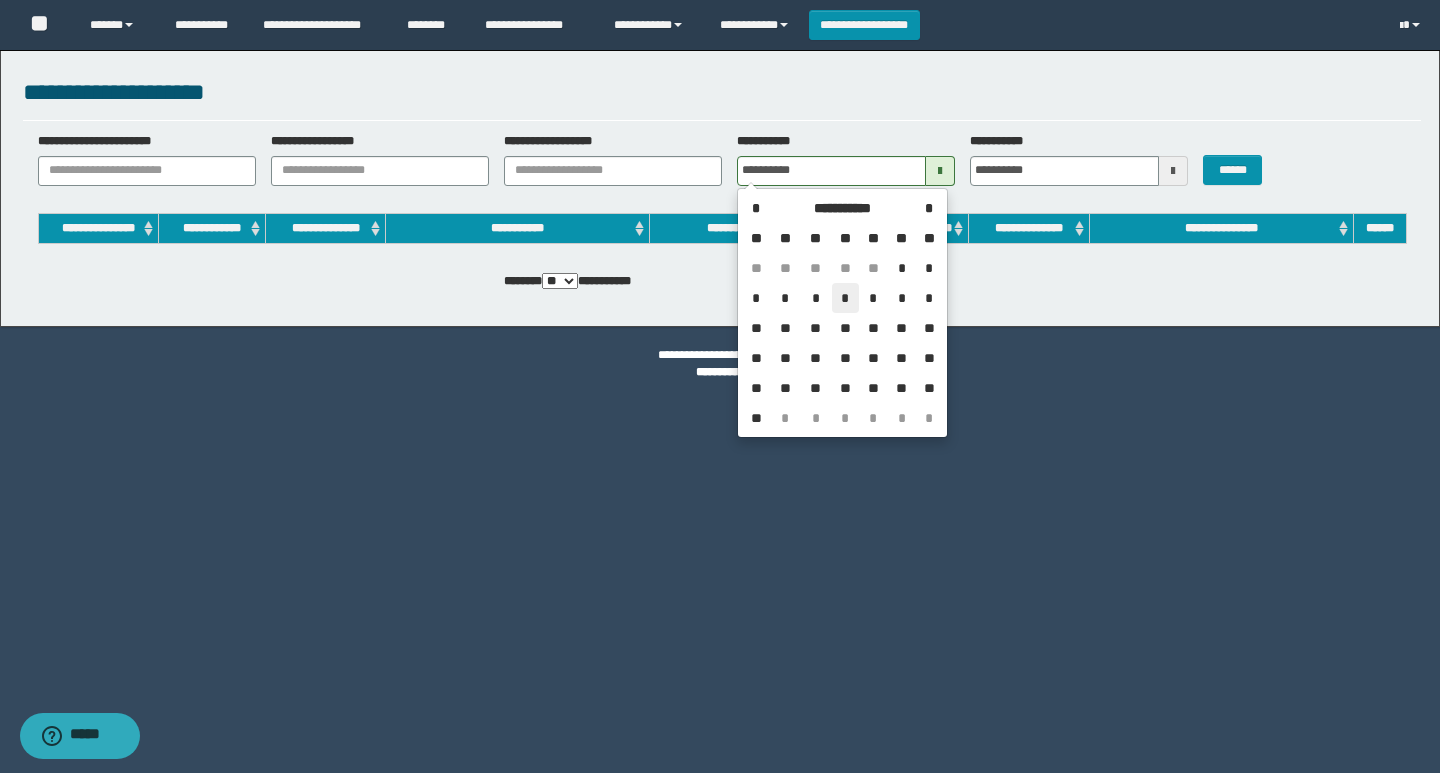 click on "*" at bounding box center [846, 298] 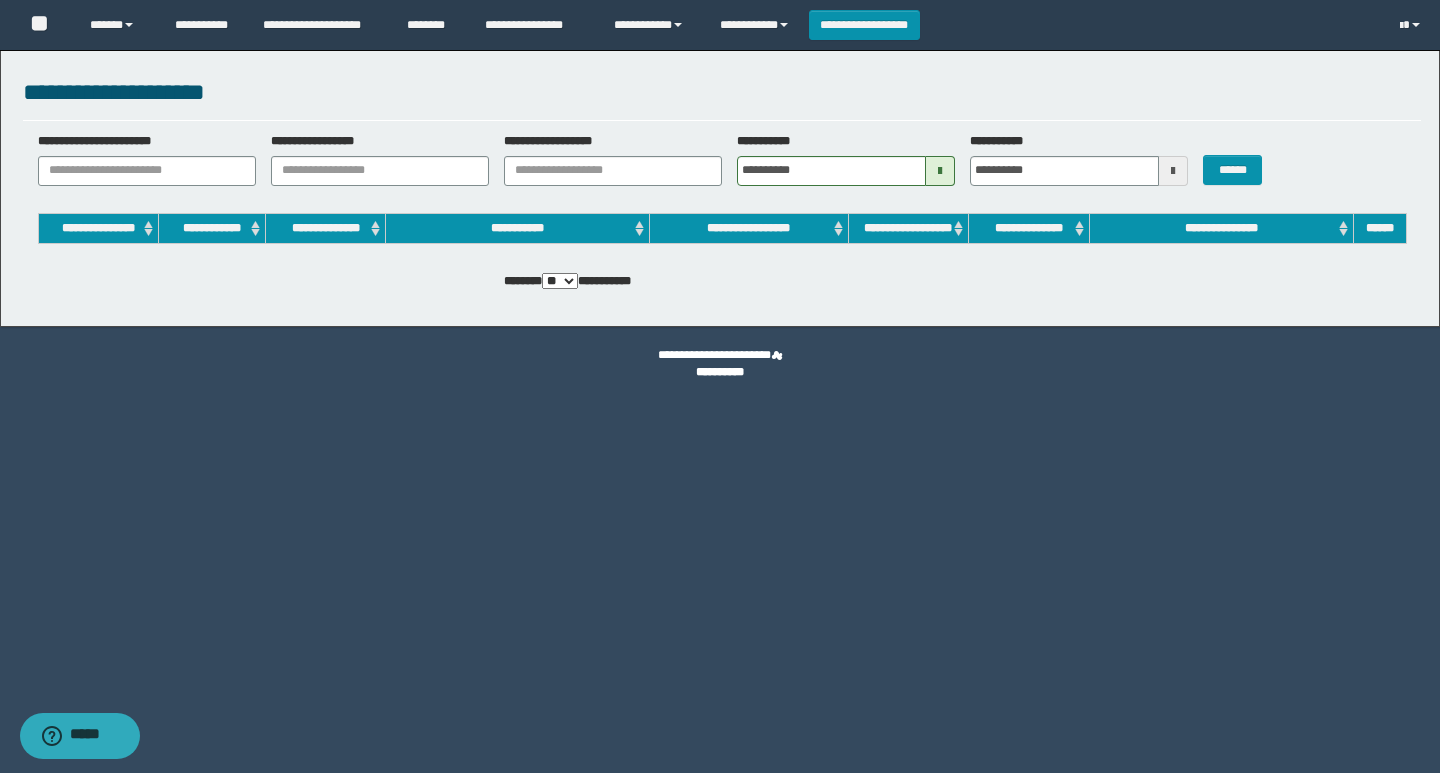 click on "**********" at bounding box center [1071, 159] 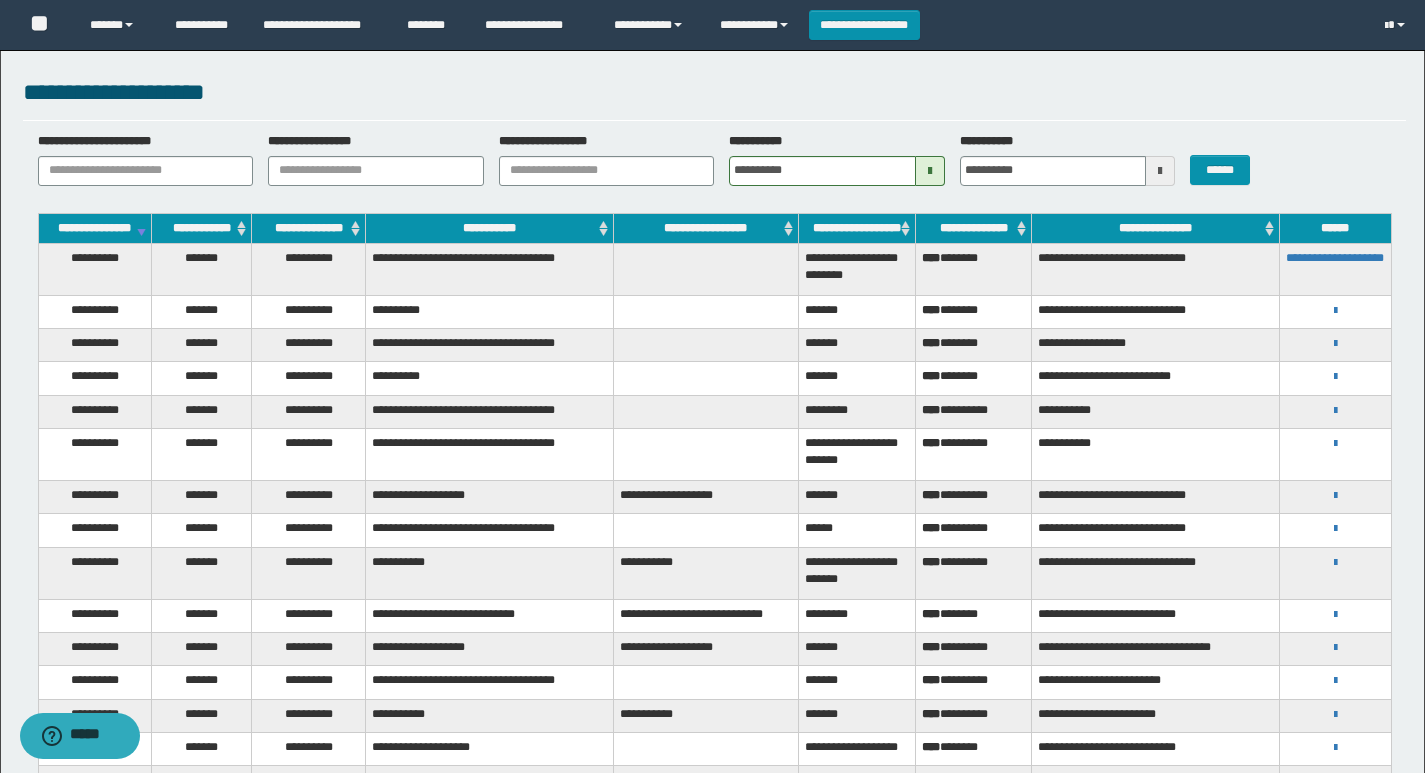 click on "**********" at bounding box center [944, 166] 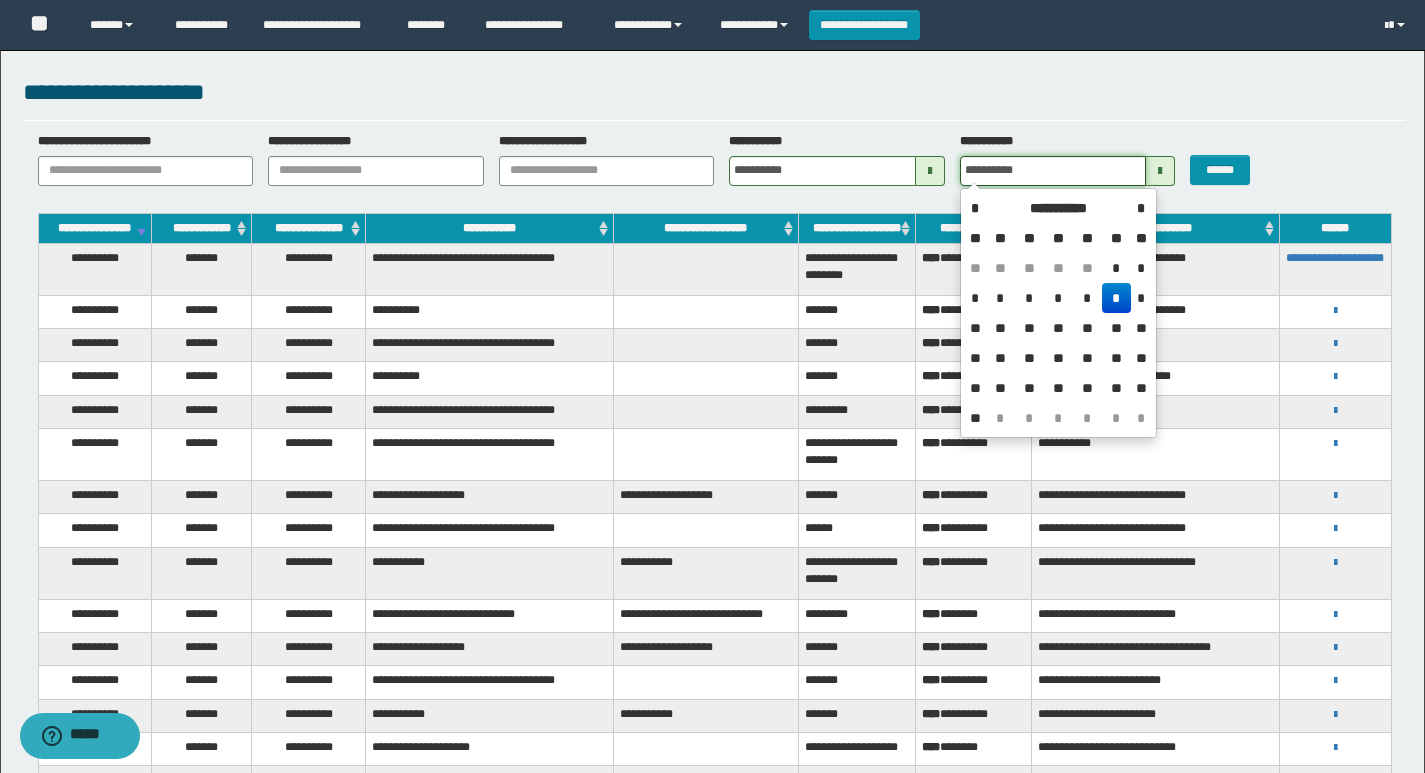 click on "**********" at bounding box center [1053, 171] 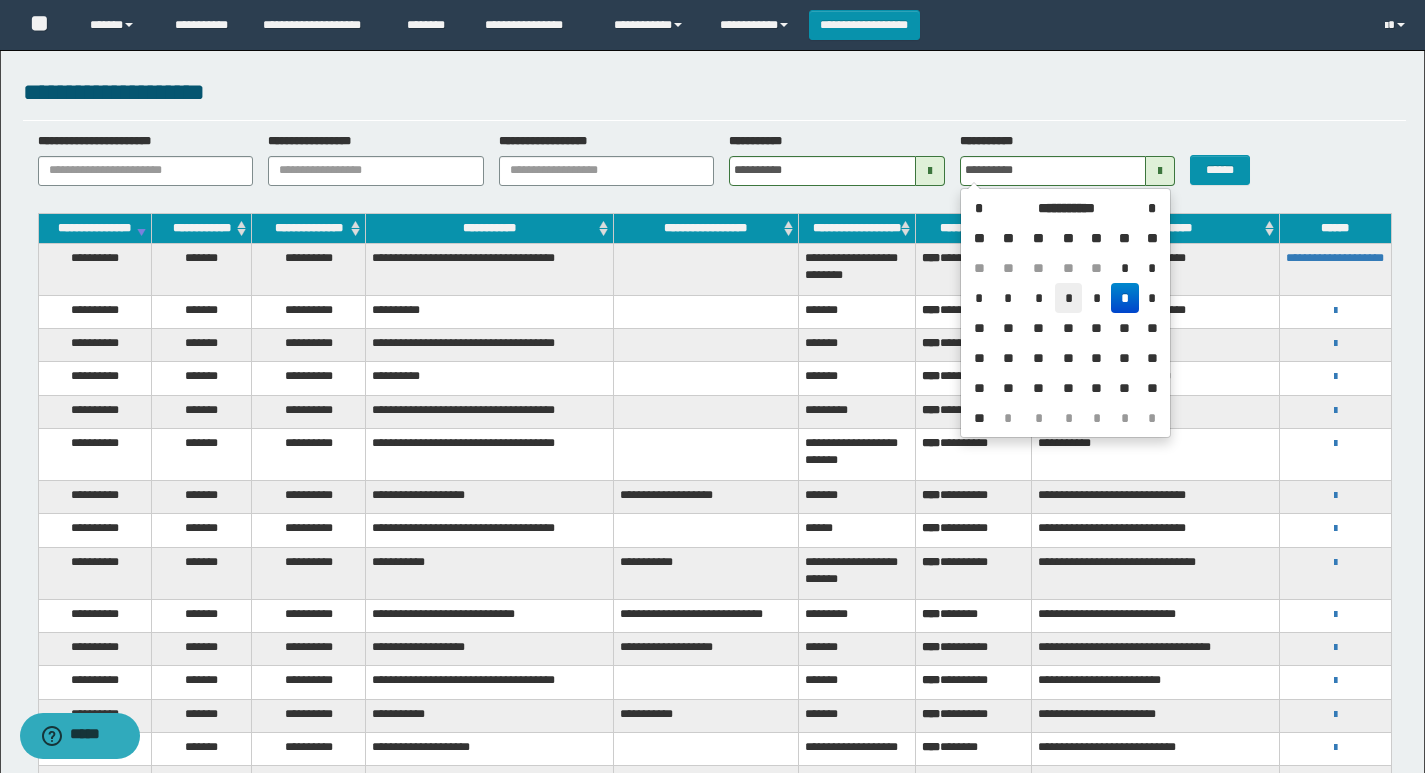 click on "*" at bounding box center [1069, 298] 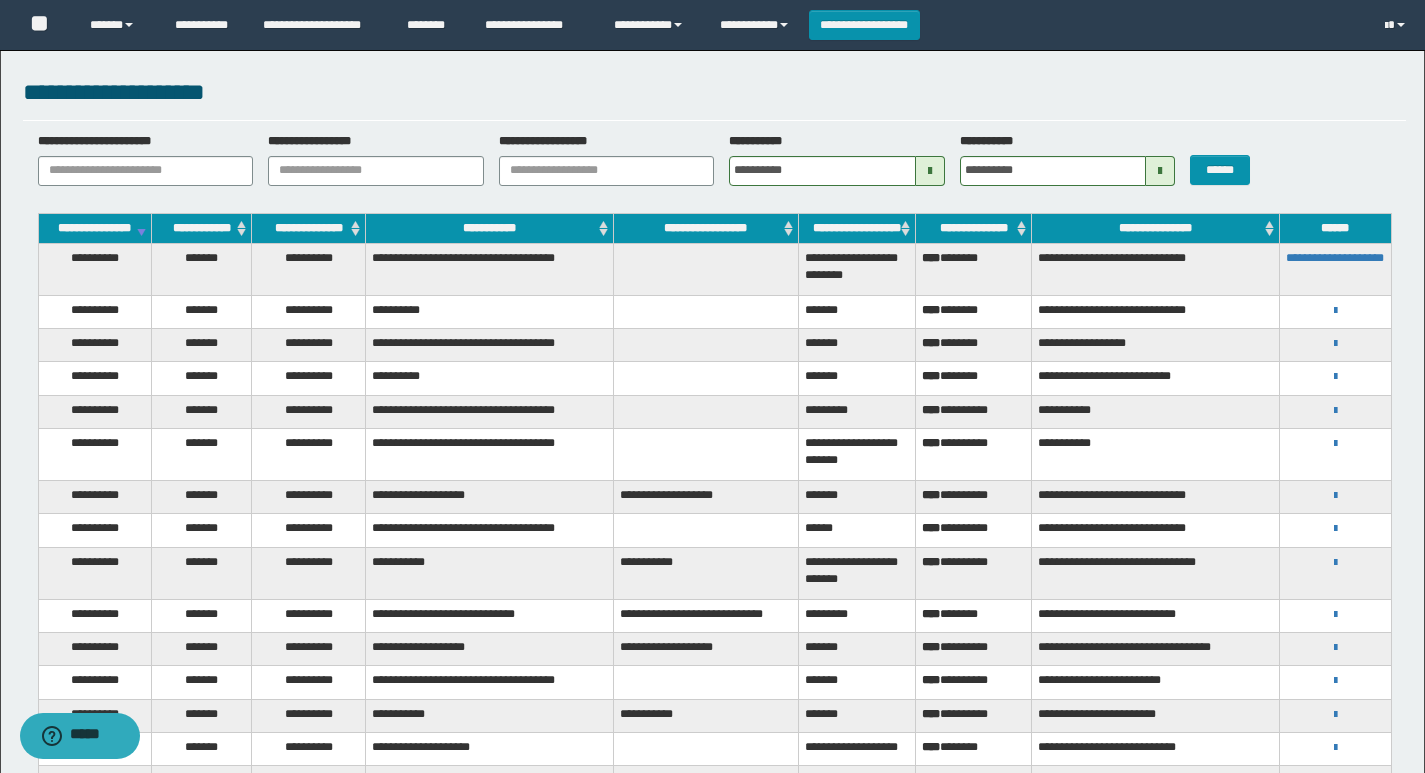 click on "******" at bounding box center [1232, 159] 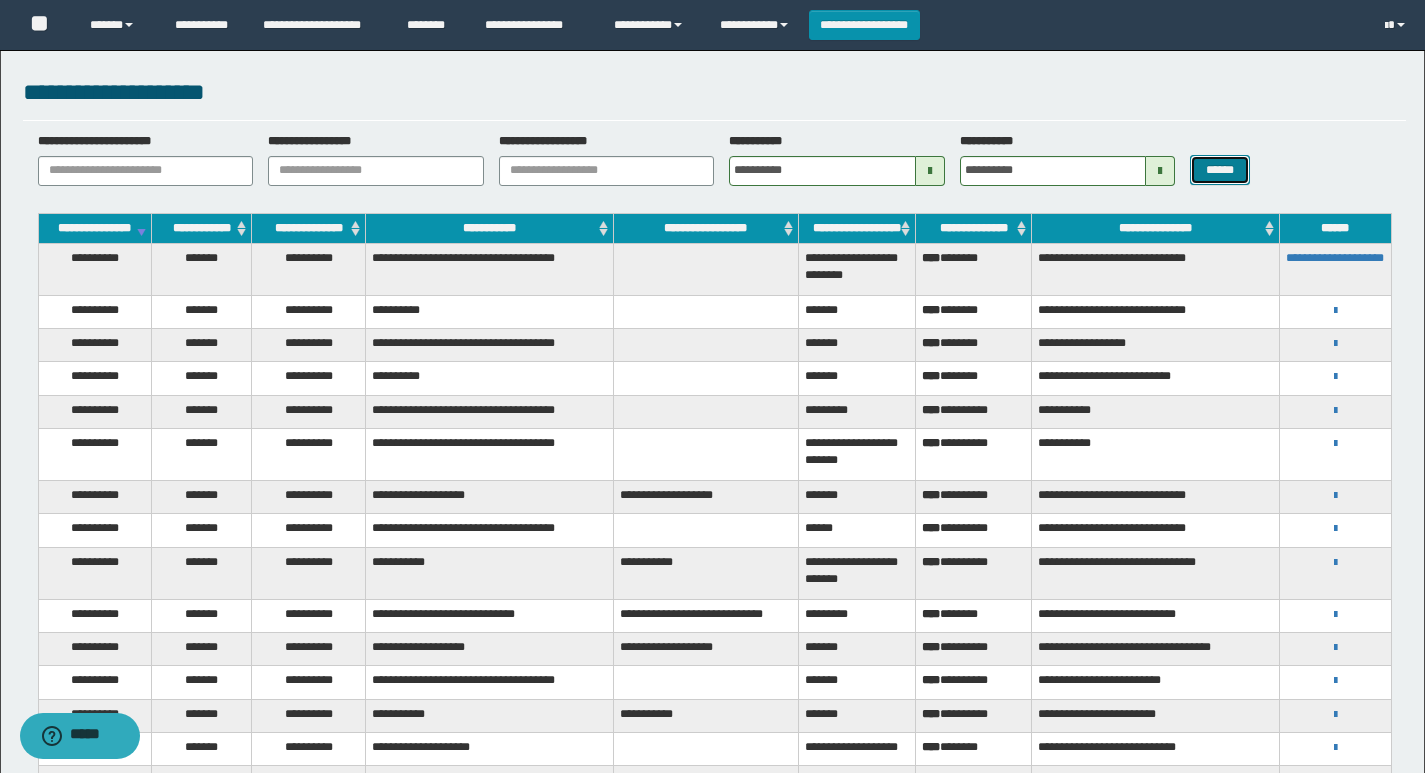 click on "******" at bounding box center [1219, 170] 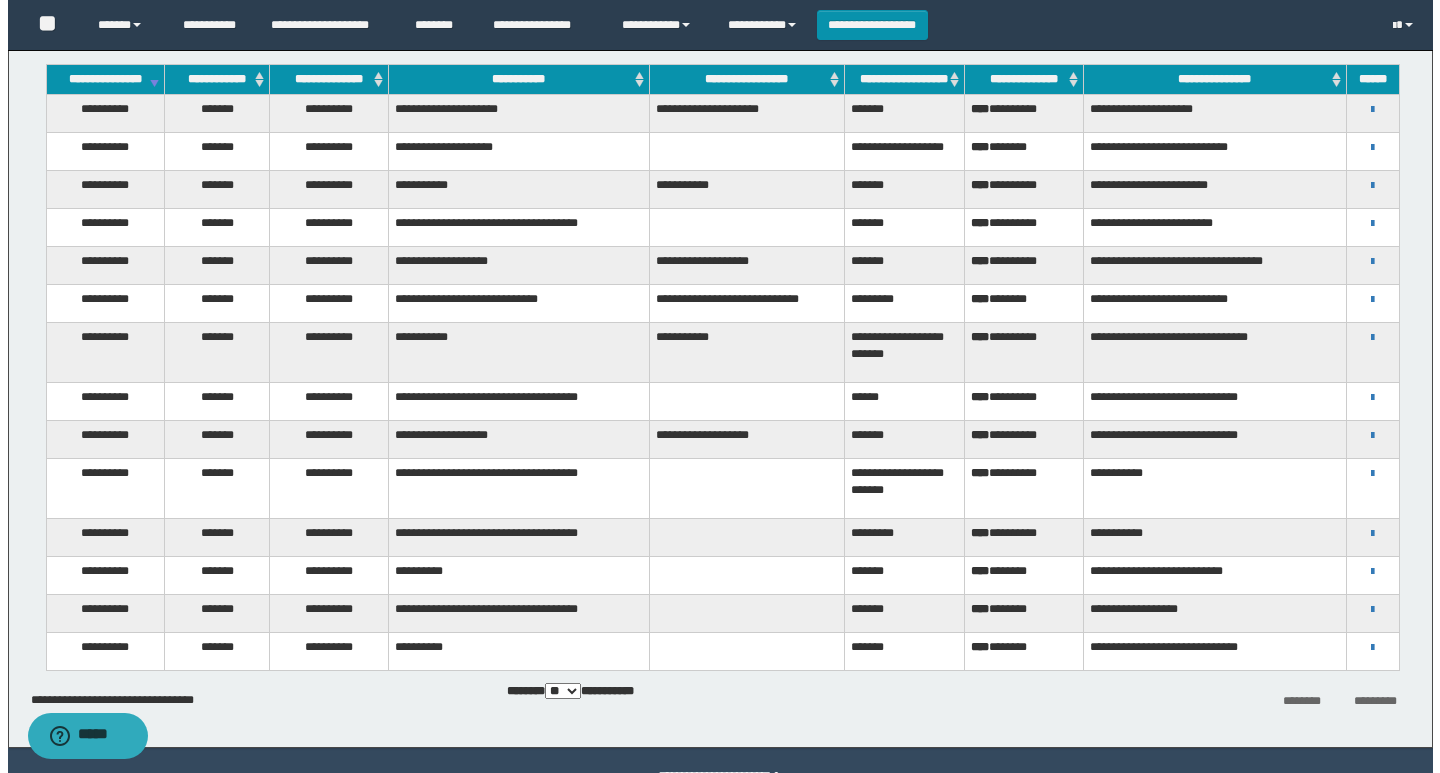 scroll, scrollTop: 198, scrollLeft: 0, axis: vertical 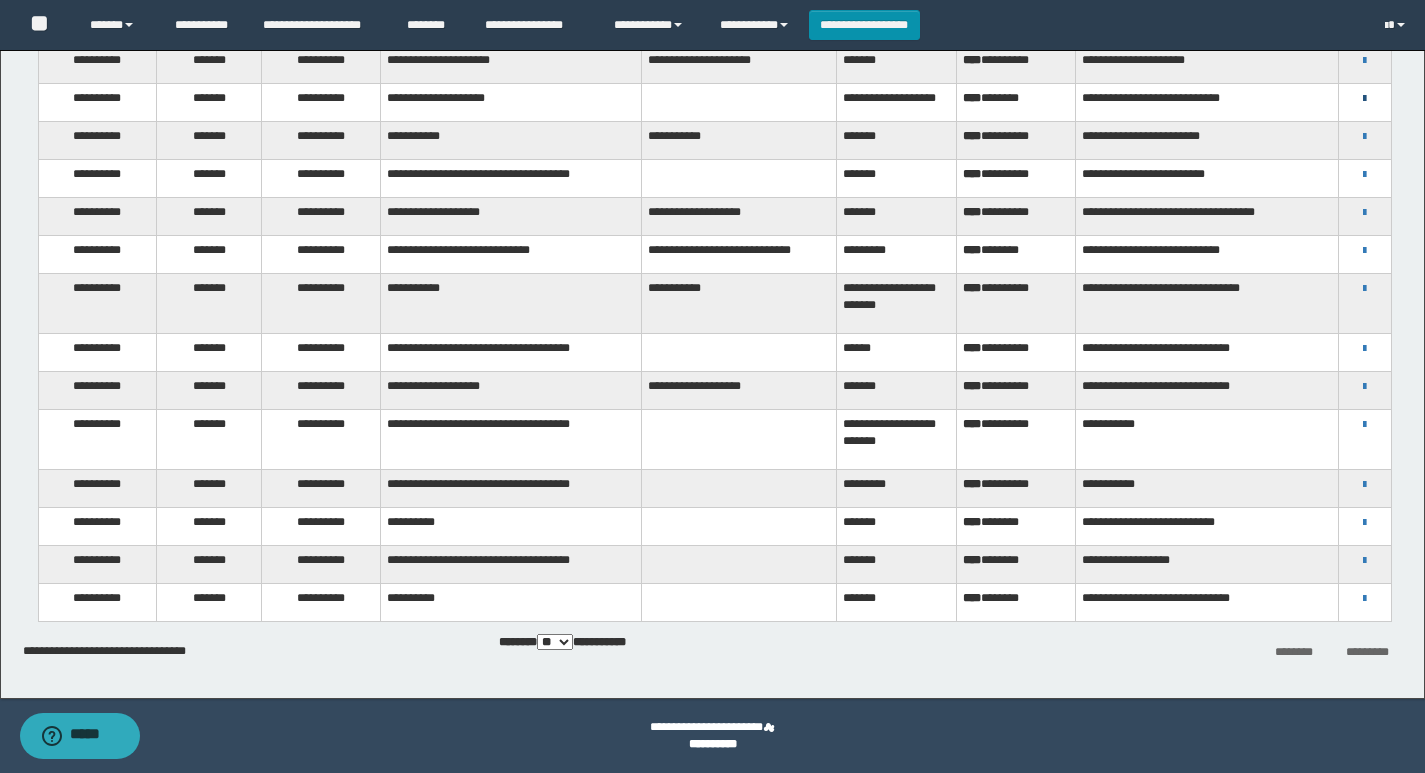 click at bounding box center (1364, 99) 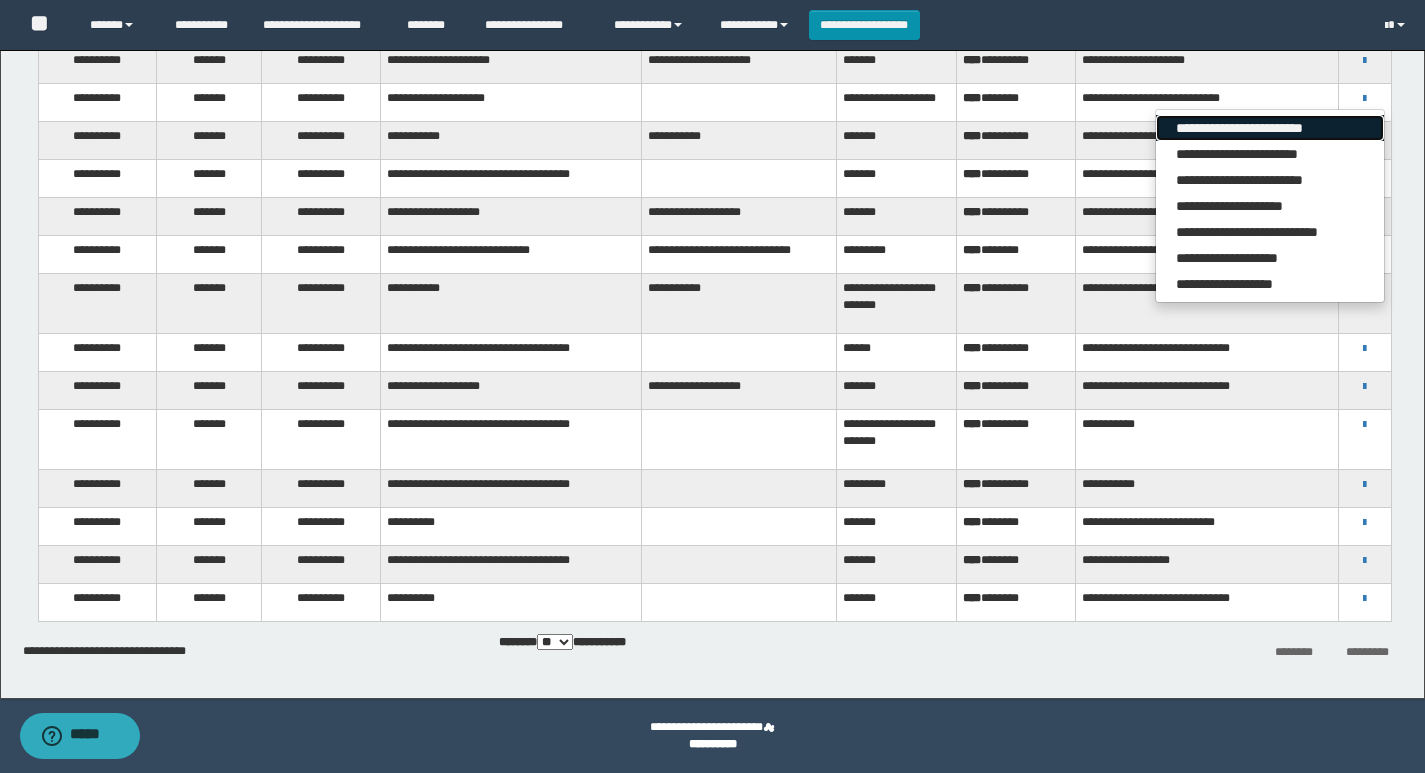 click on "**********" at bounding box center [1270, 128] 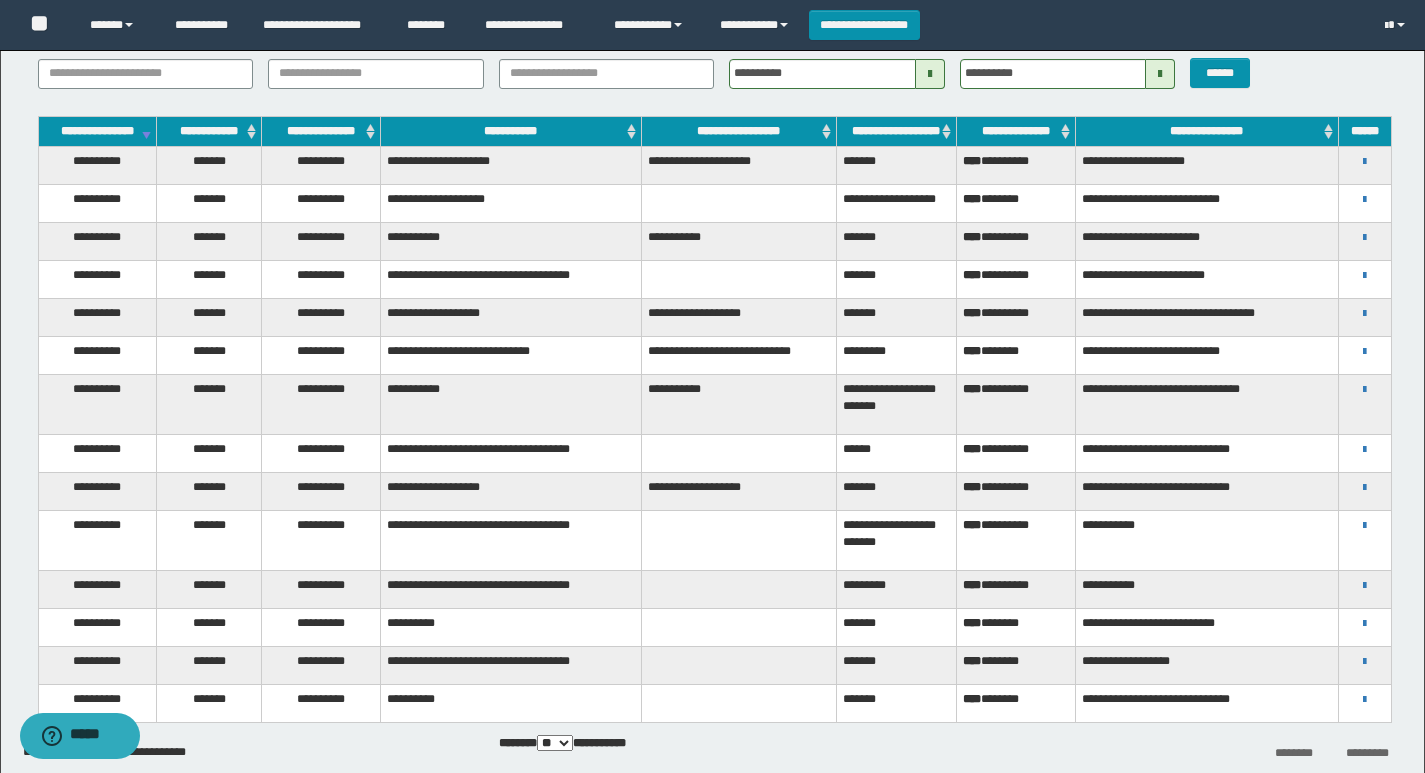 scroll, scrollTop: 0, scrollLeft: 0, axis: both 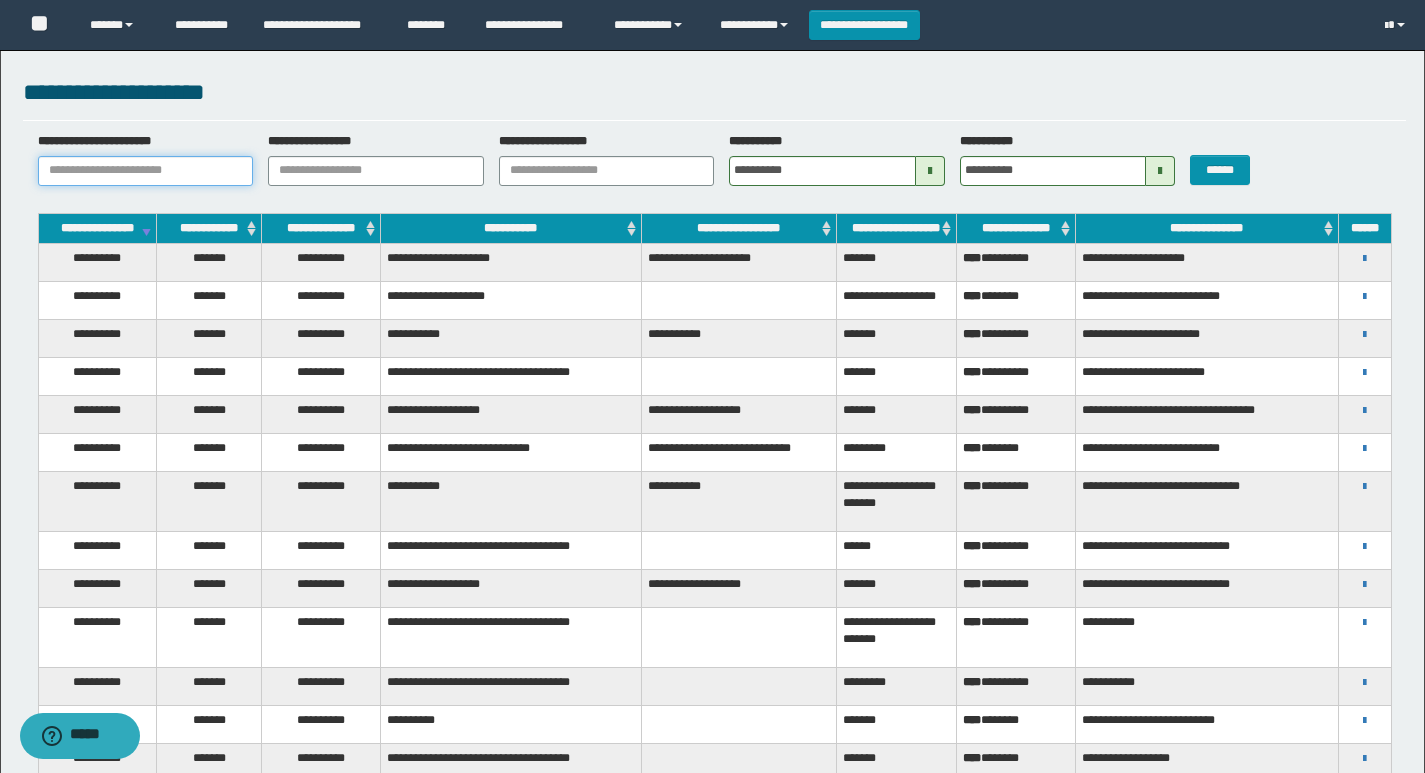 click on "**********" at bounding box center (146, 171) 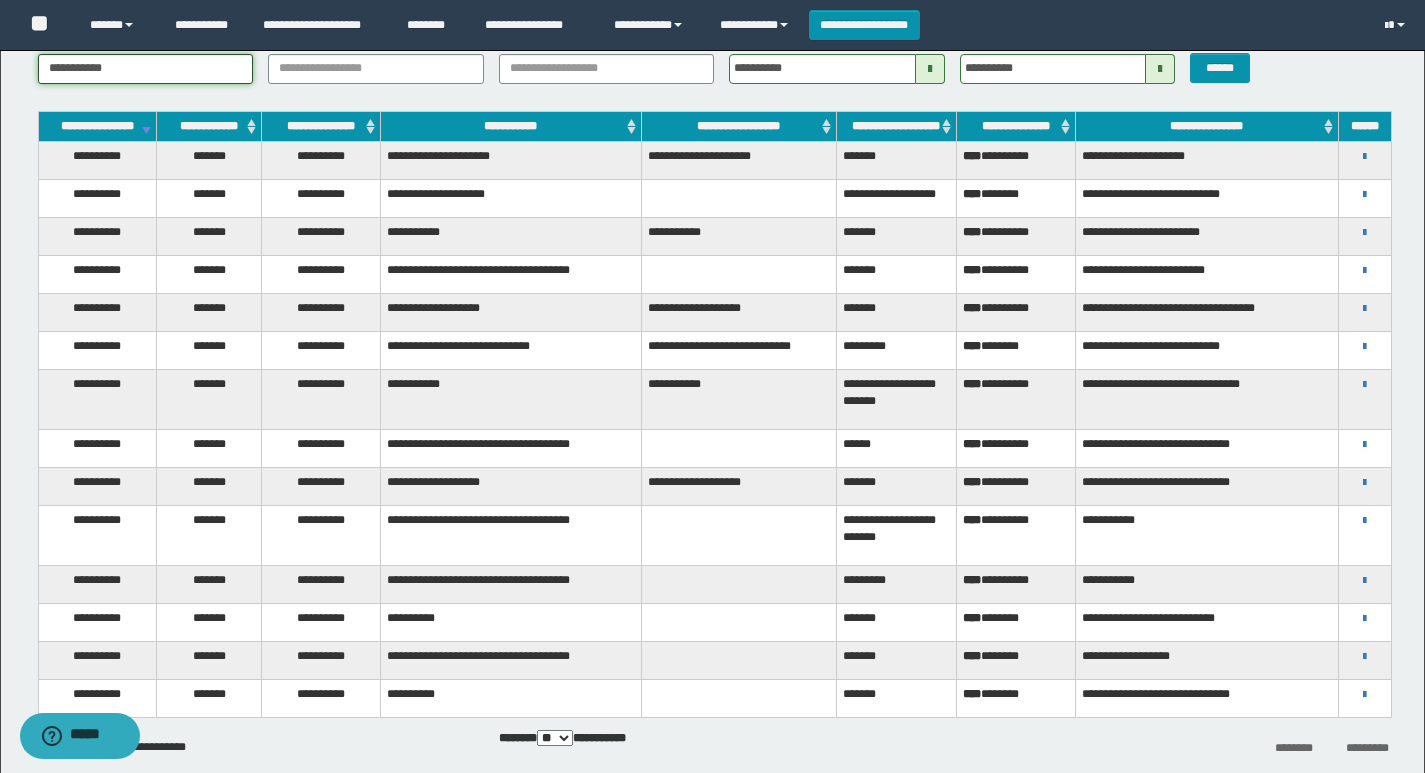 scroll, scrollTop: 198, scrollLeft: 0, axis: vertical 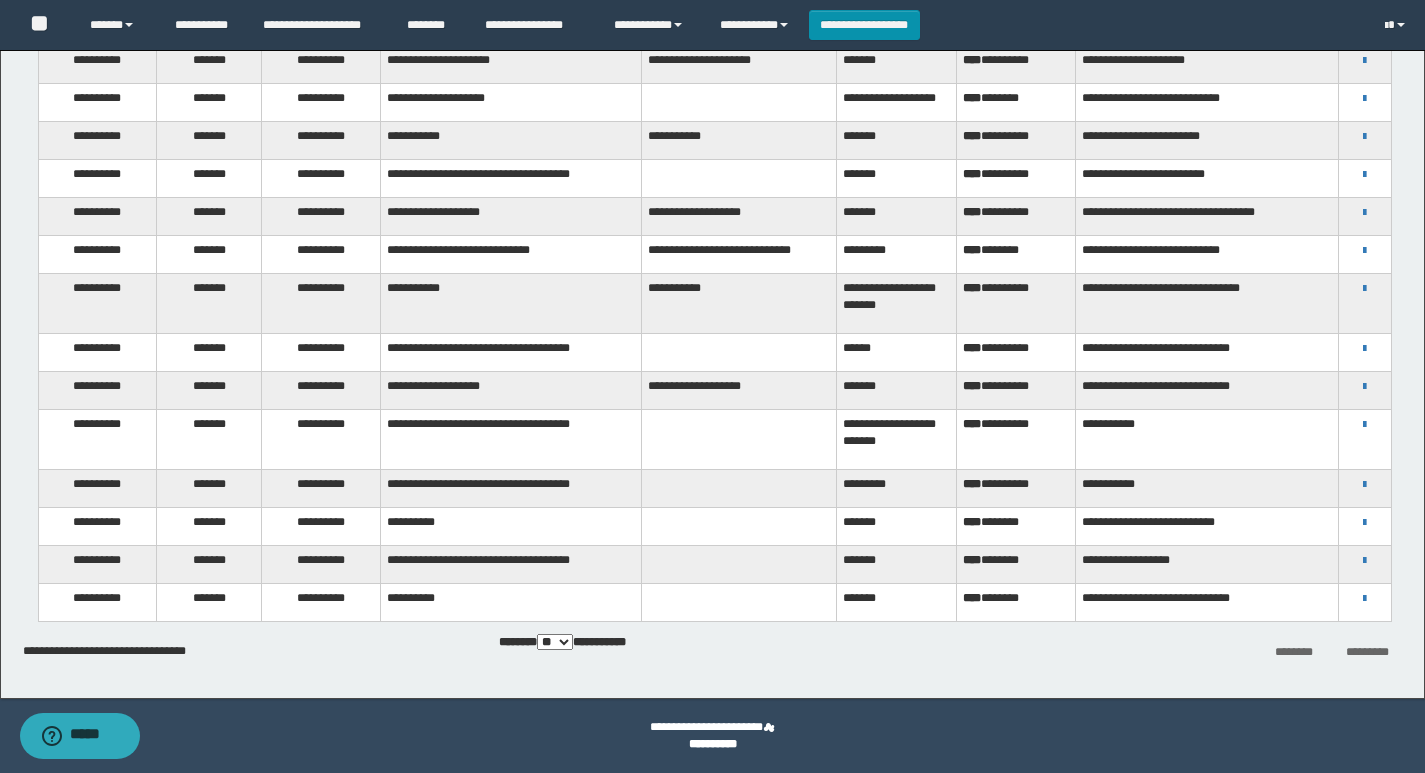 type on "**********" 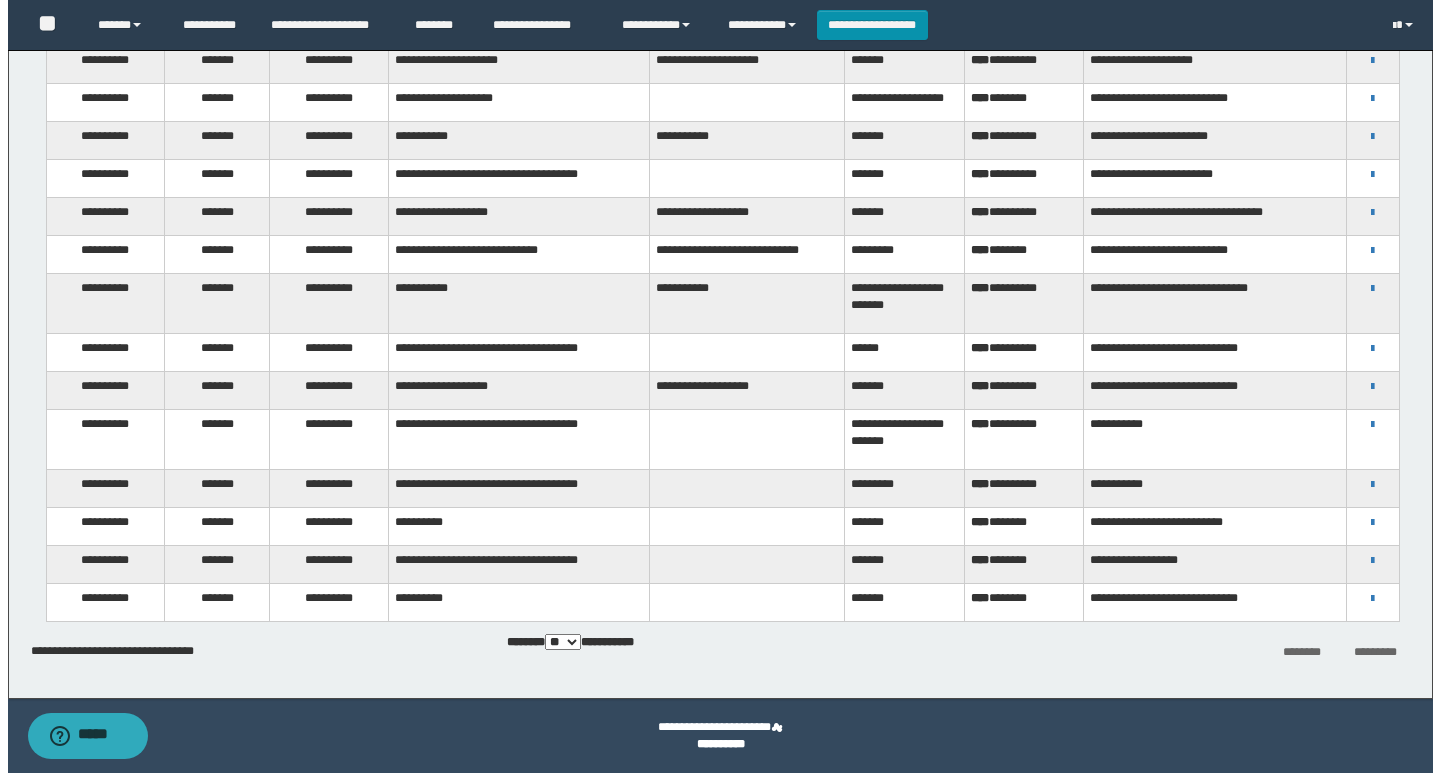 scroll, scrollTop: 0, scrollLeft: 0, axis: both 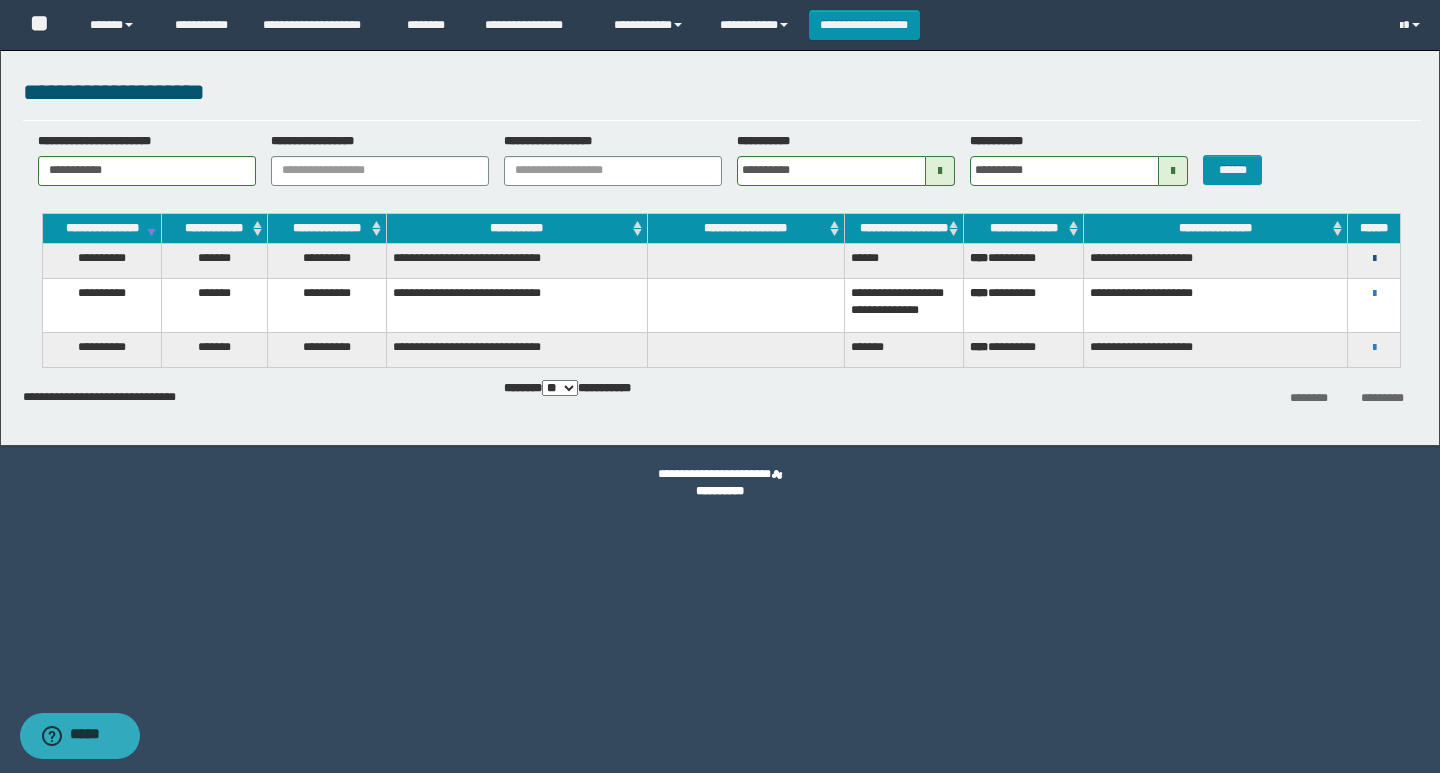 click on "**********" at bounding box center [1374, 258] 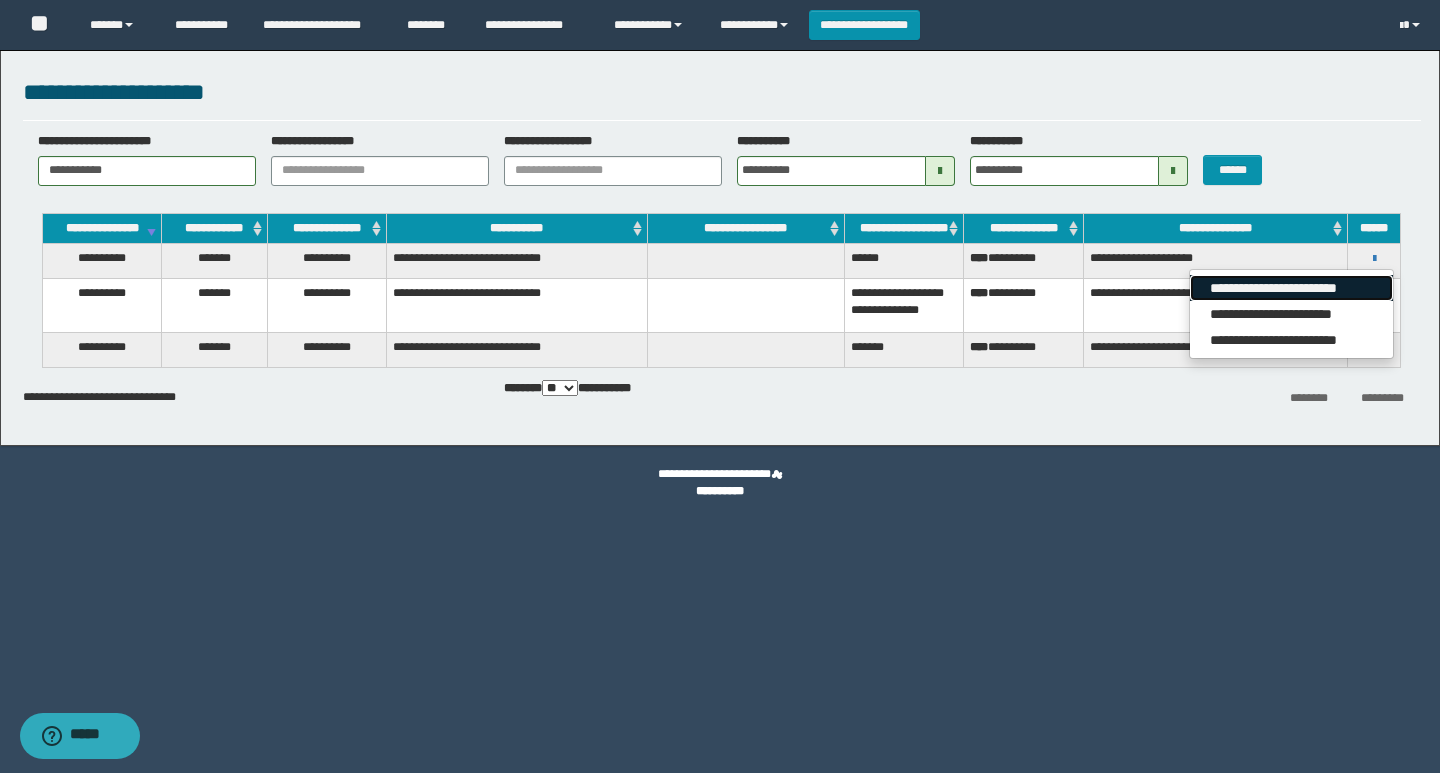 click on "**********" at bounding box center (1291, 288) 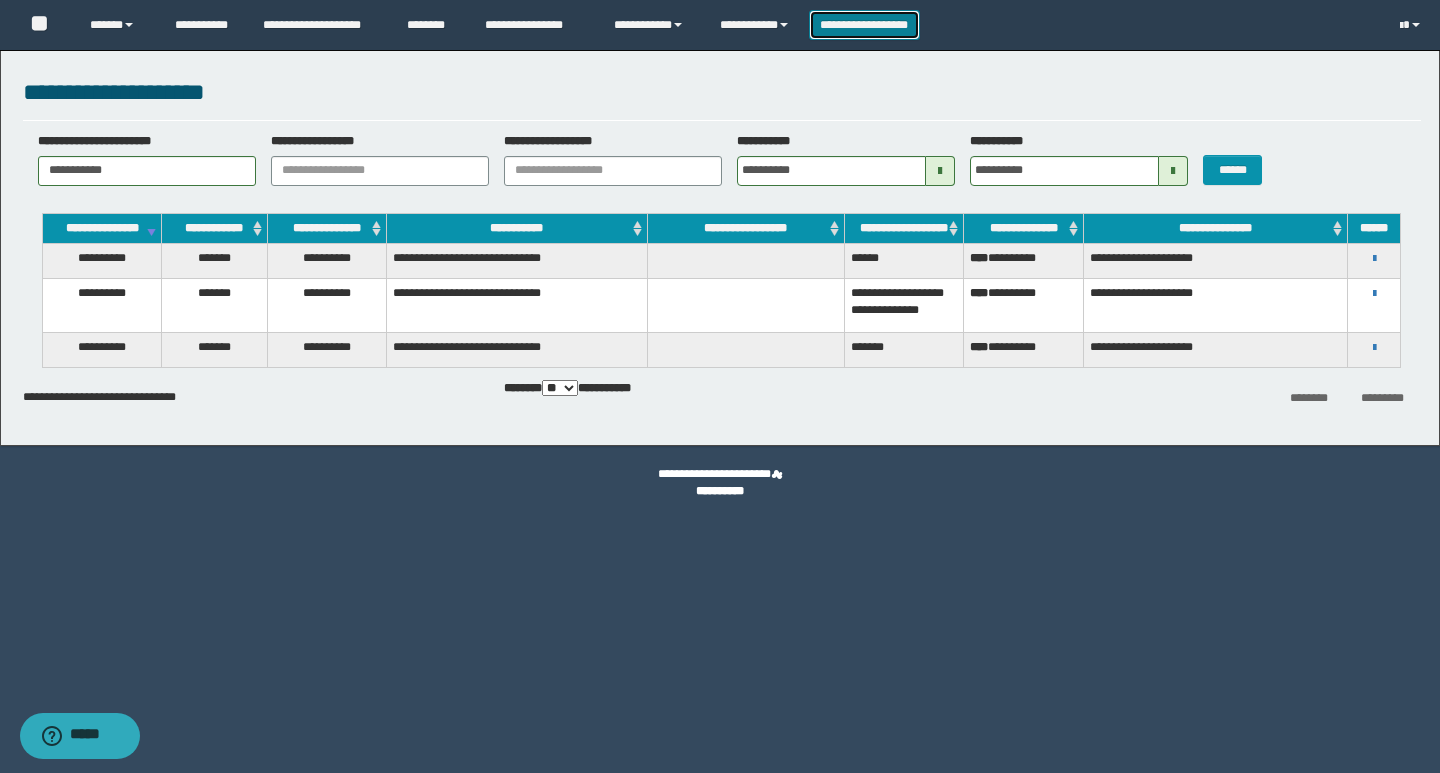 click on "**********" at bounding box center [864, 25] 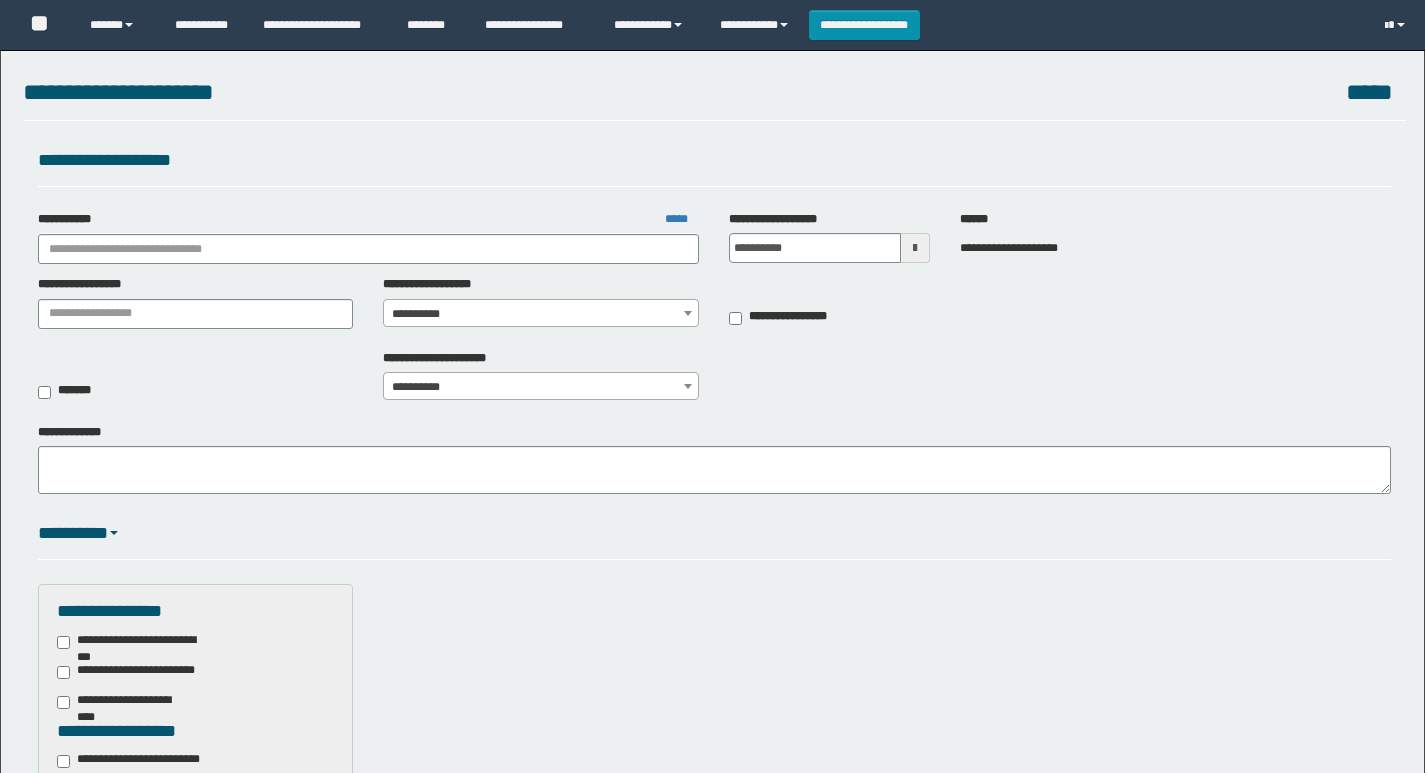 scroll, scrollTop: 0, scrollLeft: 0, axis: both 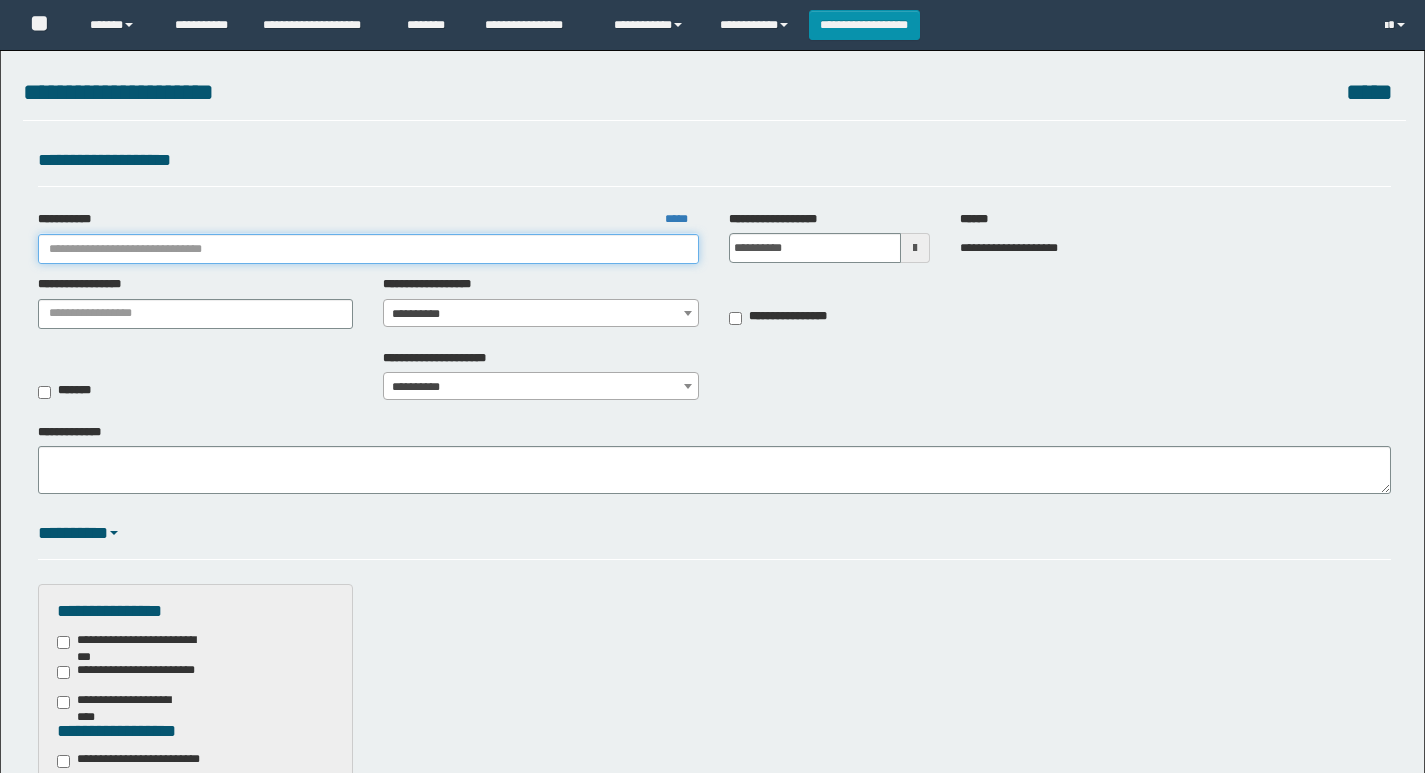click on "**********" at bounding box center [369, 249] 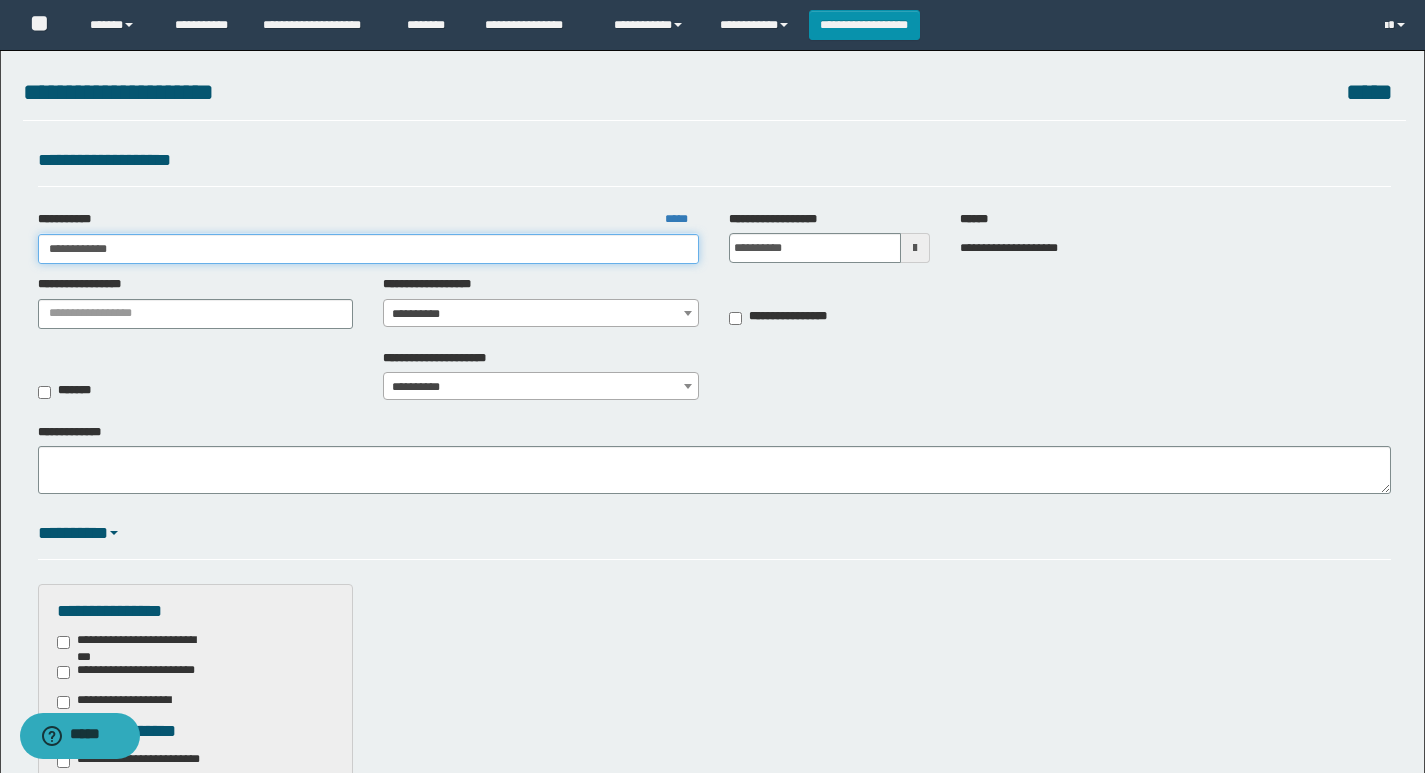 type on "**********" 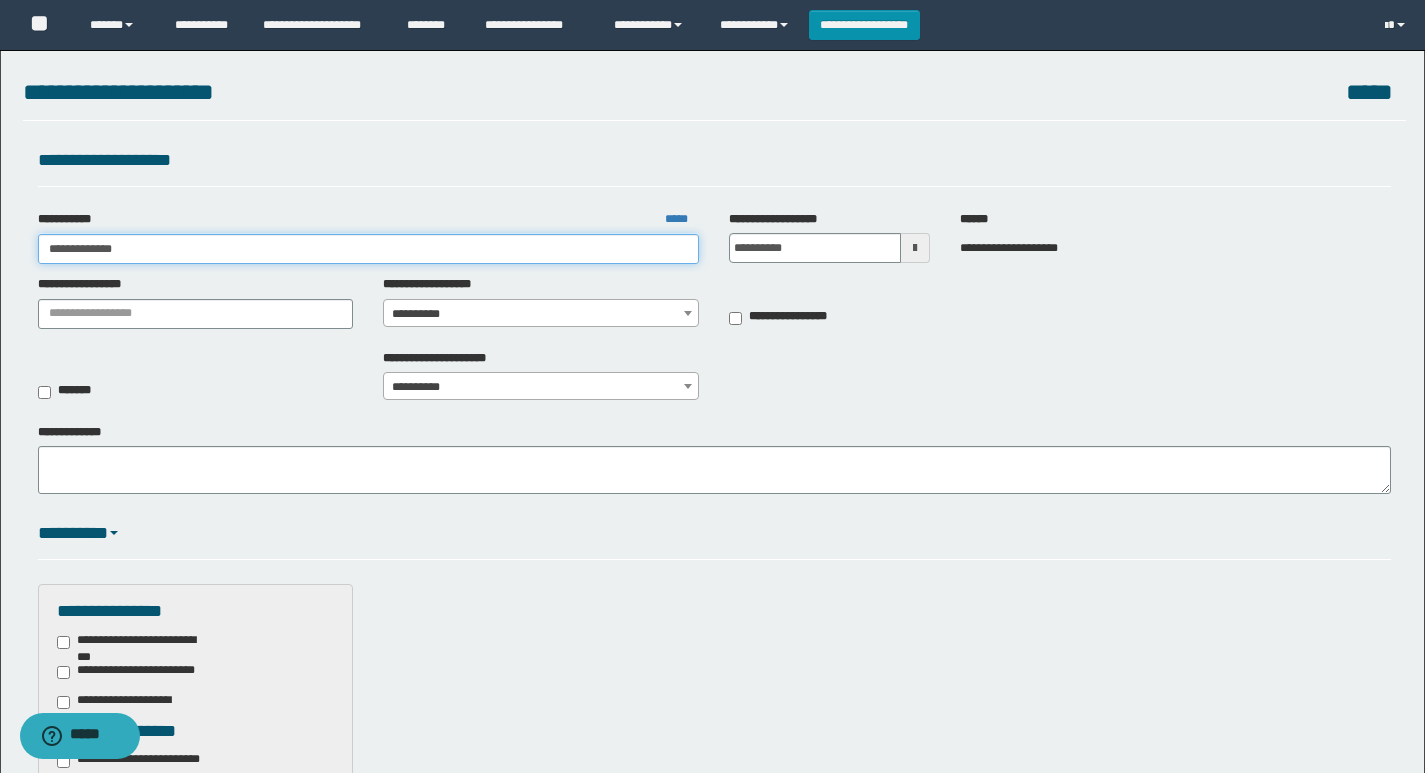 type on "**********" 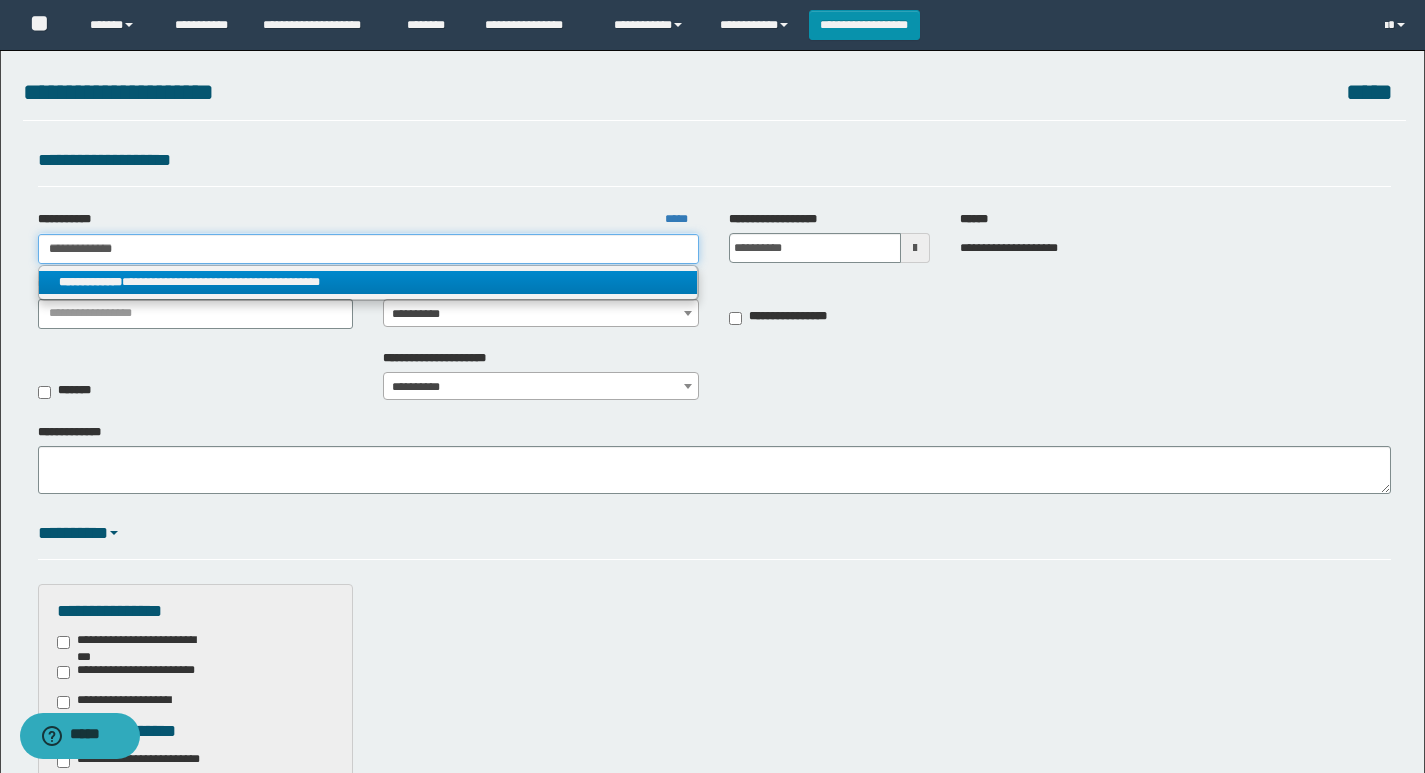 type on "**********" 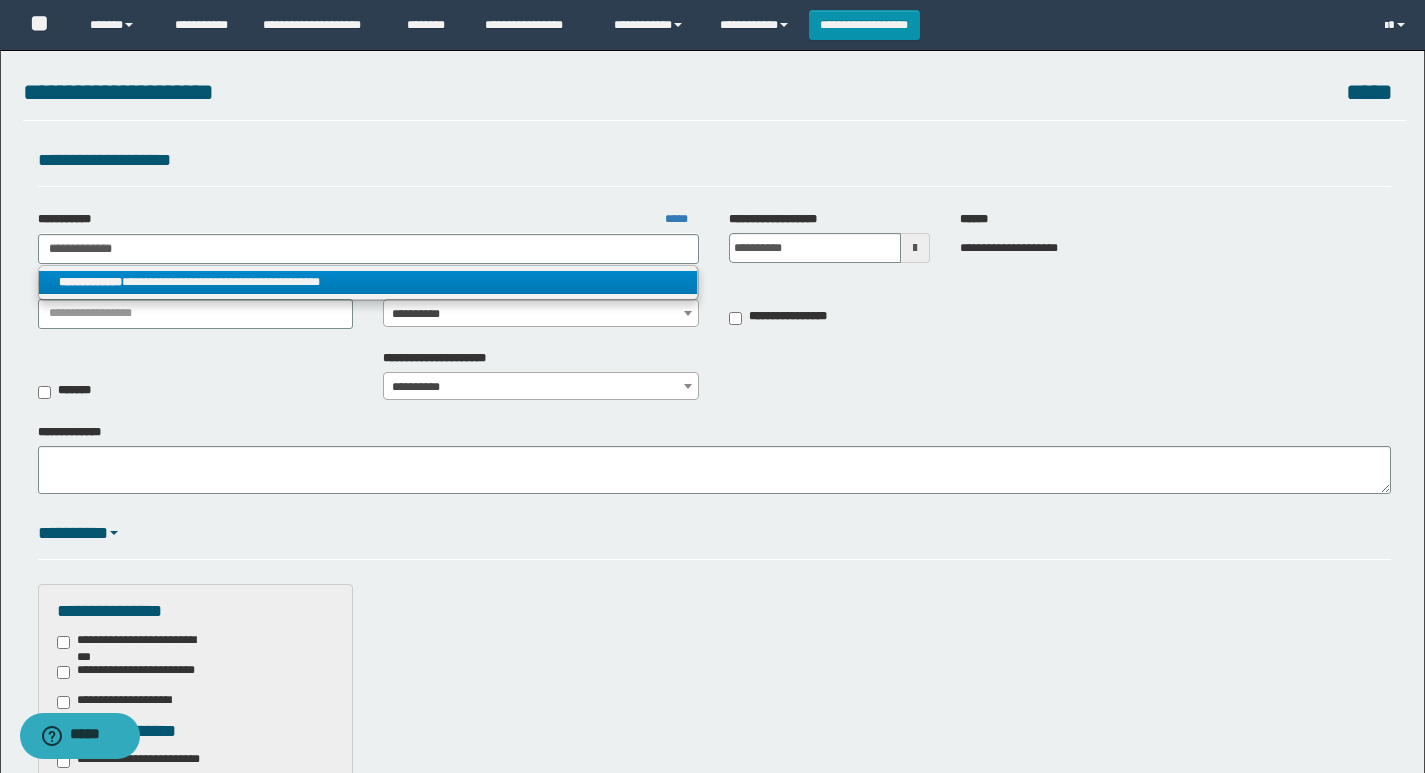click on "**********" at bounding box center (368, 282) 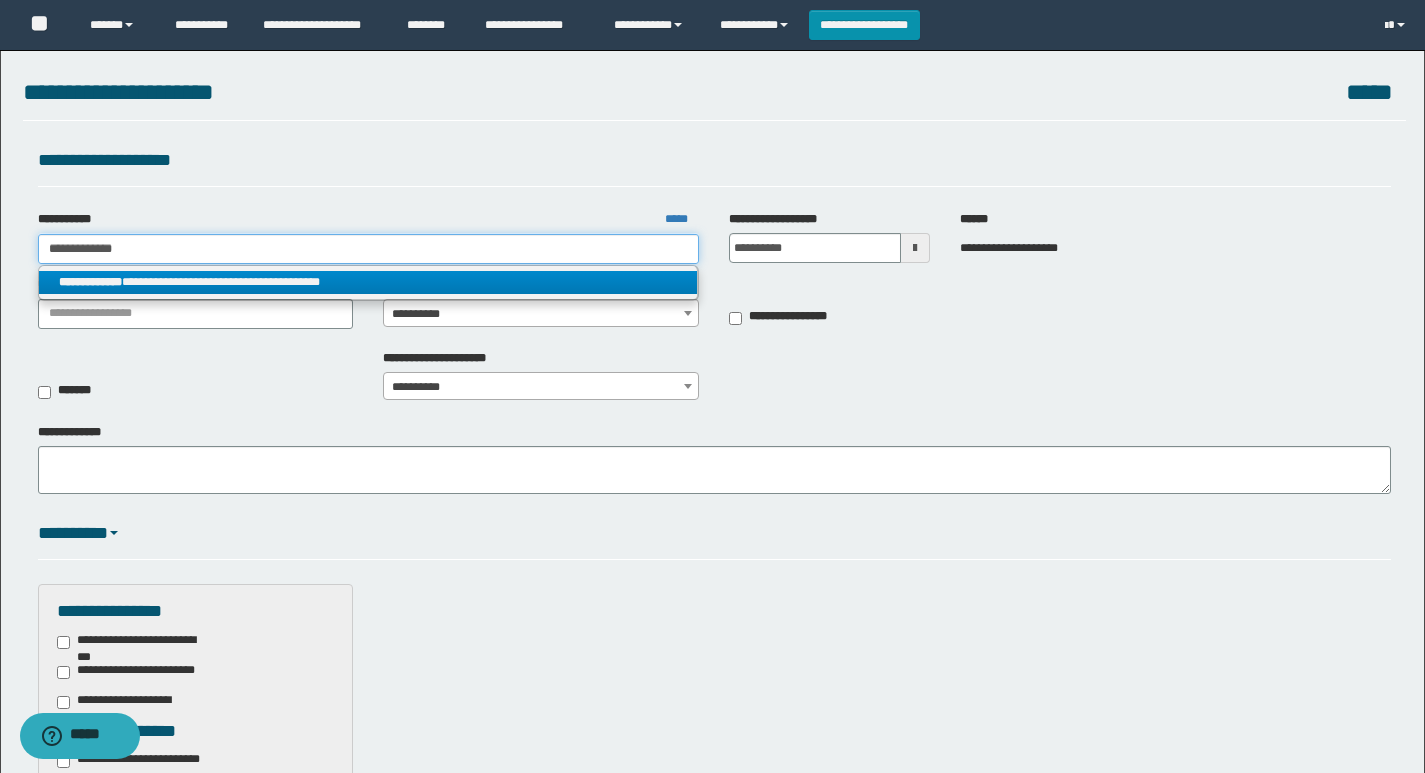 type 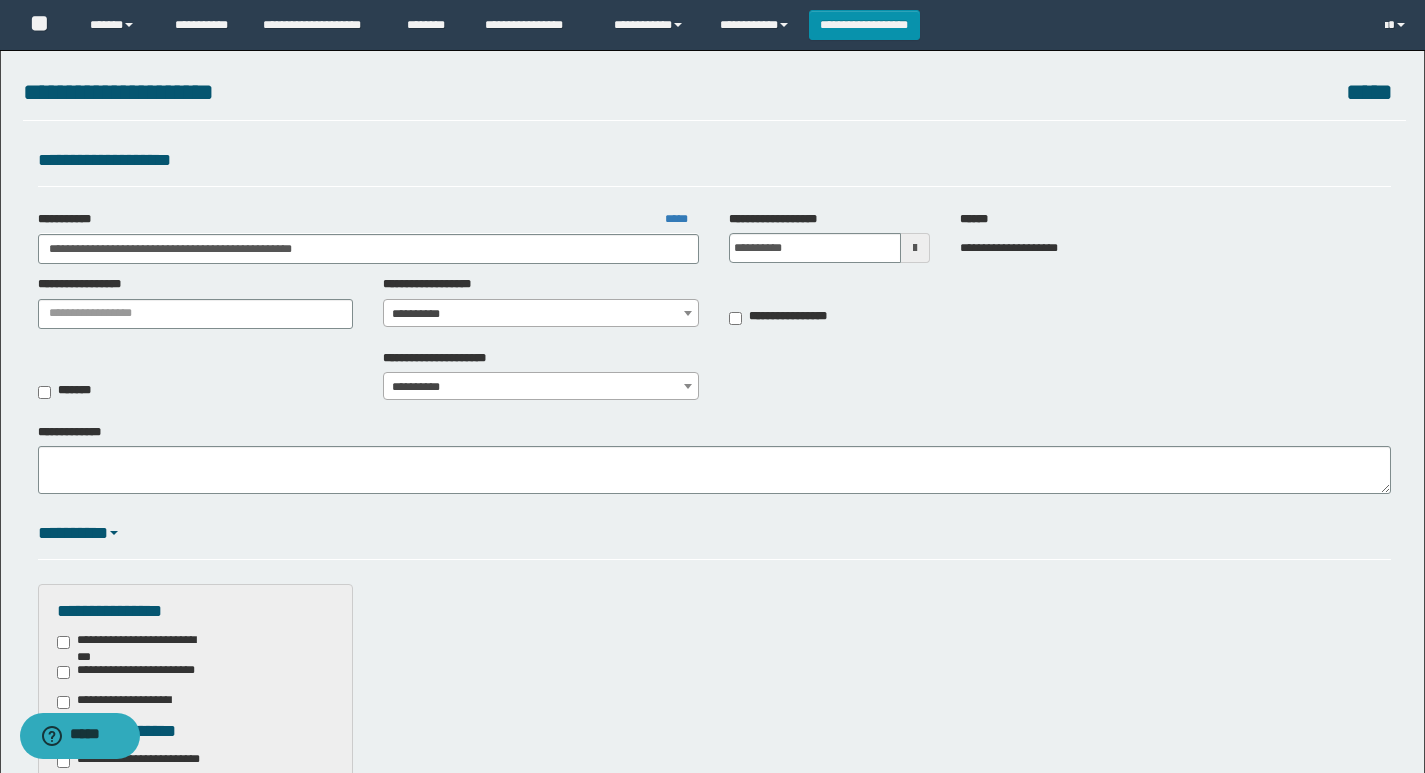 click on "**********" at bounding box center (541, 314) 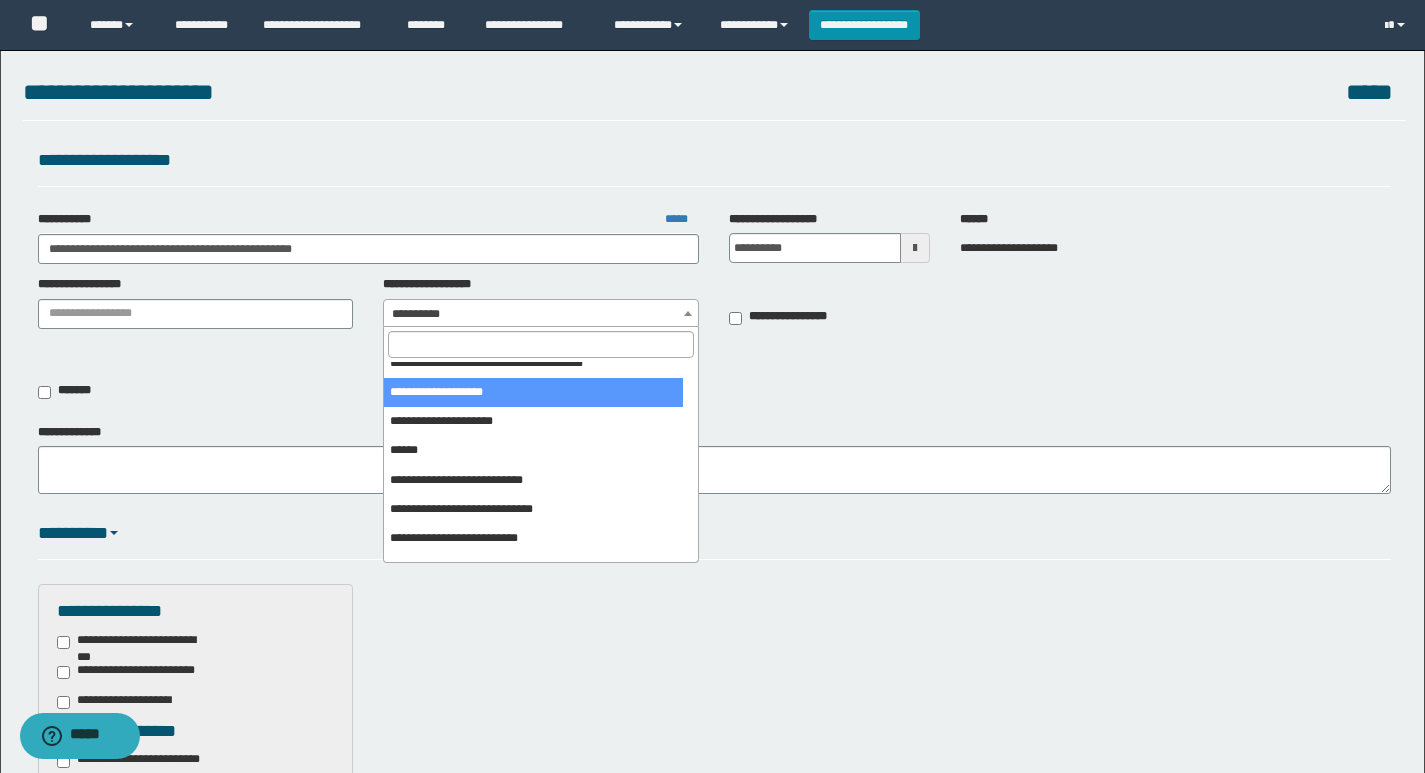 scroll, scrollTop: 100, scrollLeft: 0, axis: vertical 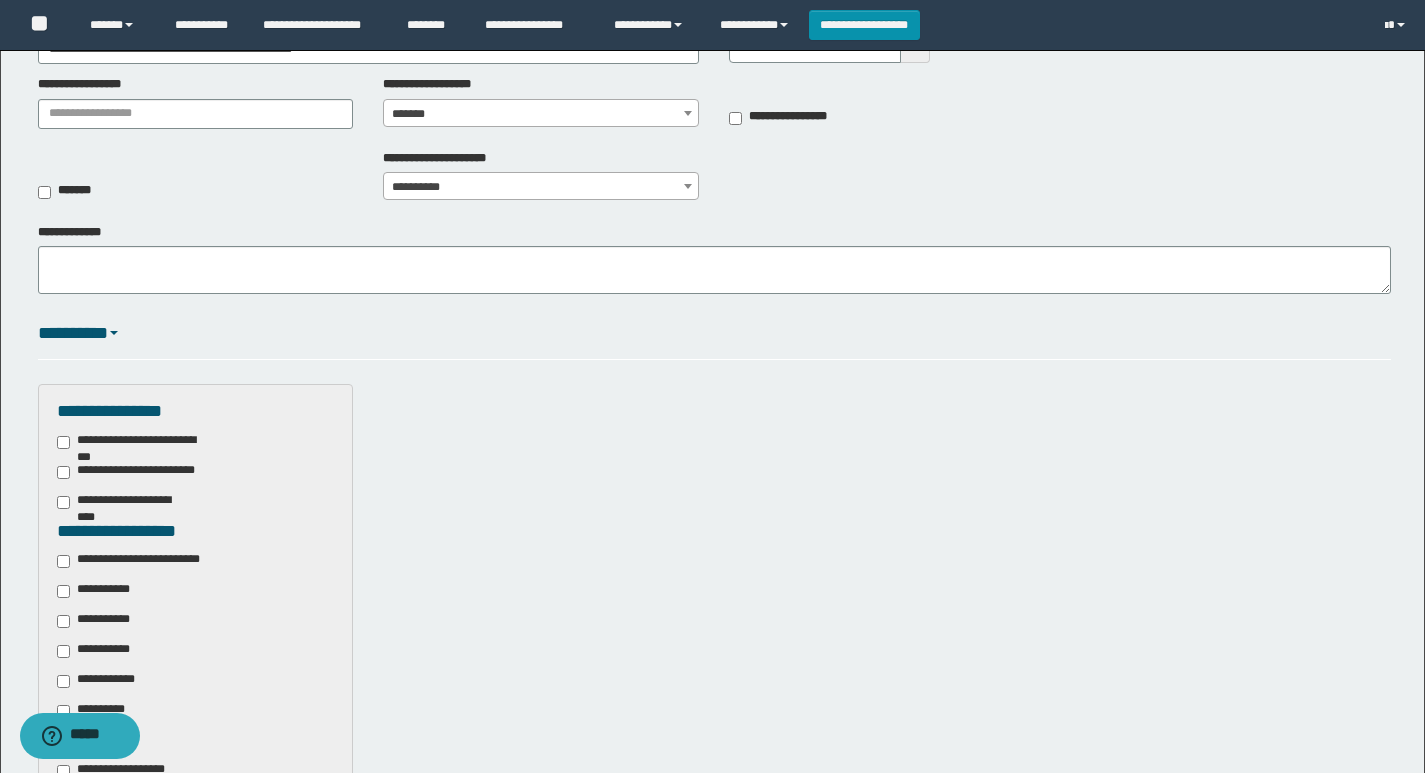 click on "*******" at bounding box center (541, 114) 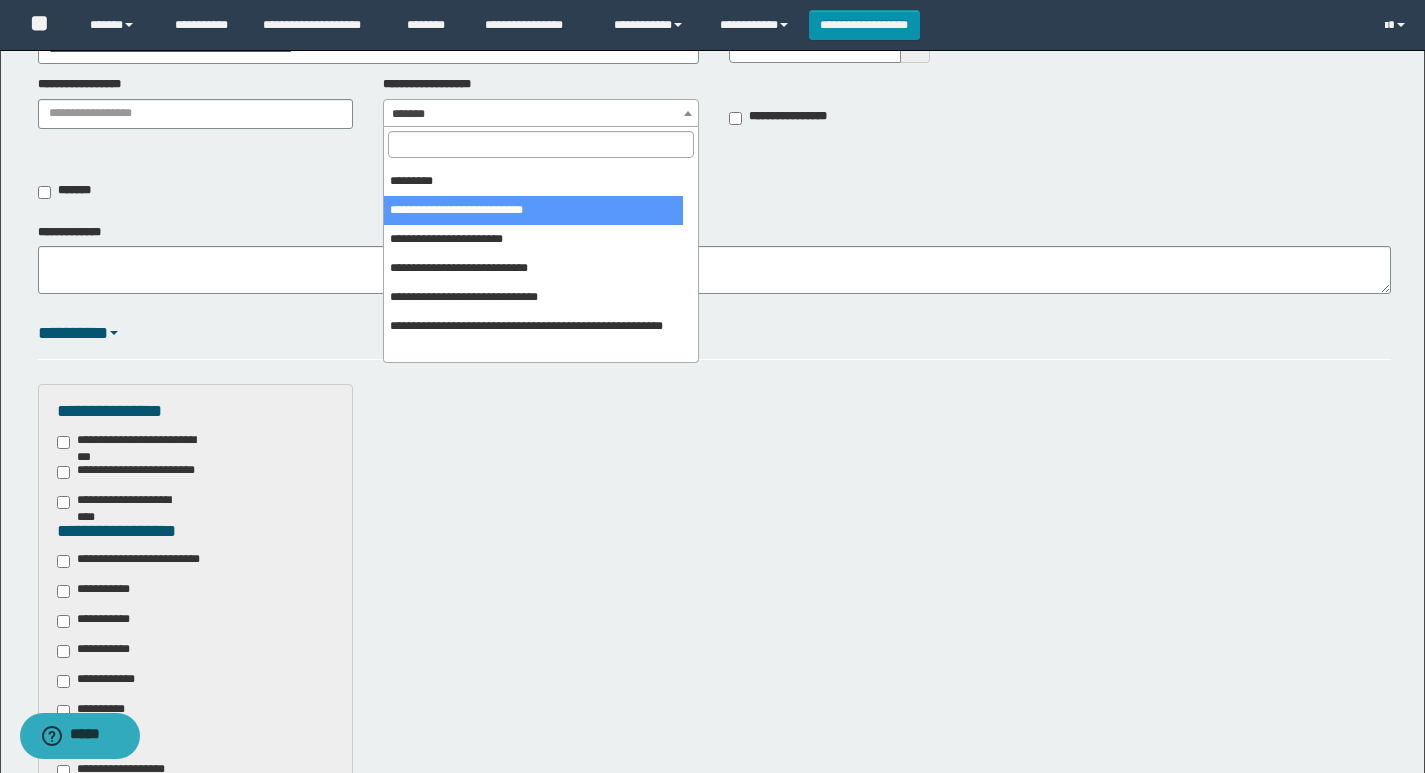 scroll, scrollTop: 404, scrollLeft: 0, axis: vertical 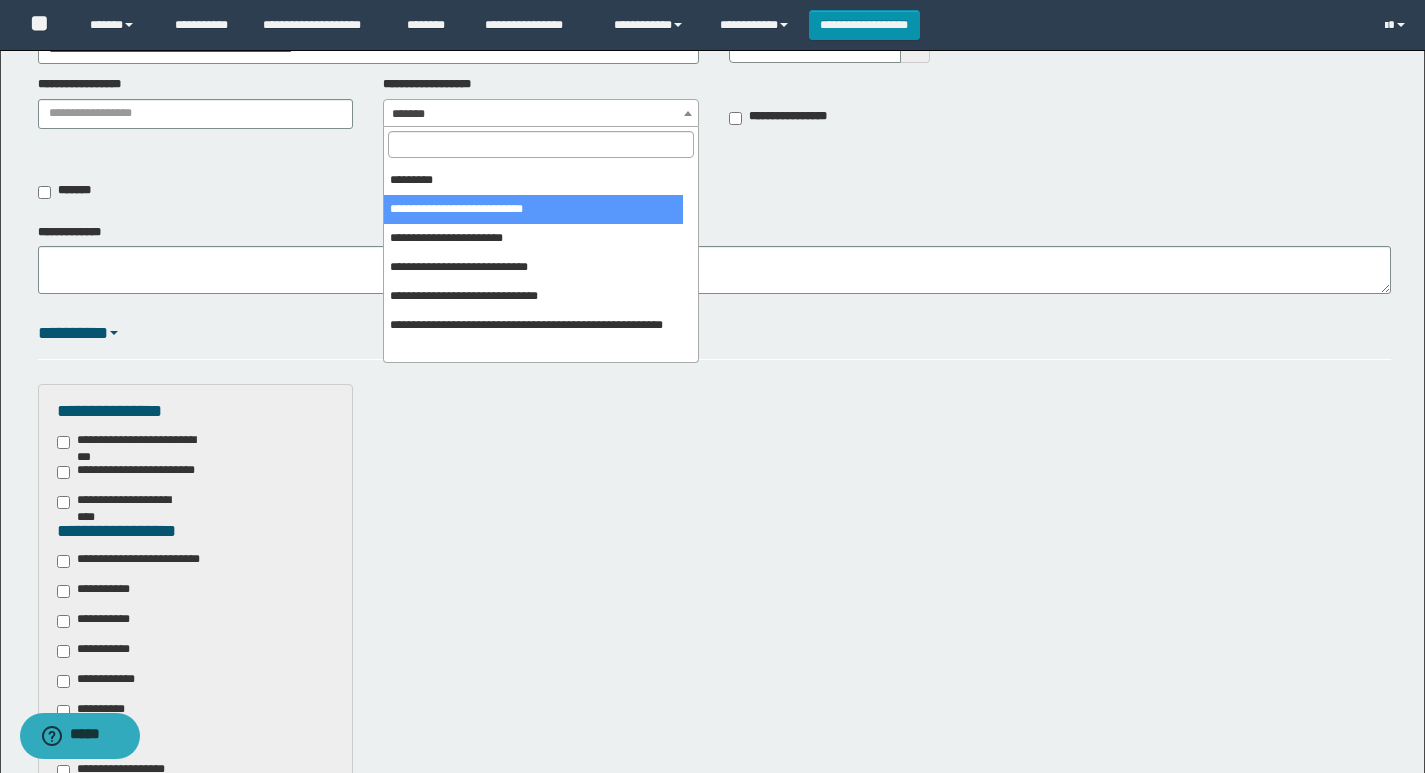 select on "***" 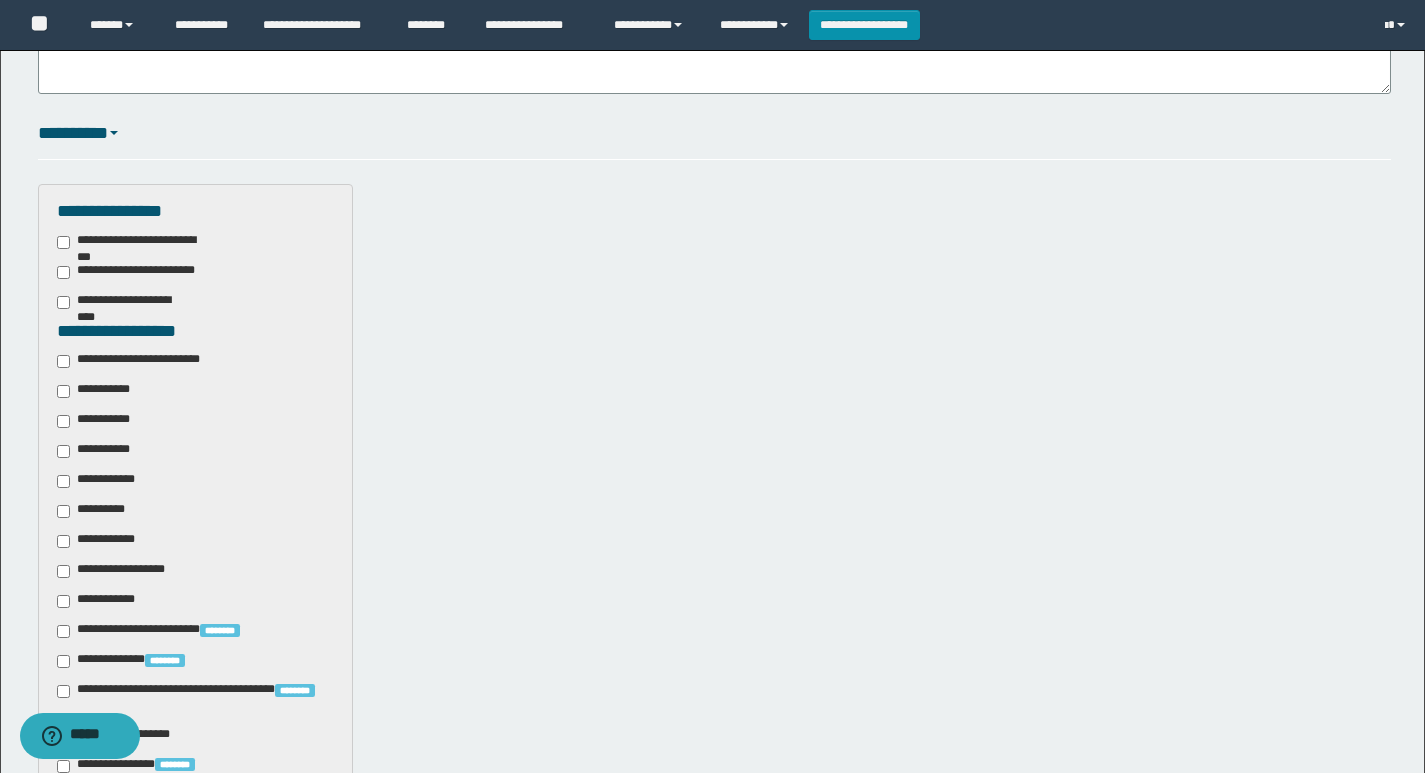 click on "**********" at bounding box center (143, 361) 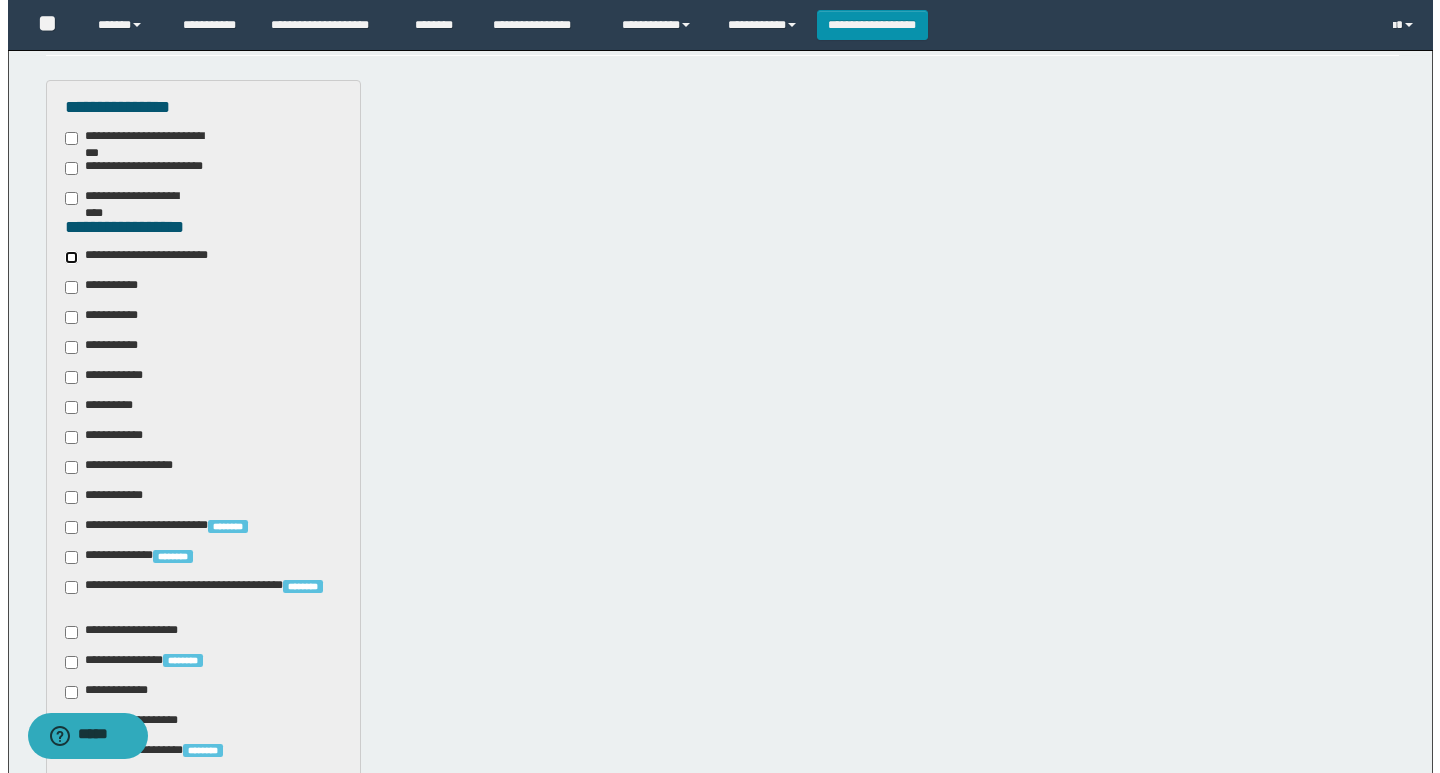 scroll, scrollTop: 925, scrollLeft: 0, axis: vertical 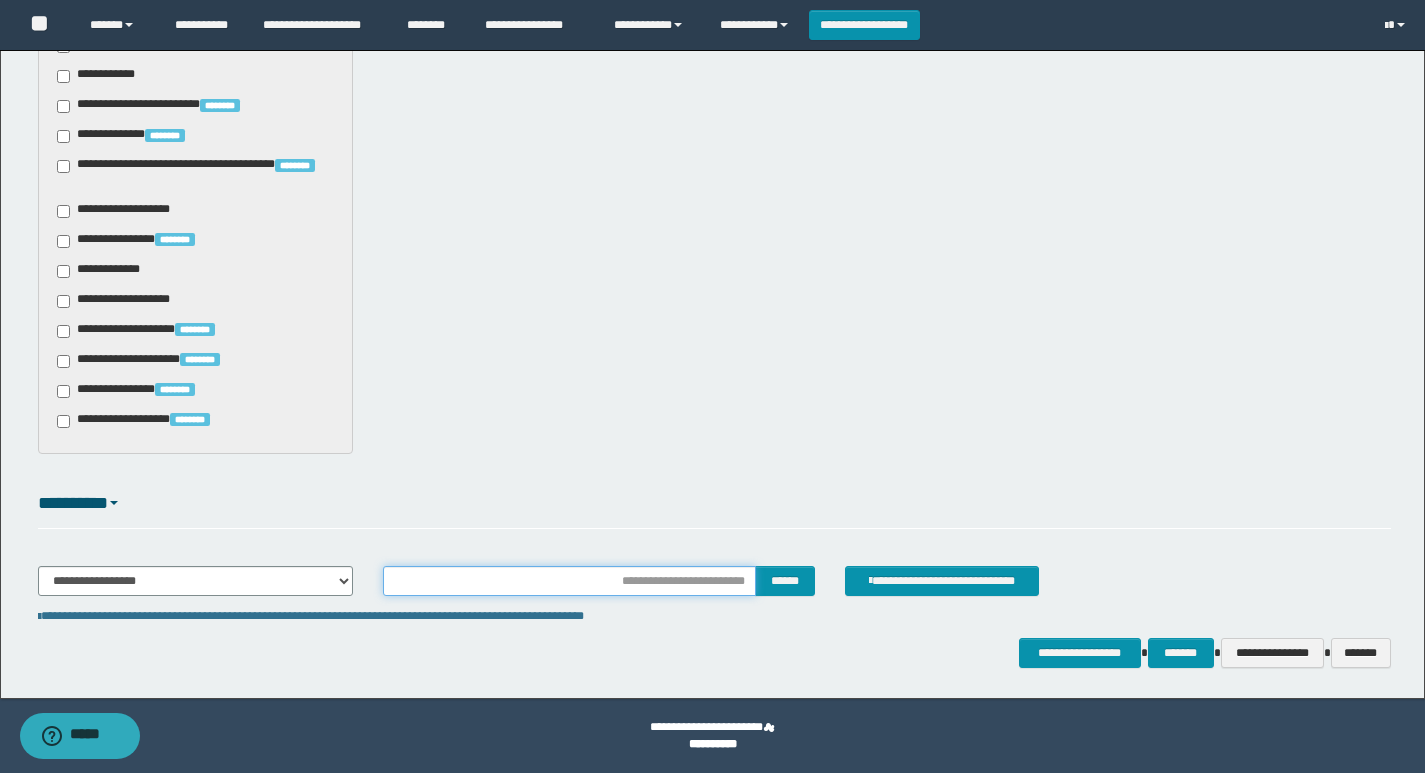 click at bounding box center [569, 581] 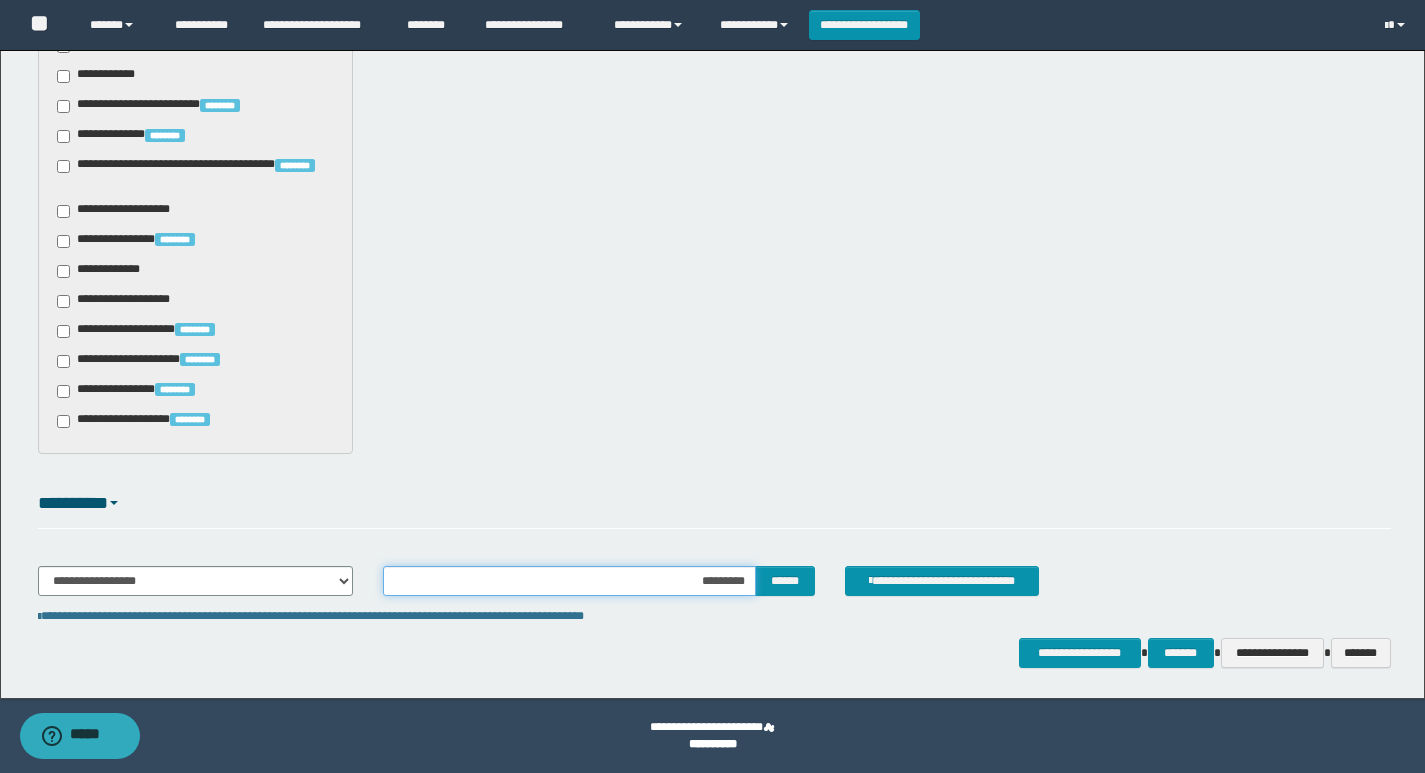 type on "**********" 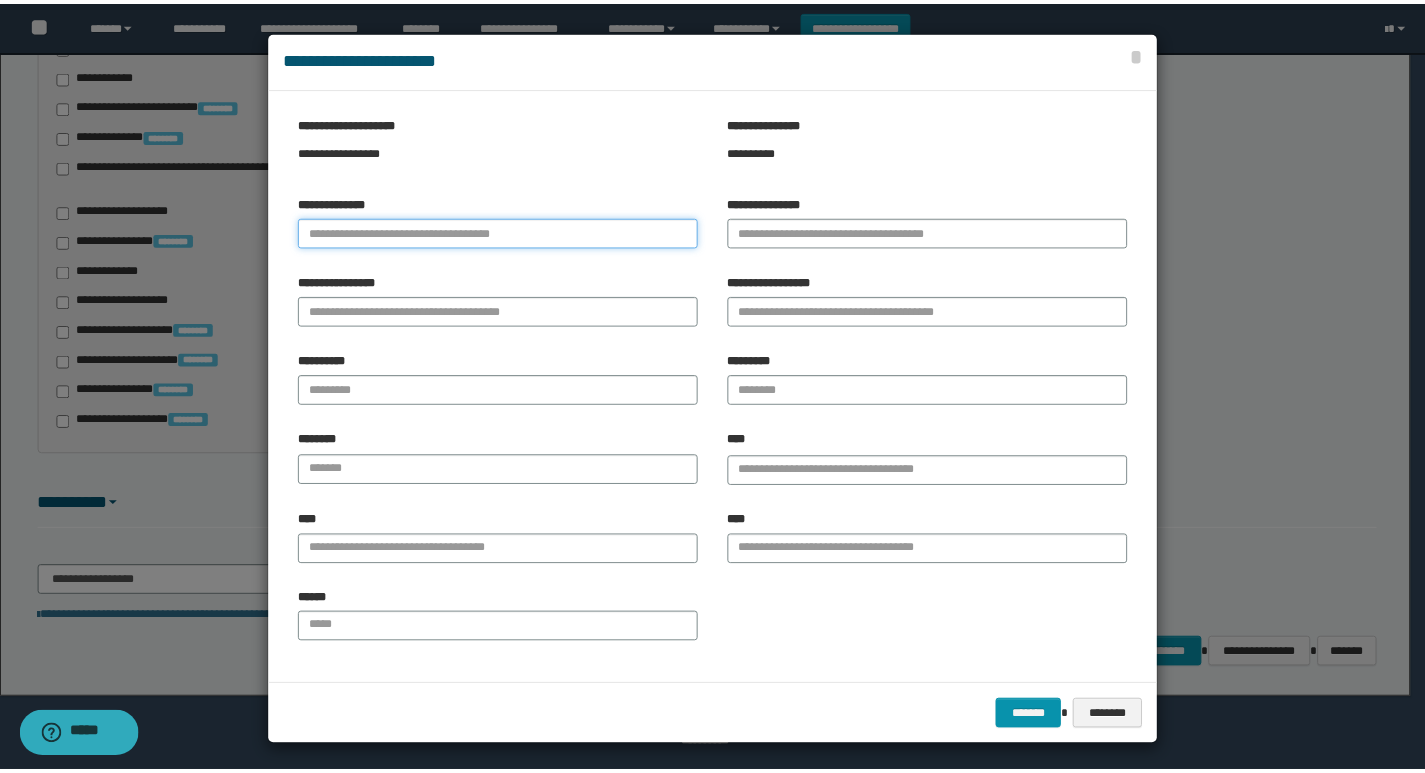 scroll, scrollTop: 4, scrollLeft: 0, axis: vertical 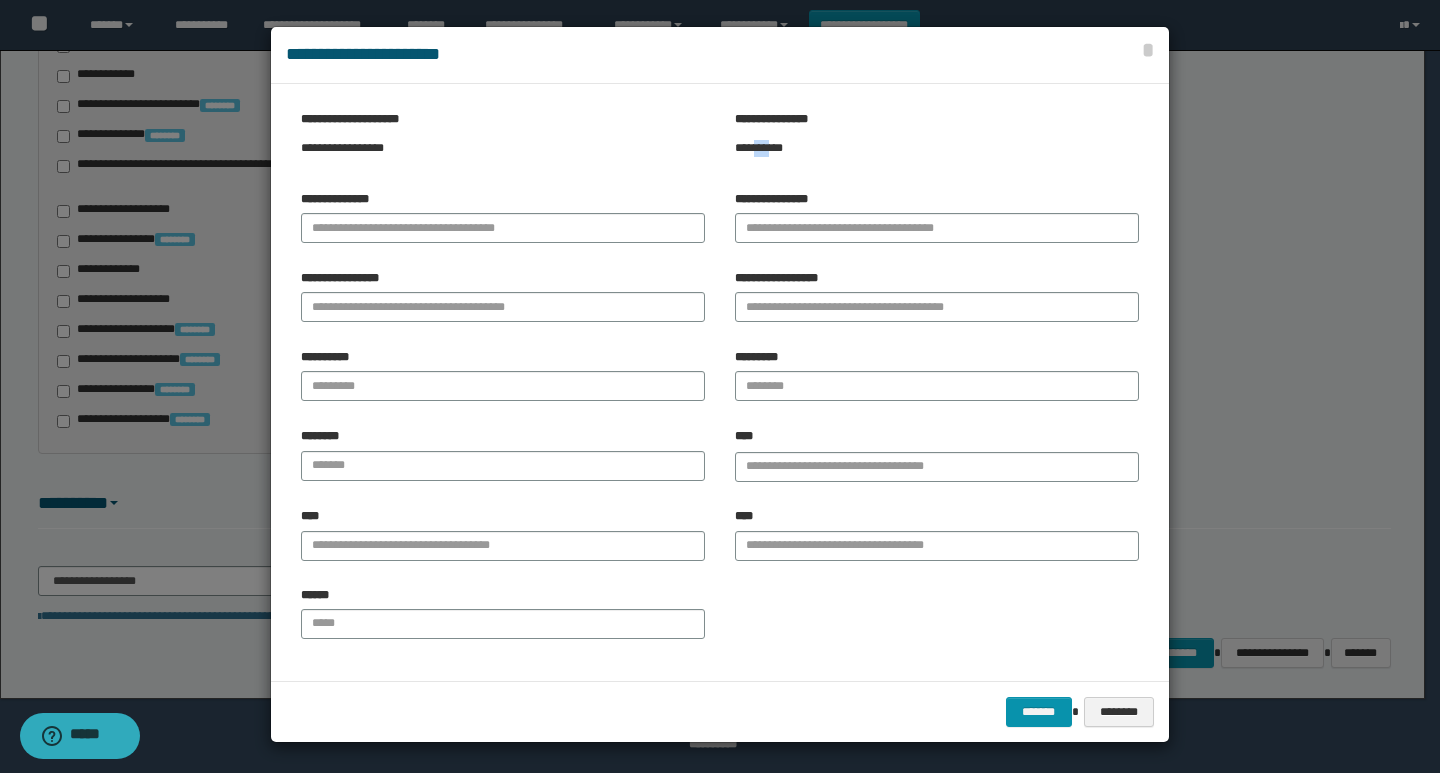 drag, startPoint x: 755, startPoint y: 150, endPoint x: 775, endPoint y: 166, distance: 25.612497 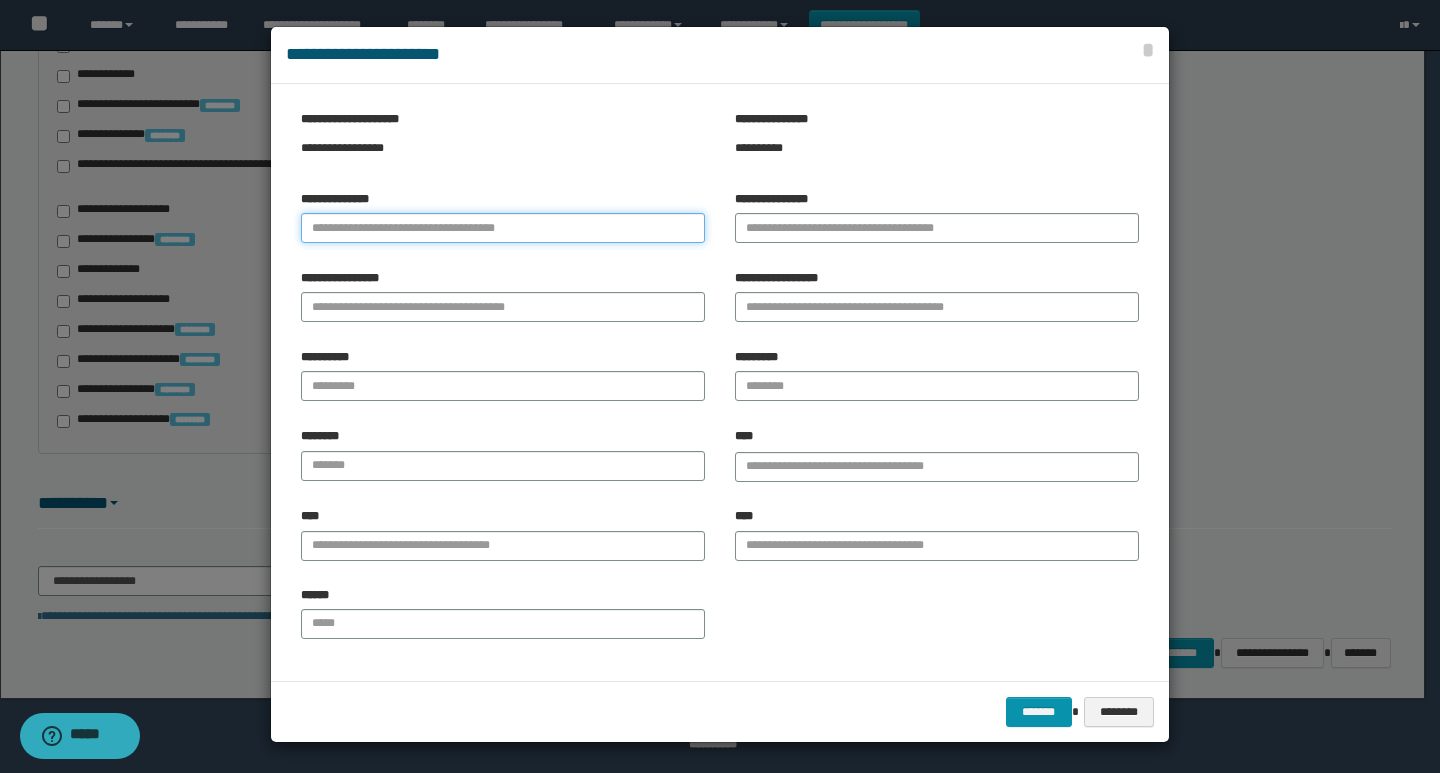 click on "**********" at bounding box center (503, 228) 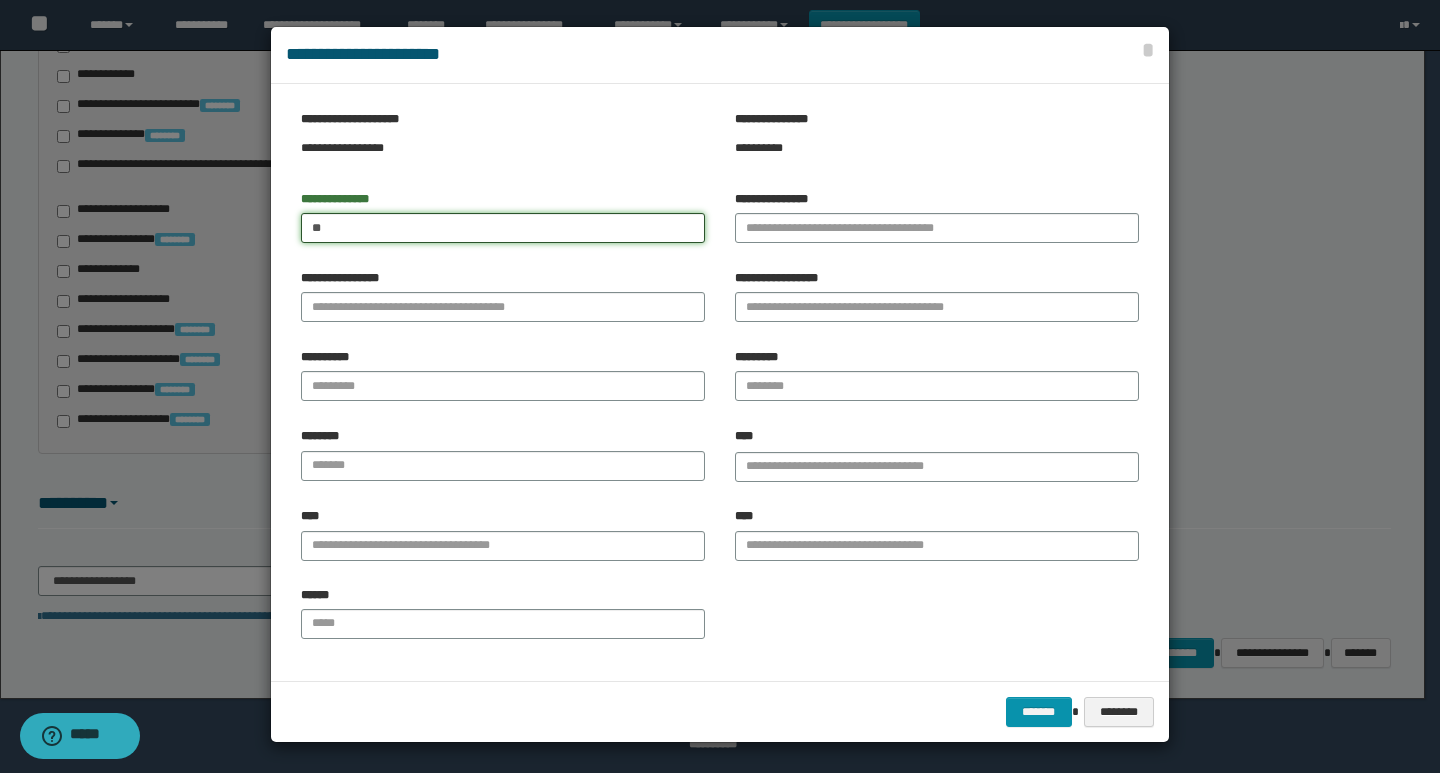 type on "*" 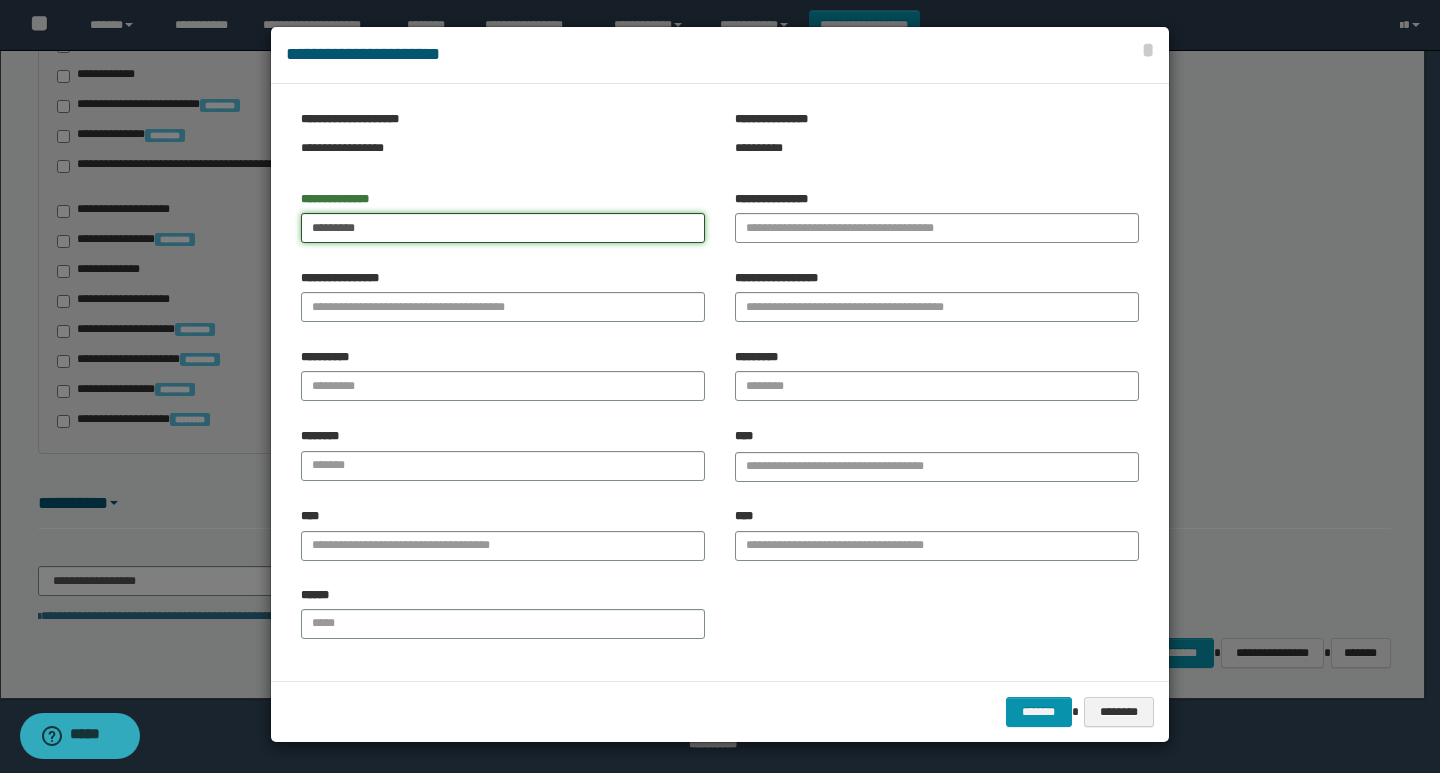 type on "*********" 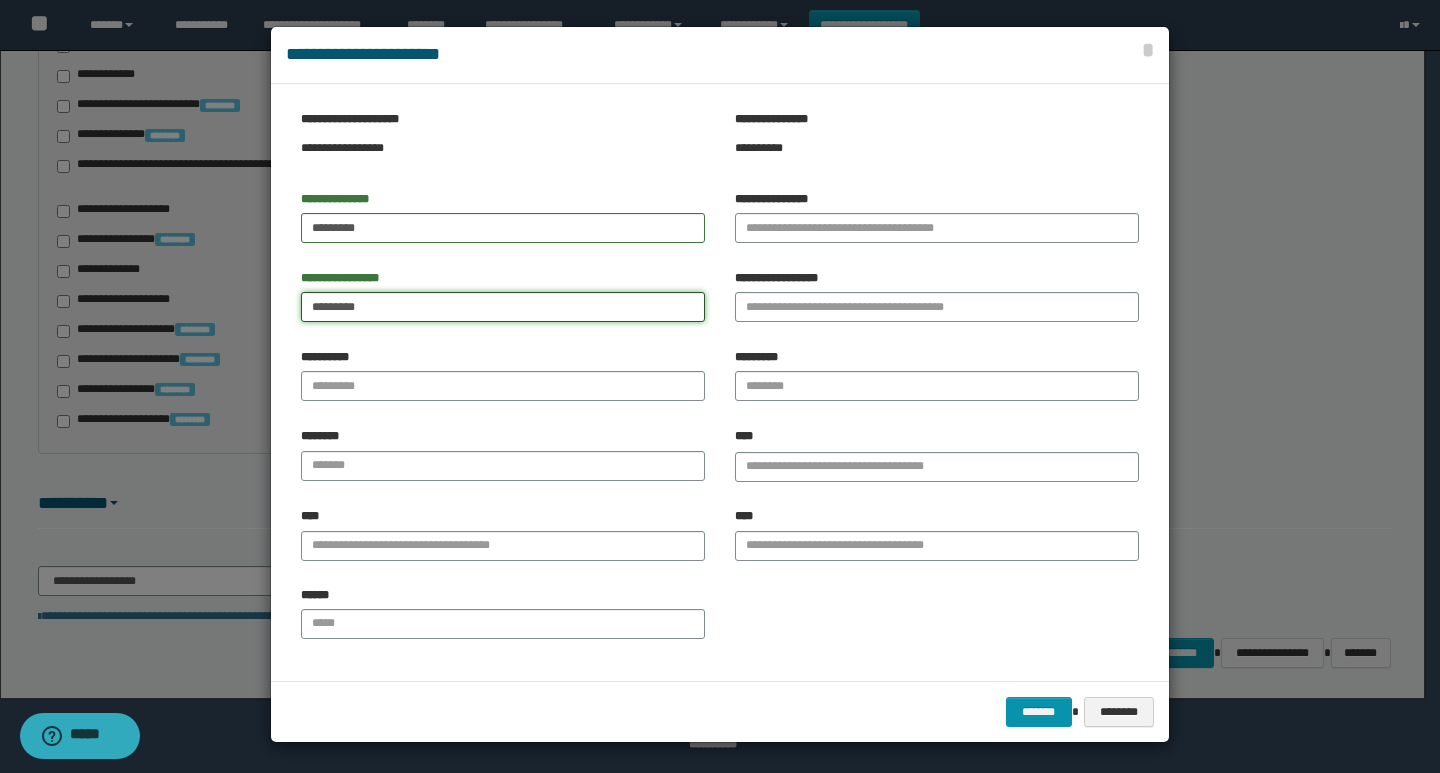 type on "*********" 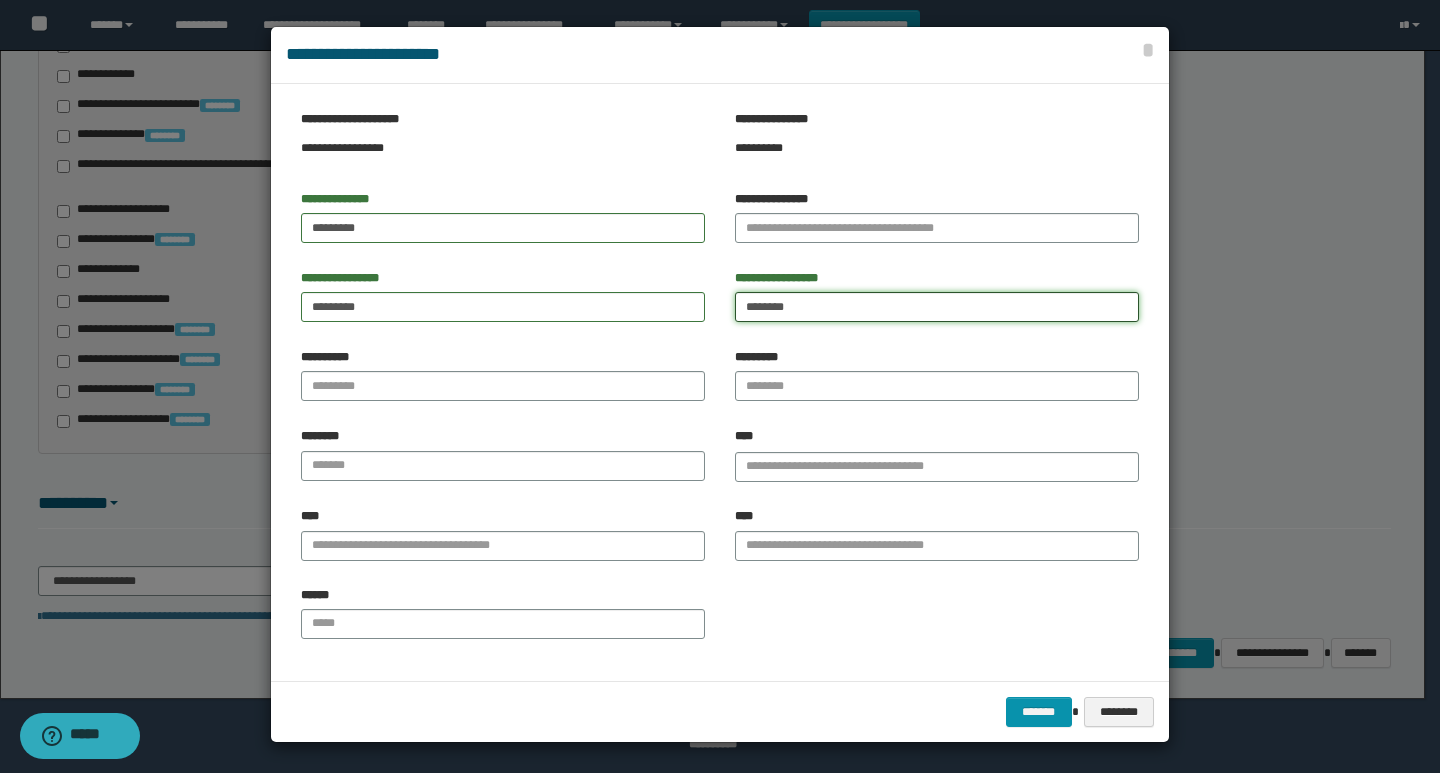 type on "********" 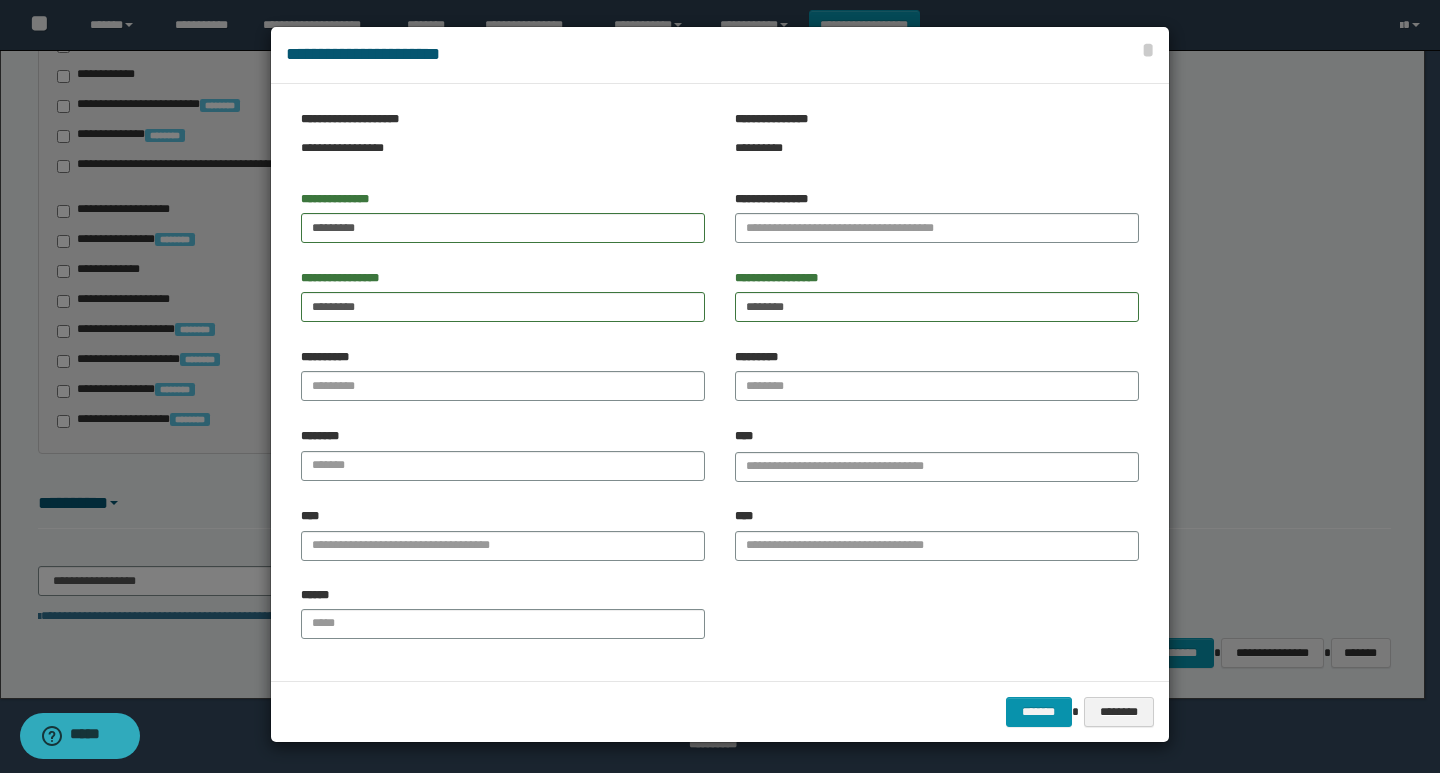 click on "*******
********" at bounding box center (720, 711) 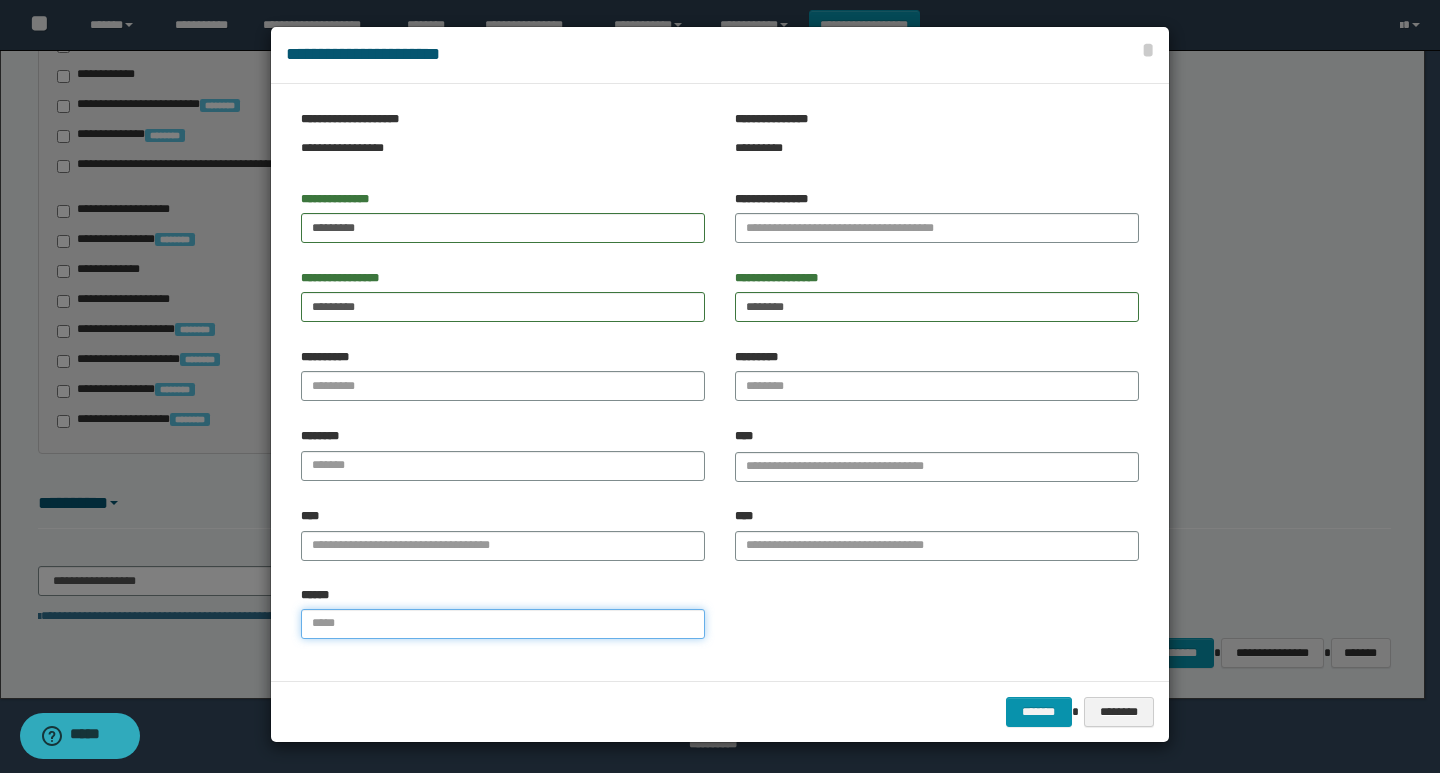 click on "******" at bounding box center (503, 624) 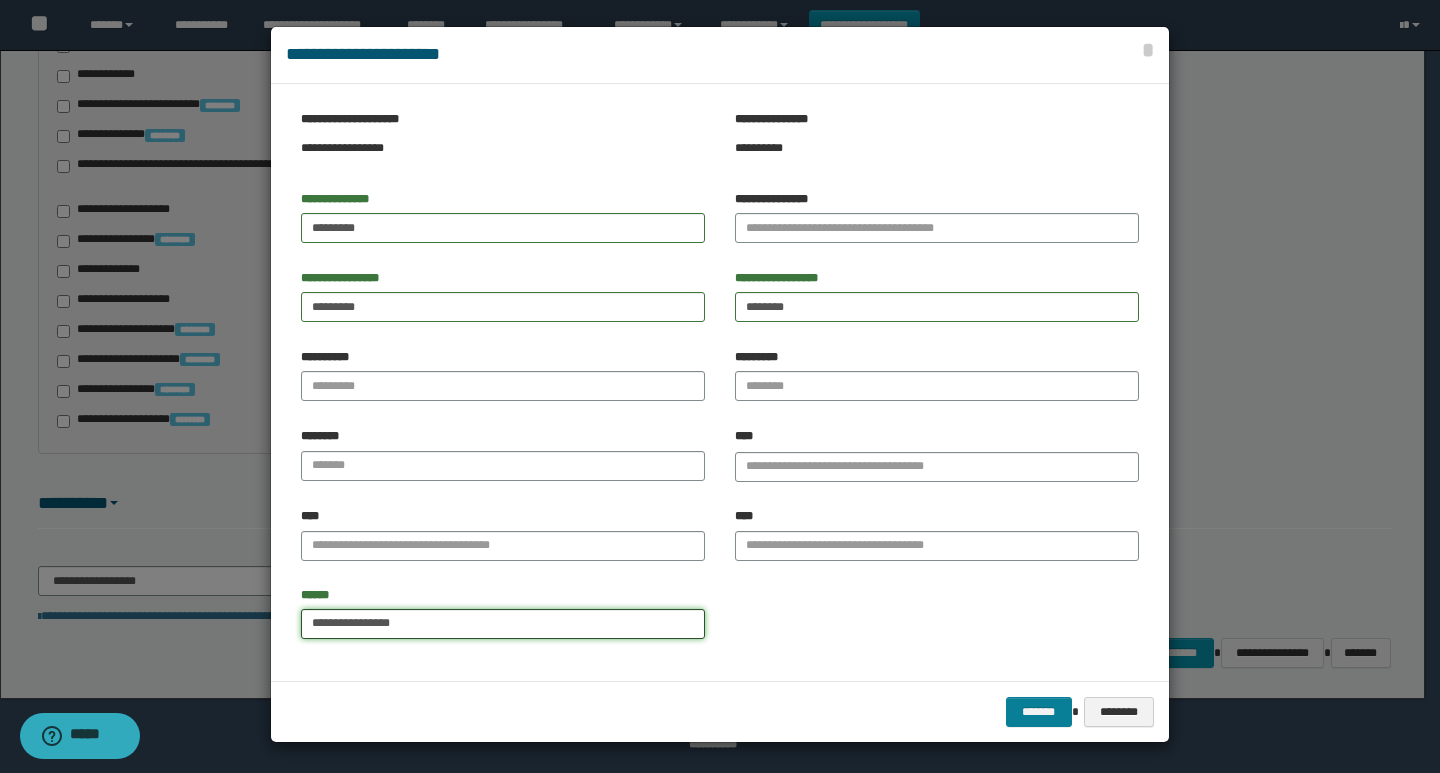 type on "**********" 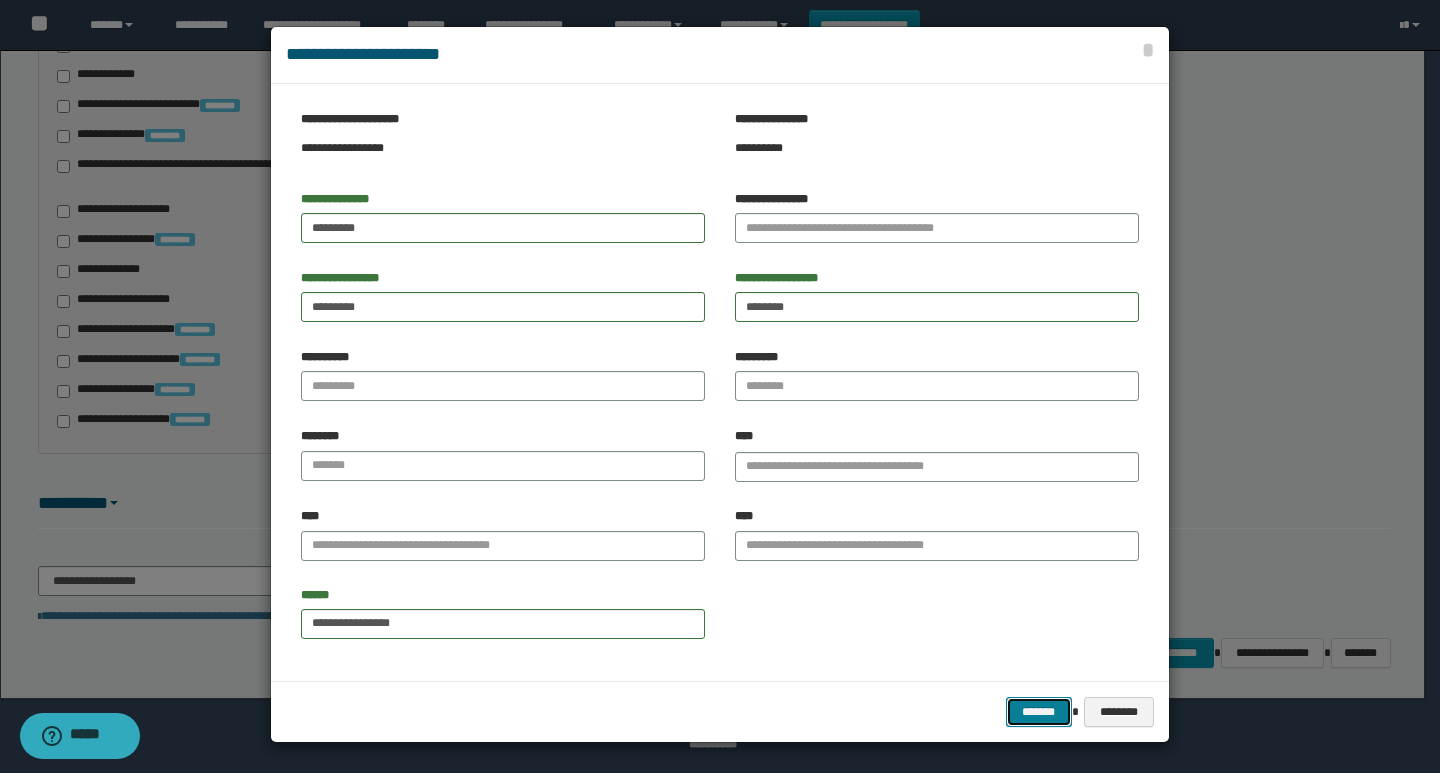 click on "*******" at bounding box center [1039, 712] 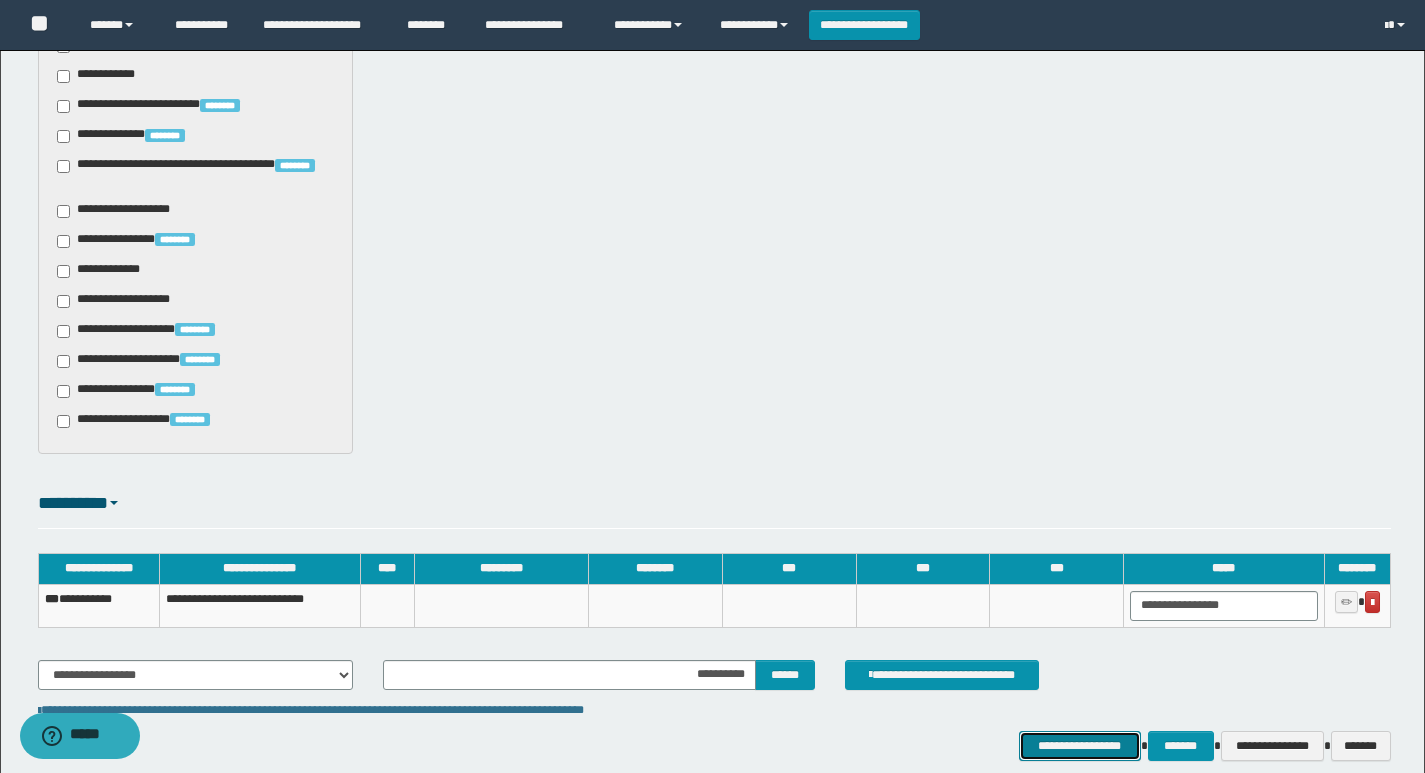 click on "**********" at bounding box center (1080, 746) 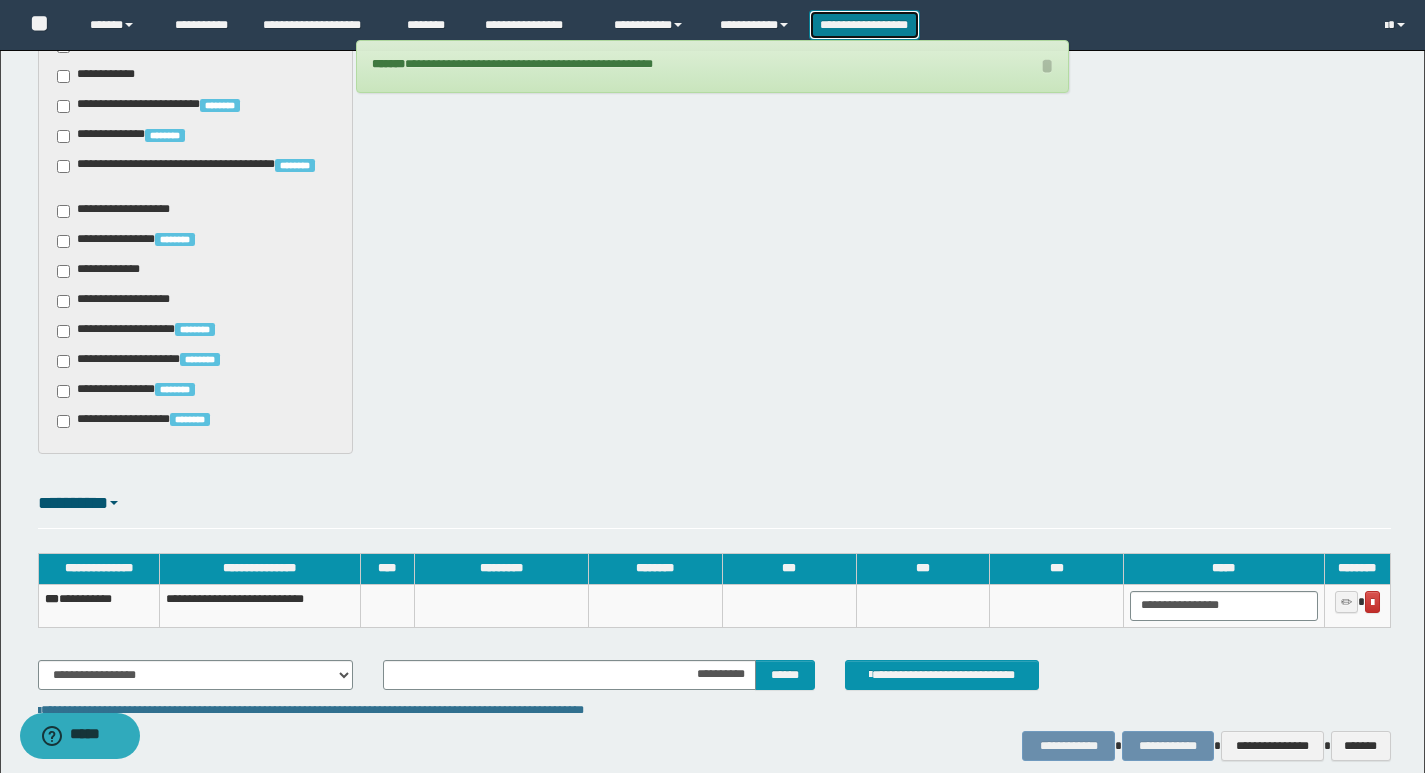 click on "**********" at bounding box center [864, 25] 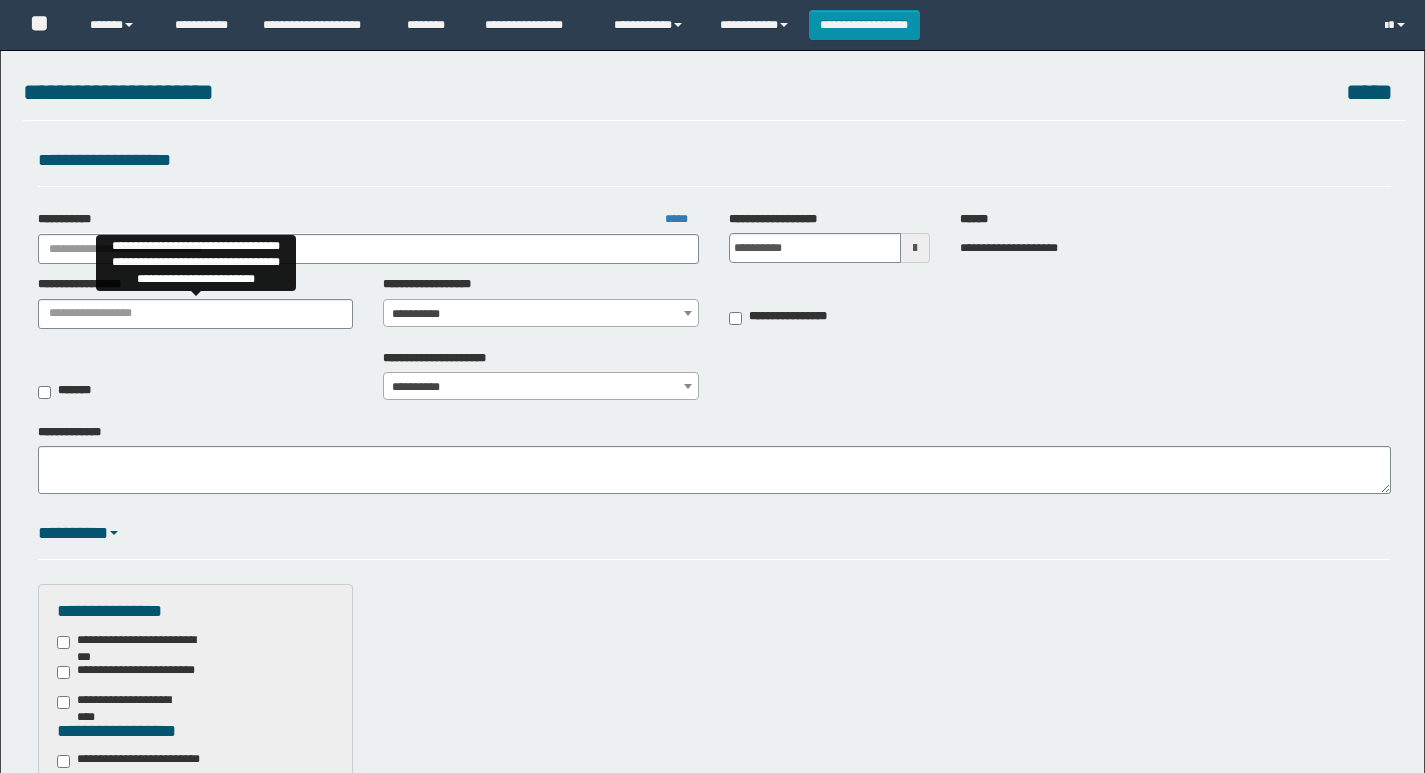 scroll, scrollTop: 0, scrollLeft: 0, axis: both 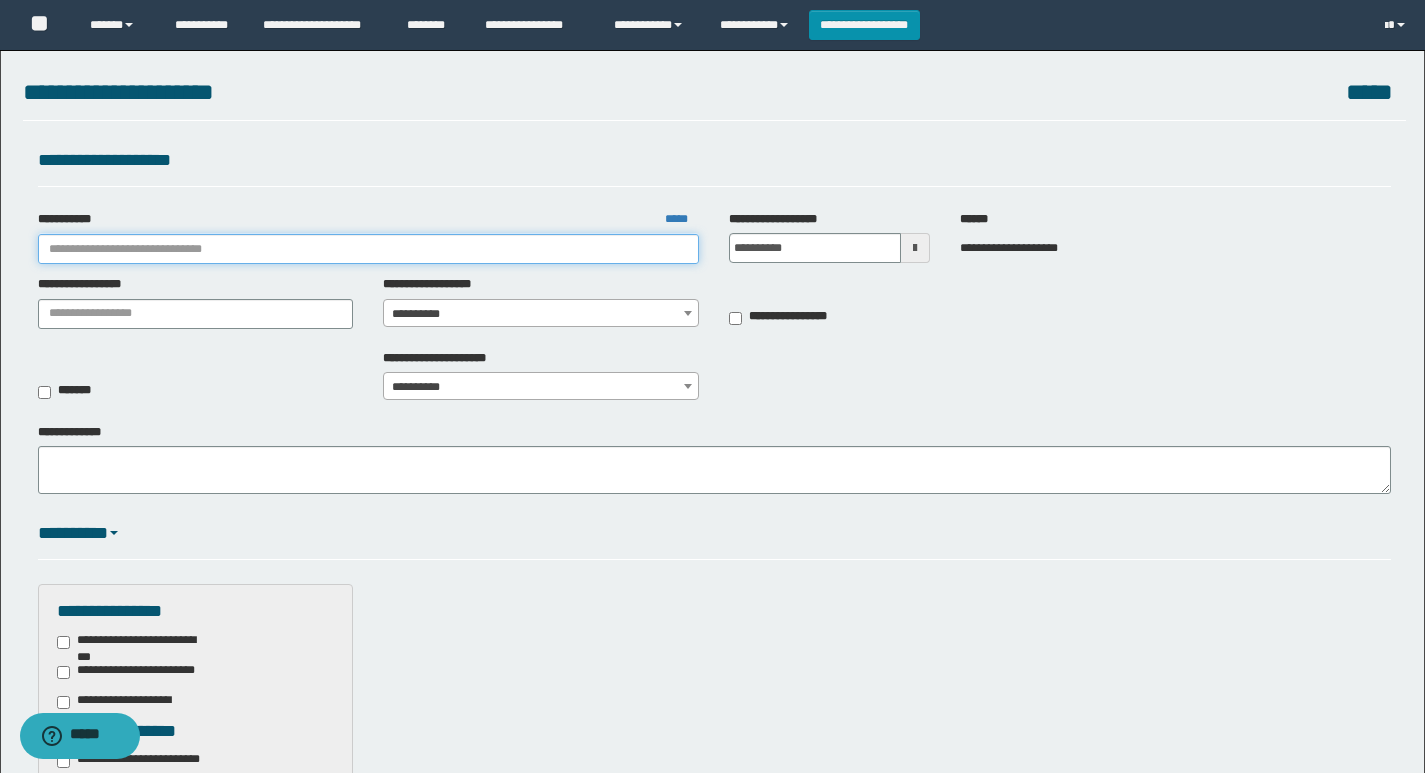 click on "**********" at bounding box center [369, 249] 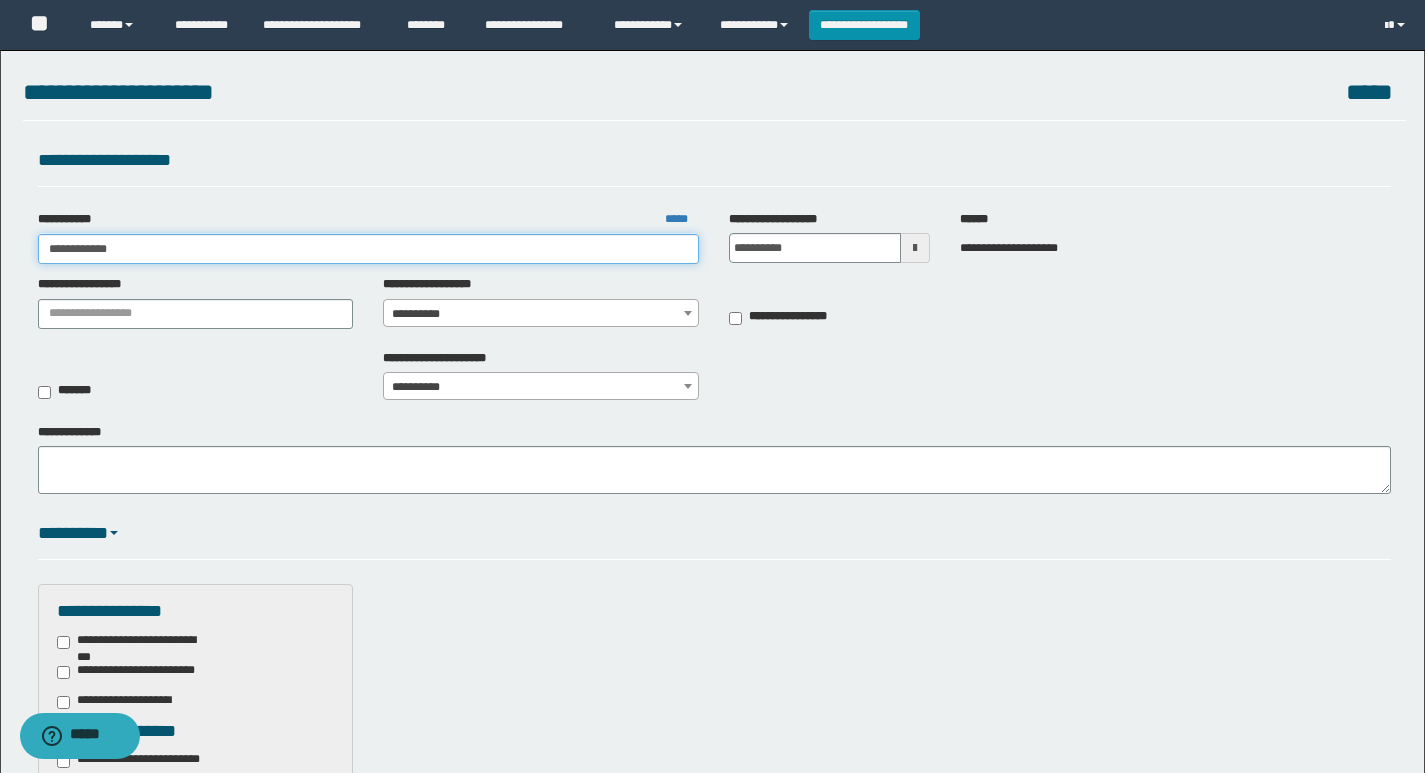 type on "**********" 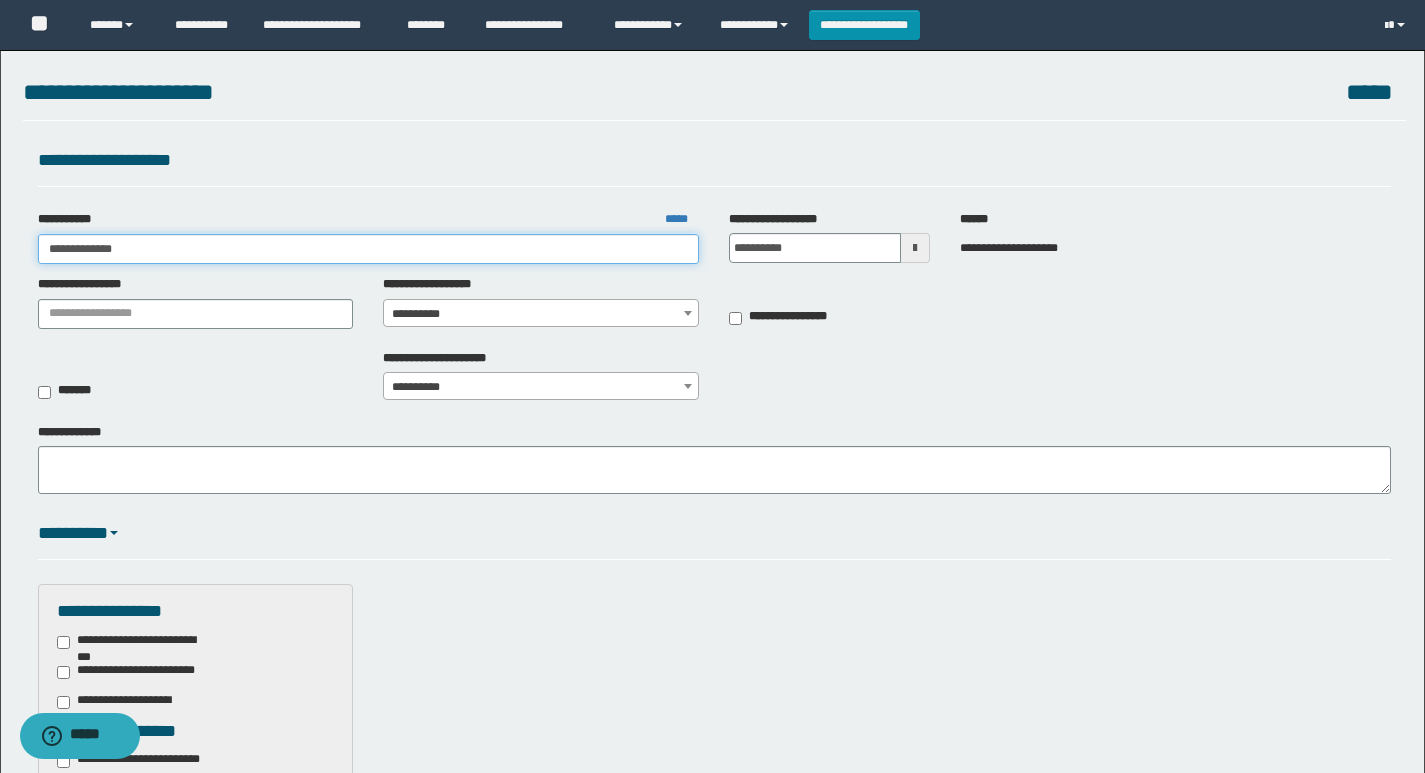 type on "**********" 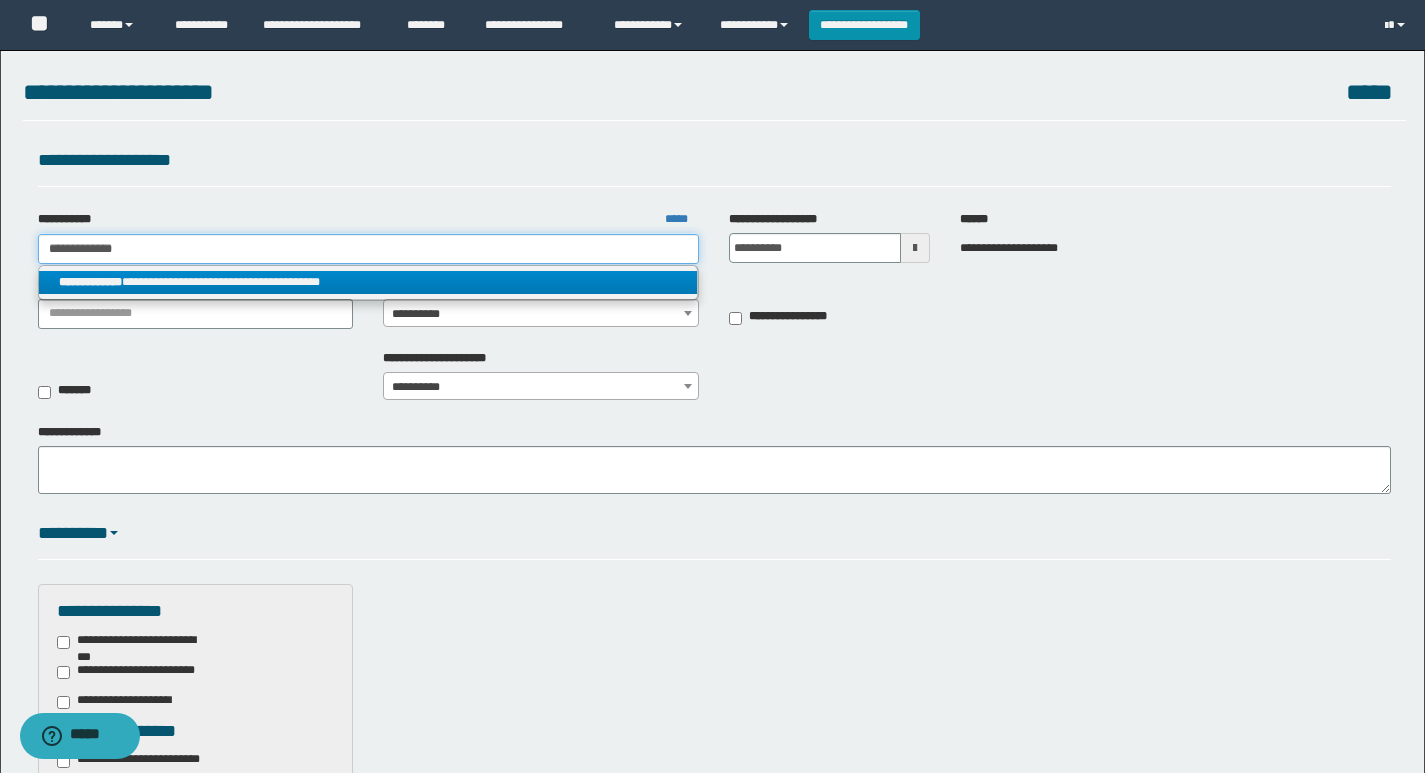 type on "**********" 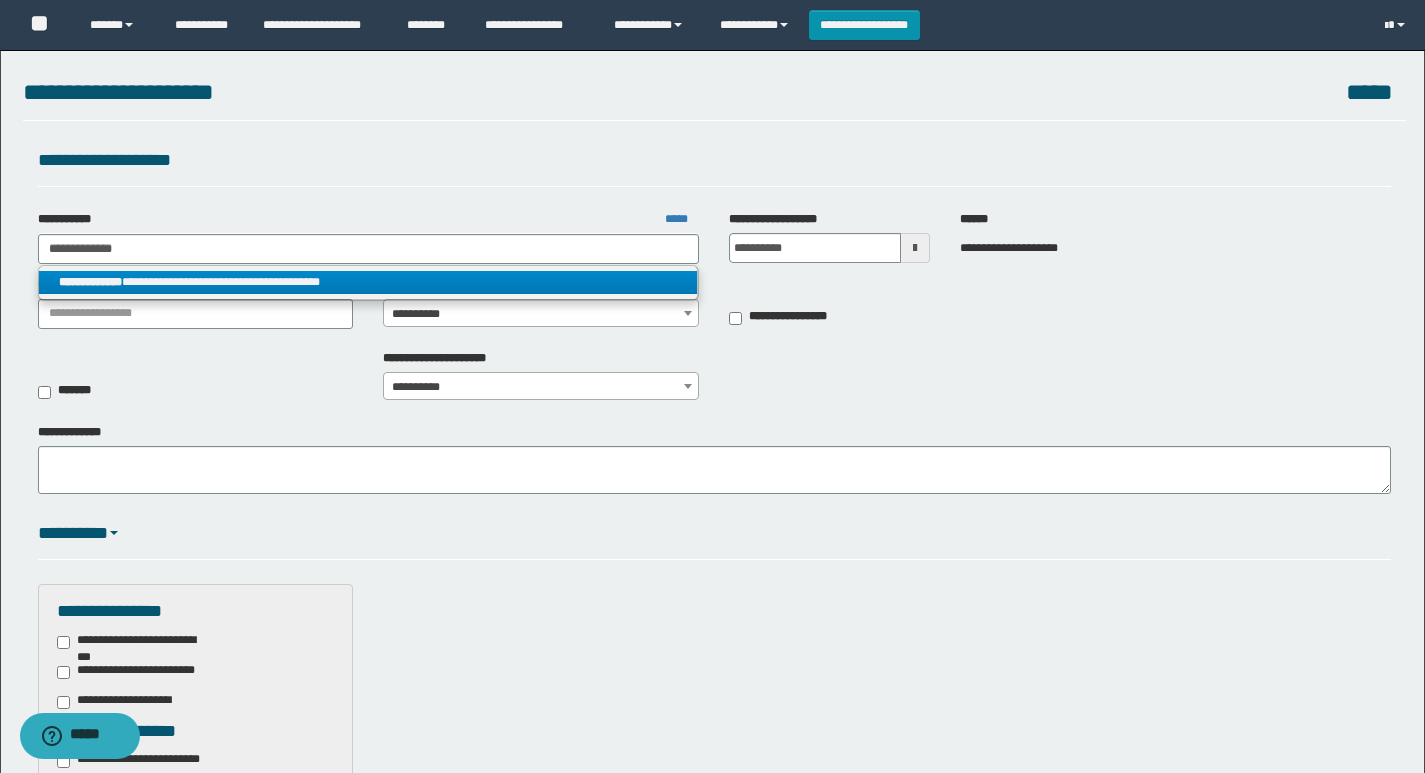 click on "**********" at bounding box center (368, 282) 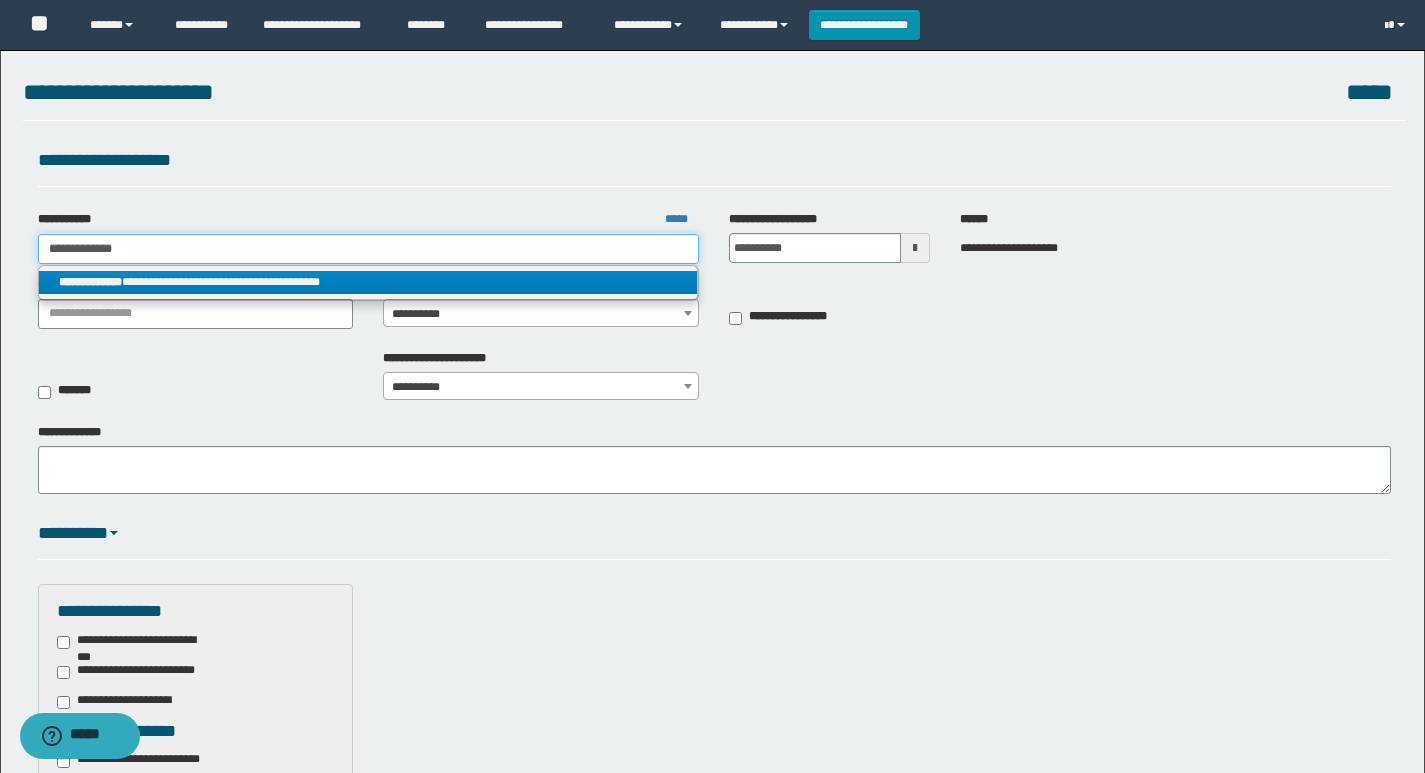type 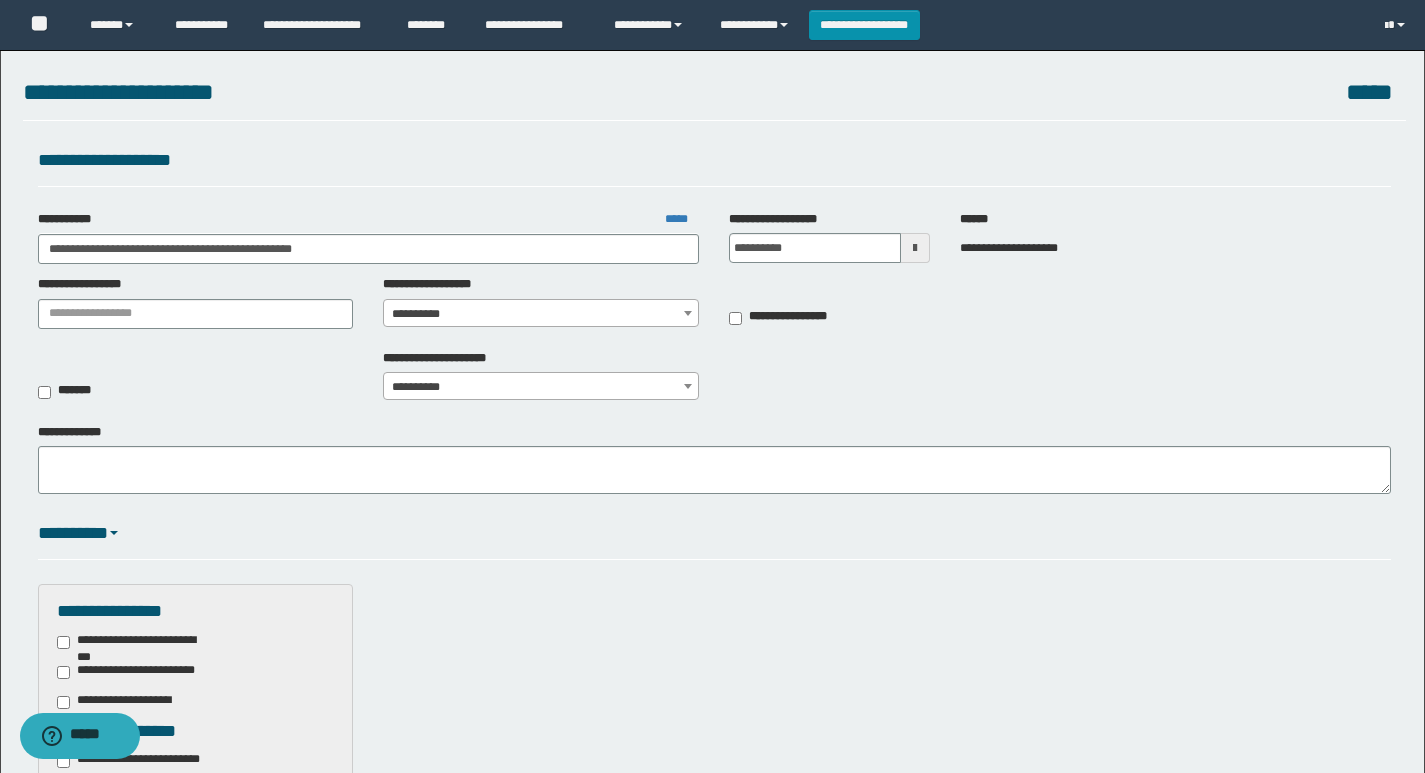 click on "**********" at bounding box center [541, 314] 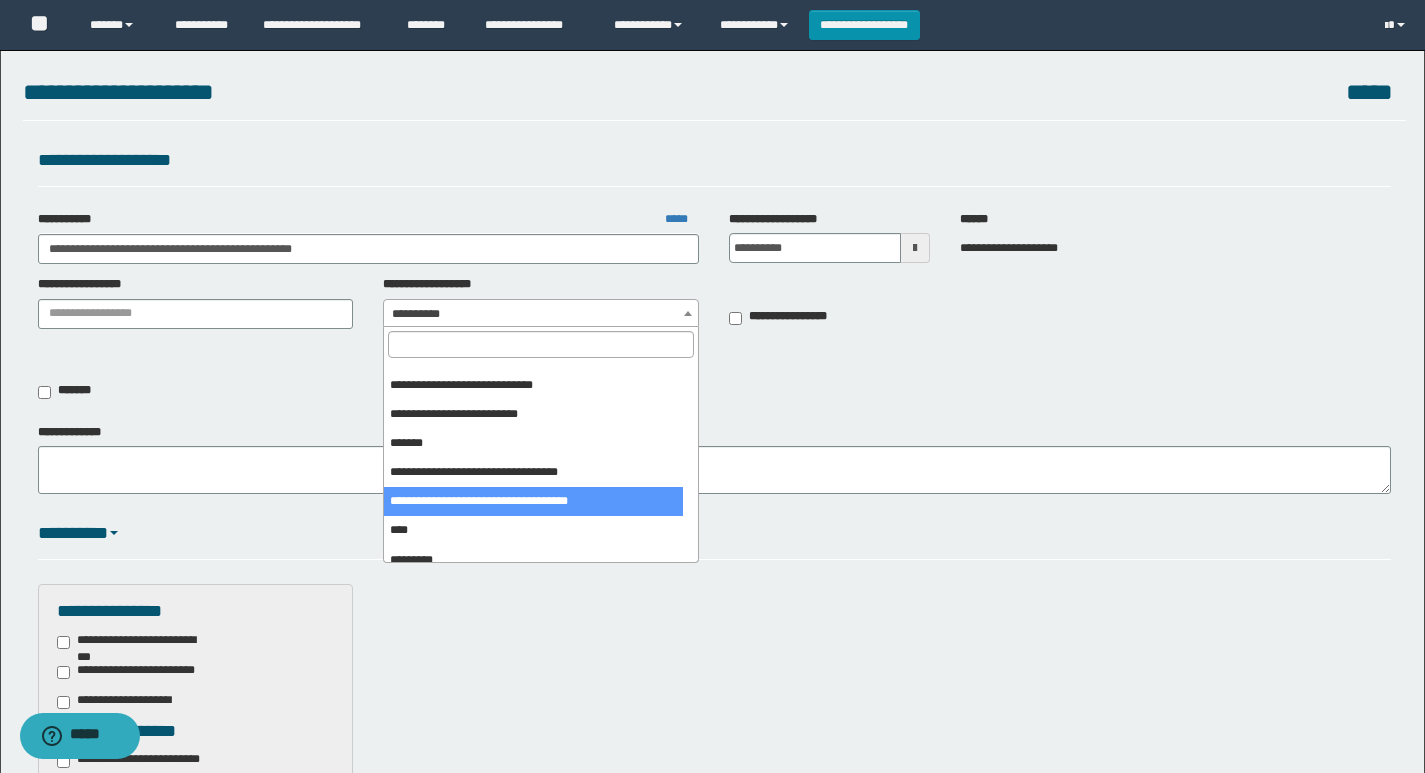 scroll, scrollTop: 200, scrollLeft: 0, axis: vertical 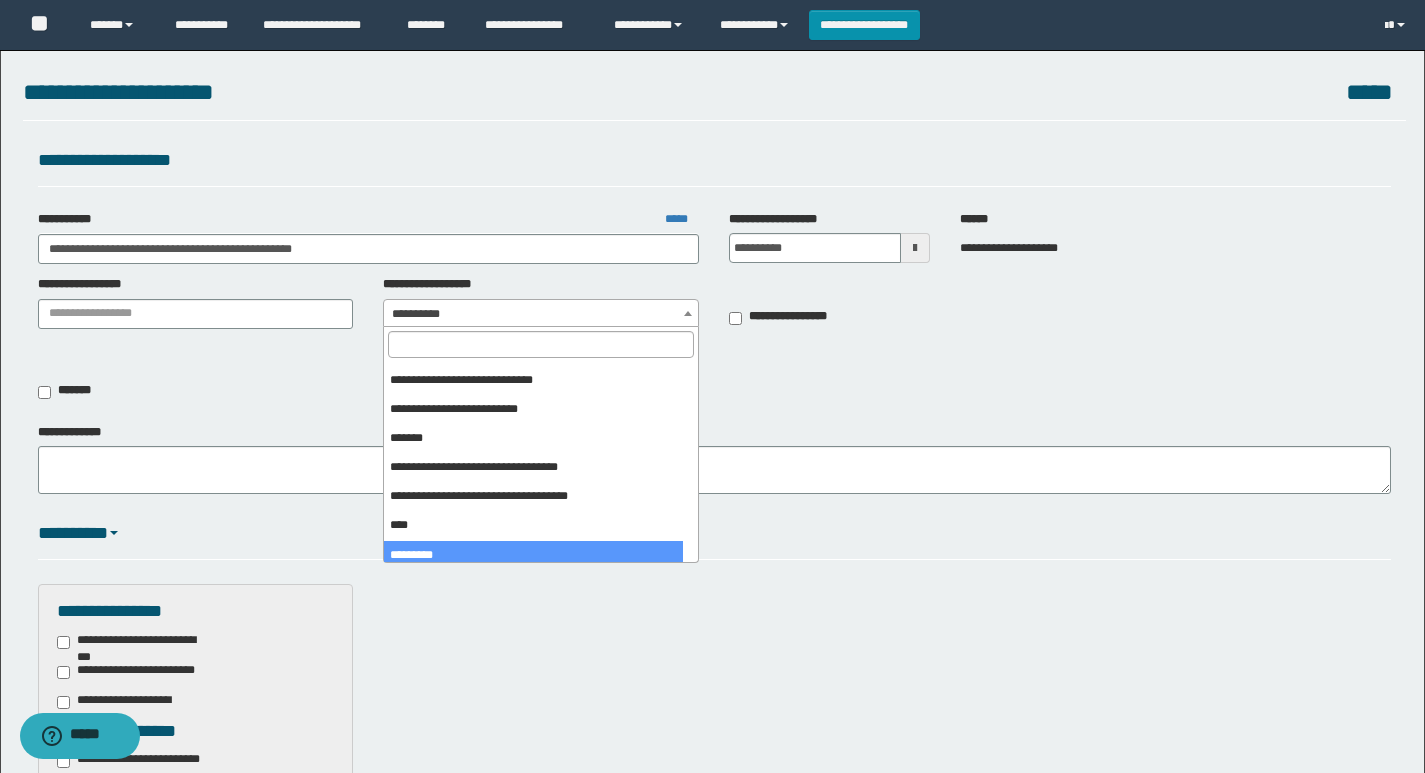 select on "***" 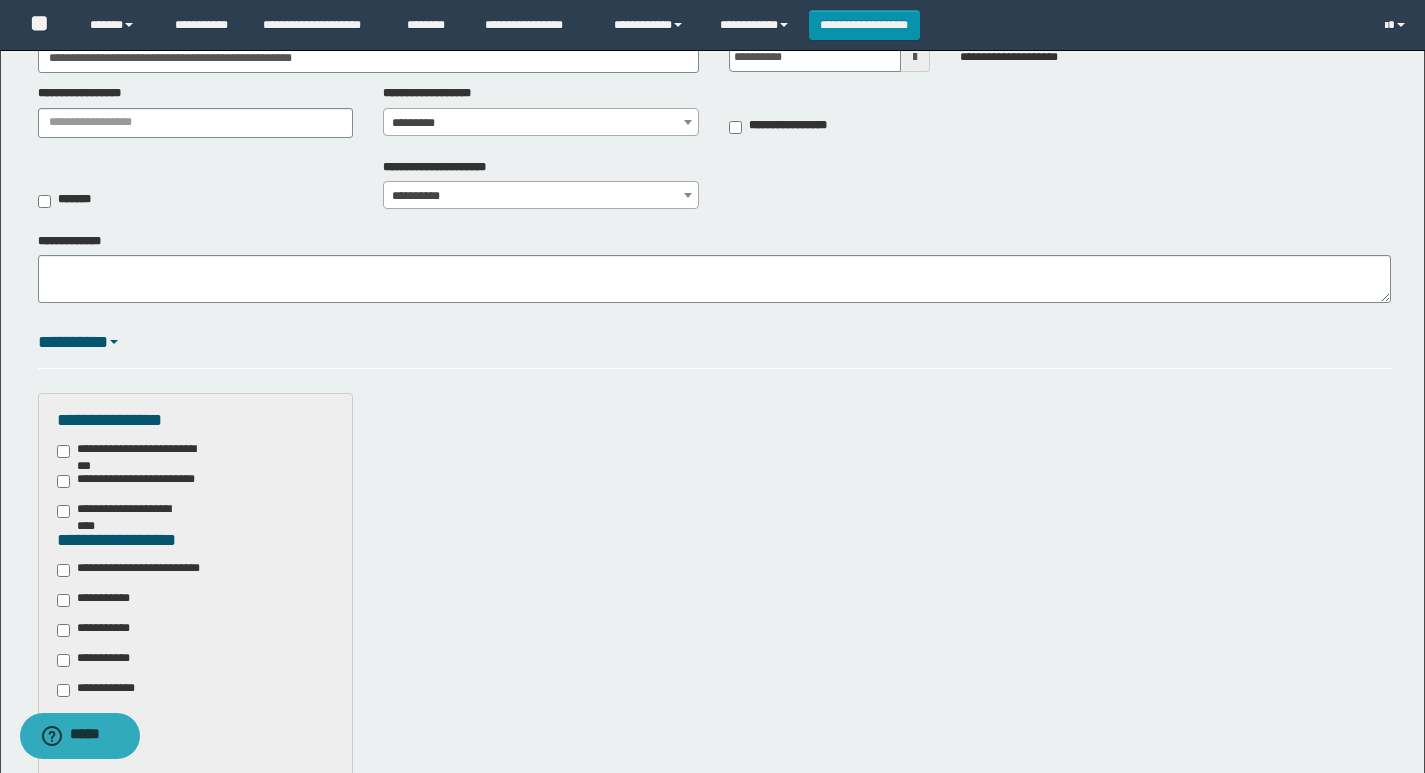 scroll, scrollTop: 400, scrollLeft: 0, axis: vertical 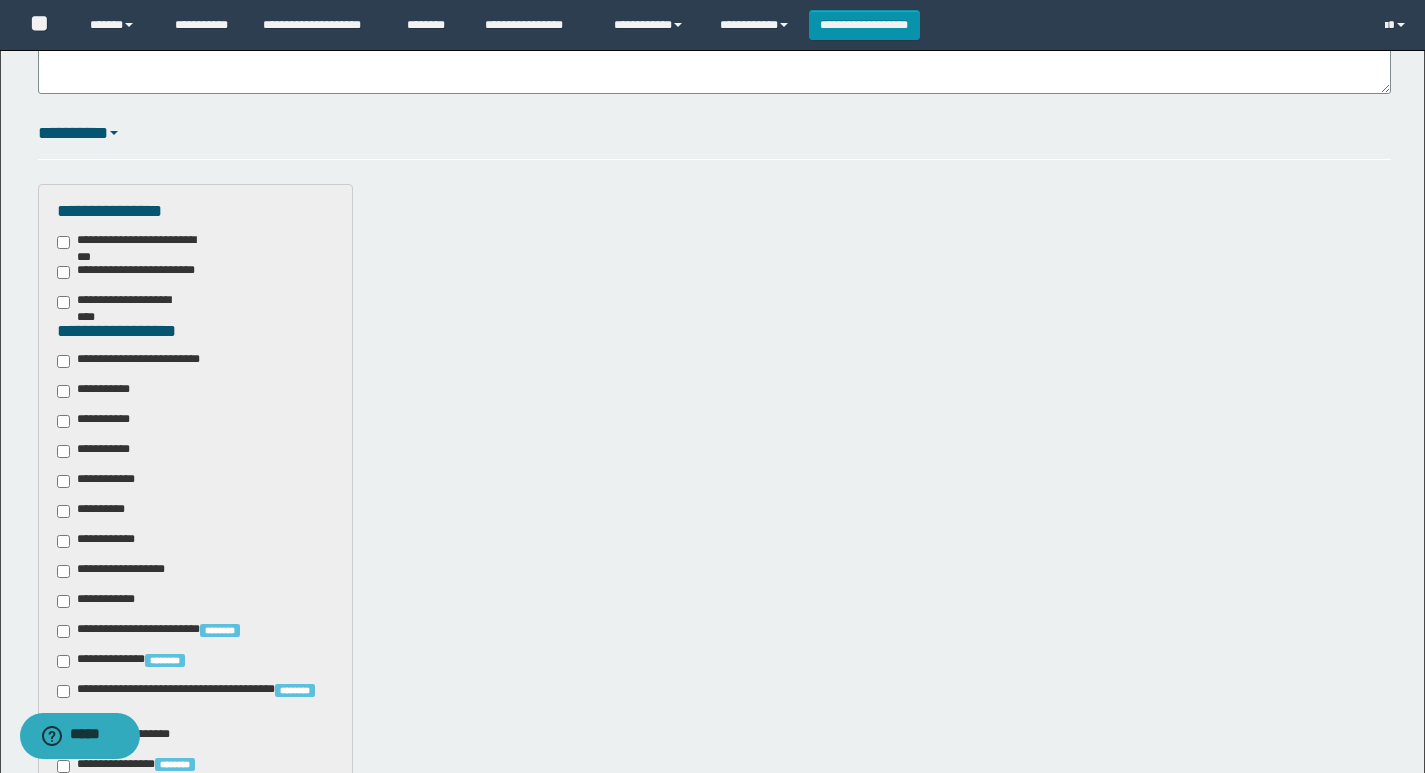 click on "**********" at bounding box center [143, 361] 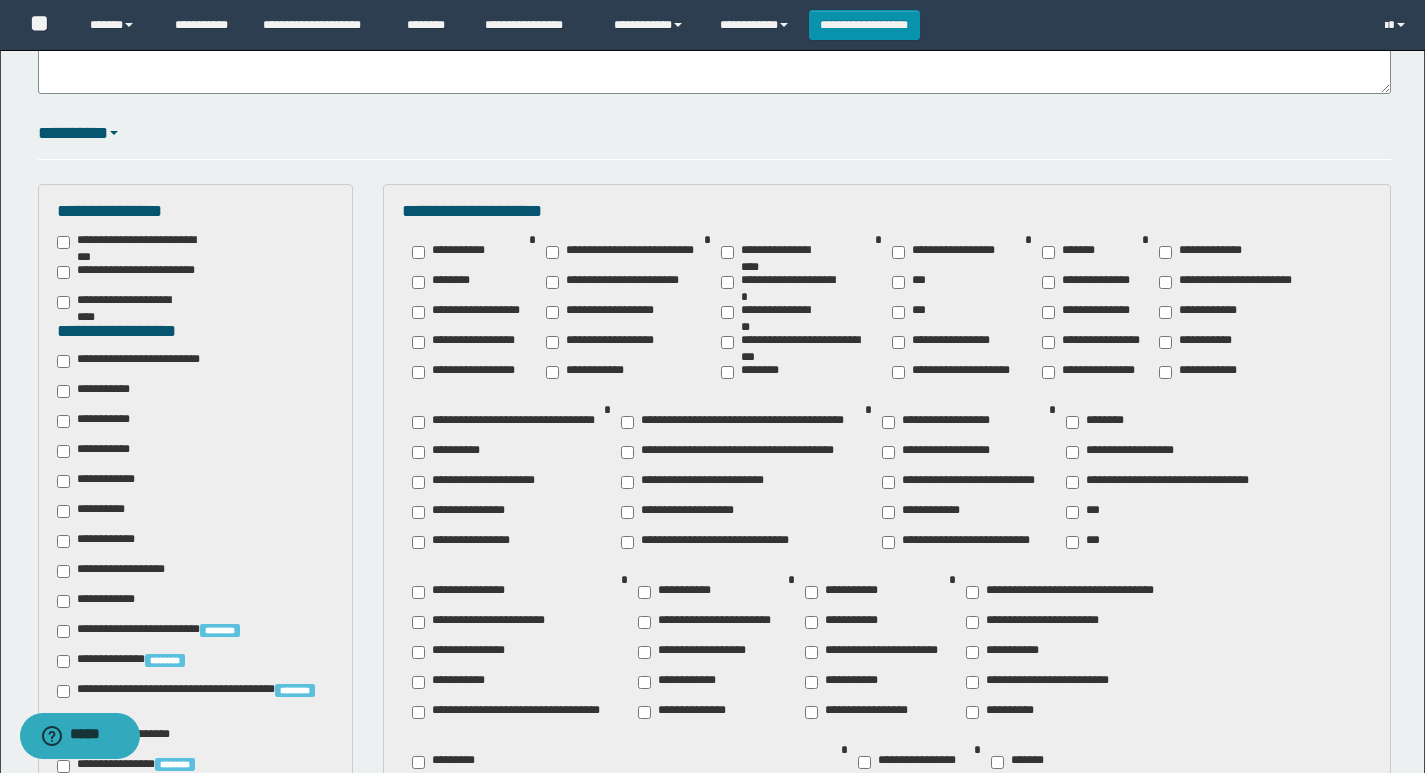 click on "**********" at bounding box center [1163, 482] 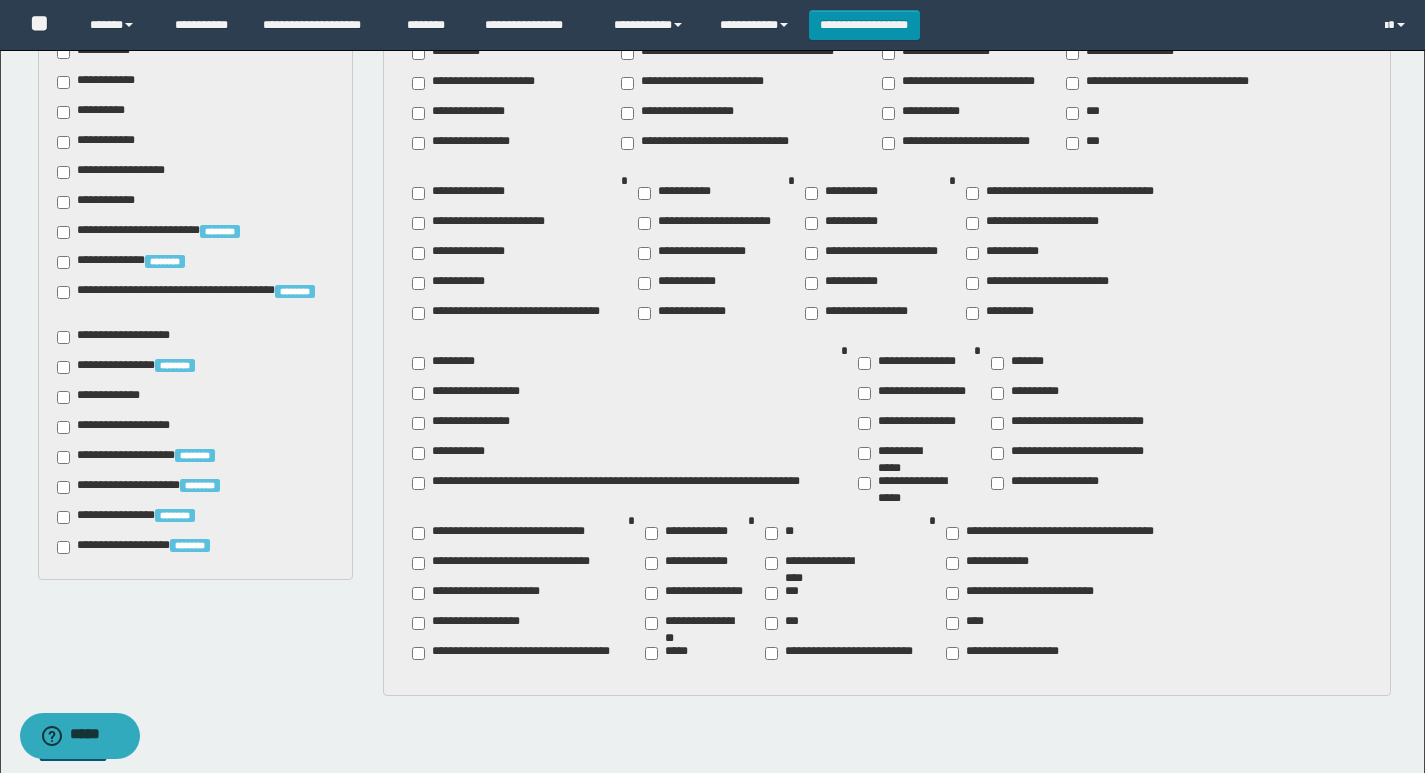 scroll, scrollTop: 800, scrollLeft: 0, axis: vertical 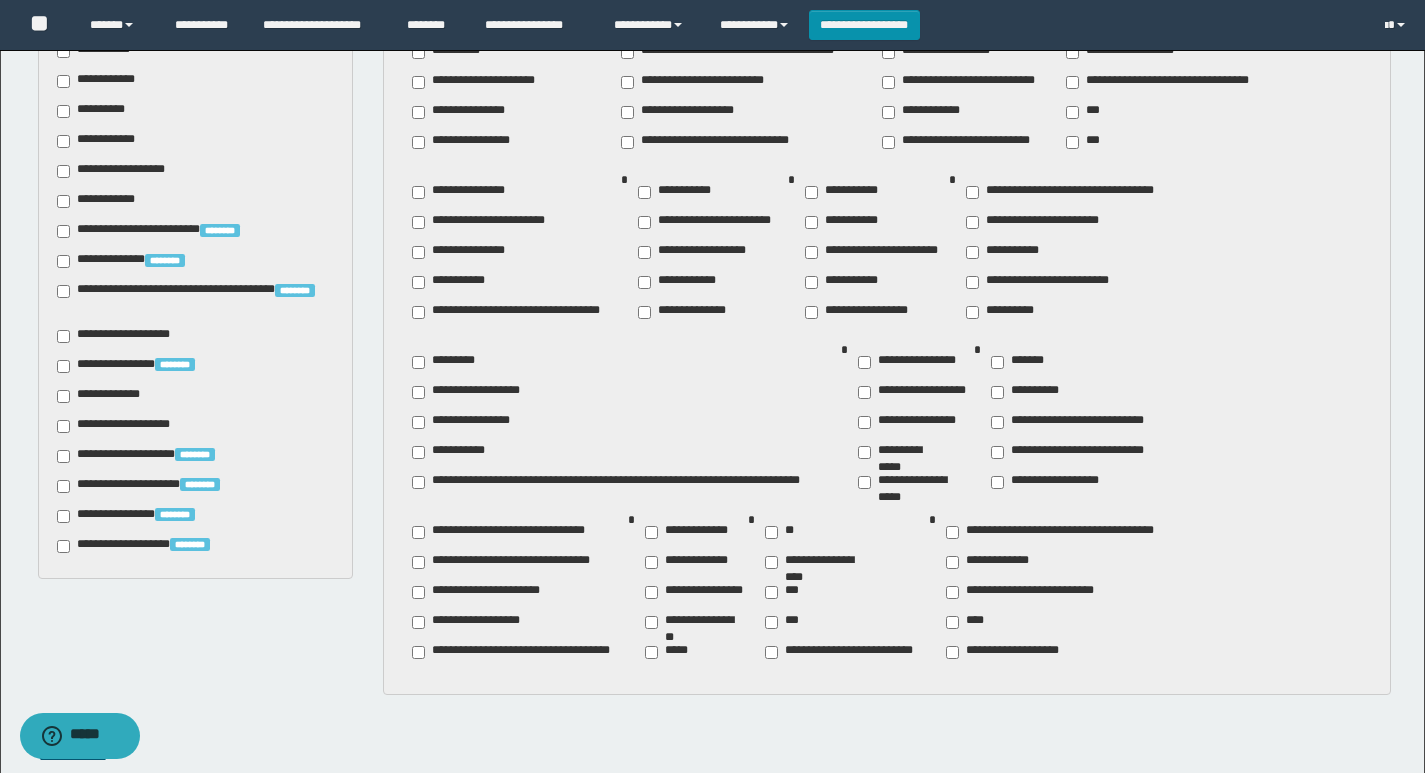 click on "**********" at bounding box center (902, 452) 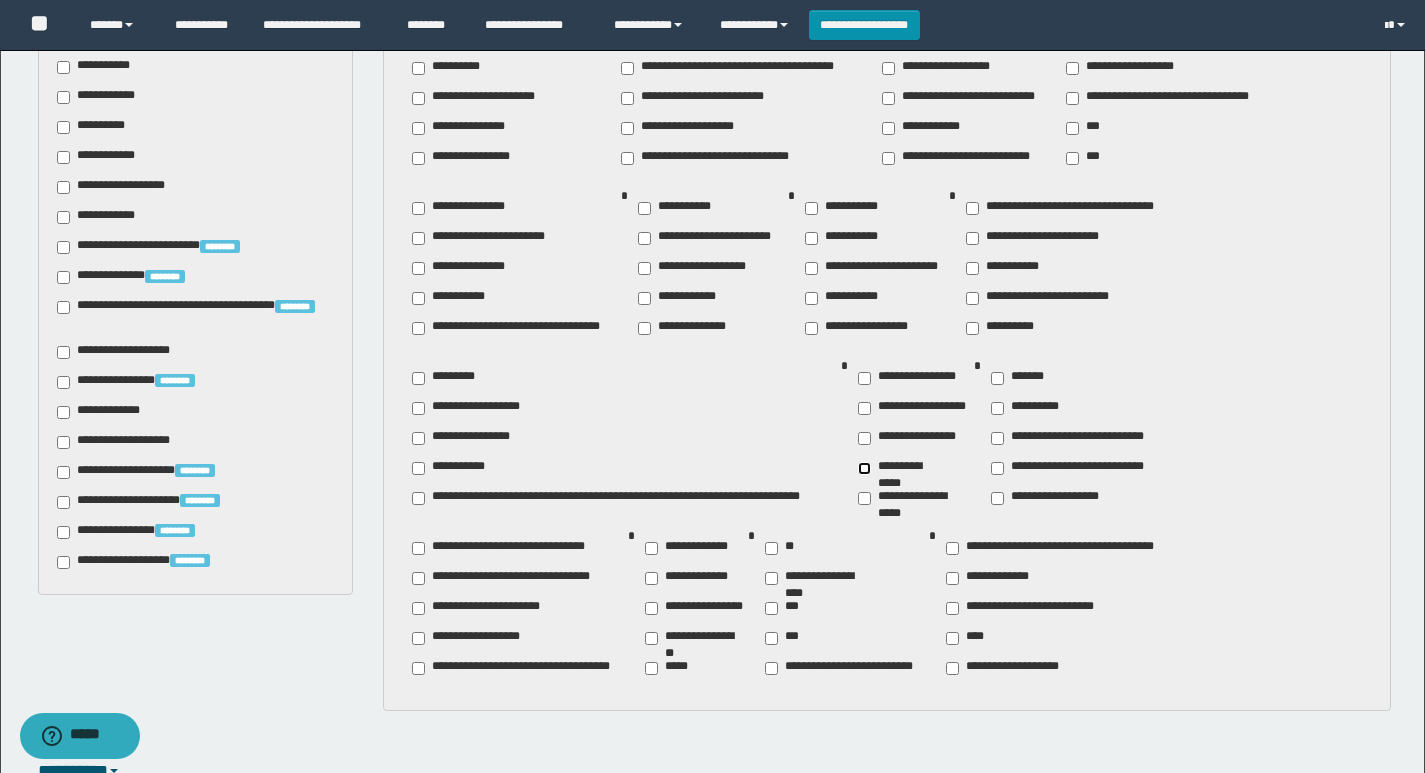 scroll, scrollTop: 800, scrollLeft: 0, axis: vertical 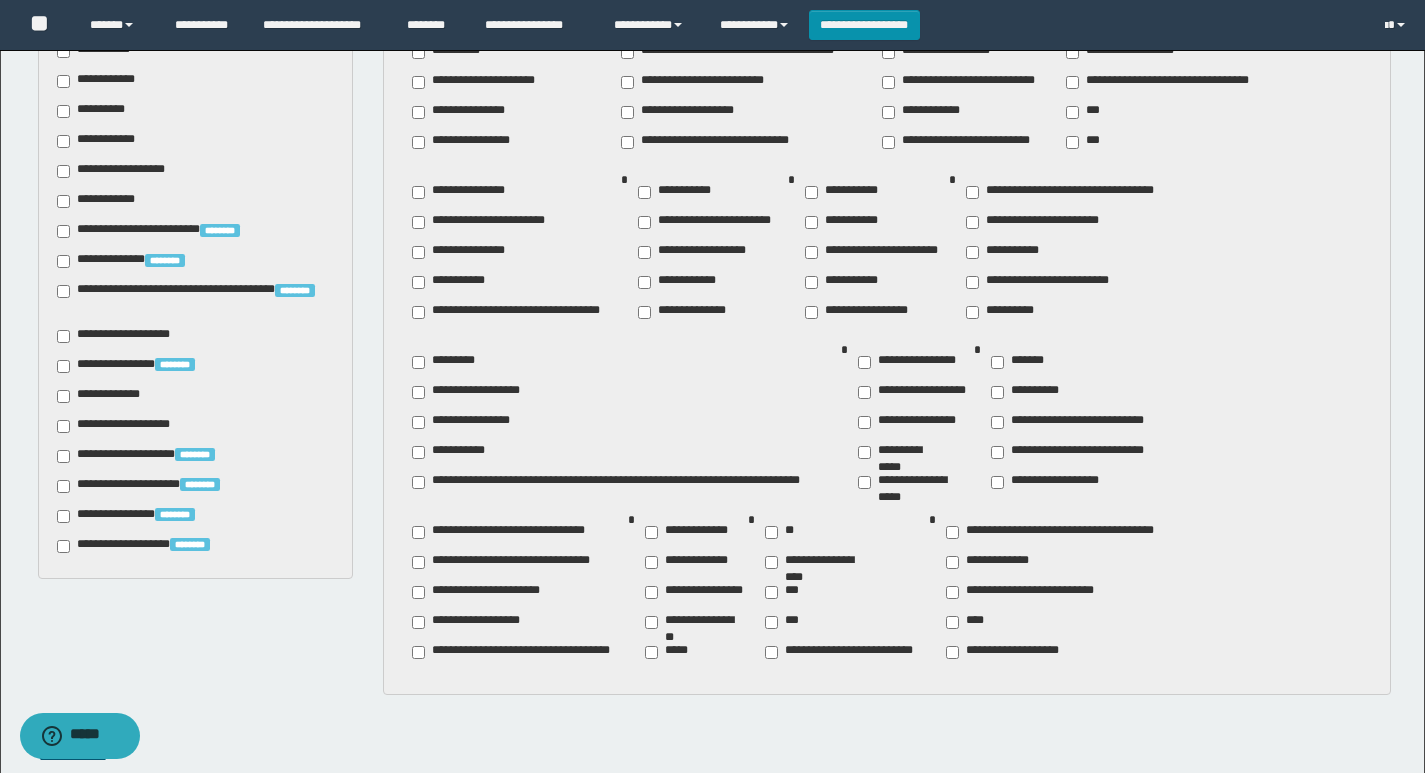 click on "**********" at bounding box center [707, 252] 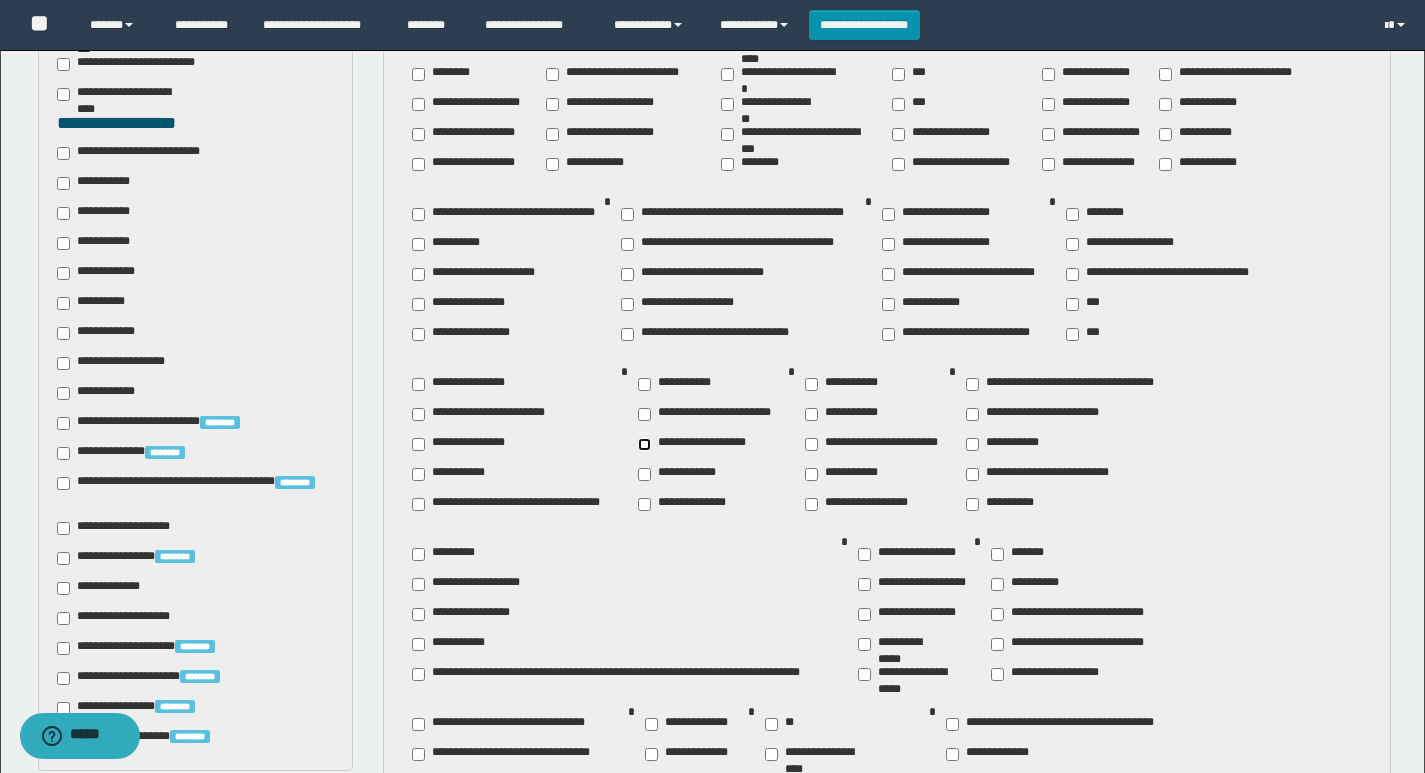scroll, scrollTop: 600, scrollLeft: 0, axis: vertical 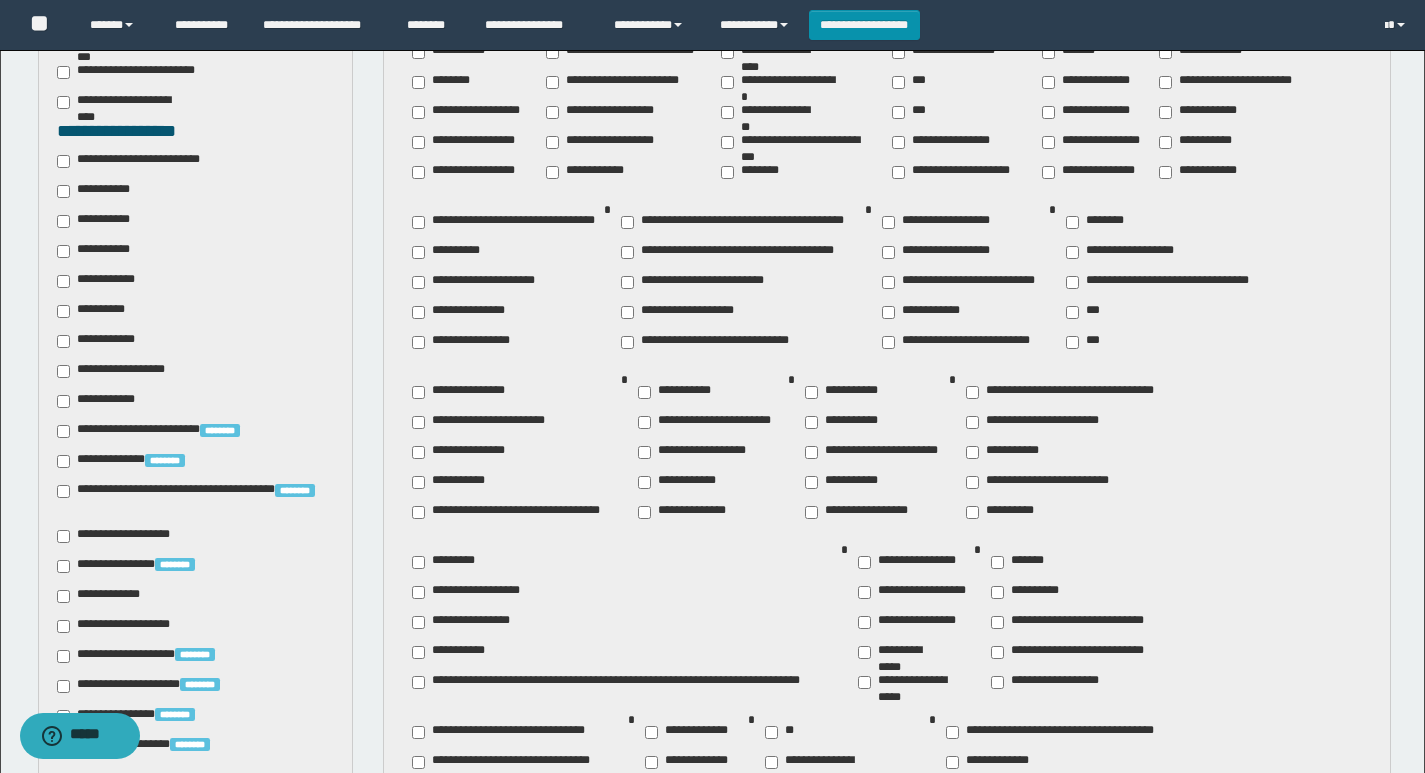 click on "**********" at bounding box center (99, 191) 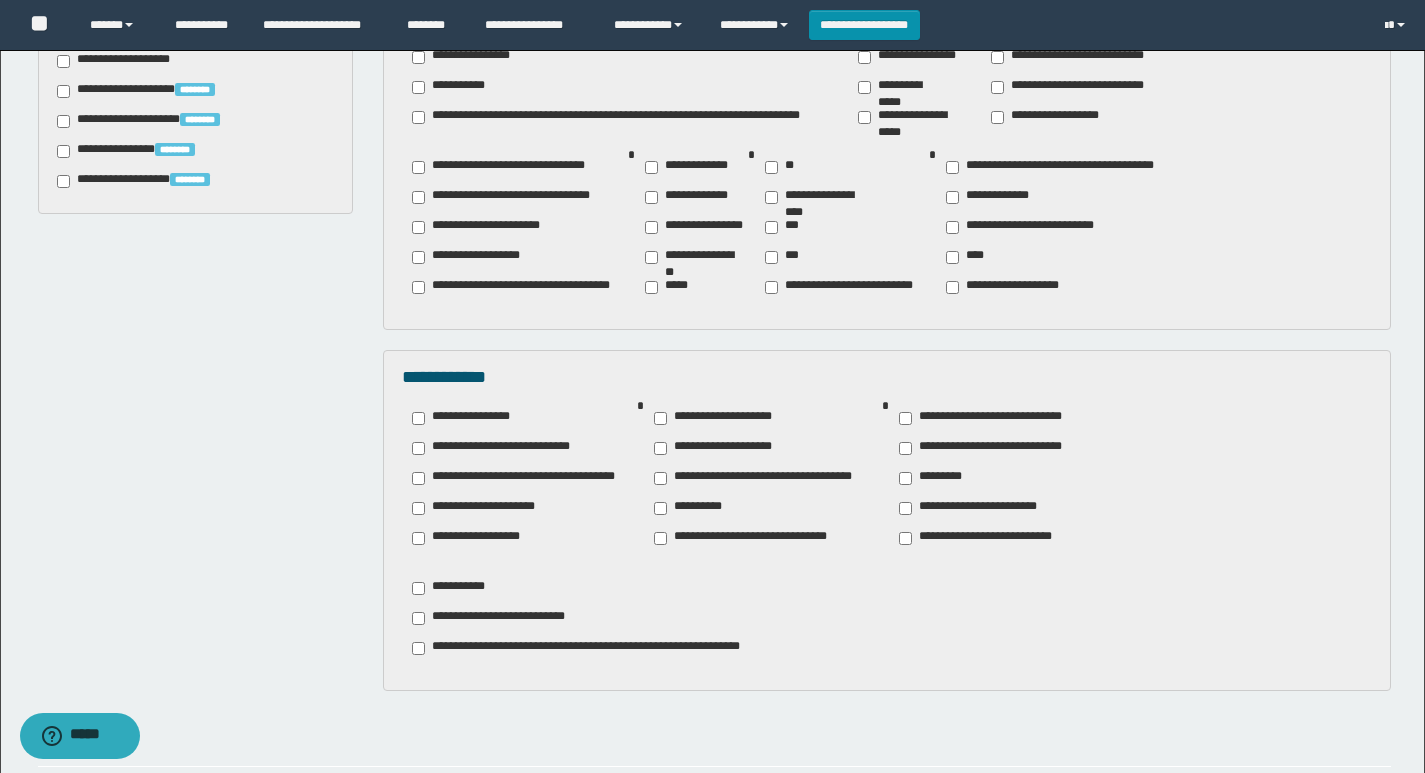 scroll, scrollTop: 1200, scrollLeft: 0, axis: vertical 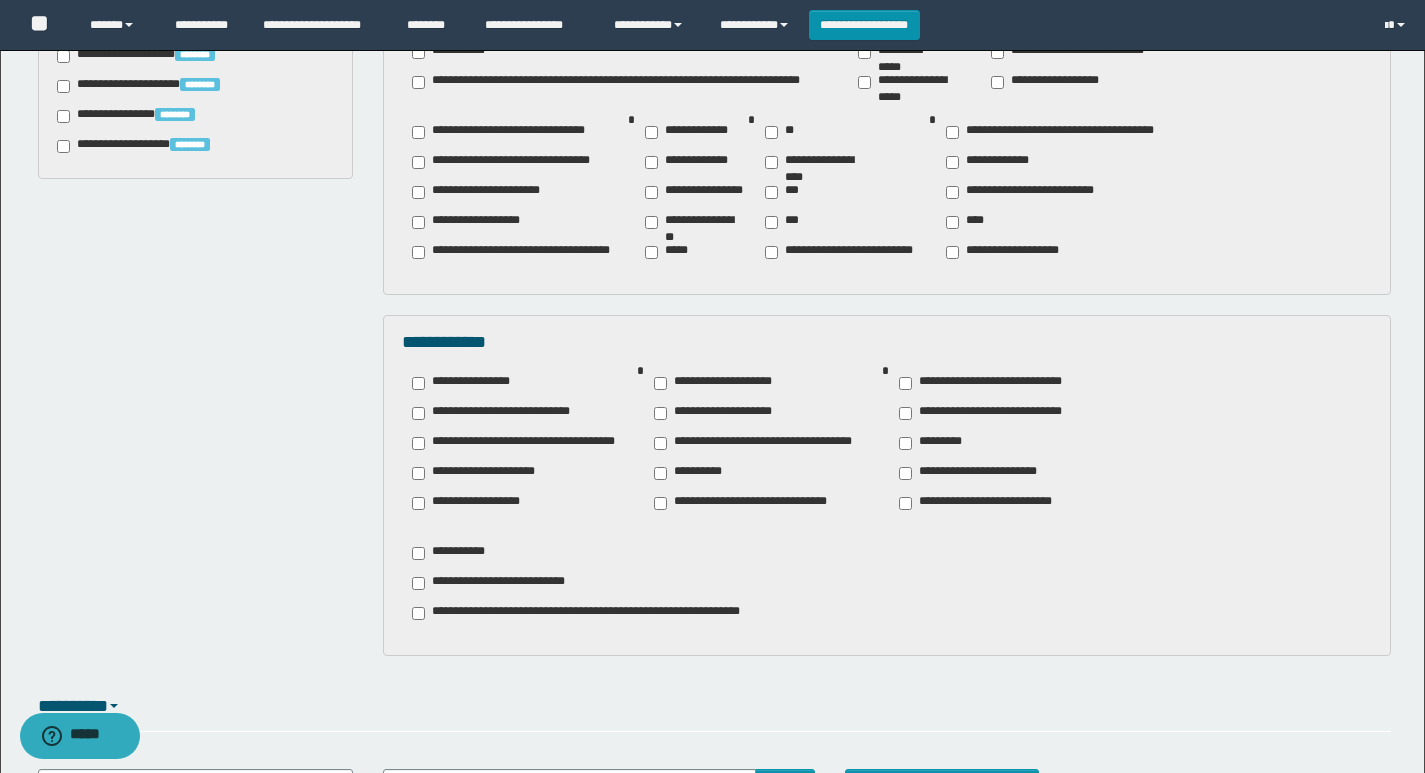 click on "**********" at bounding box center [452, 553] 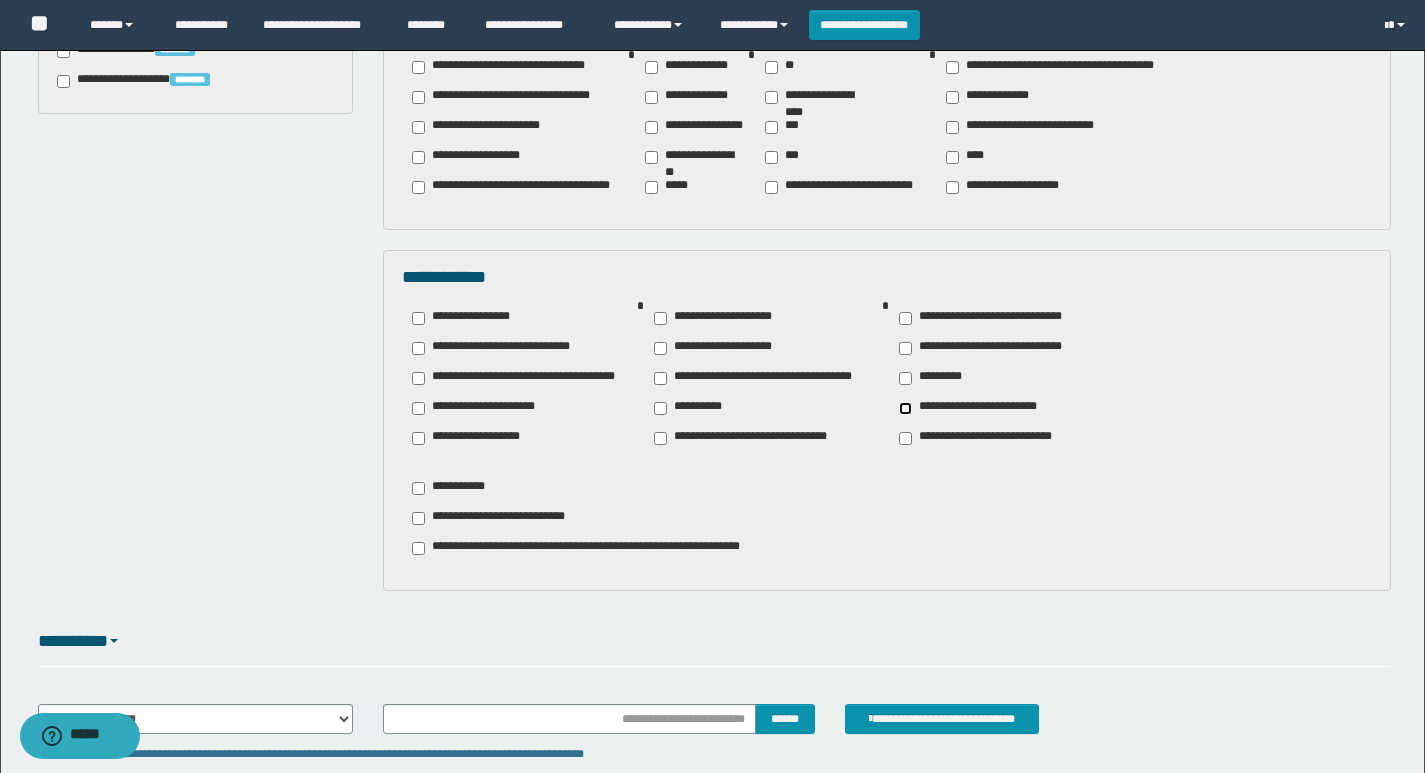 scroll, scrollTop: 1300, scrollLeft: 0, axis: vertical 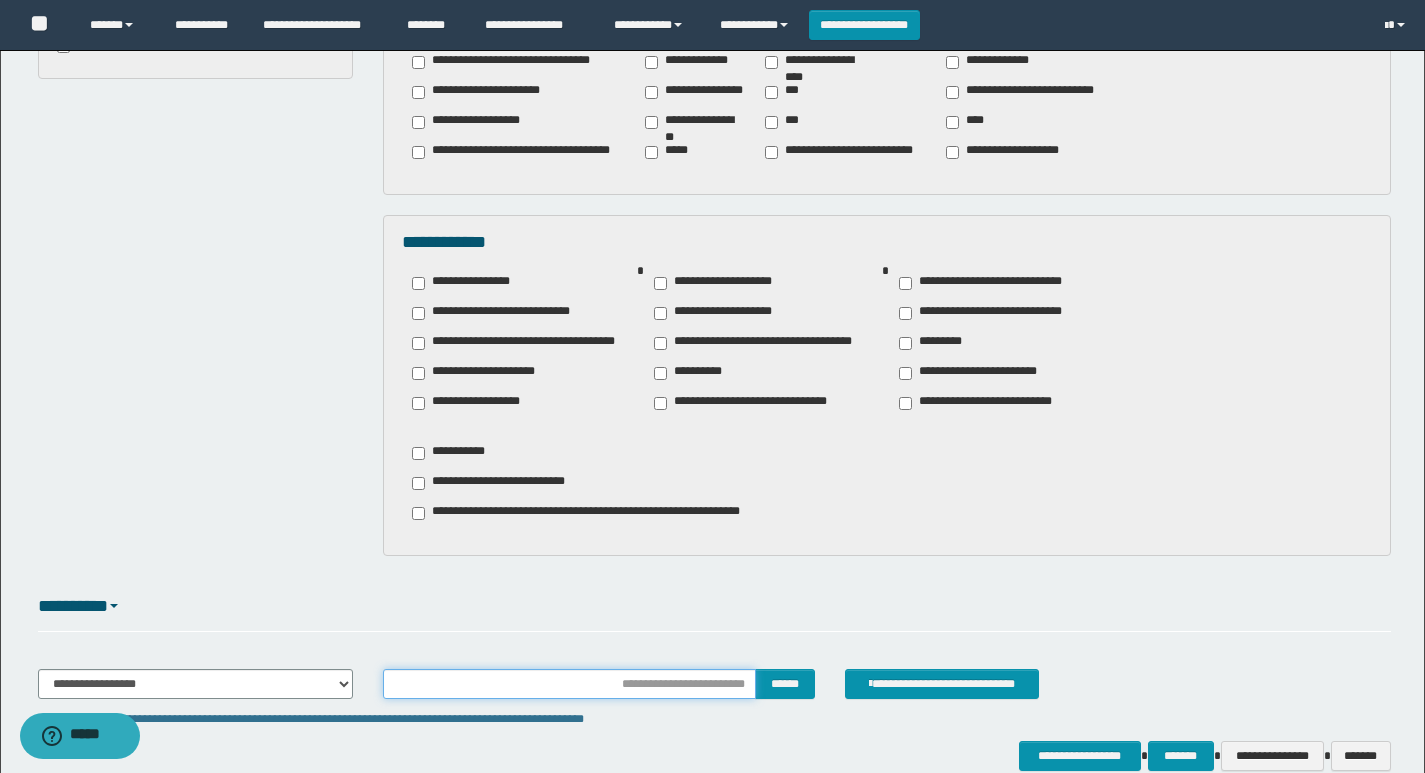 click at bounding box center (569, 684) 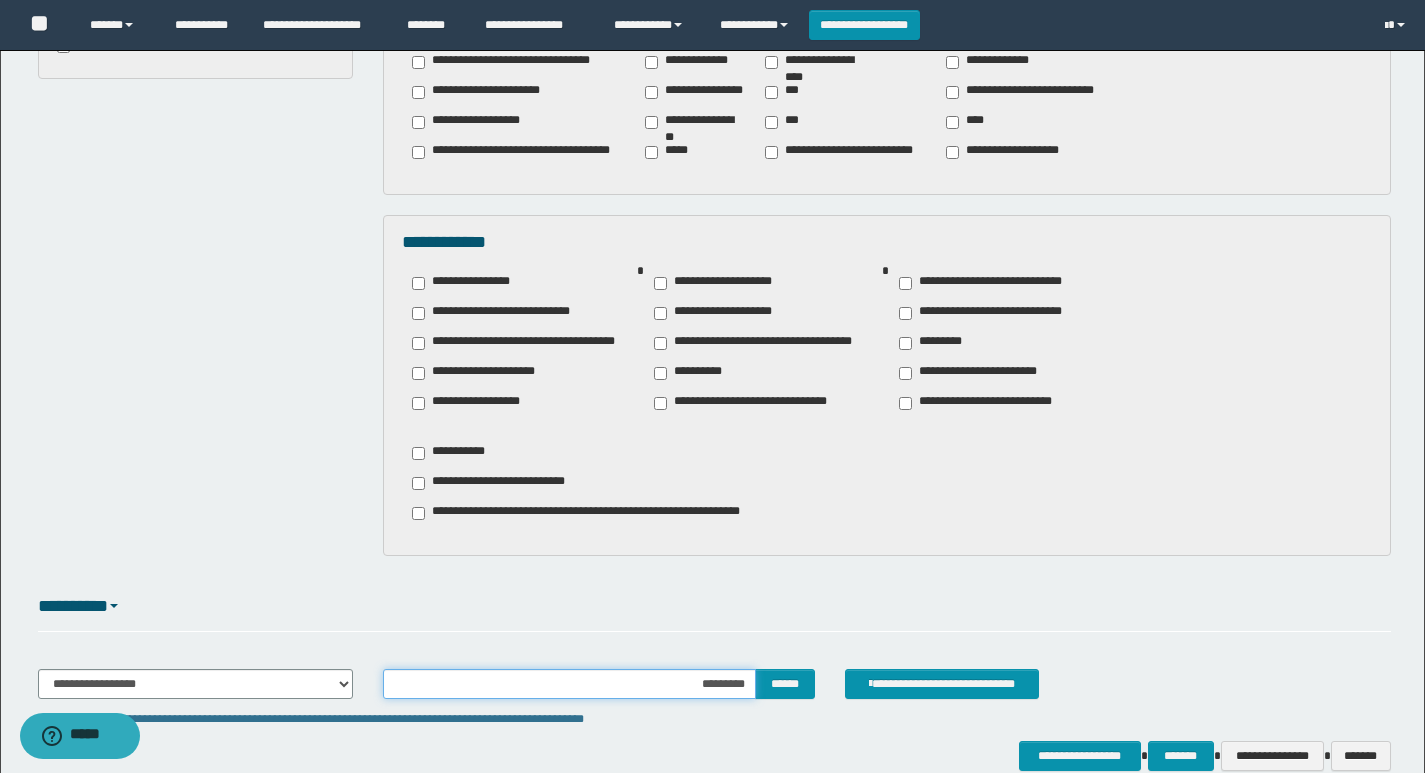 type on "**********" 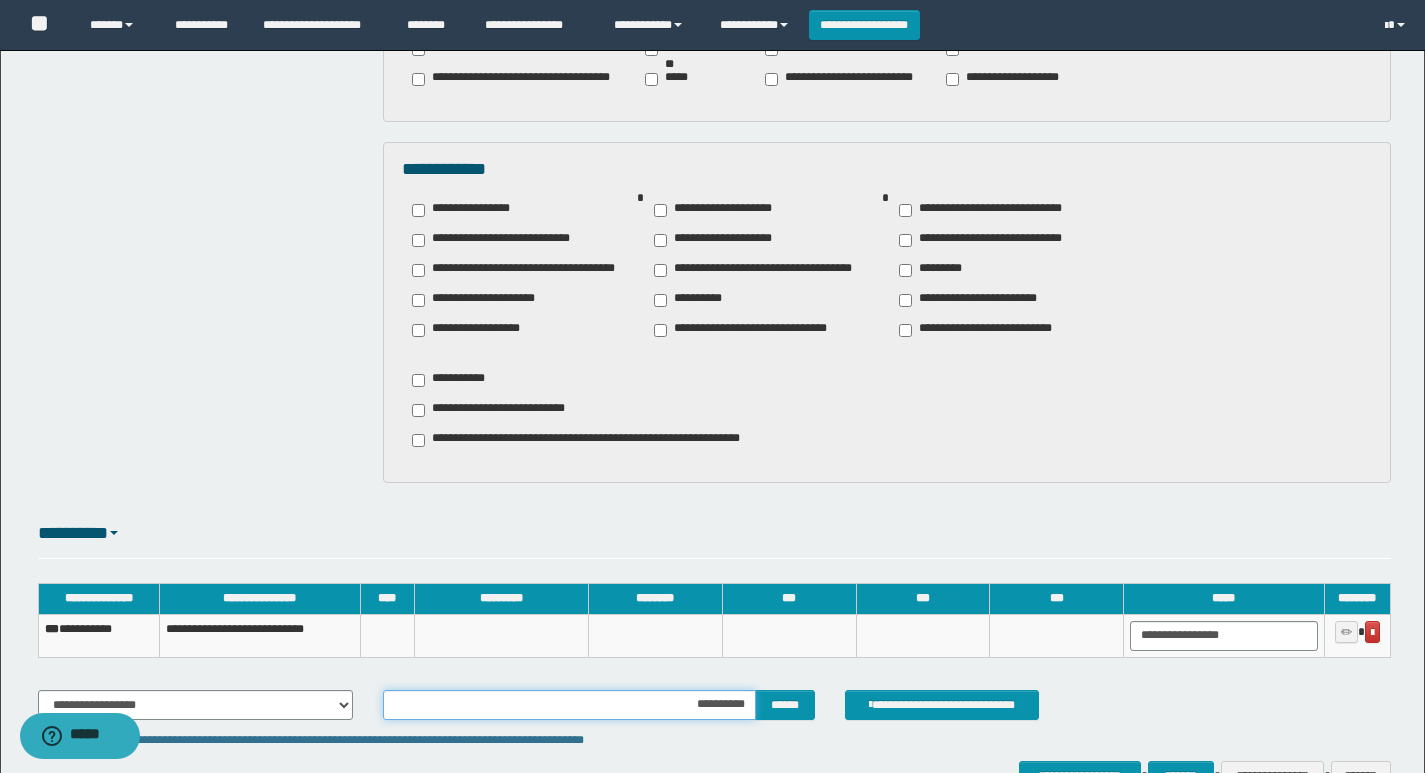 scroll, scrollTop: 1496, scrollLeft: 0, axis: vertical 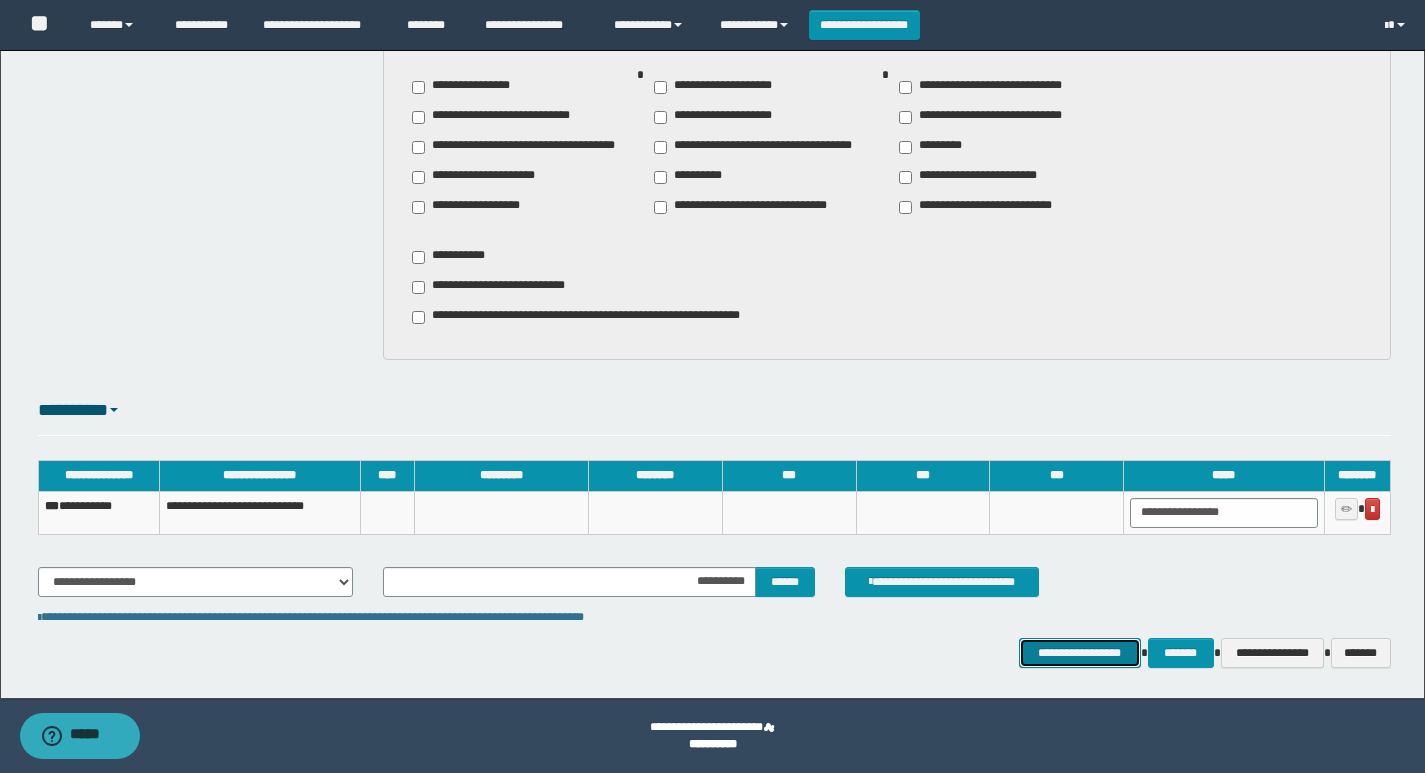 click on "**********" at bounding box center (1080, 653) 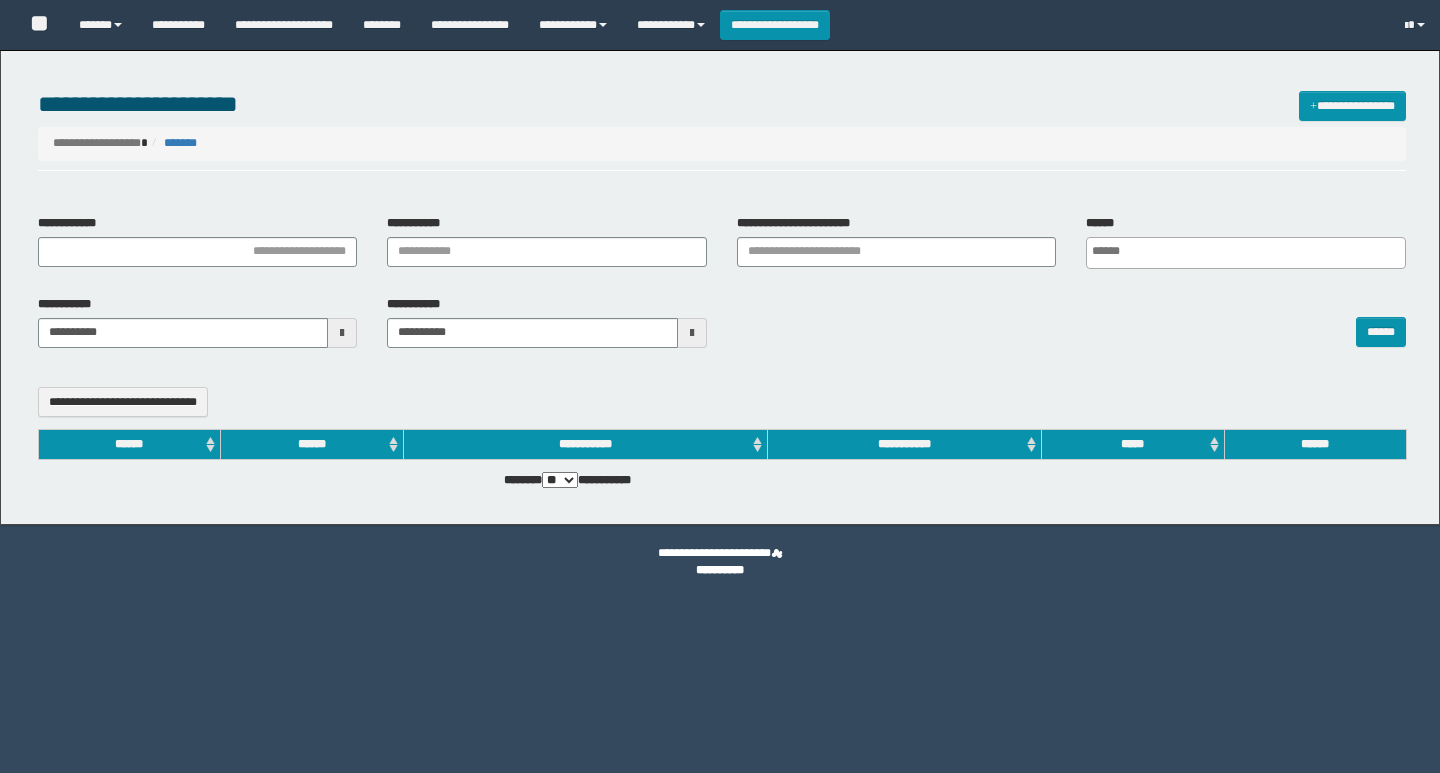 select 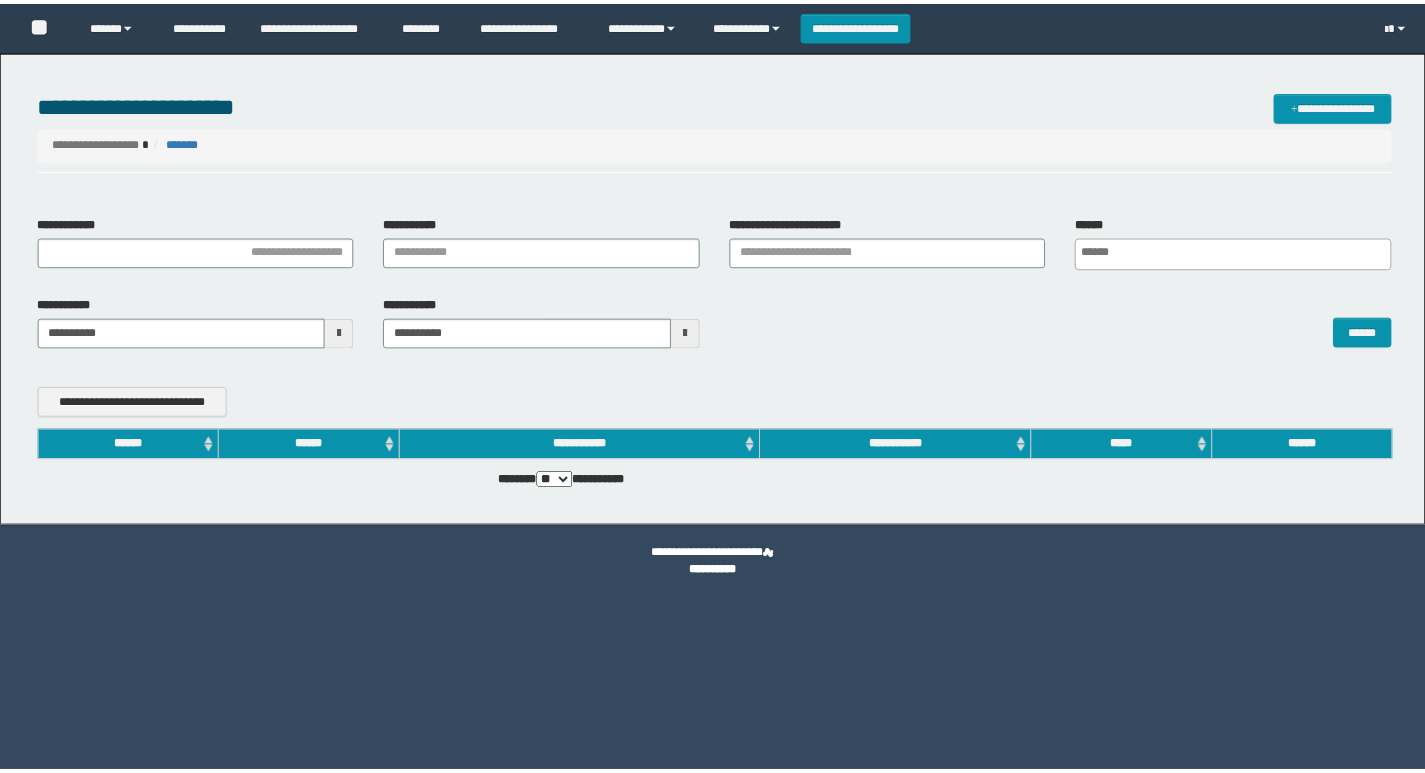 scroll, scrollTop: 0, scrollLeft: 0, axis: both 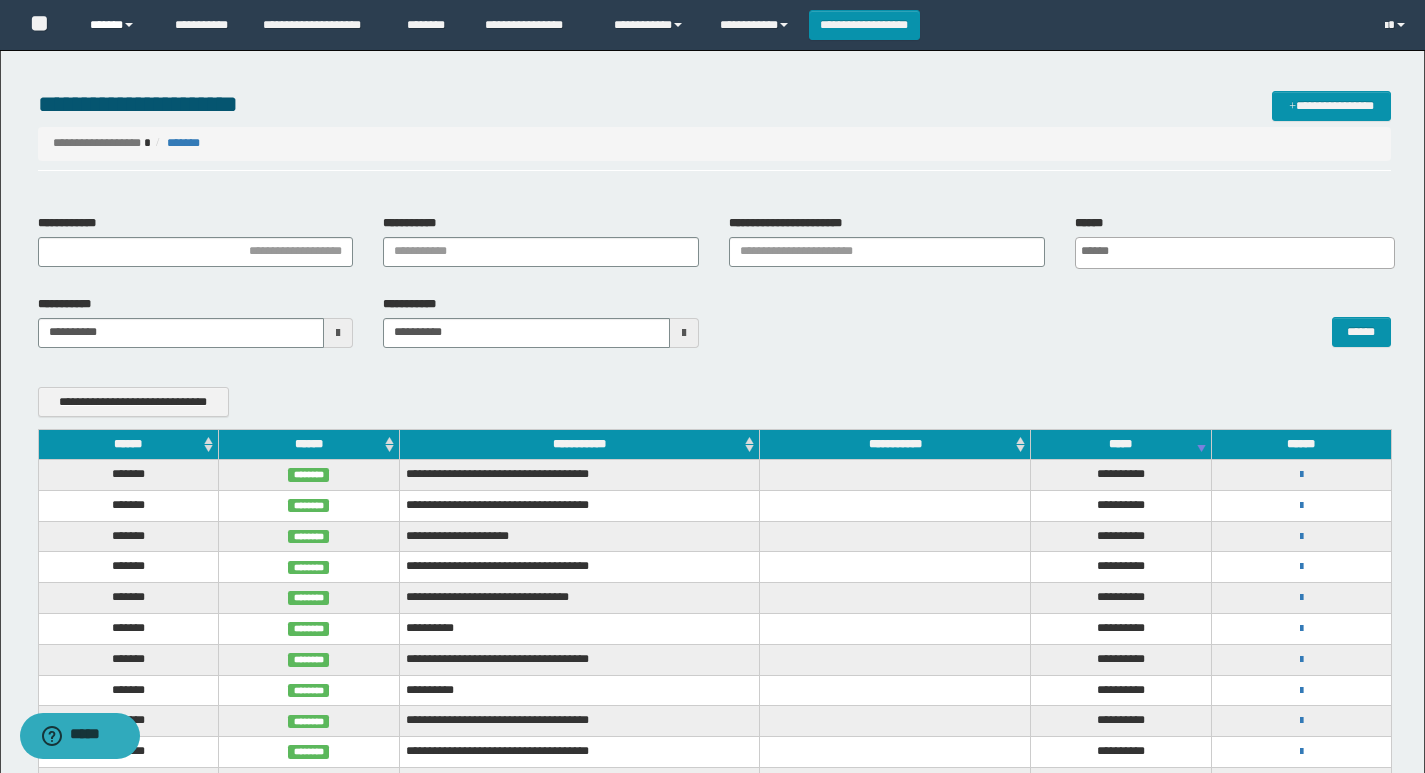 click on "******" at bounding box center [117, 25] 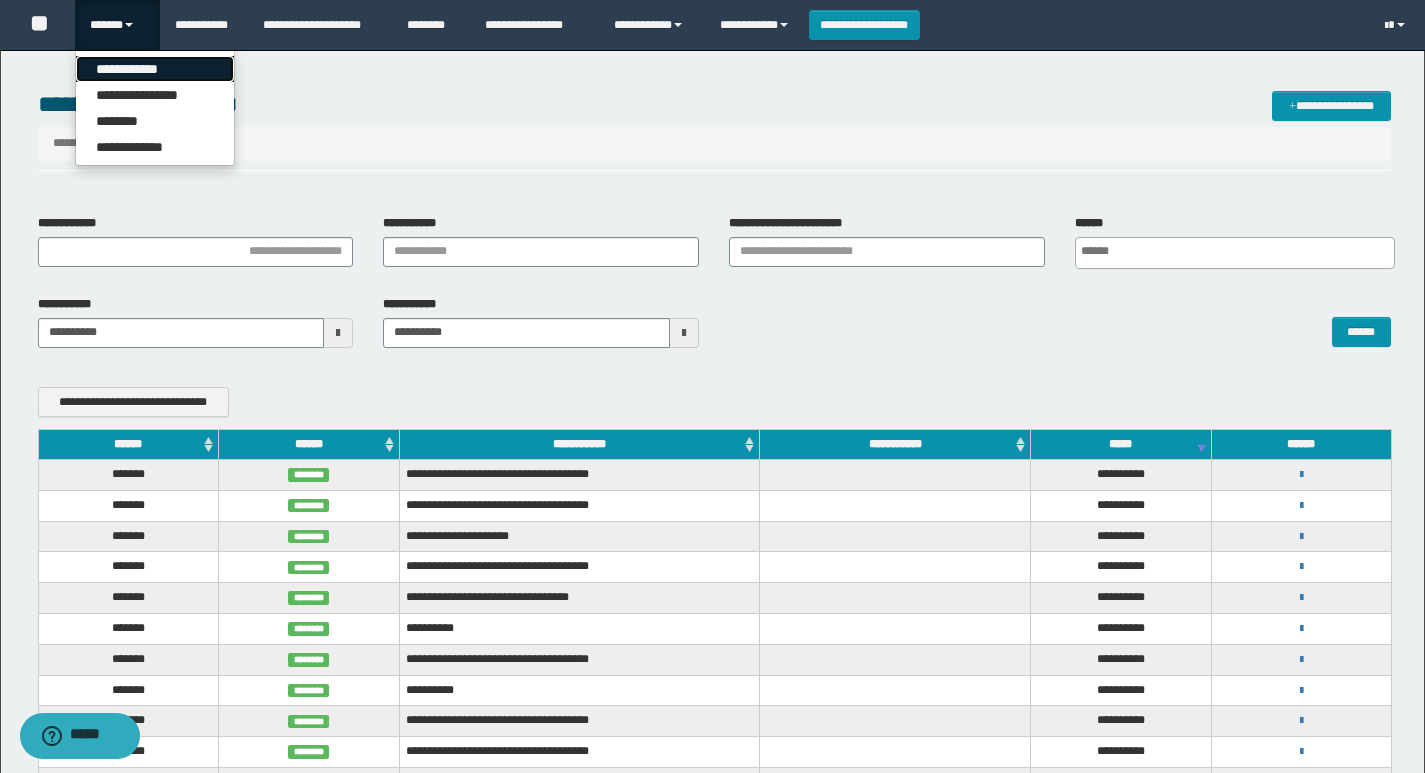 click on "**********" at bounding box center (155, 69) 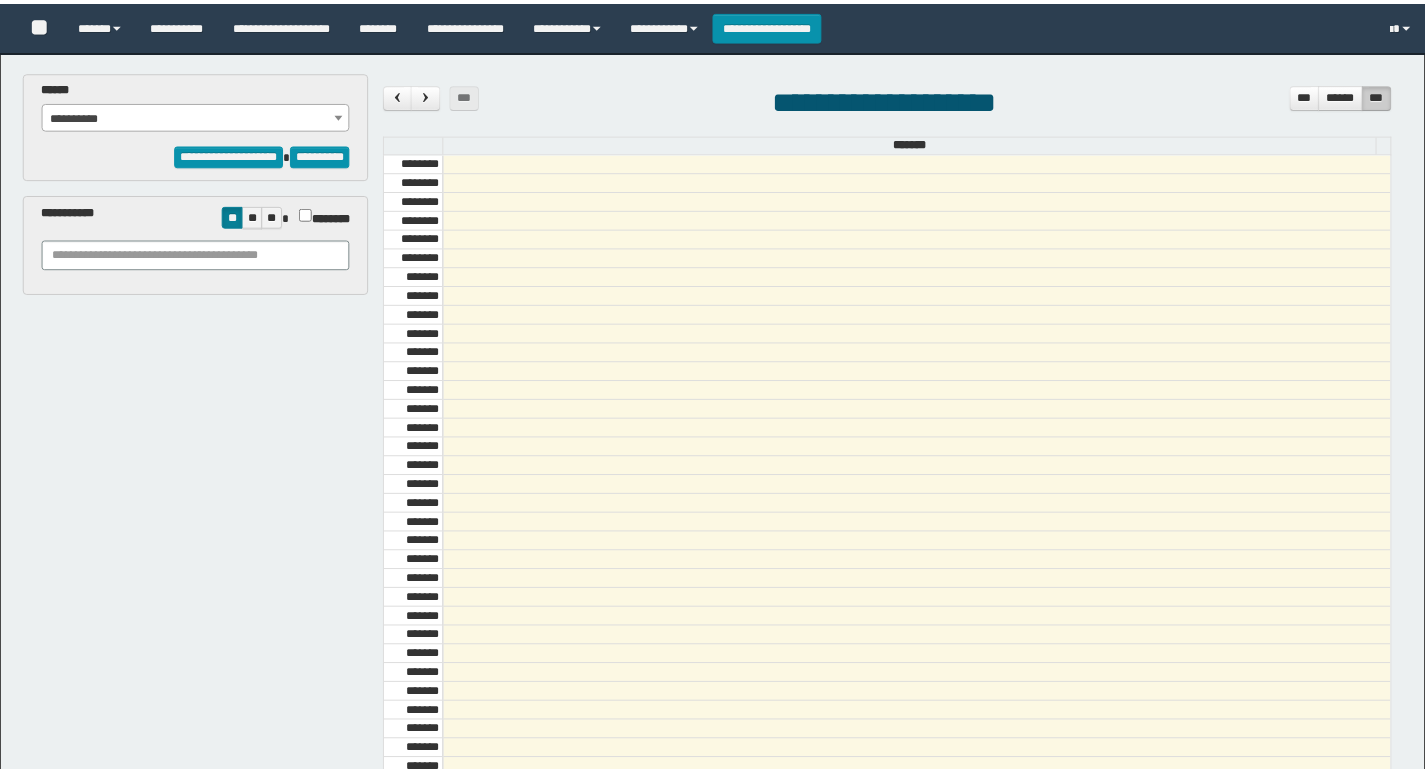 scroll, scrollTop: 0, scrollLeft: 0, axis: both 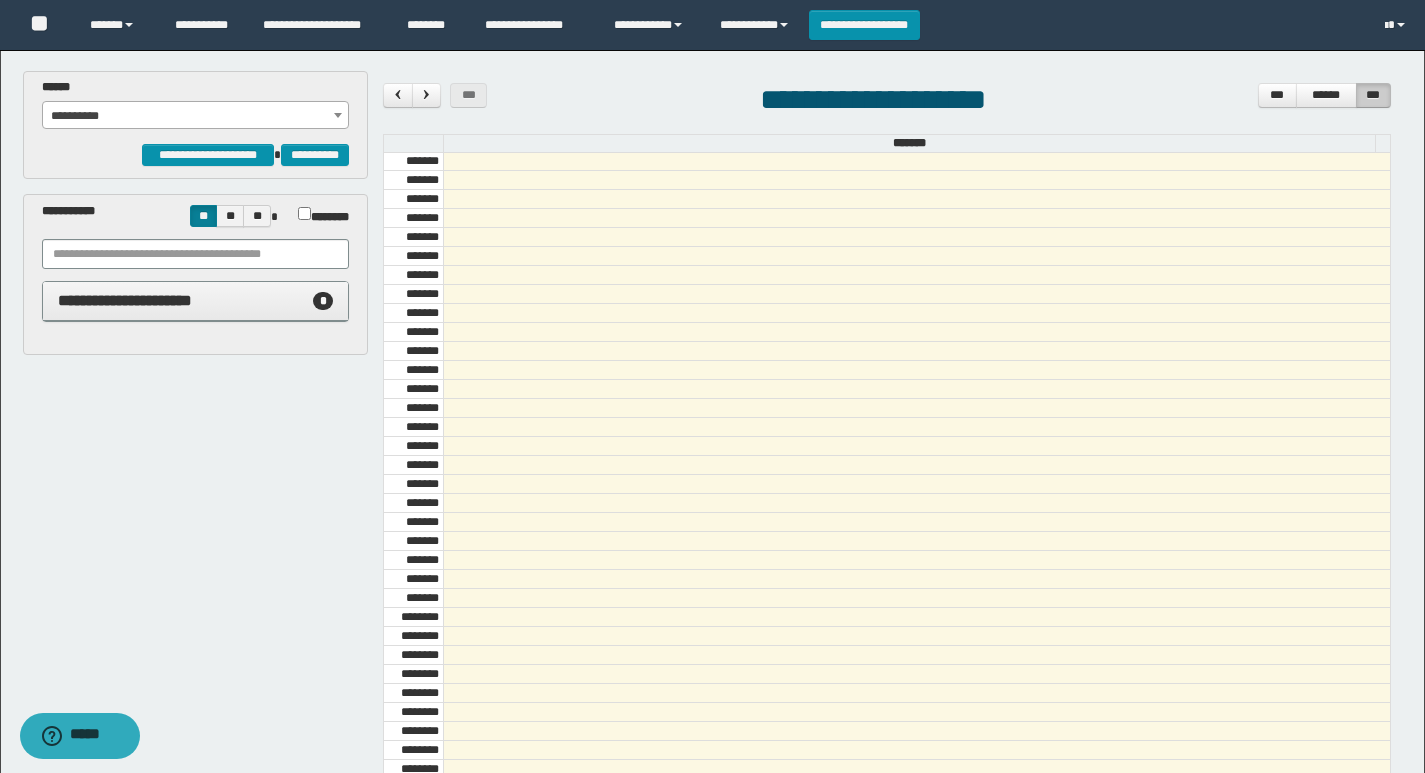 click on "**********" at bounding box center [196, 301] 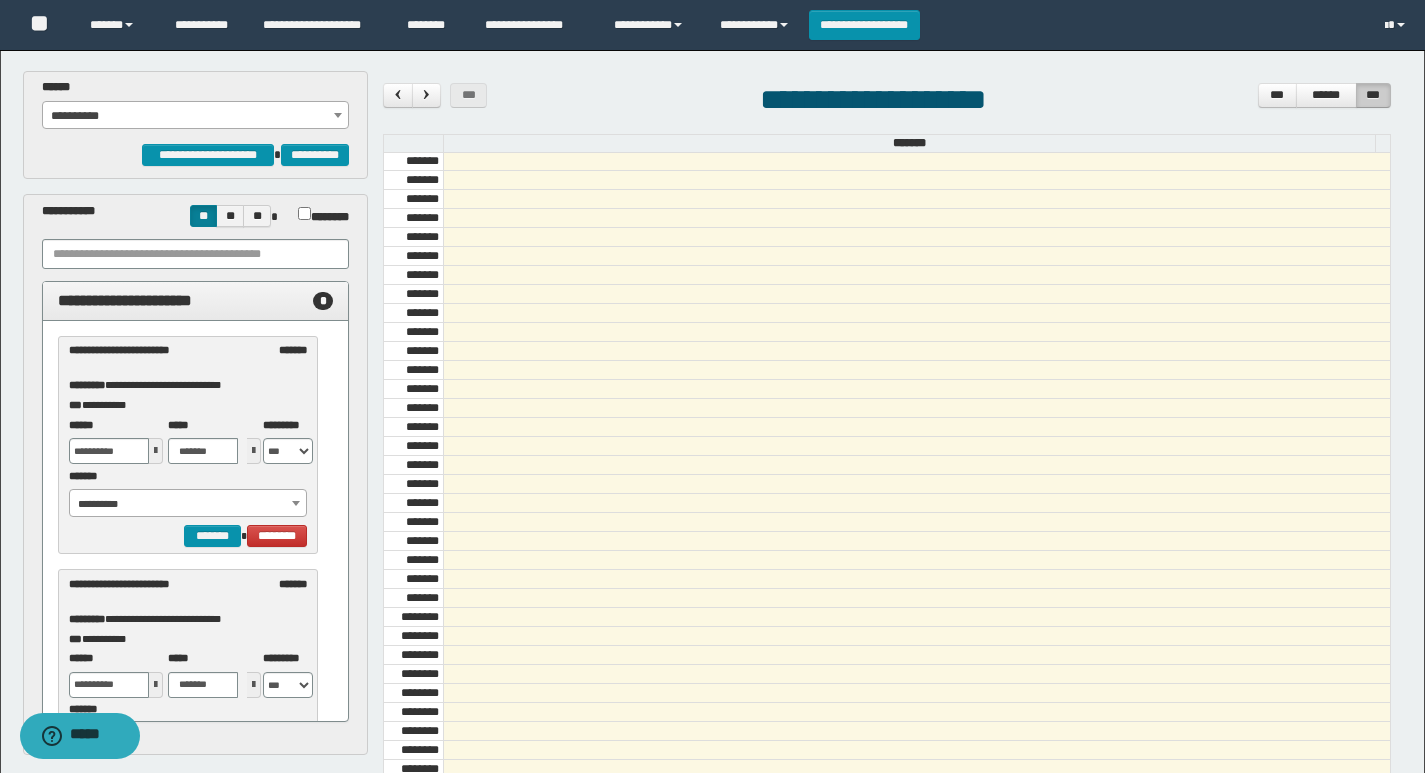 click on "**********" at bounding box center (196, 116) 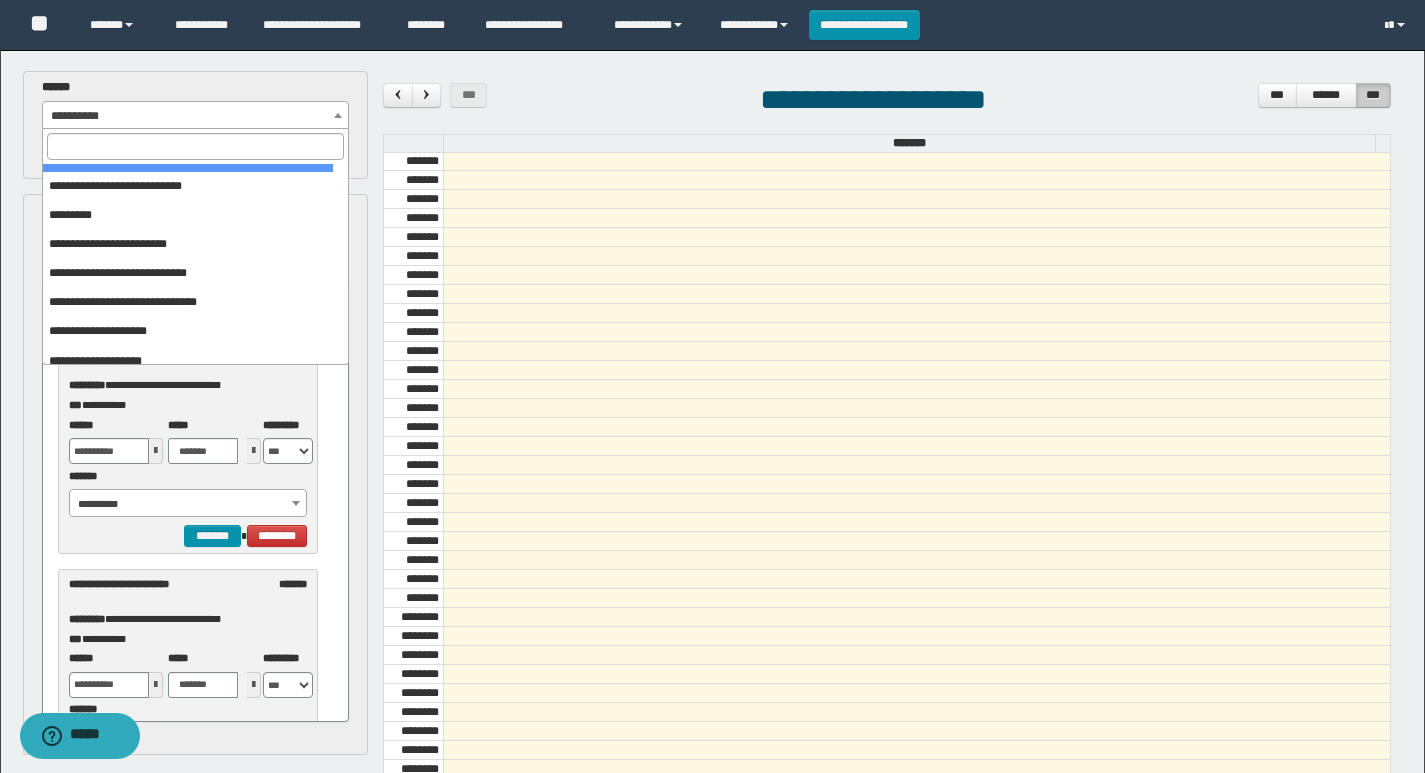scroll, scrollTop: 325, scrollLeft: 0, axis: vertical 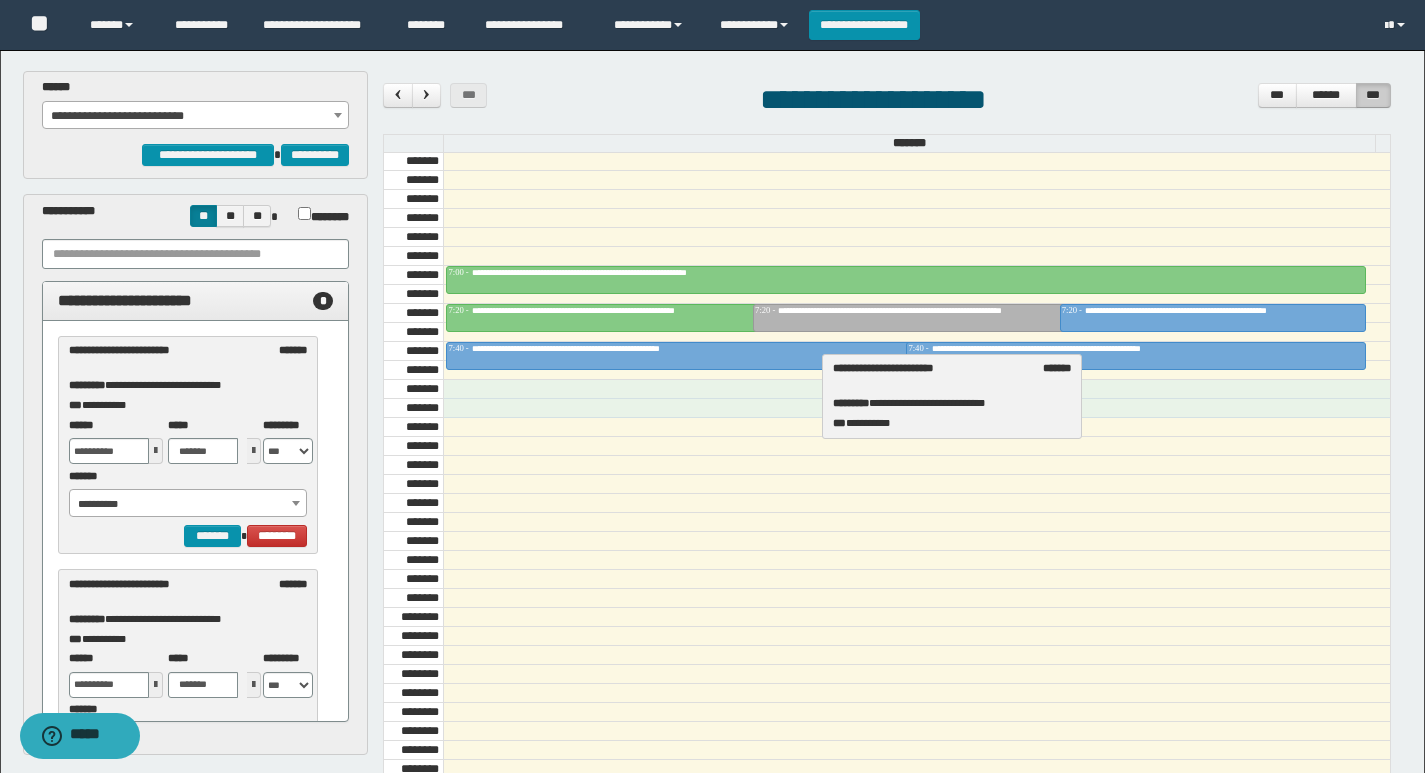 drag, startPoint x: 110, startPoint y: 372, endPoint x: 874, endPoint y: 390, distance: 764.21204 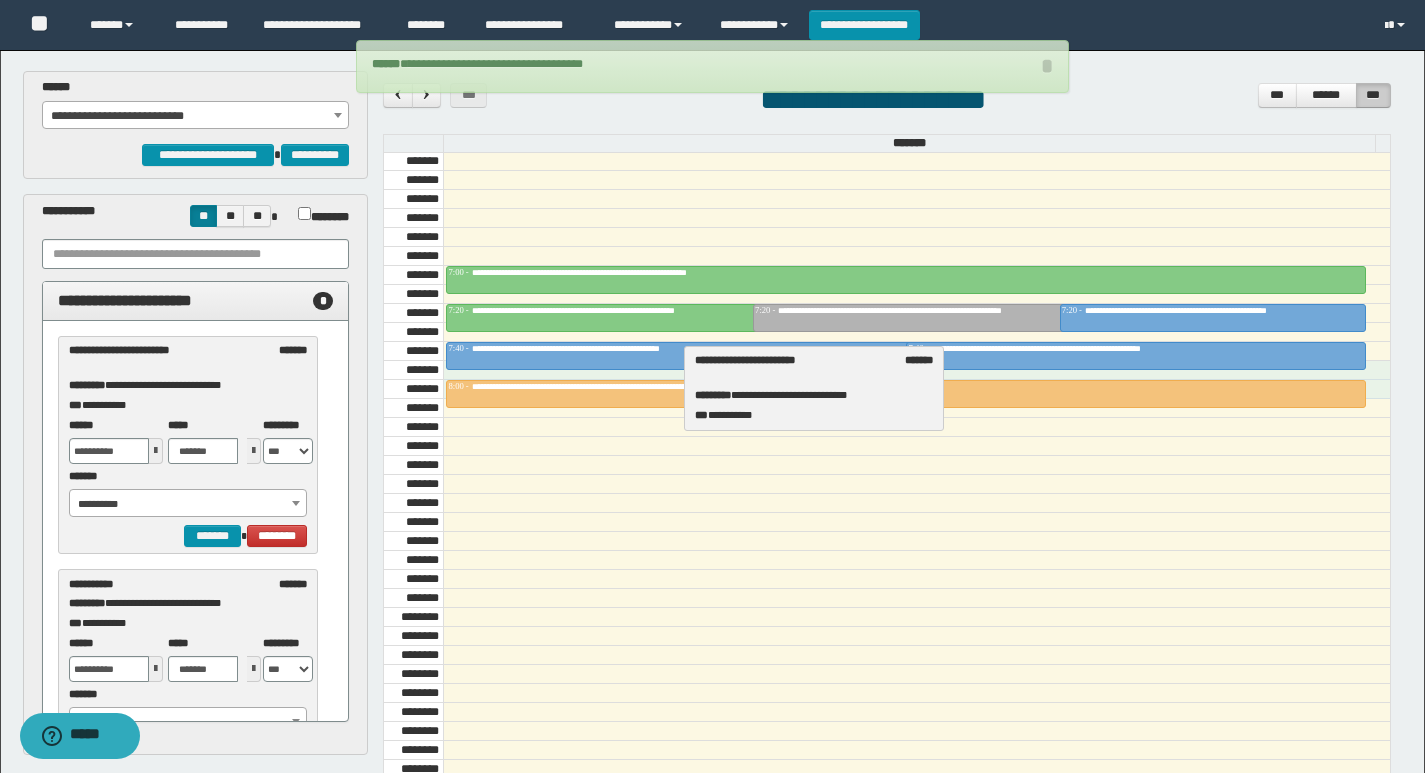 drag, startPoint x: 144, startPoint y: 366, endPoint x: 770, endPoint y: 376, distance: 626.0799 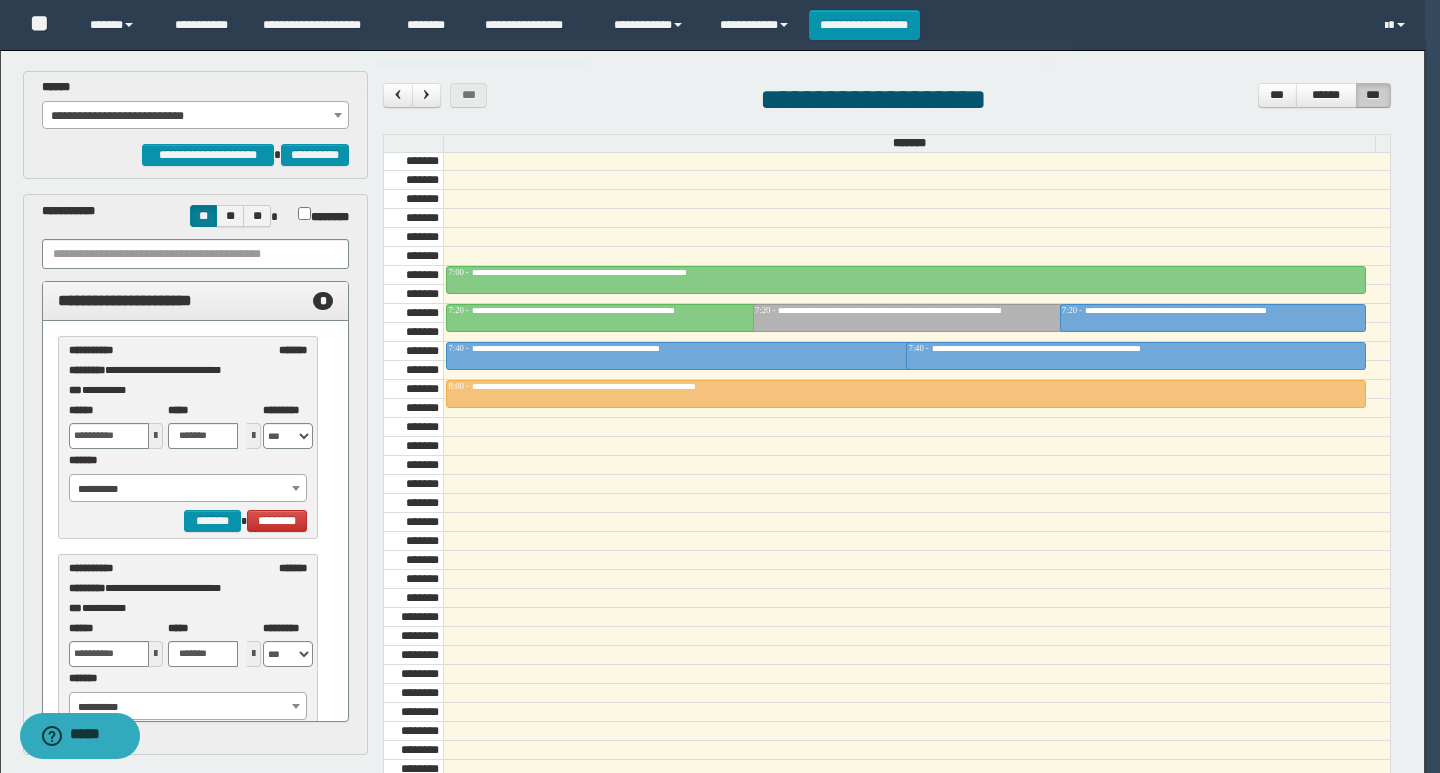 click on "**********" at bounding box center (712, 386) 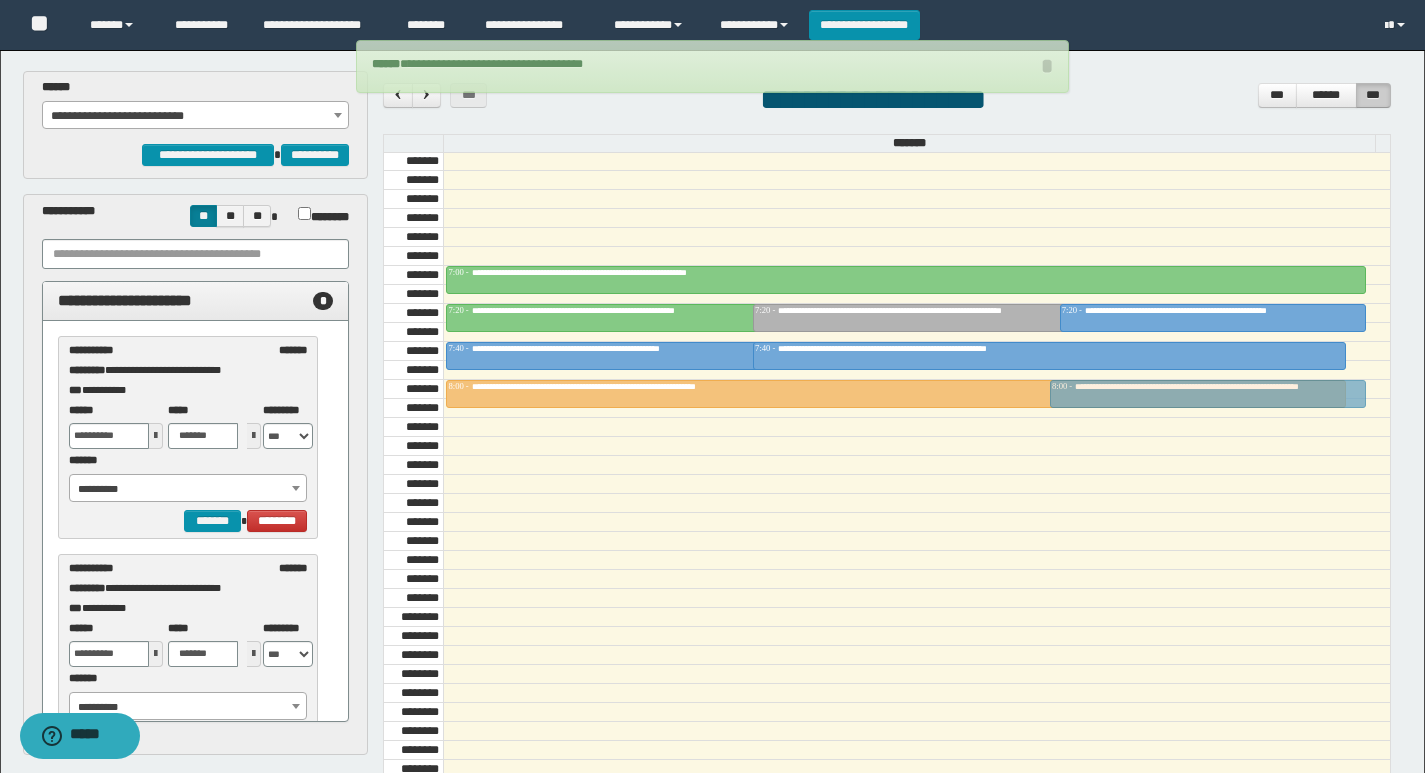 drag, startPoint x: 1207, startPoint y: 365, endPoint x: 1207, endPoint y: 383, distance: 18 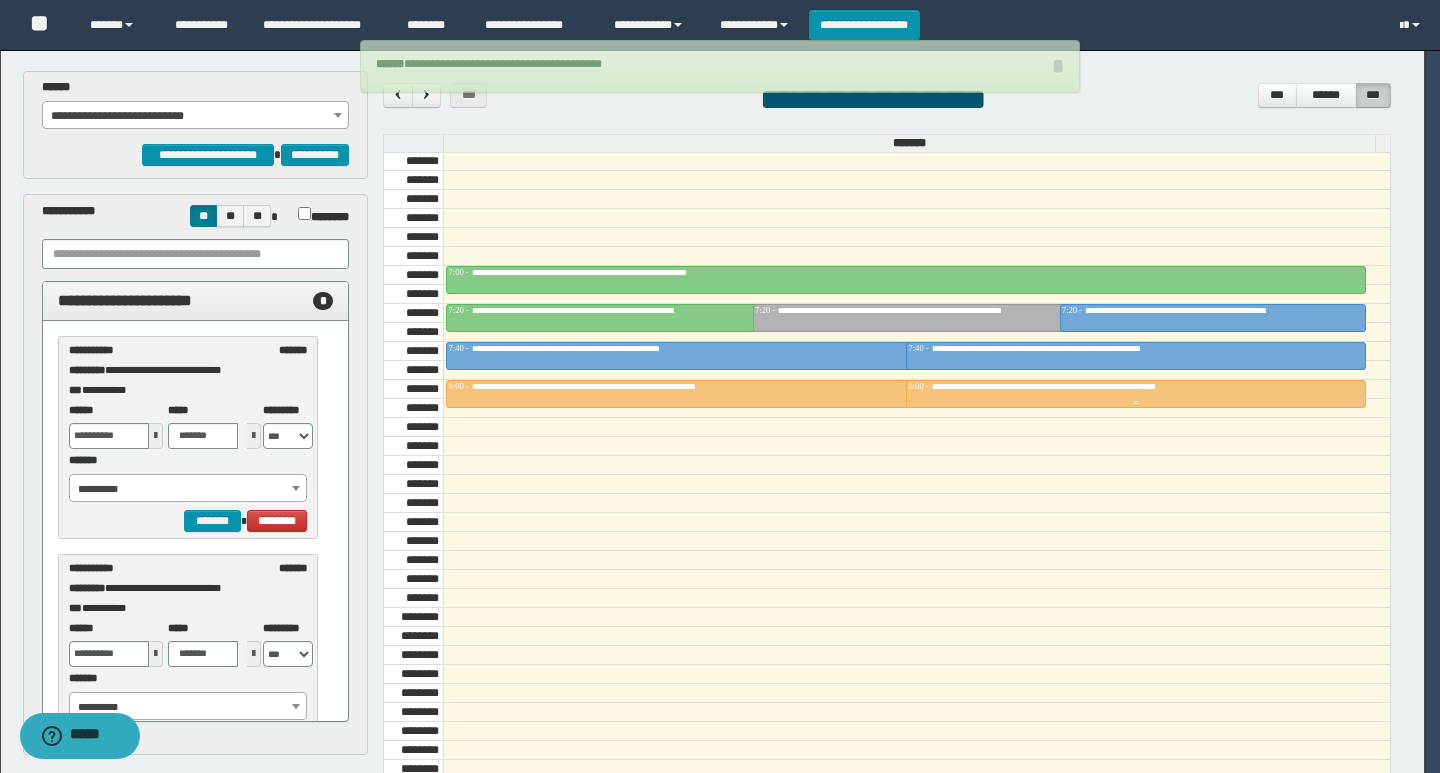 click on "**********" at bounding box center [1136, 387] 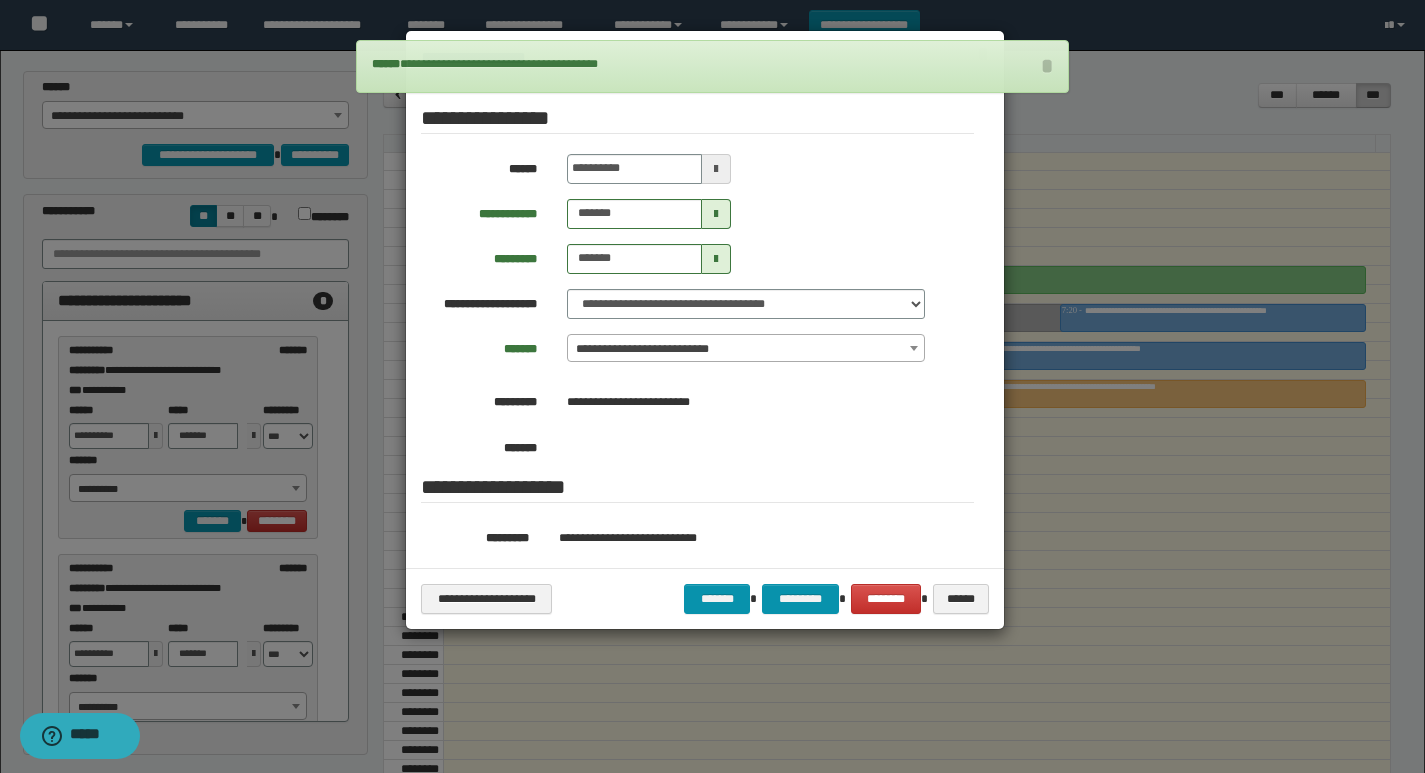 click on "**********" at bounding box center (705, 598) 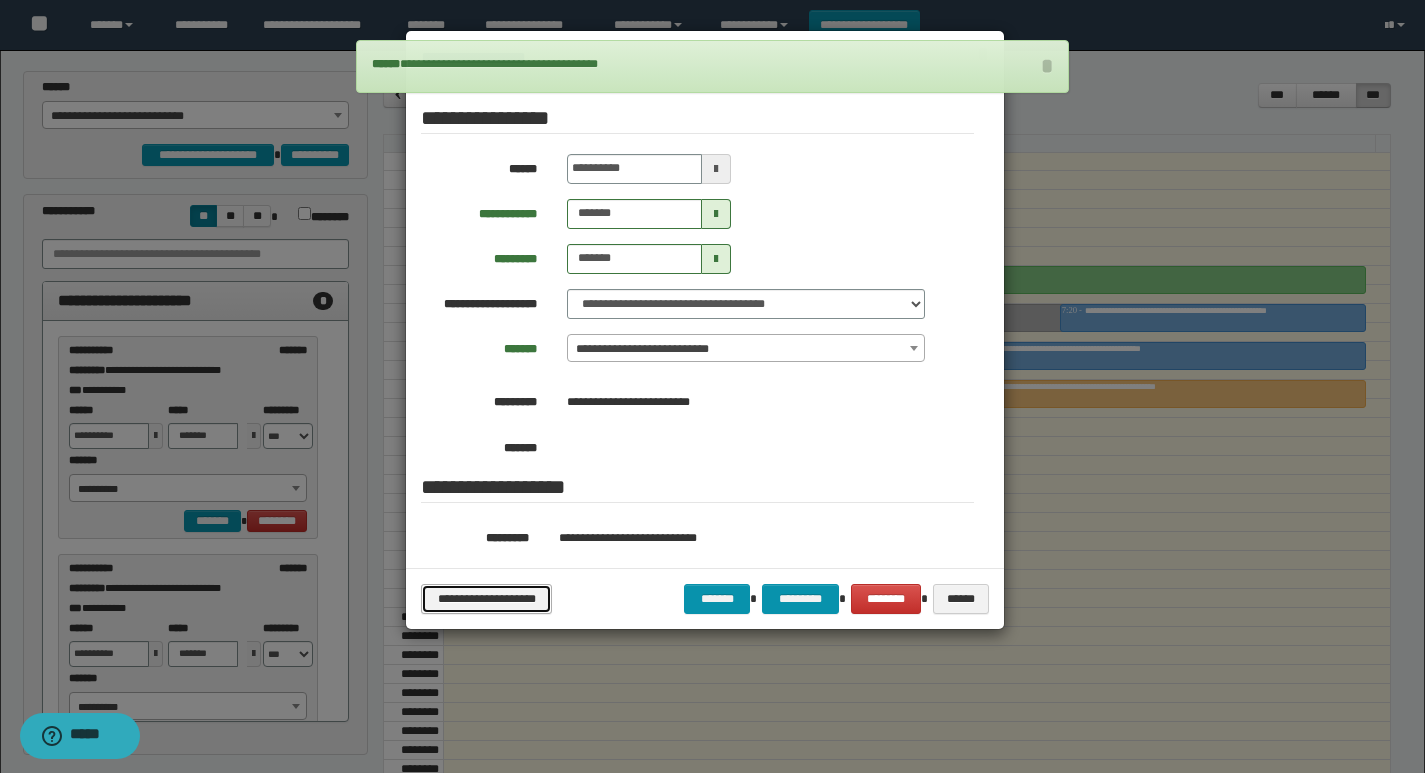 click on "**********" at bounding box center (486, 599) 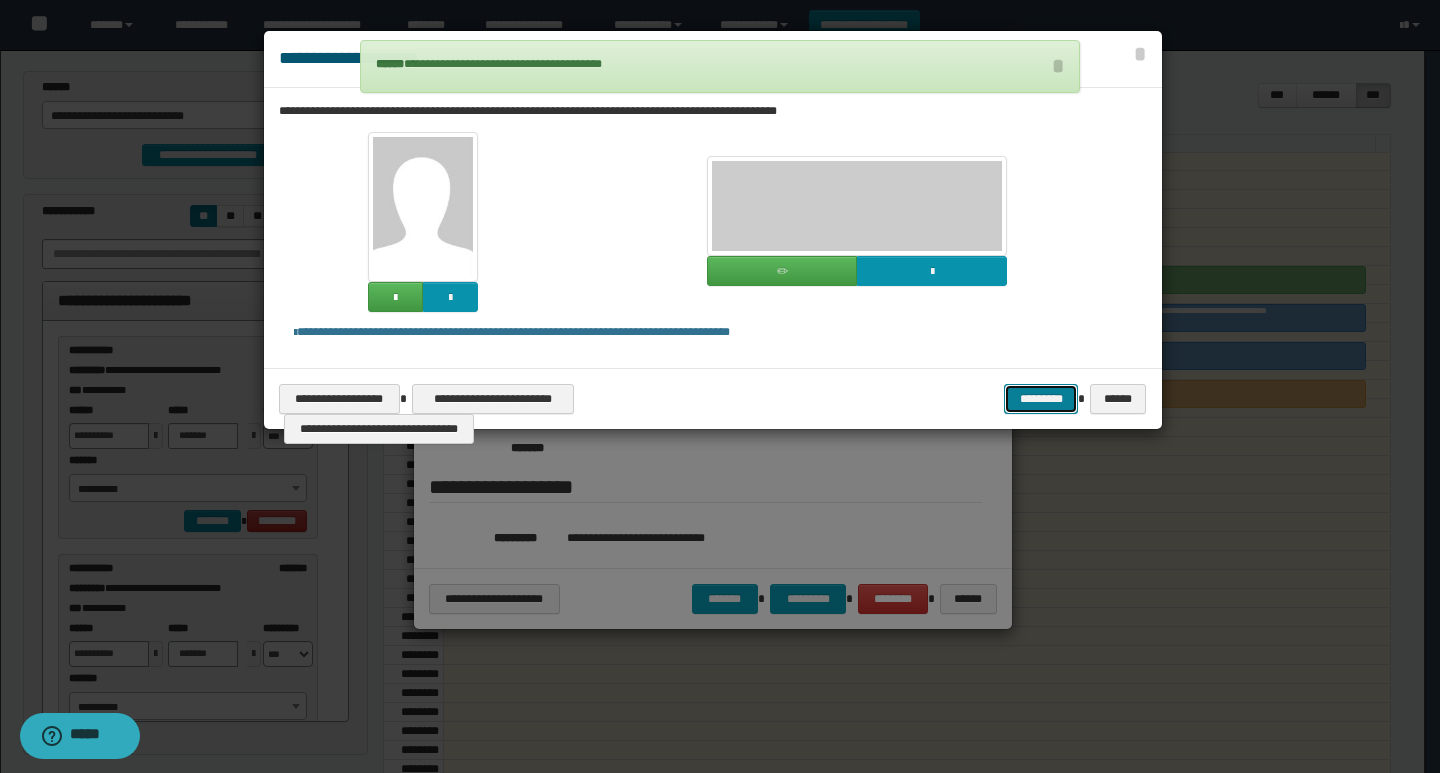 click on "*********" at bounding box center [1041, 399] 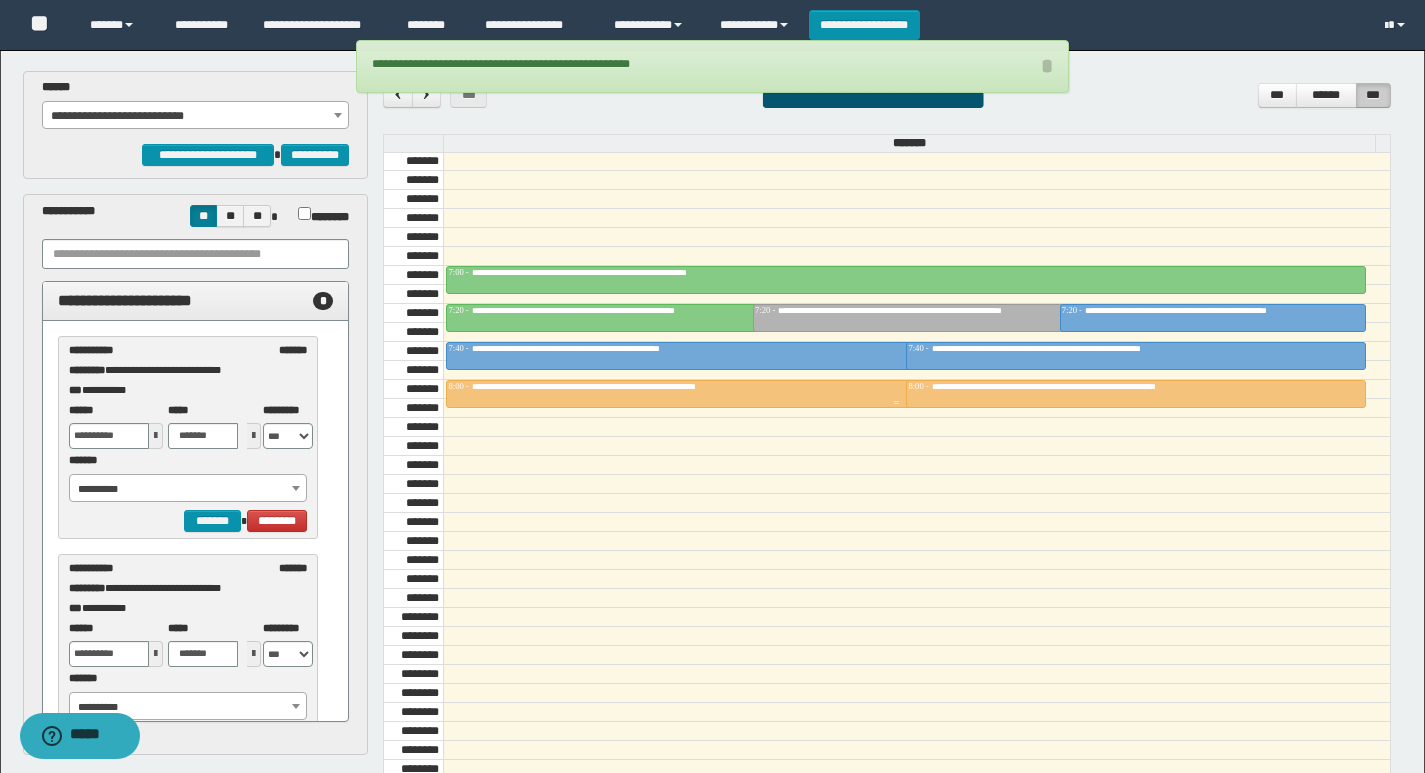 click on "**********" at bounding box center (626, 386) 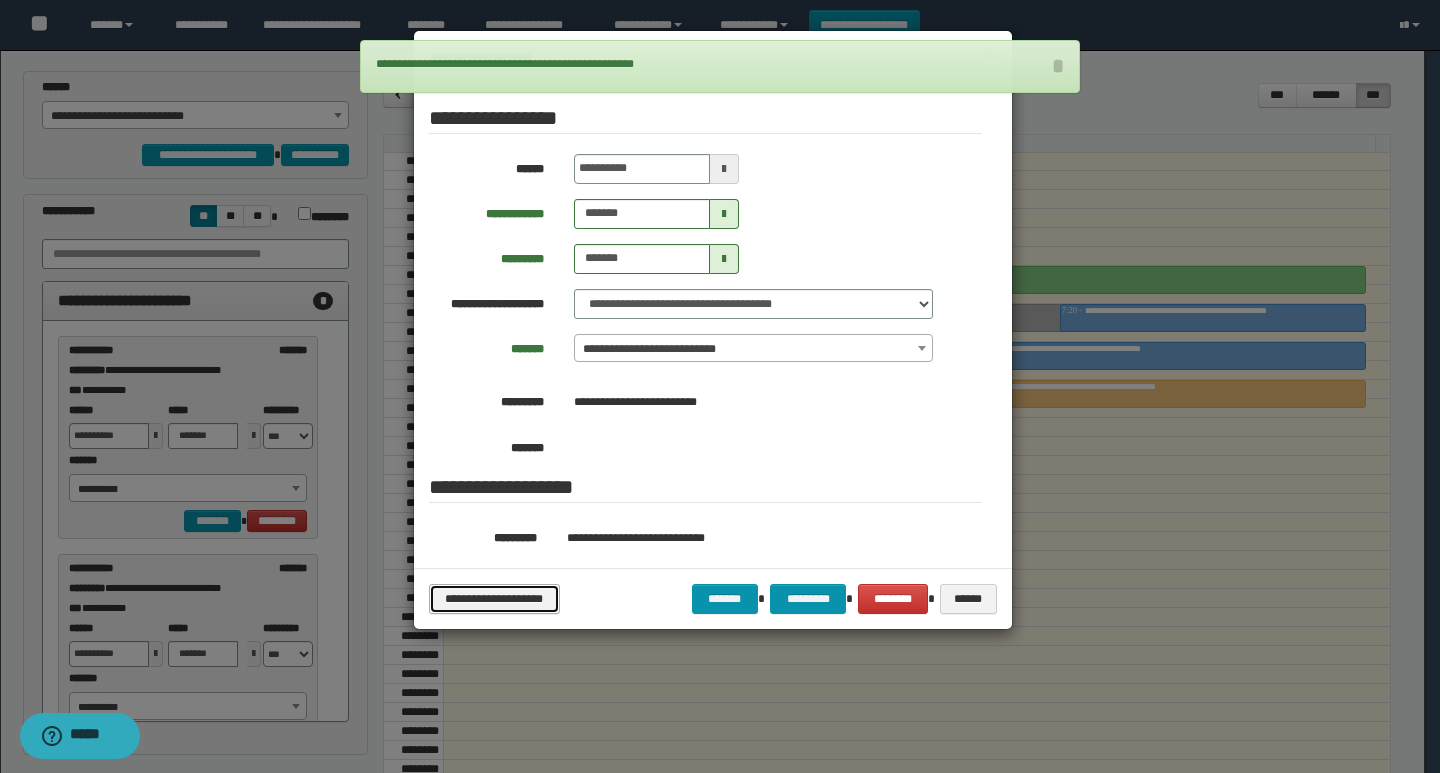 click on "**********" at bounding box center (494, 599) 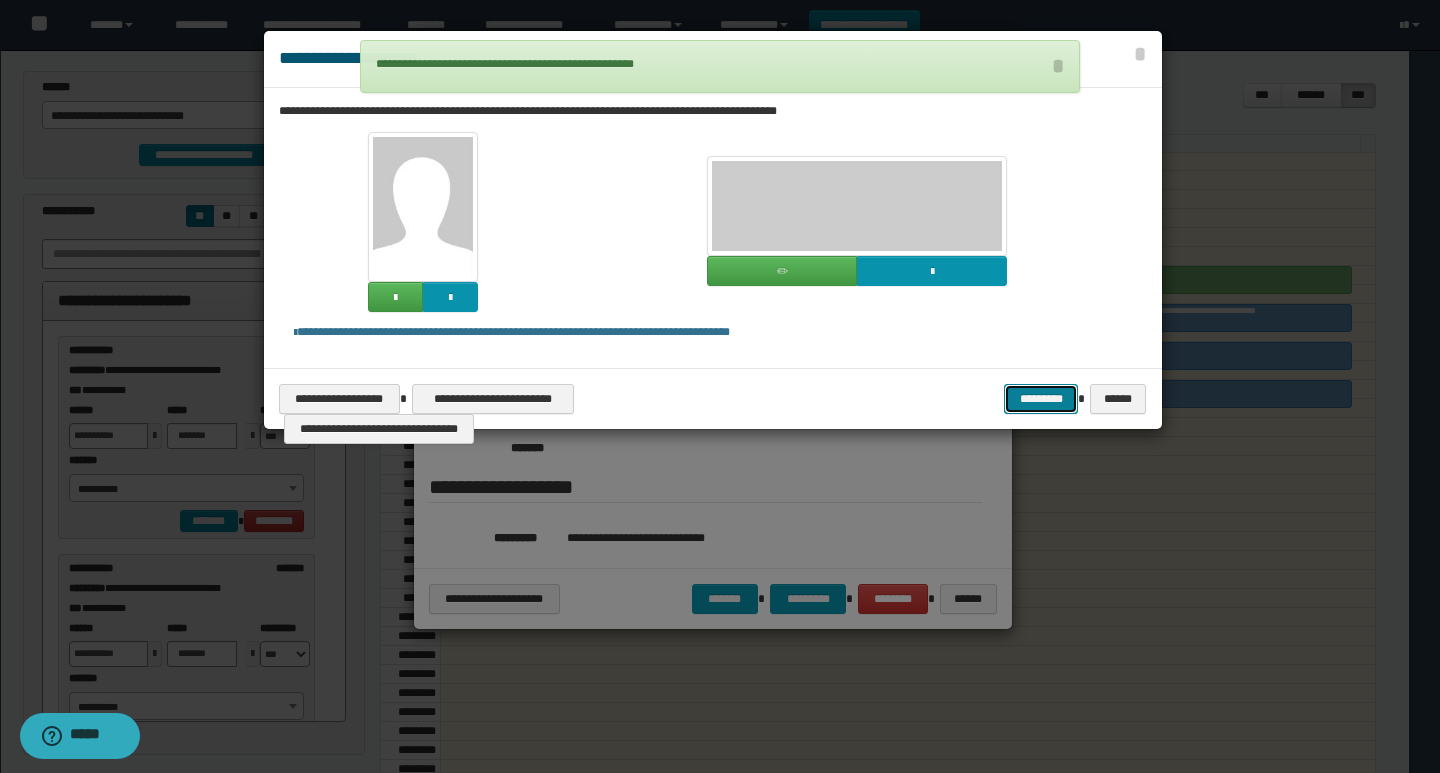 click on "*********" at bounding box center (1041, 399) 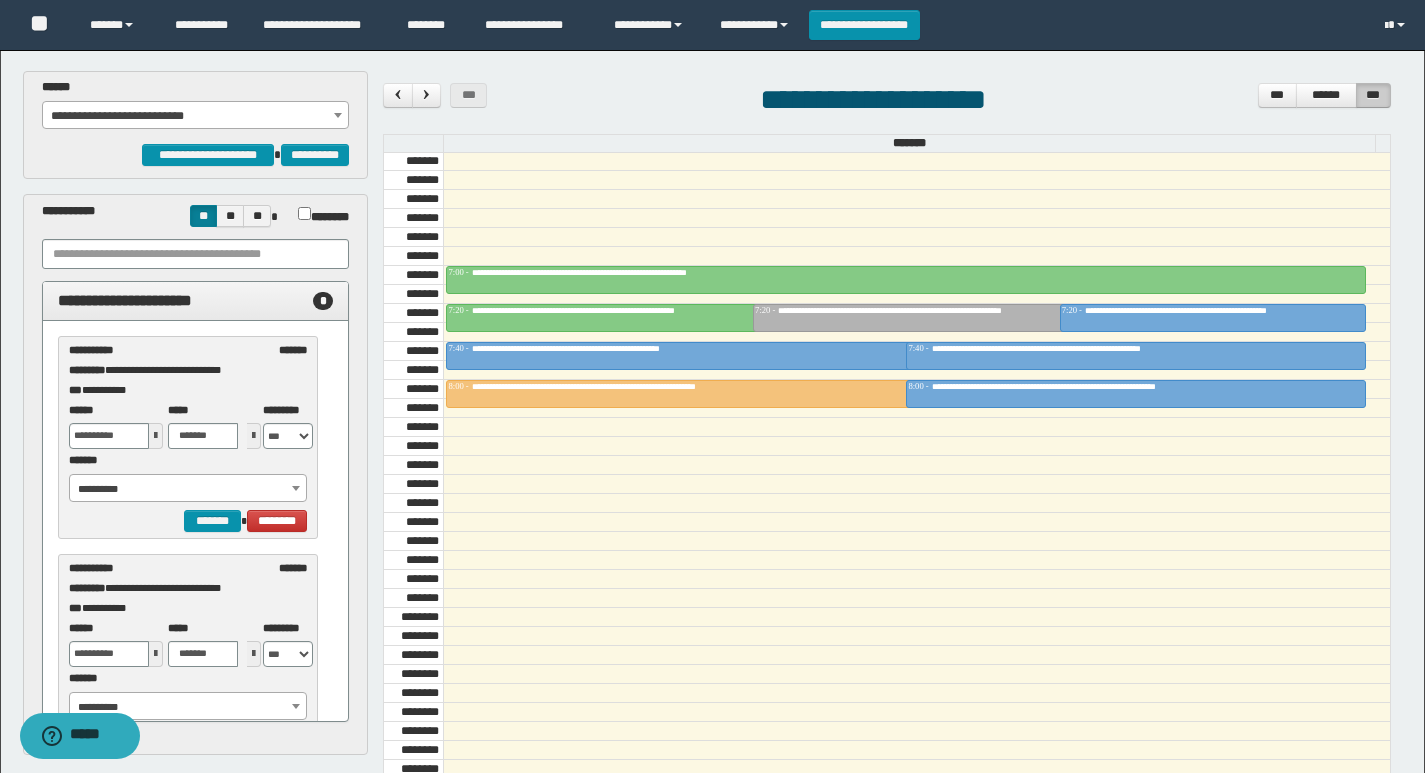 click on "**********" at bounding box center [196, 104] 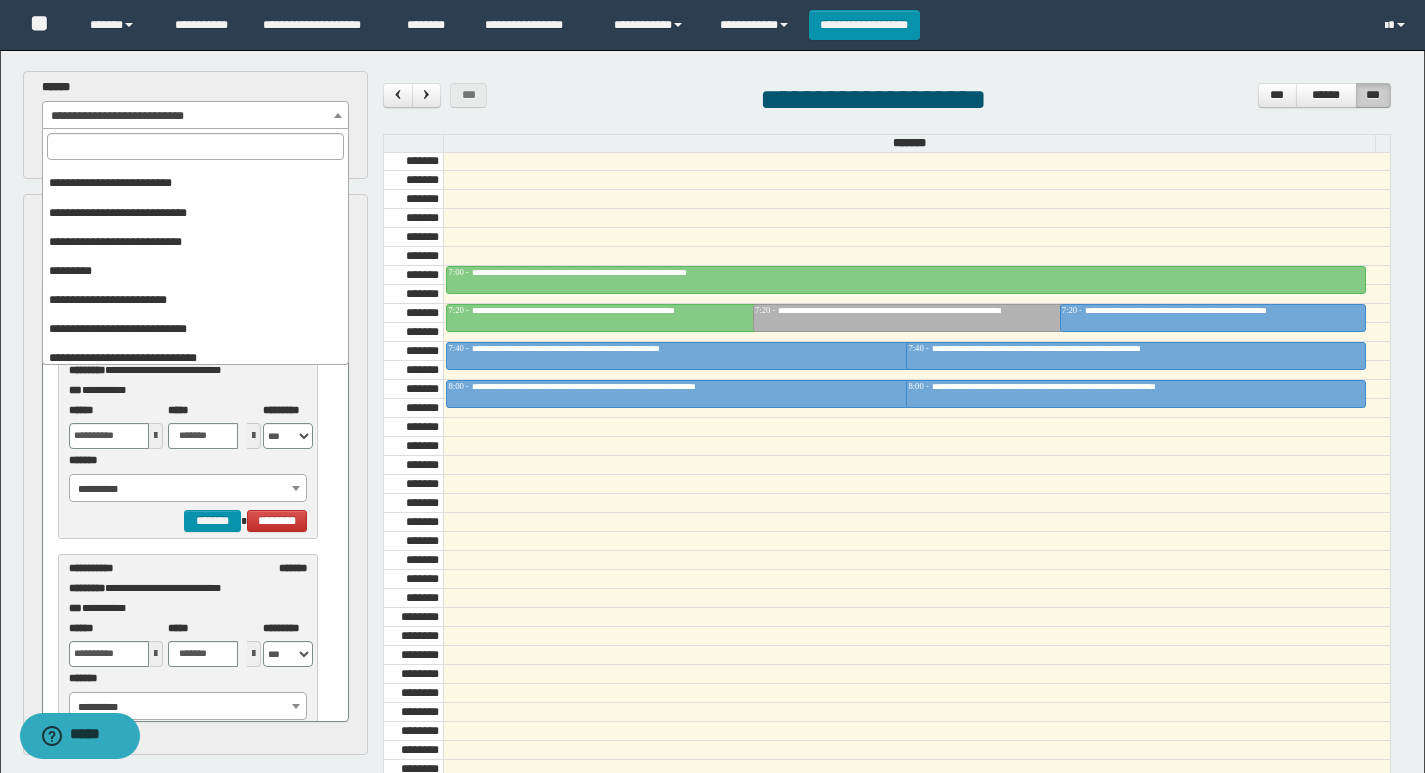 scroll, scrollTop: 25, scrollLeft: 0, axis: vertical 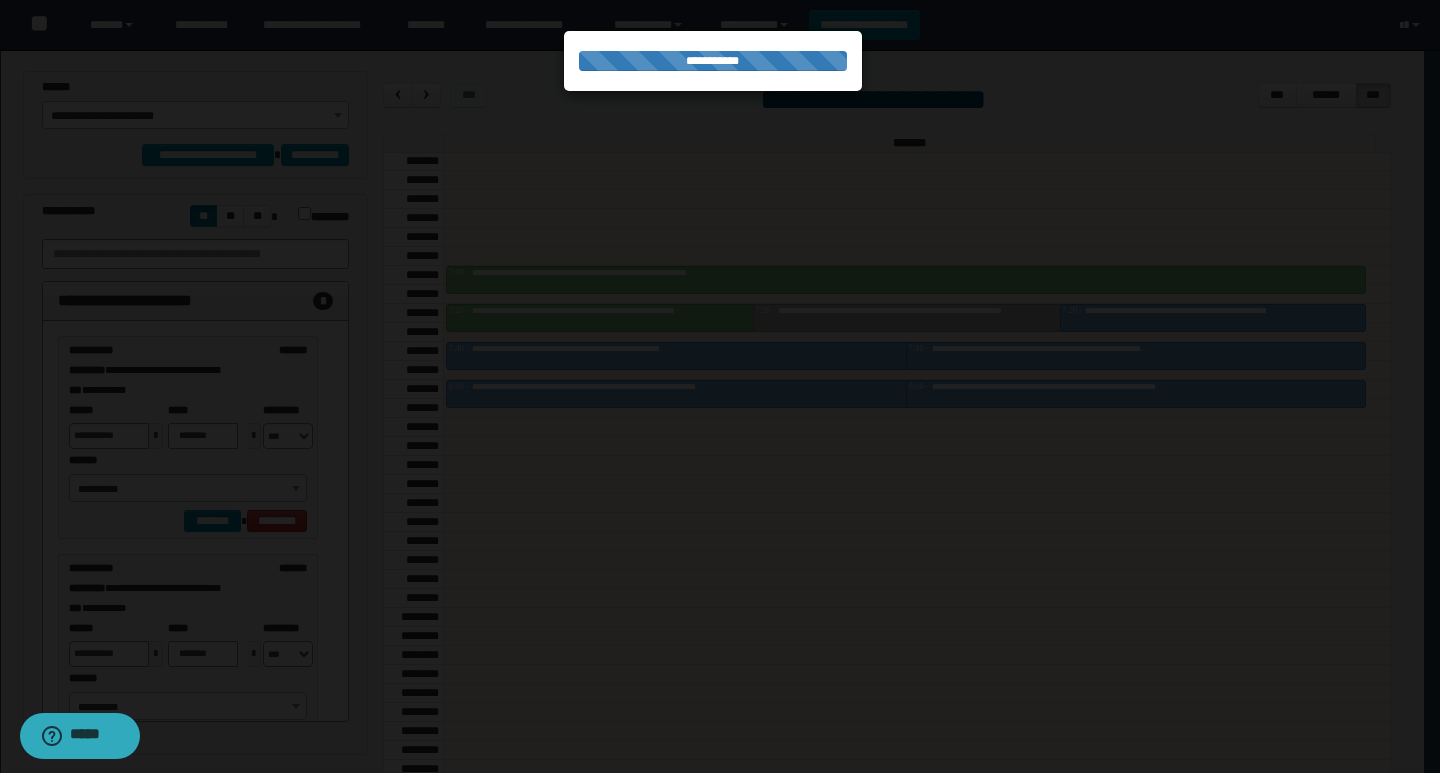 click at bounding box center [720, 386] 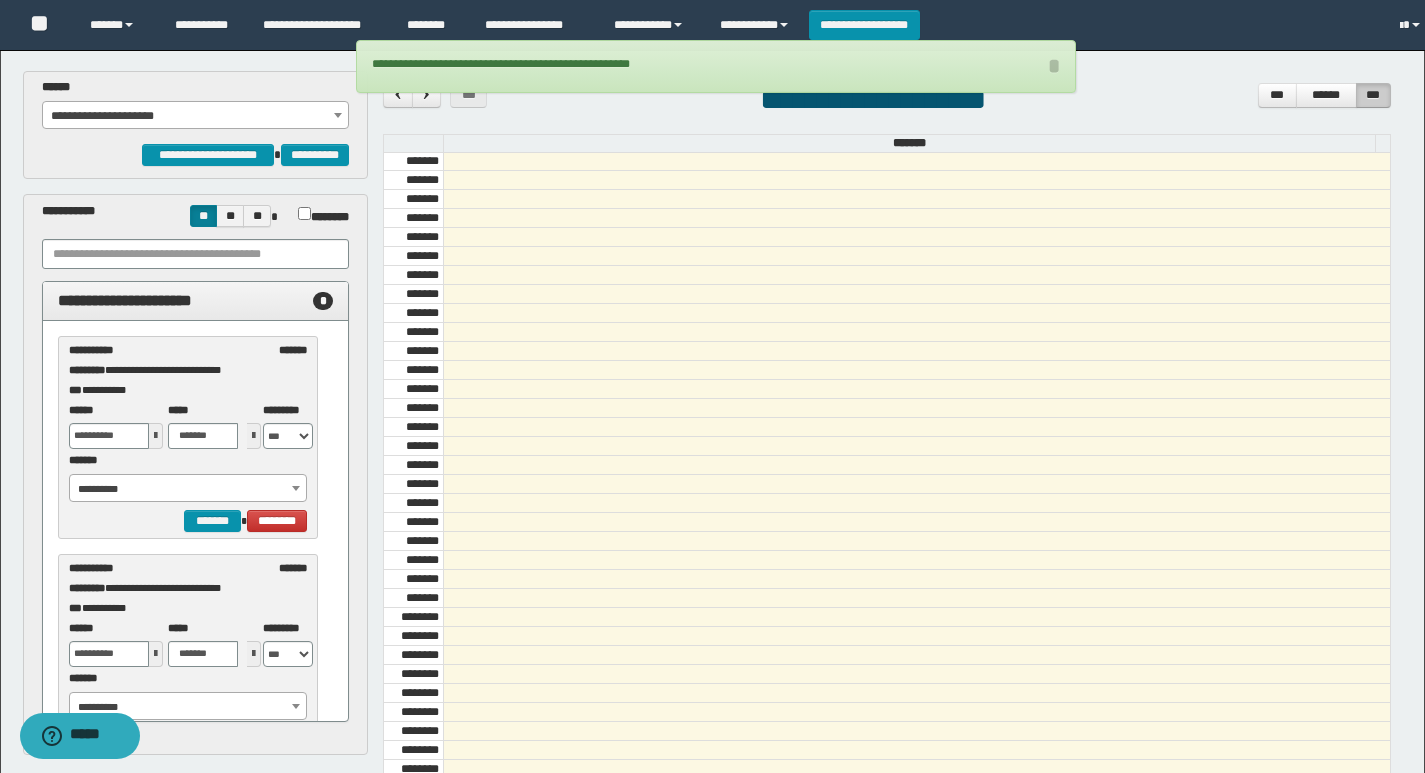 click on "**********" at bounding box center (196, 116) 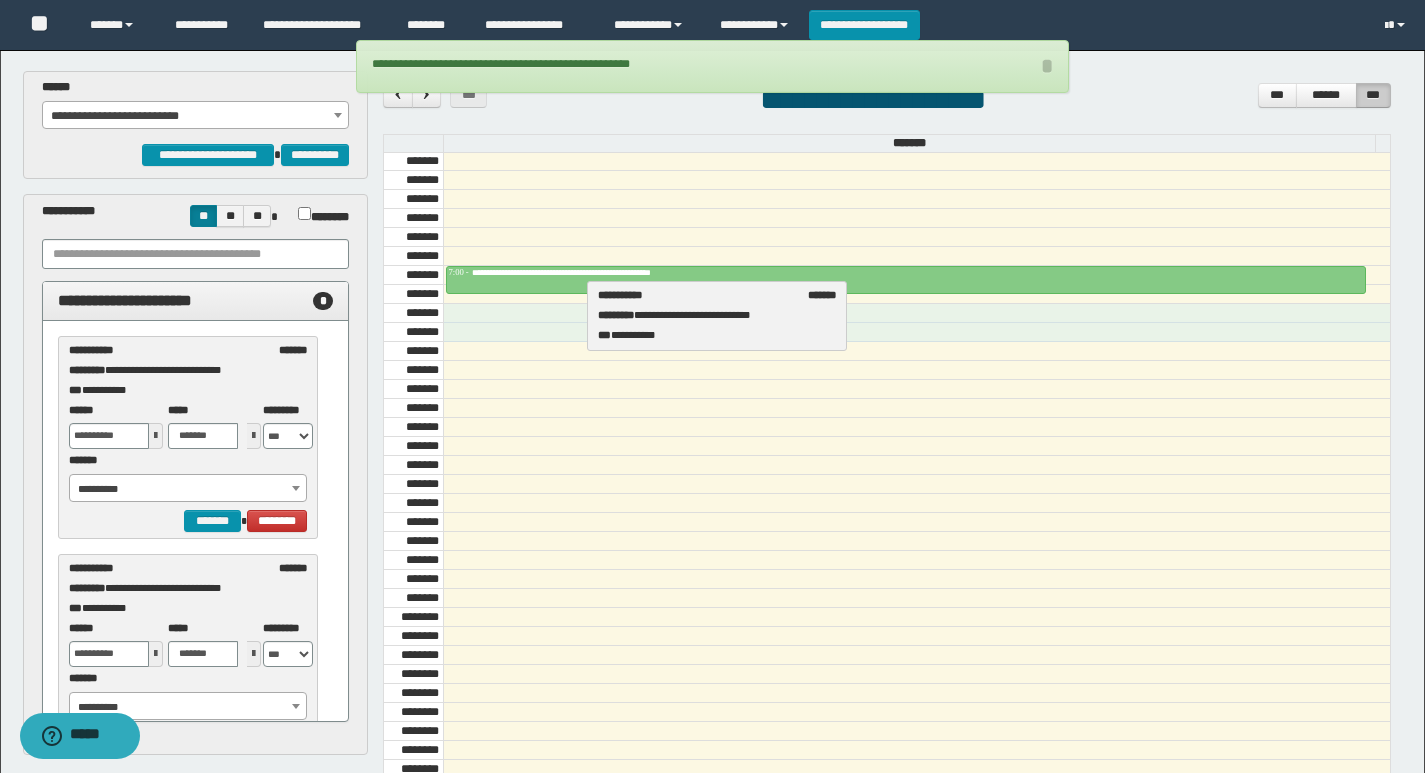 drag, startPoint x: 126, startPoint y: 366, endPoint x: 648, endPoint y: 309, distance: 525.10284 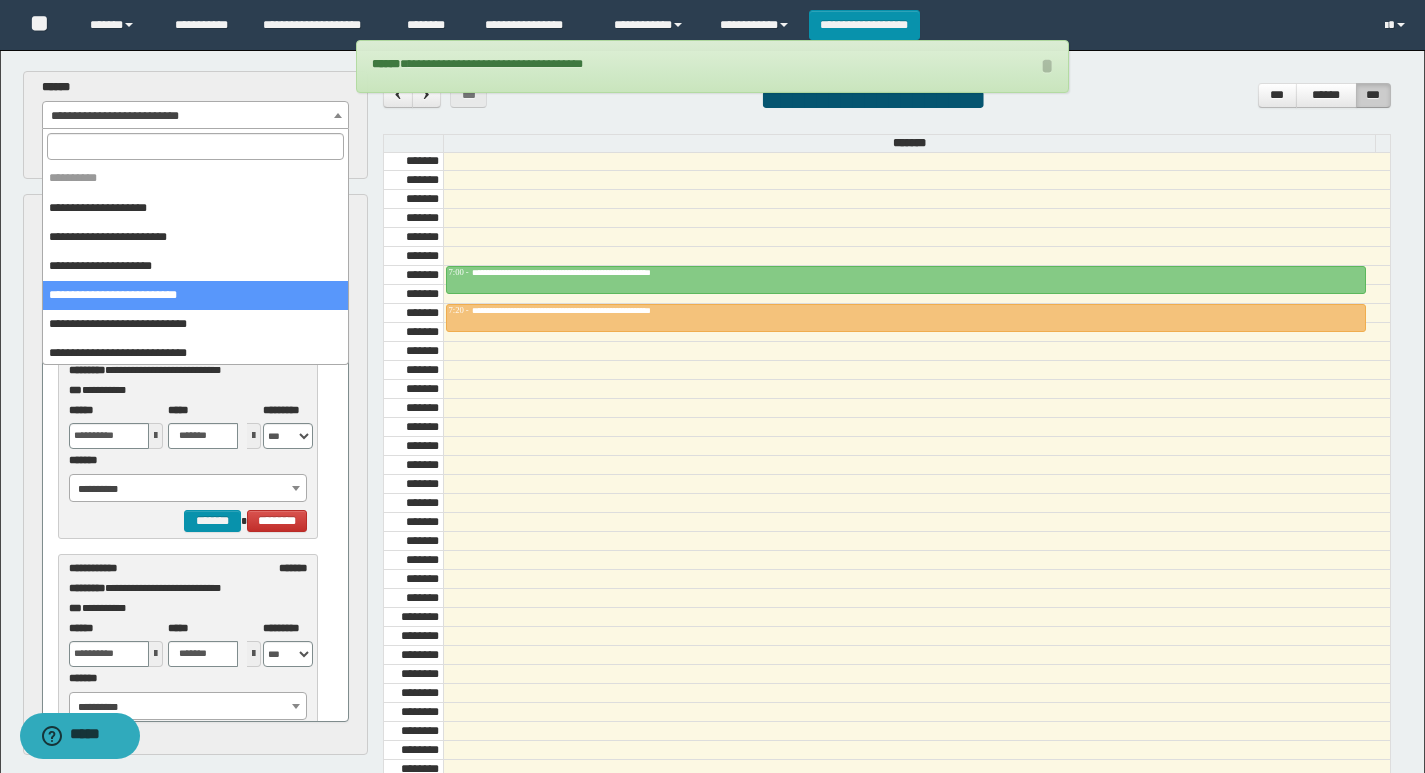 click on "**********" at bounding box center [196, 116] 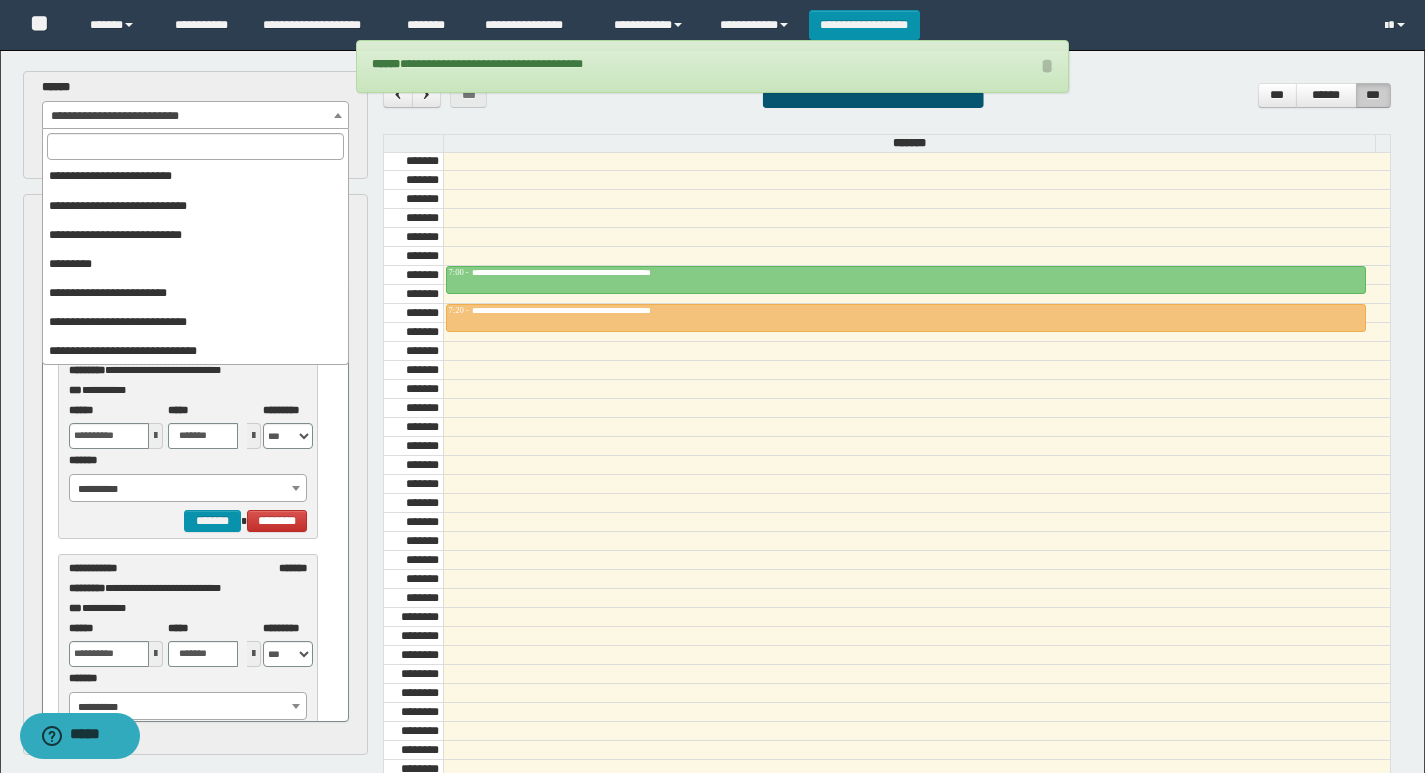 scroll, scrollTop: 325, scrollLeft: 0, axis: vertical 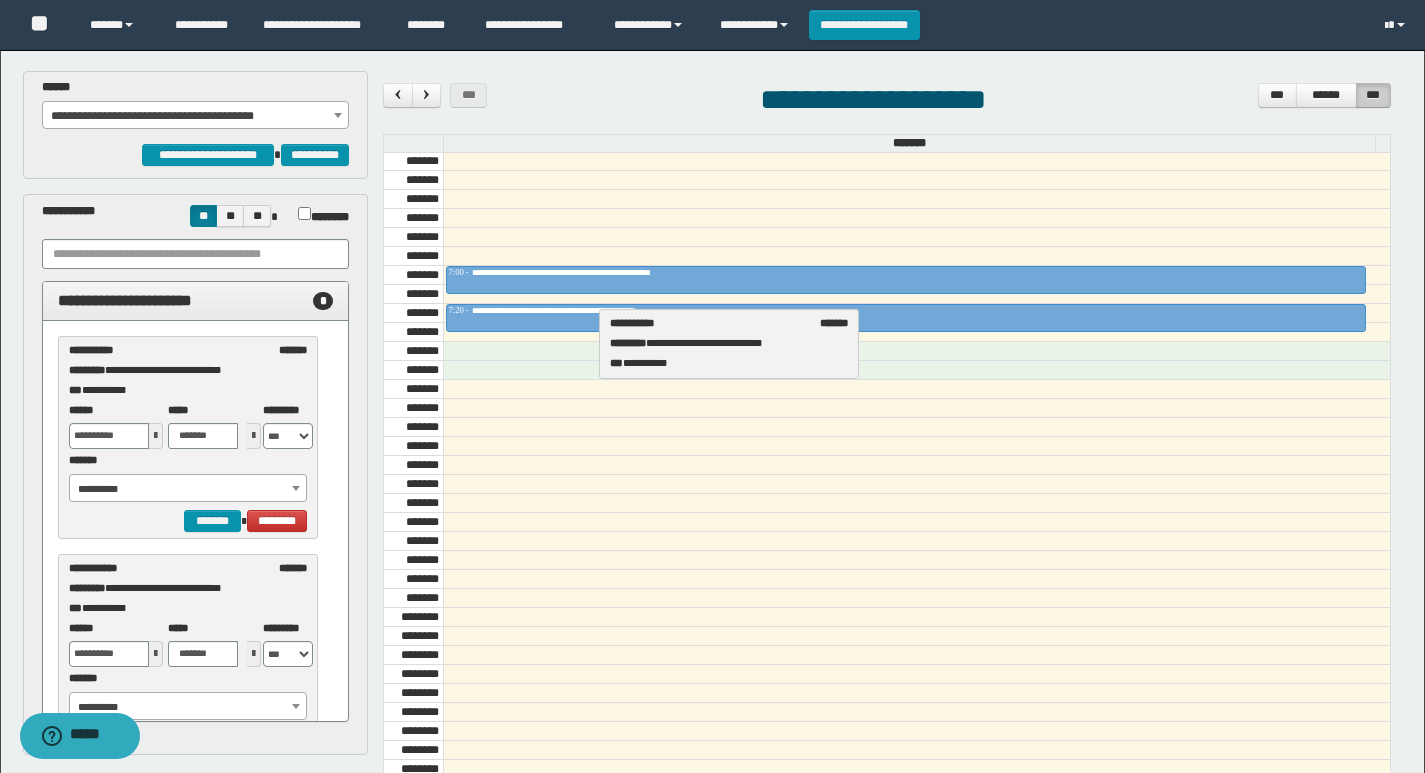 drag, startPoint x: 131, startPoint y: 381, endPoint x: 672, endPoint y: 354, distance: 541.67334 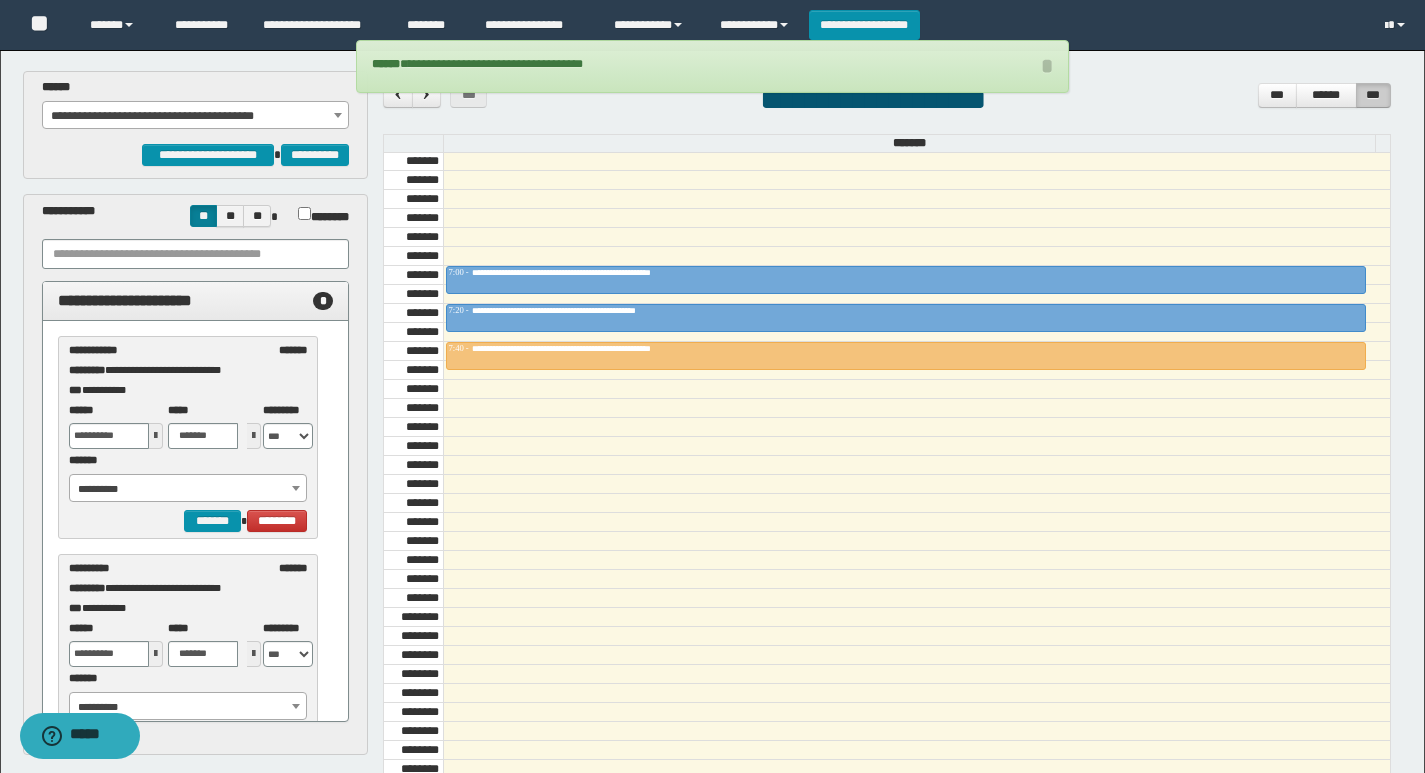 click on "**********" at bounding box center (196, 104) 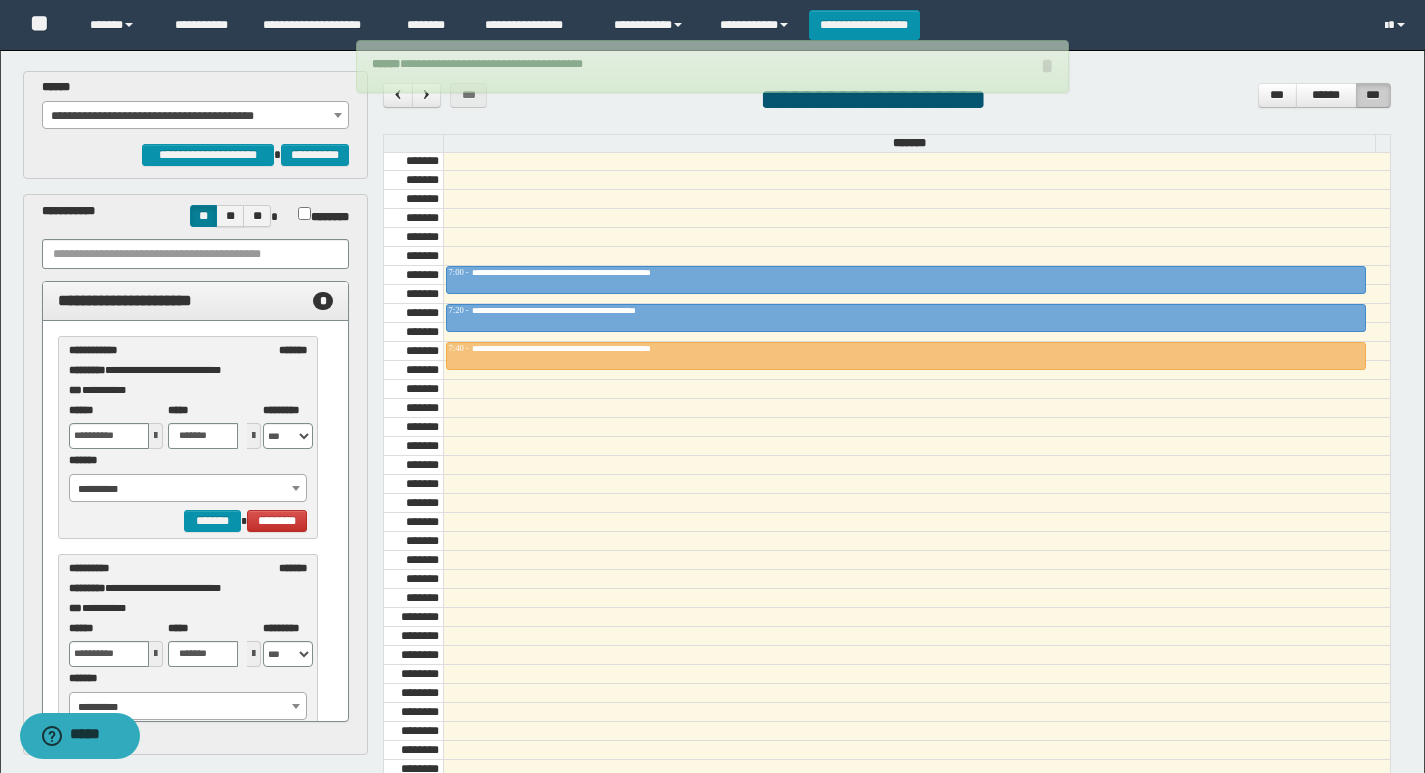 click on "**********" at bounding box center [196, 116] 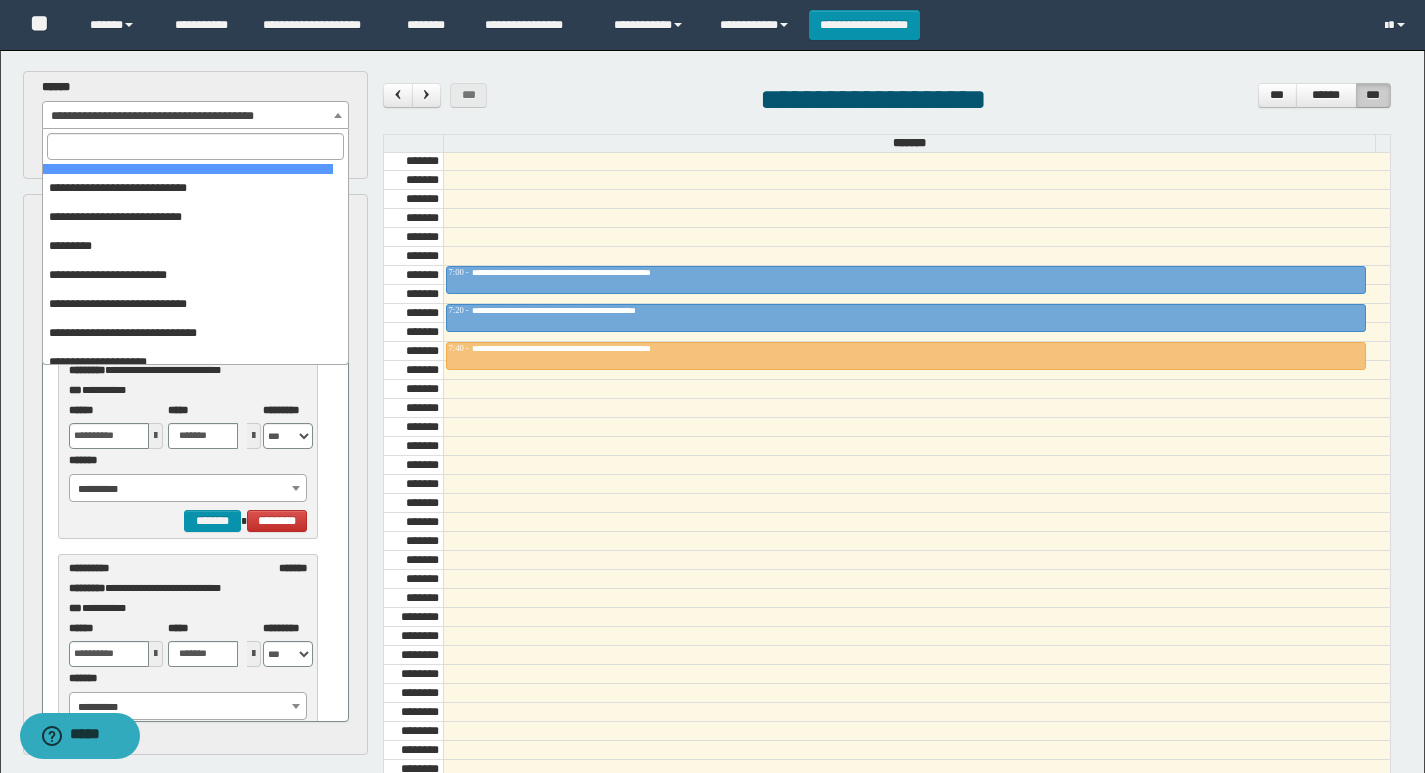 scroll, scrollTop: 225, scrollLeft: 0, axis: vertical 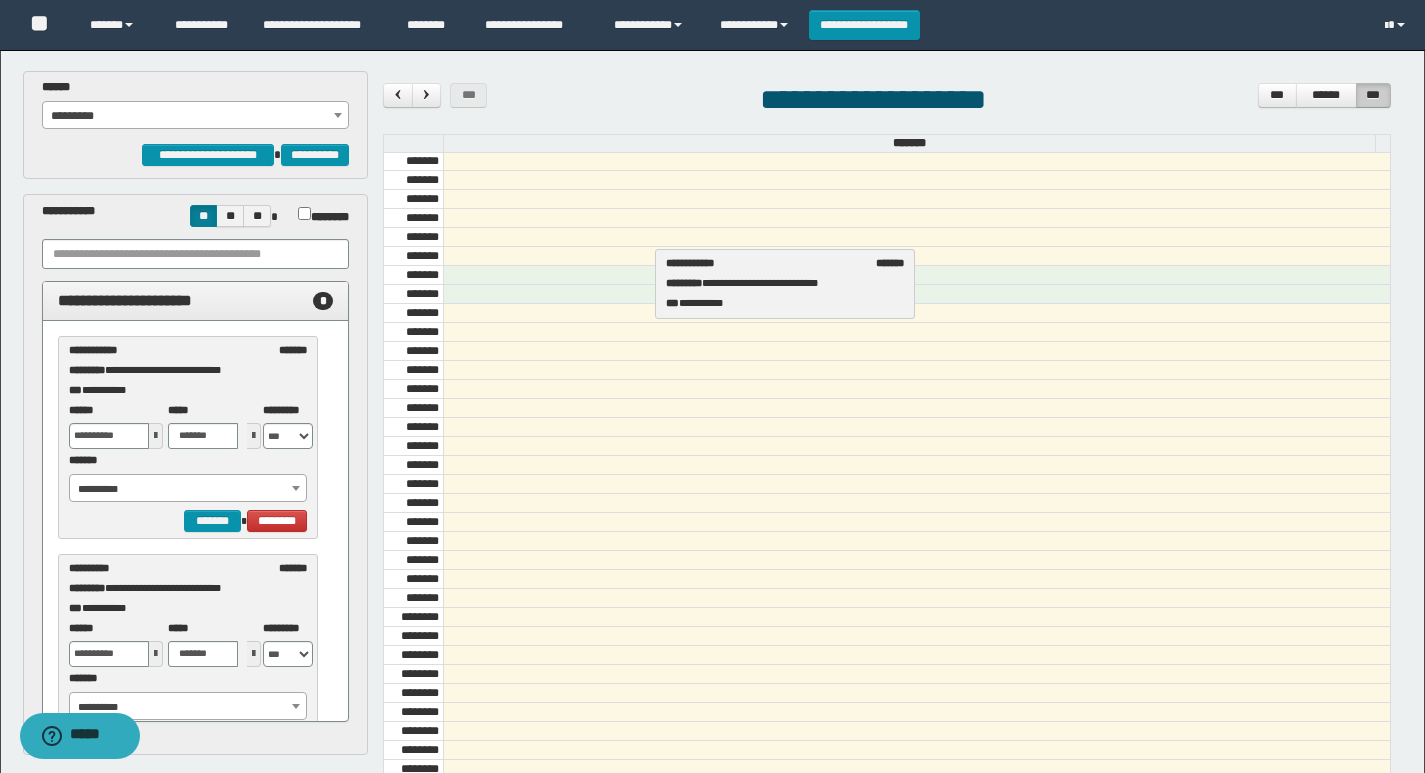 drag, startPoint x: 133, startPoint y: 360, endPoint x: 730, endPoint y: 273, distance: 603.3059 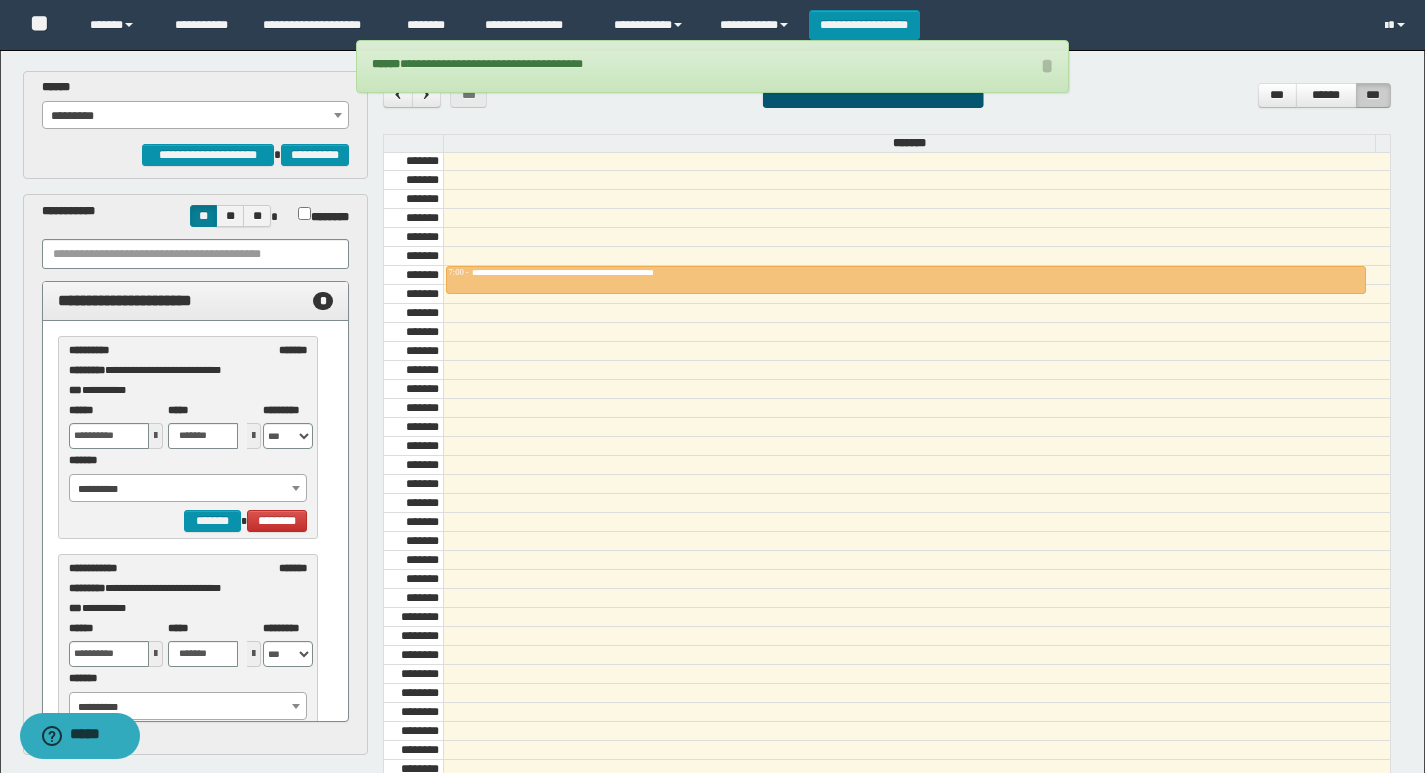 click on "*********" at bounding box center [196, 116] 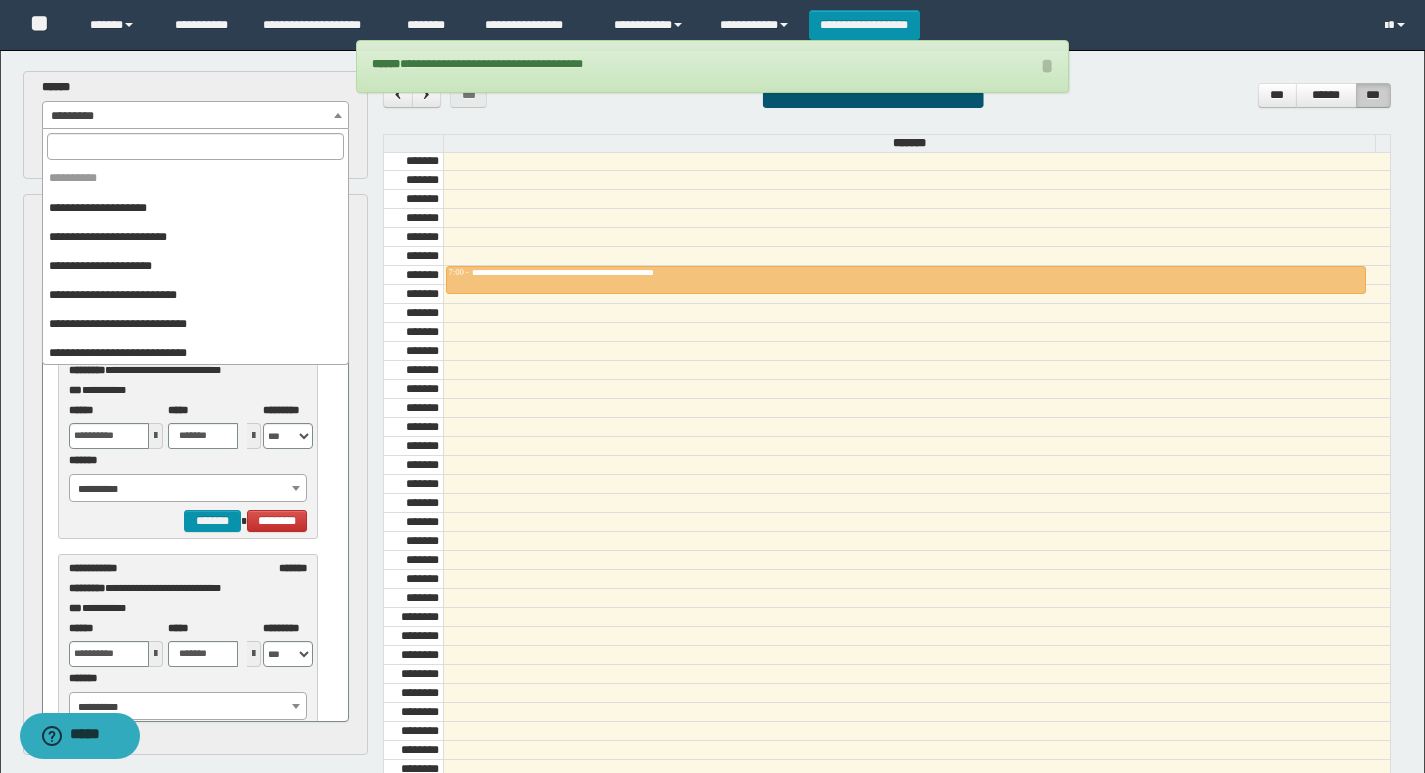 scroll, scrollTop: 262, scrollLeft: 0, axis: vertical 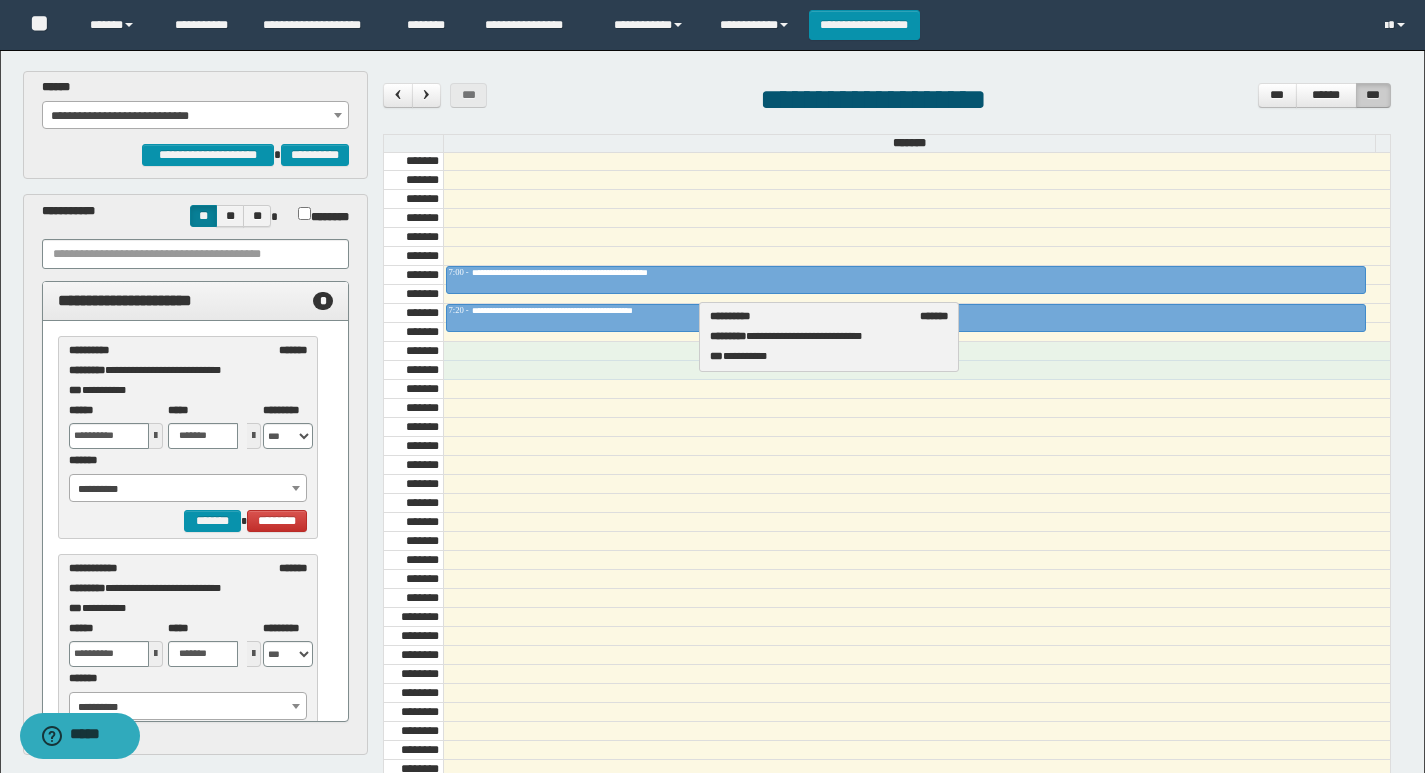 drag, startPoint x: 81, startPoint y: 379, endPoint x: 708, endPoint y: 345, distance: 627.9212 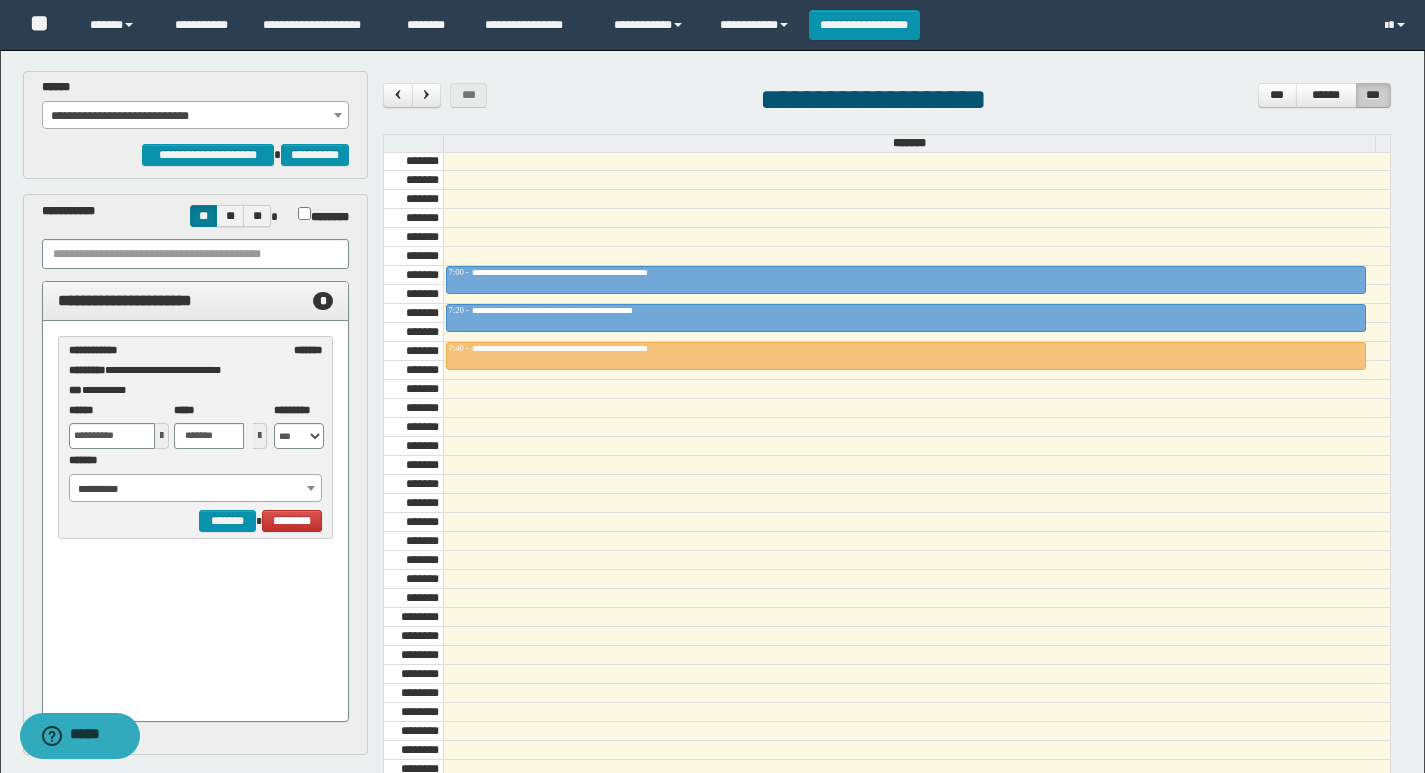 click on "**********" at bounding box center [196, 116] 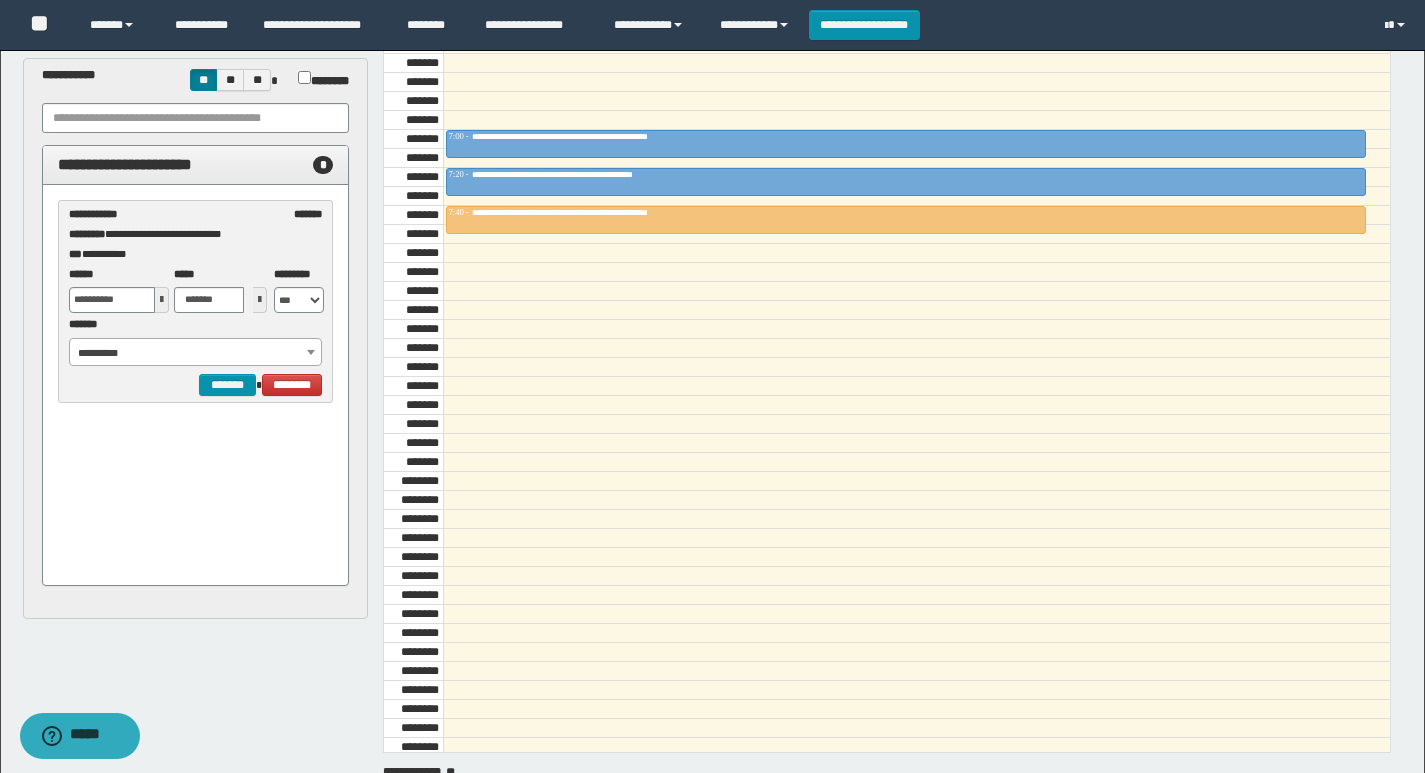 scroll, scrollTop: 0, scrollLeft: 0, axis: both 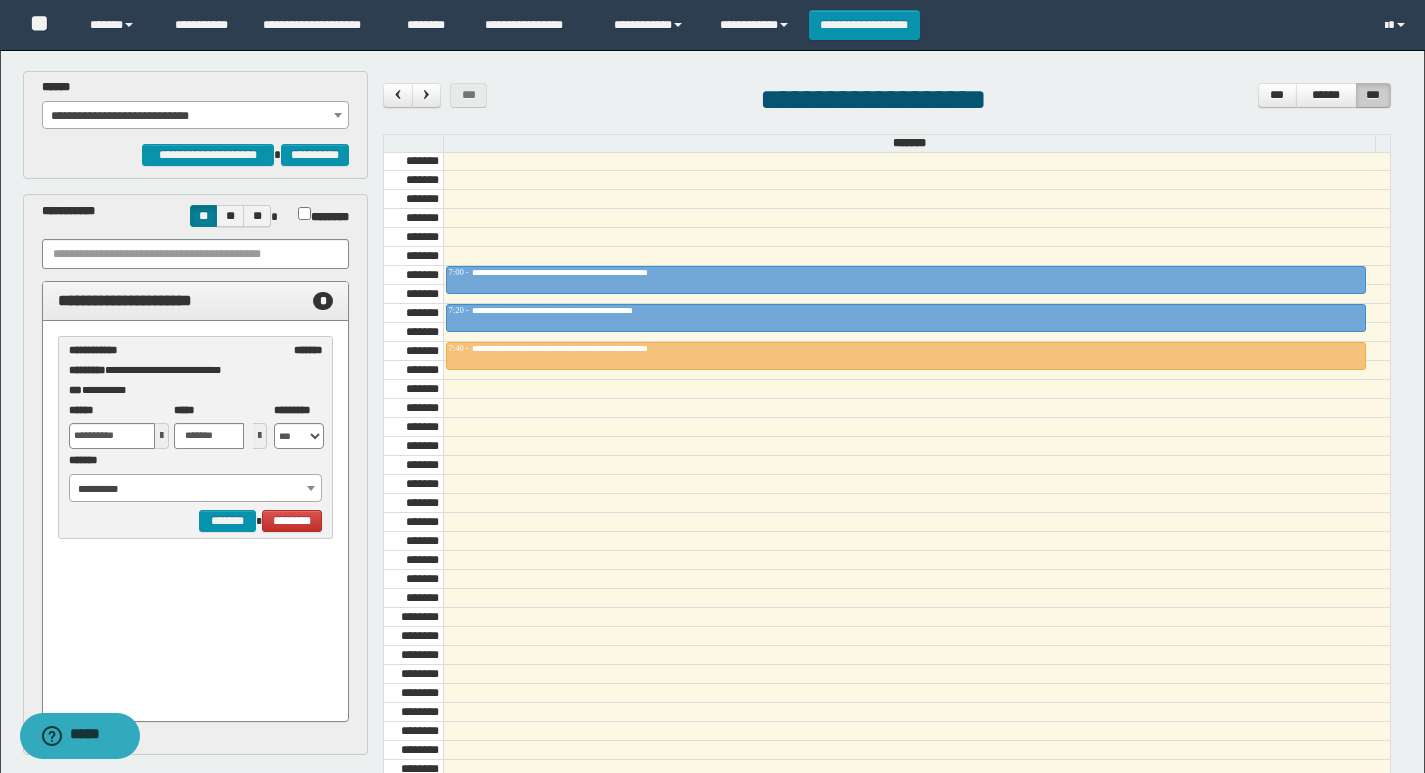 drag, startPoint x: 113, startPoint y: 137, endPoint x: 114, endPoint y: 122, distance: 15.033297 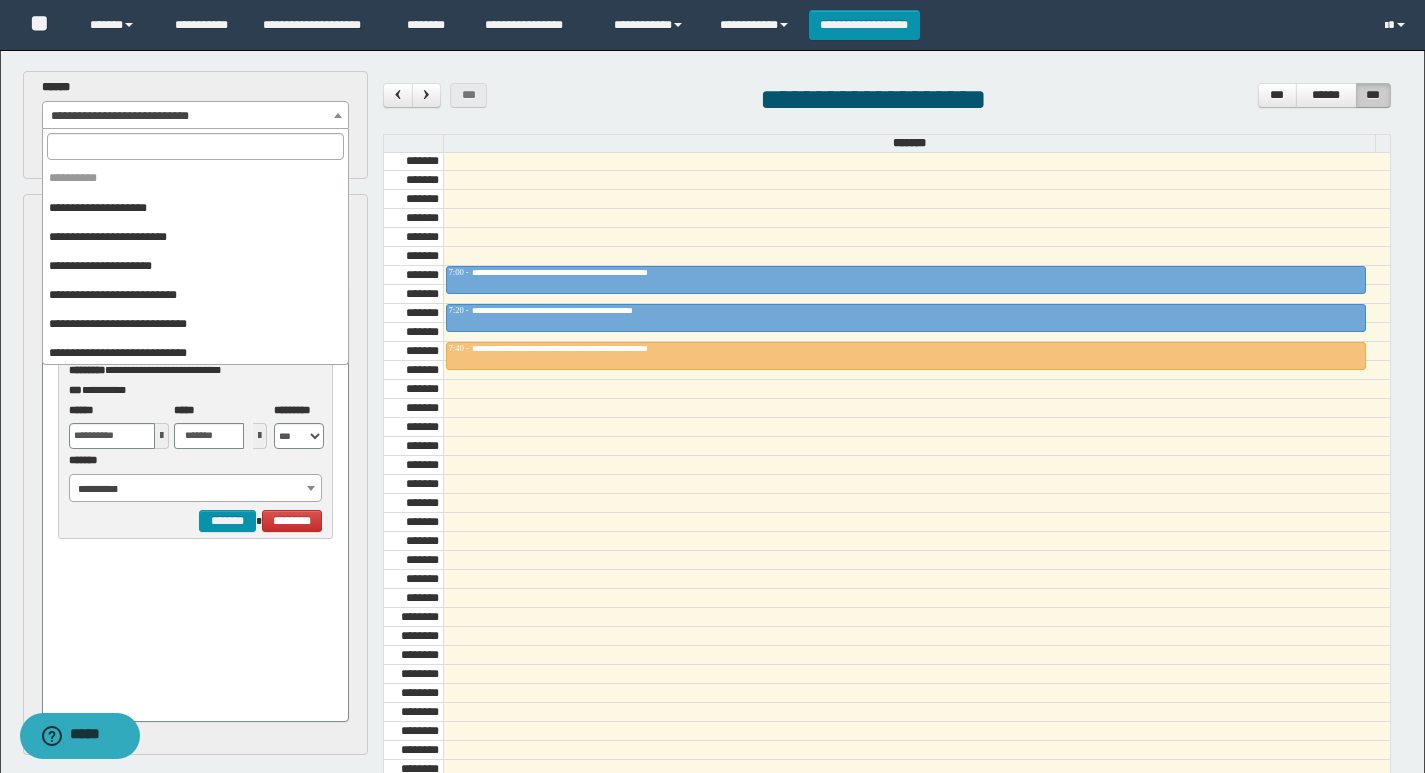 scroll, scrollTop: 160, scrollLeft: 0, axis: vertical 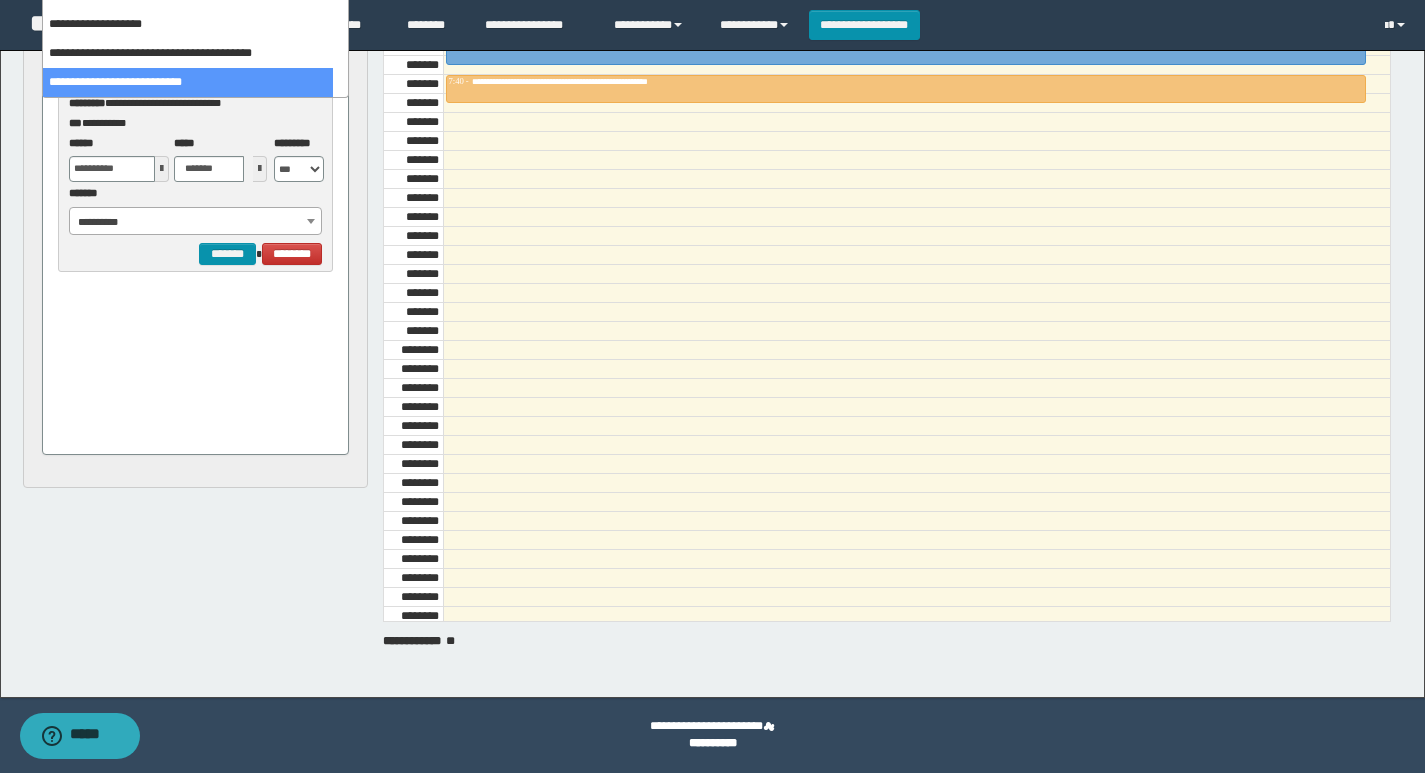 select on "******" 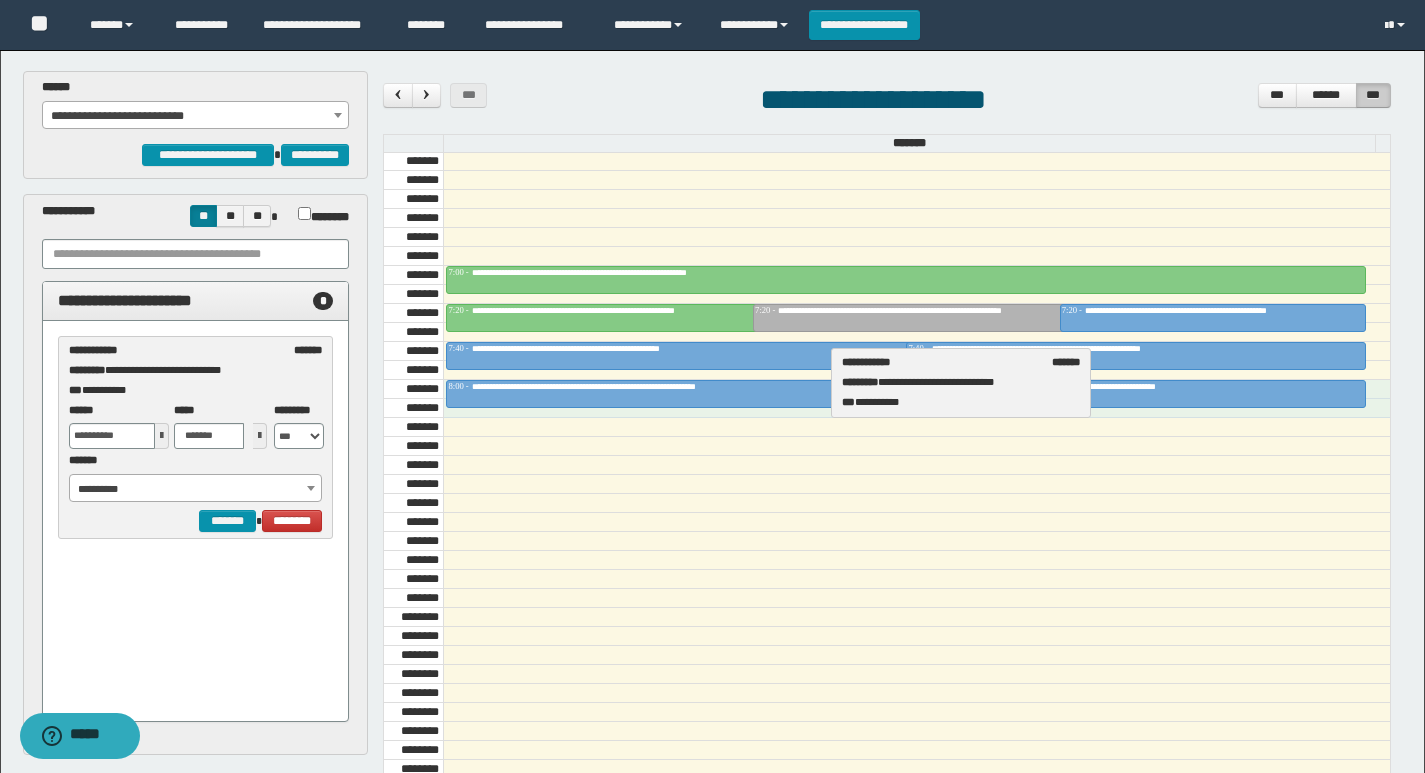 drag, startPoint x: 114, startPoint y: 380, endPoint x: 887, endPoint y: 392, distance: 773.09314 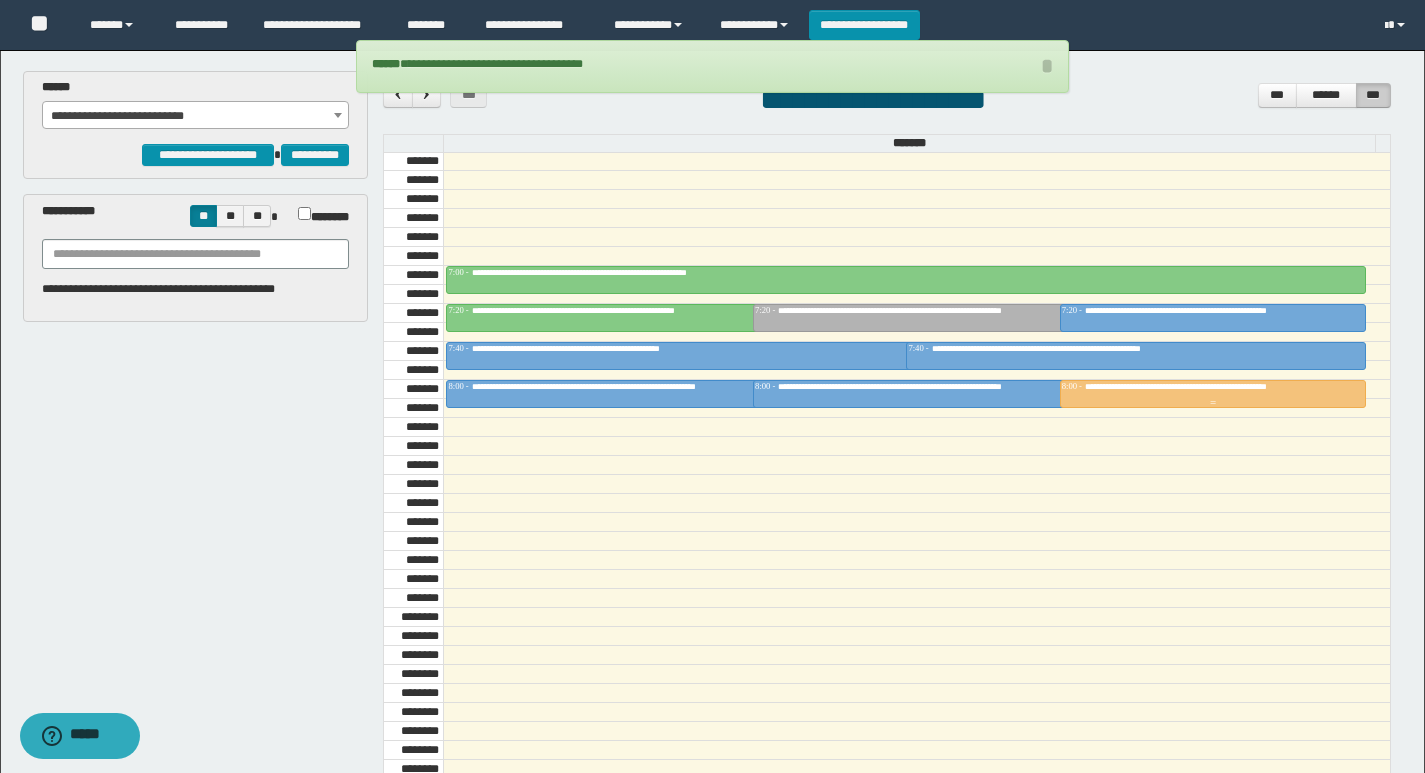 click on "**********" at bounding box center [1213, 387] 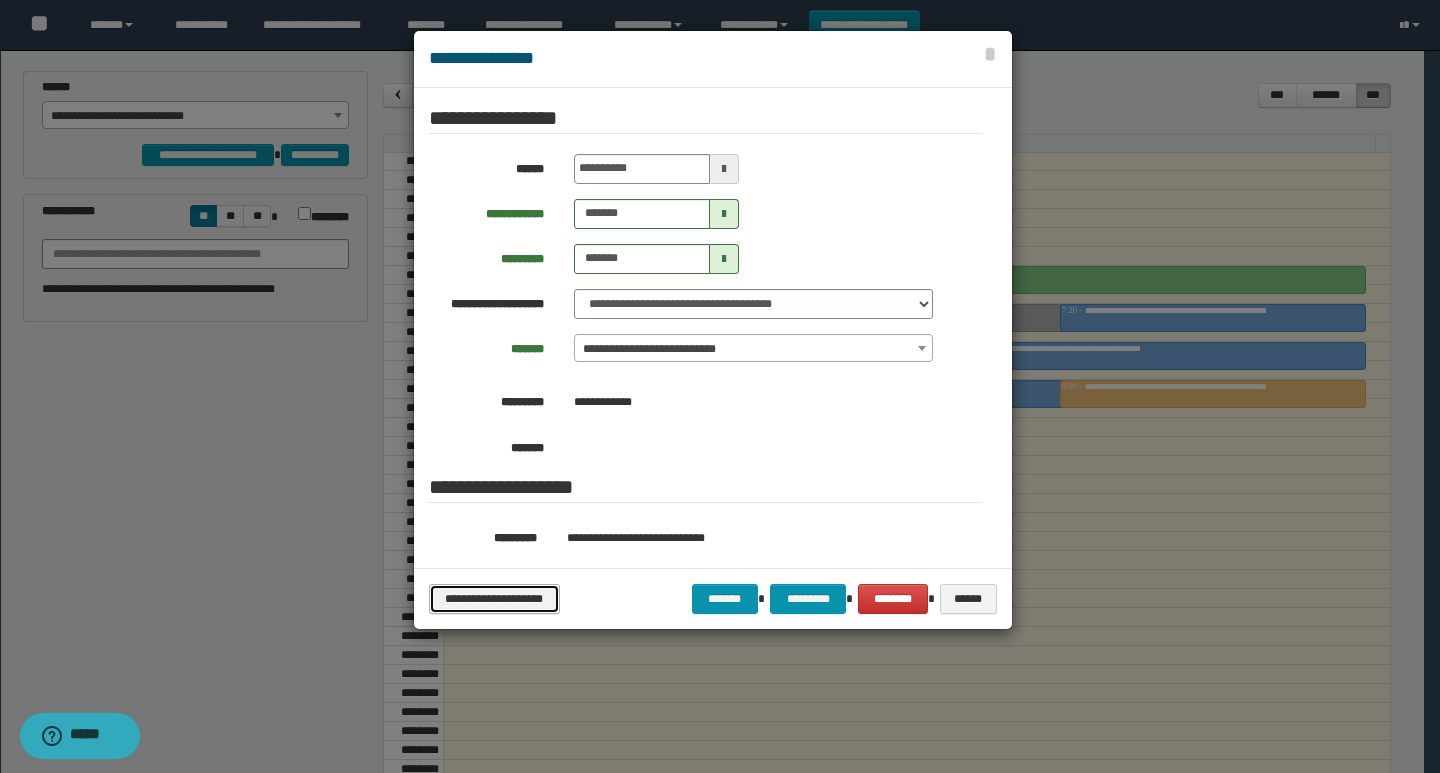 click on "**********" at bounding box center (494, 599) 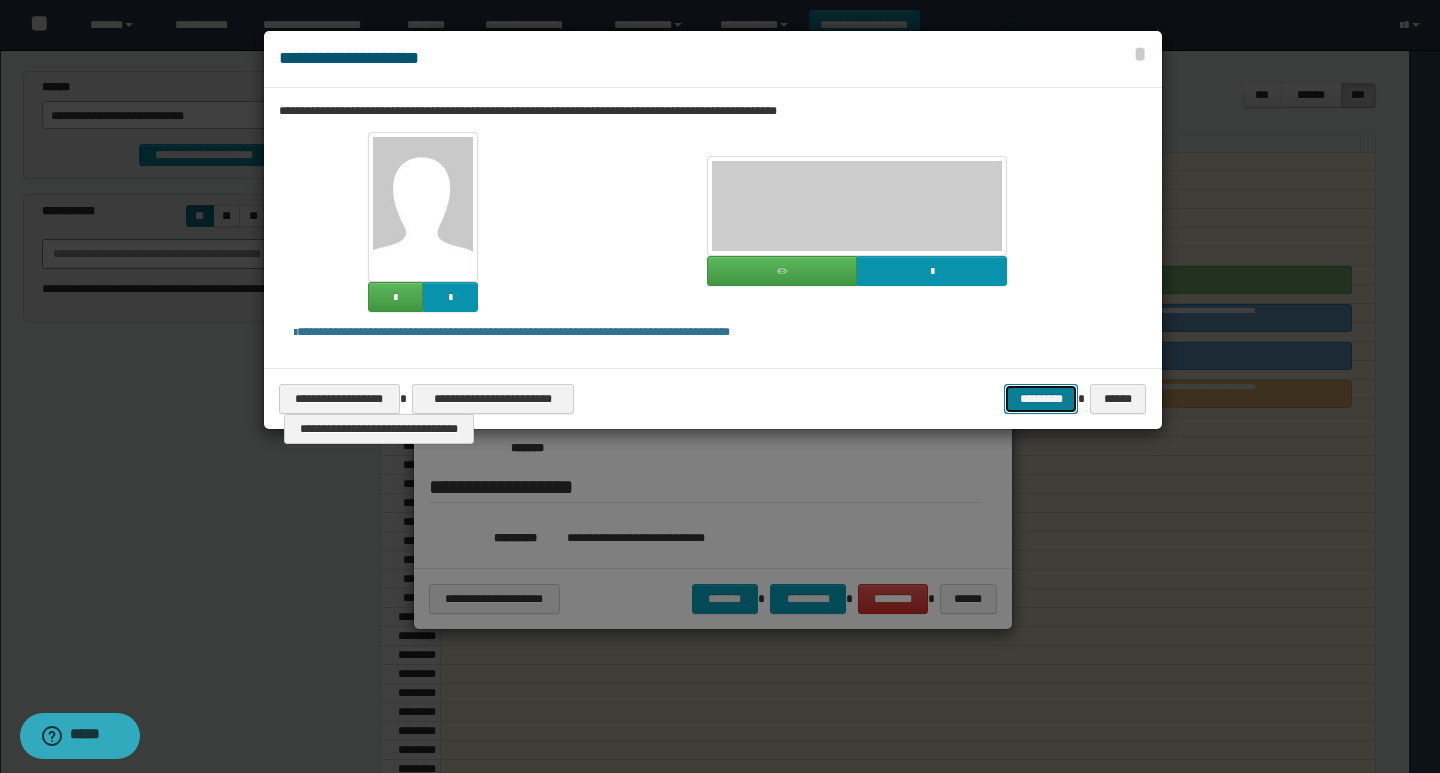click on "*********" at bounding box center (1041, 399) 